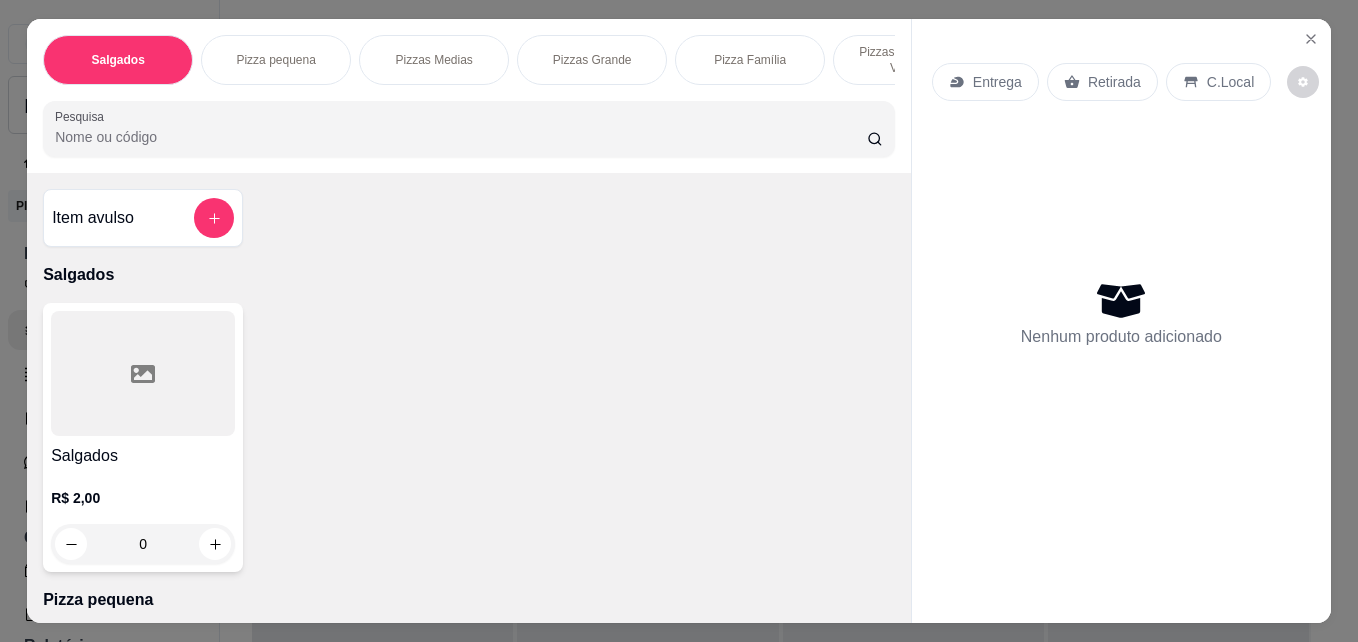 scroll, scrollTop: 0, scrollLeft: 0, axis: both 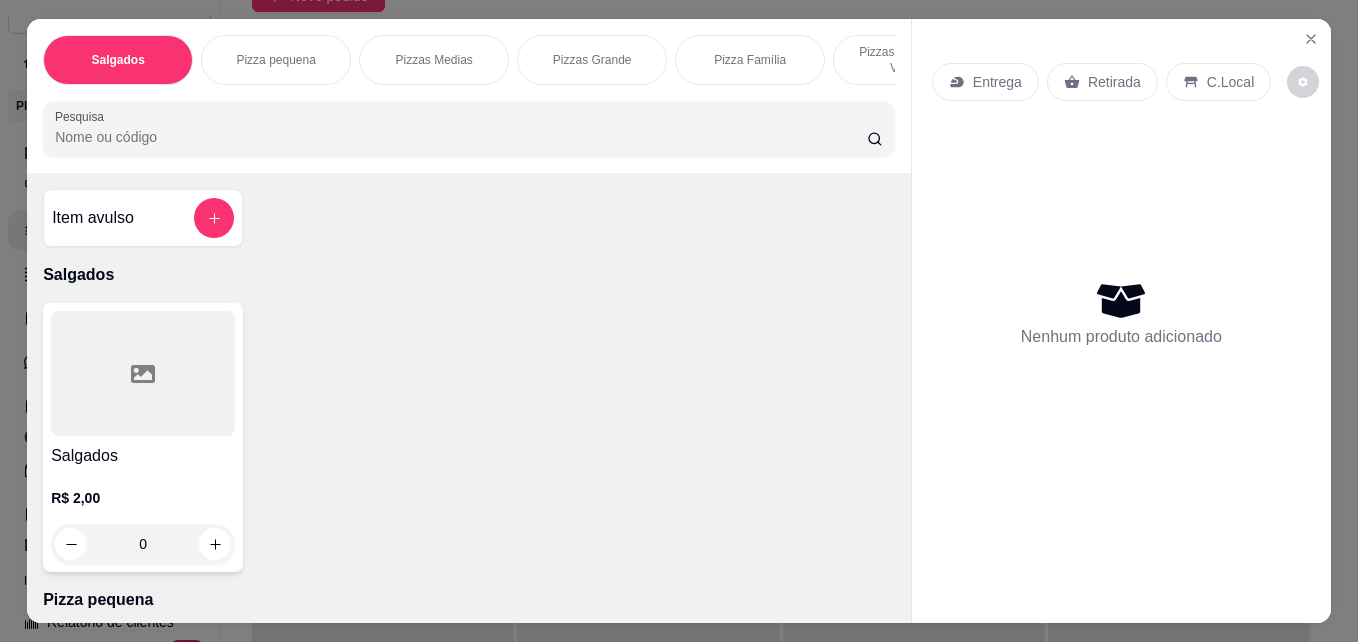 click on "Salgados    R$ 2,00 0" at bounding box center [469, 437] 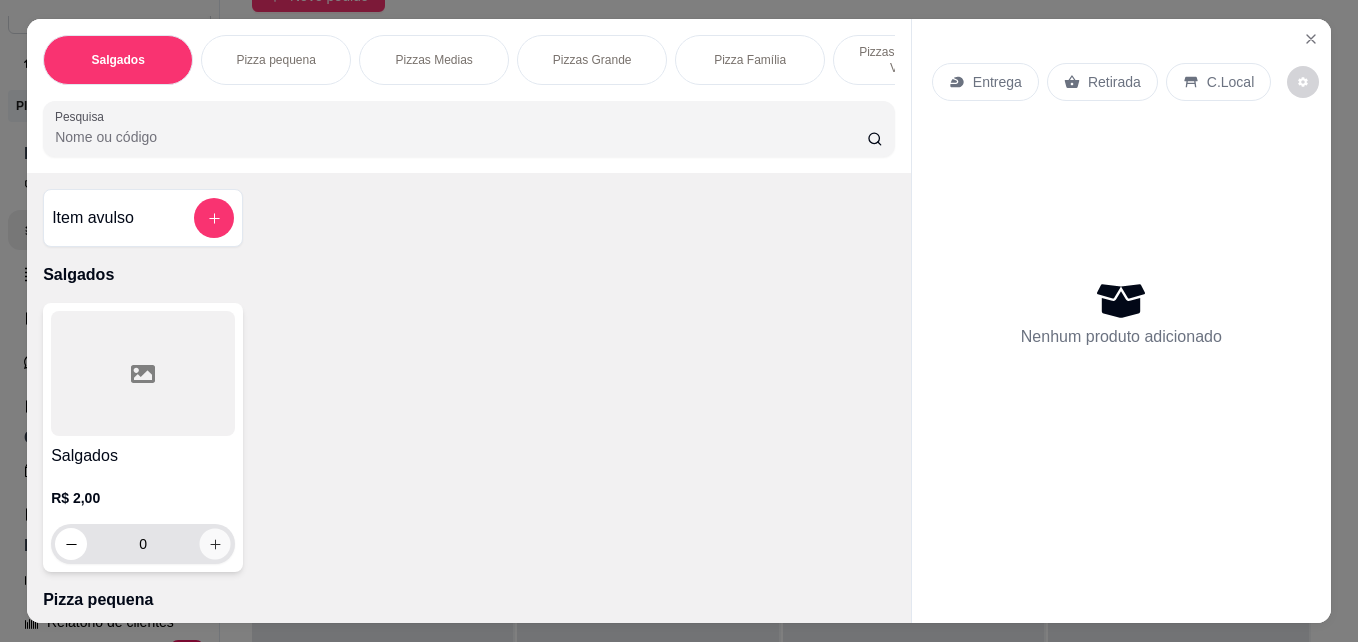 click 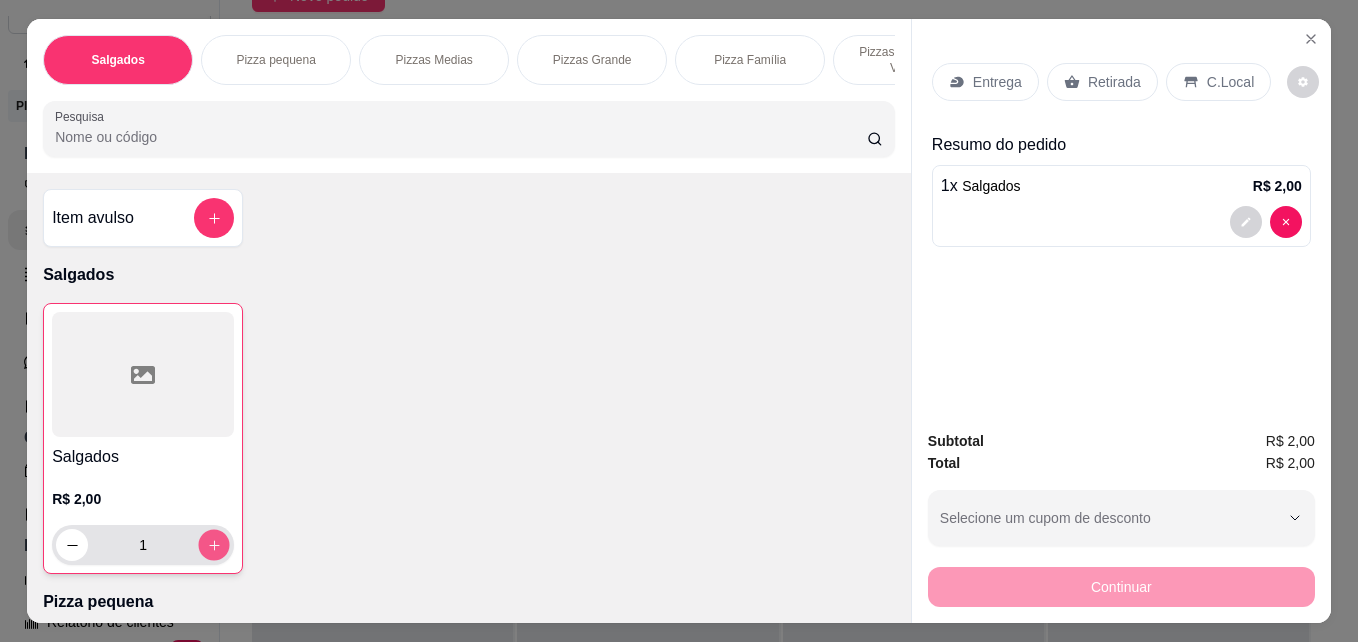 click 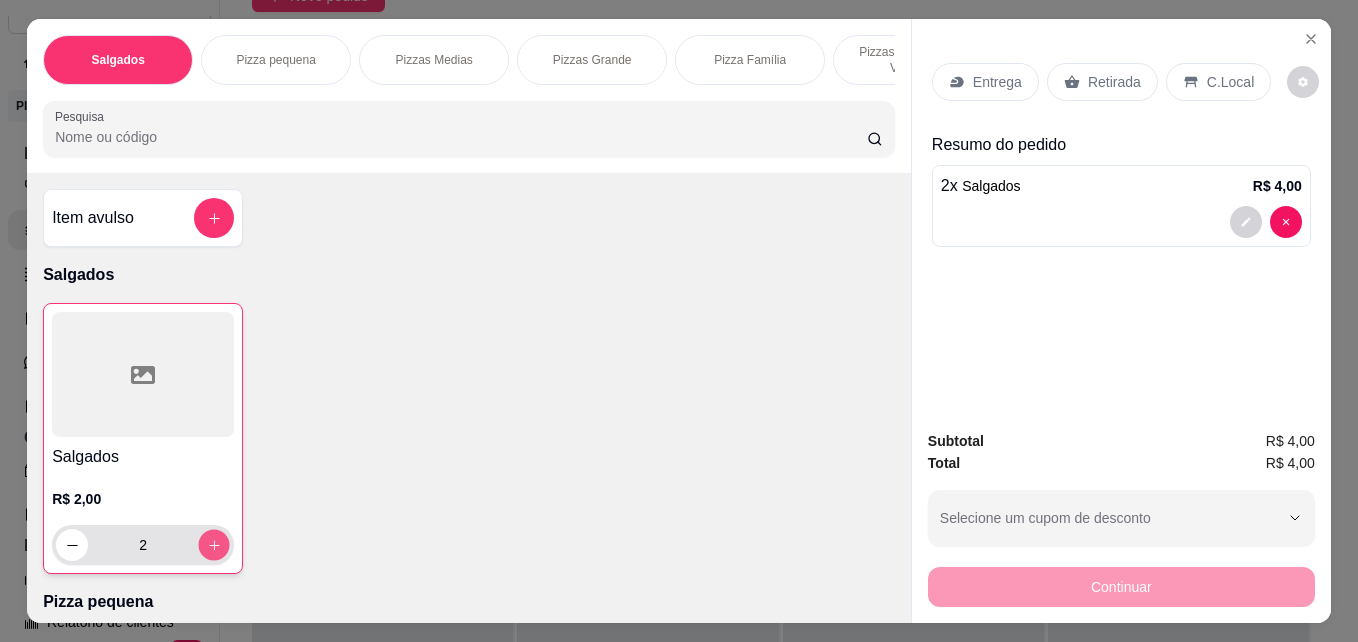 click 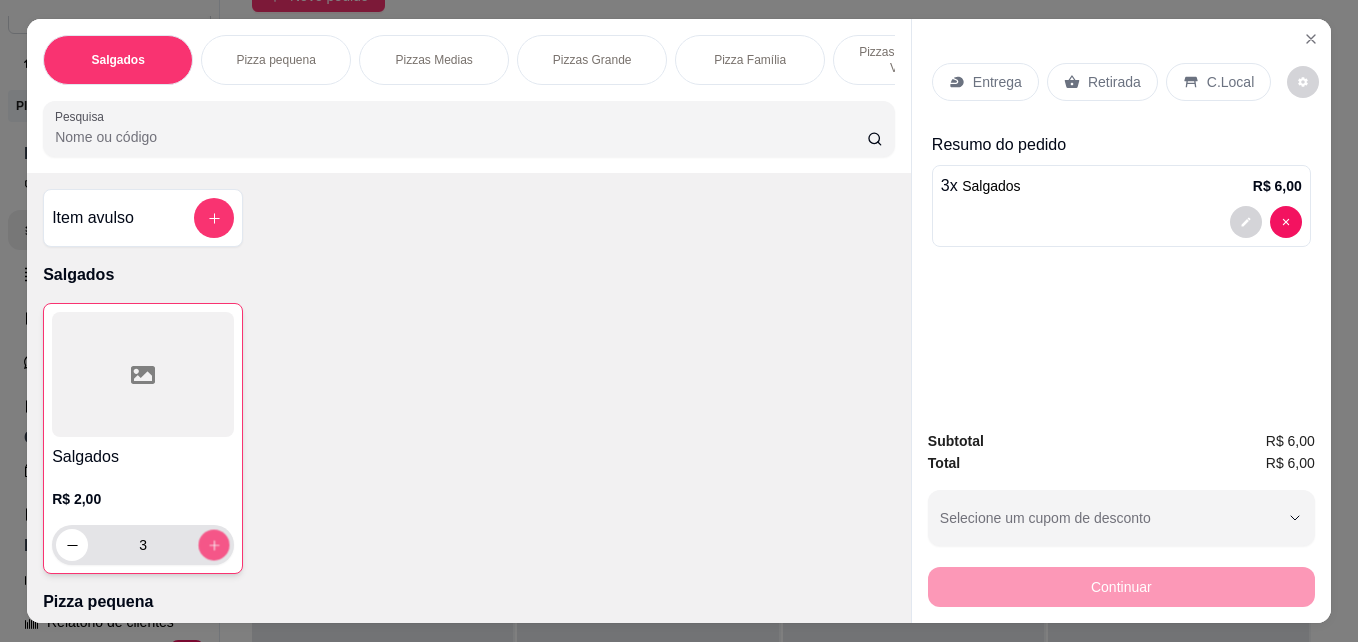 click 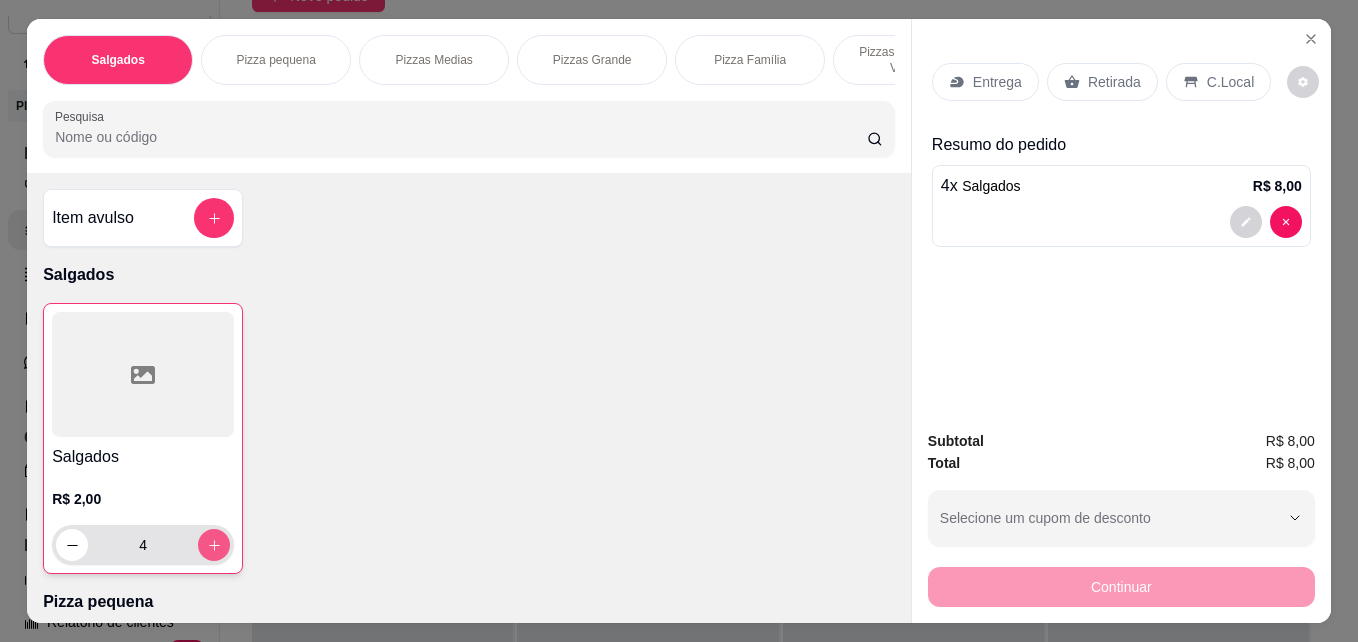 click 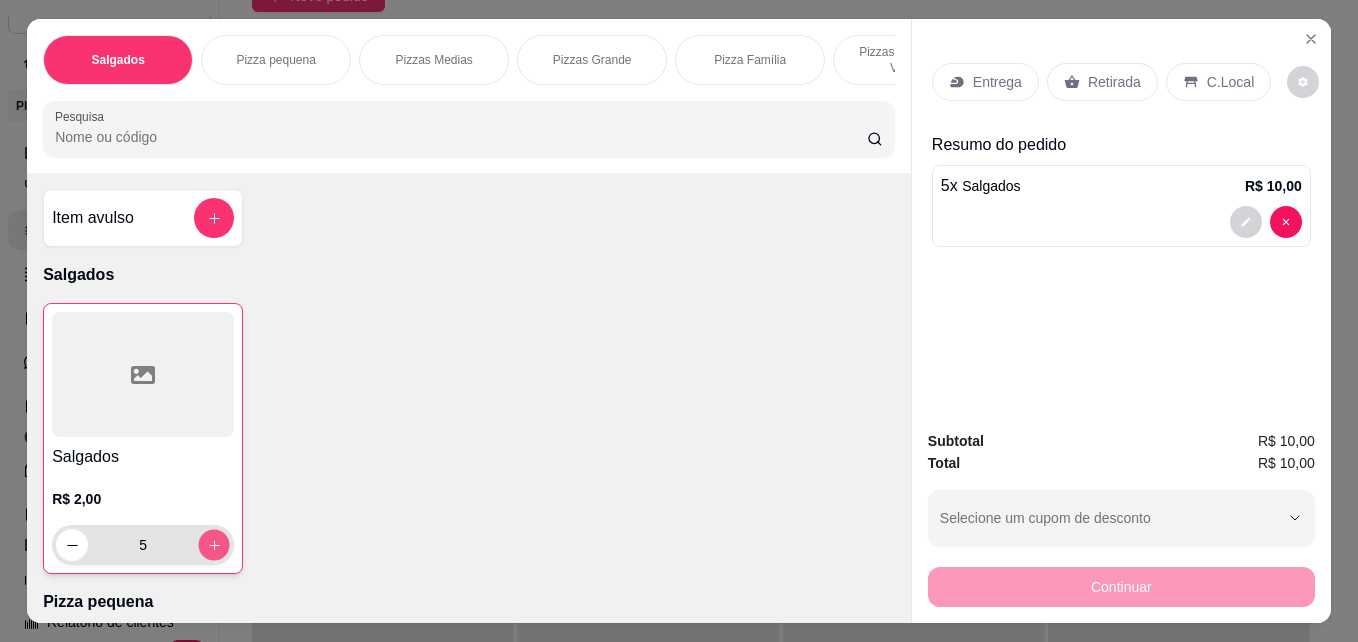 click 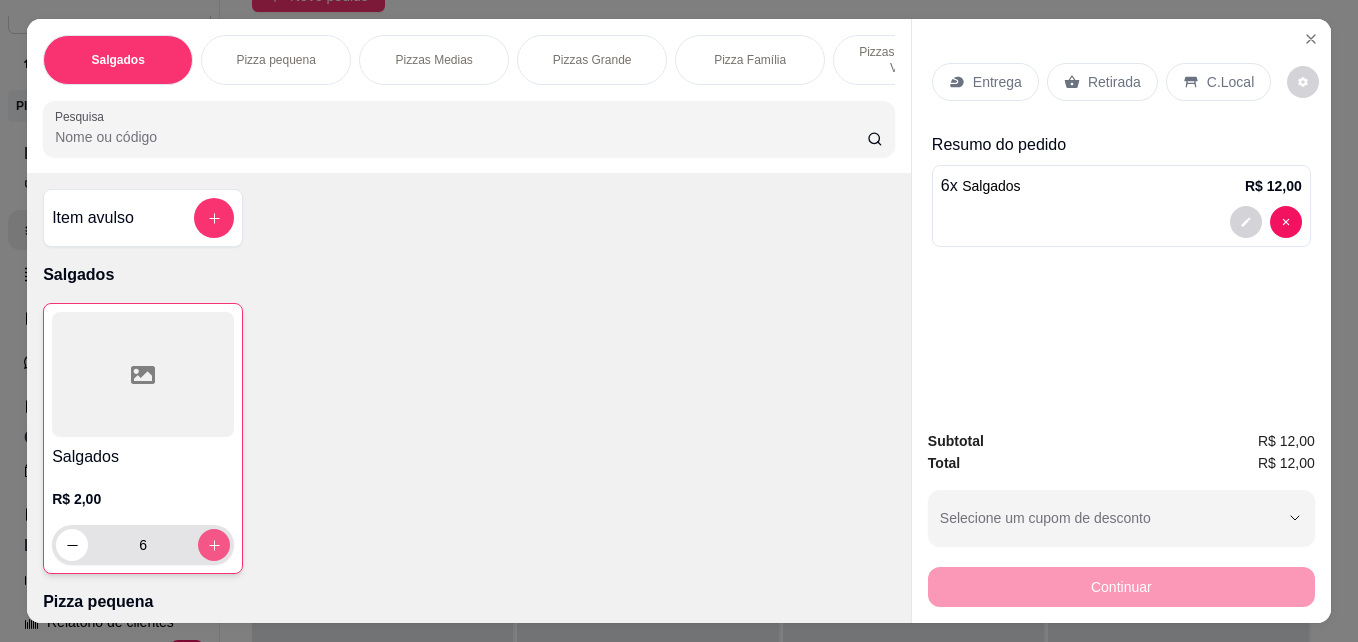 click 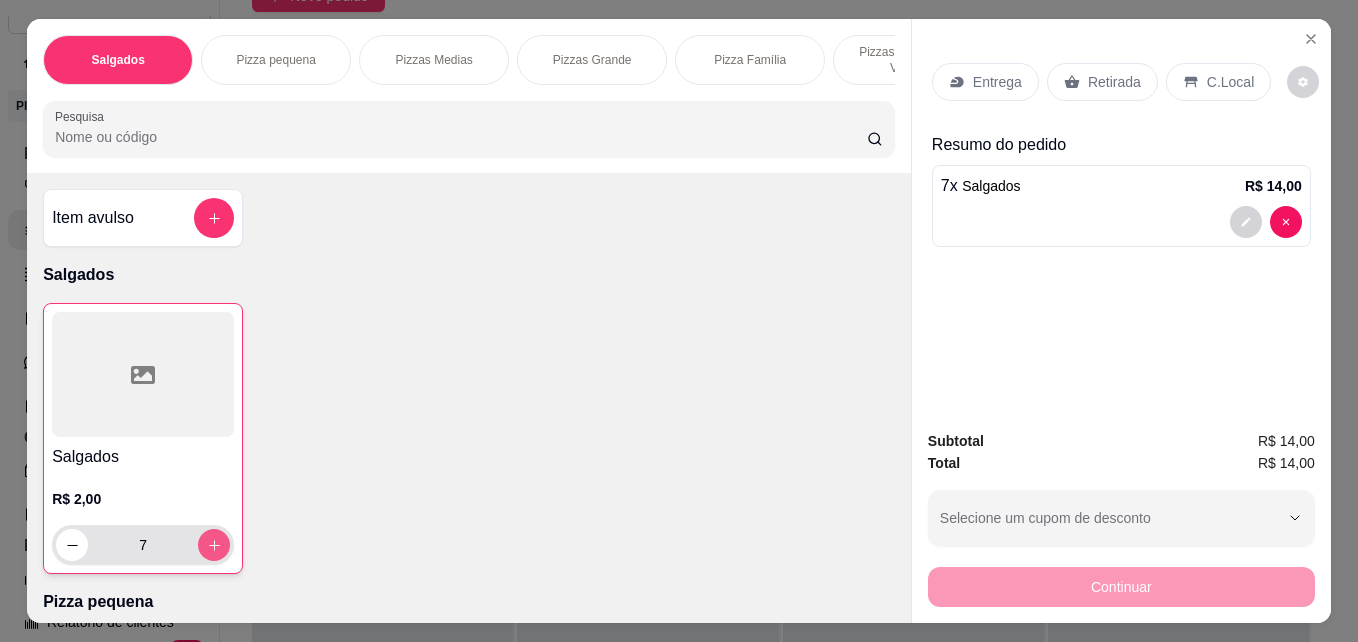 click 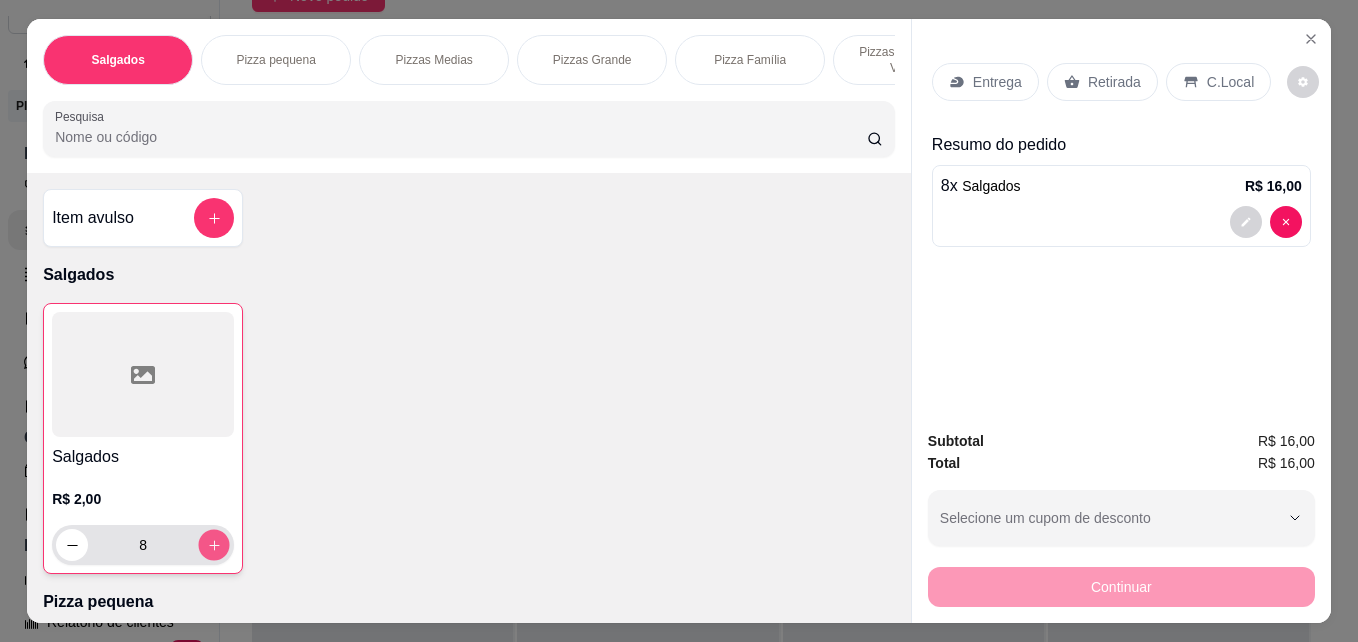click 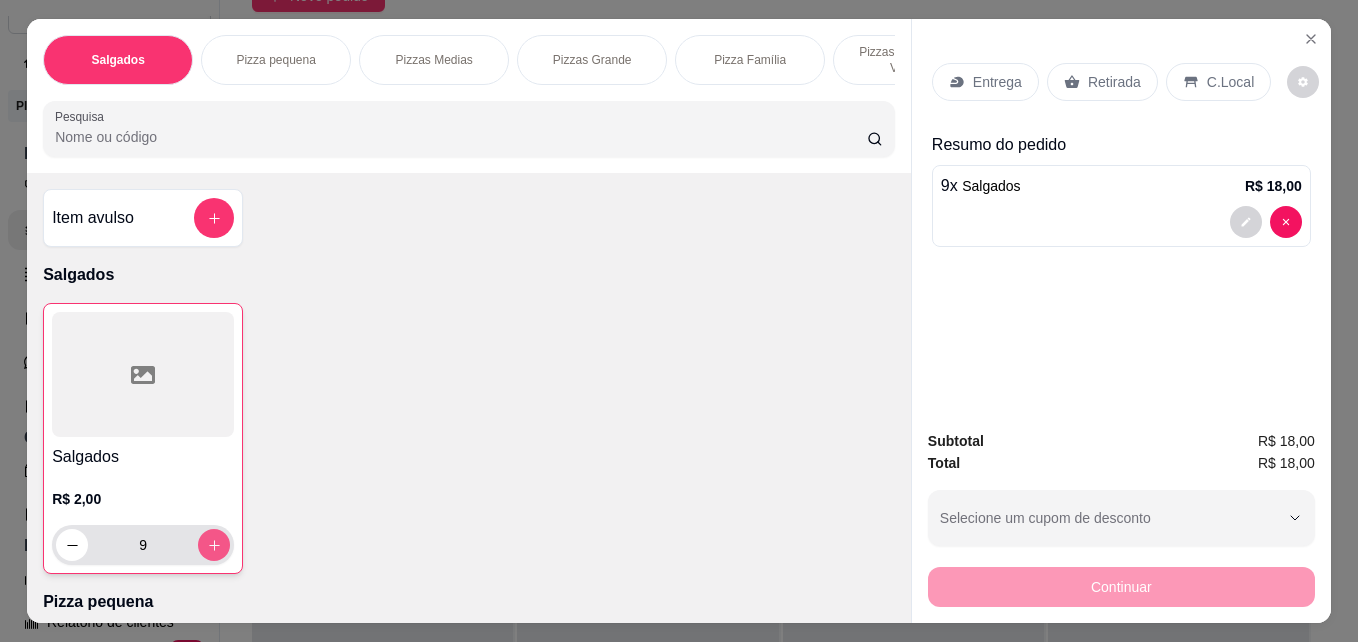 click 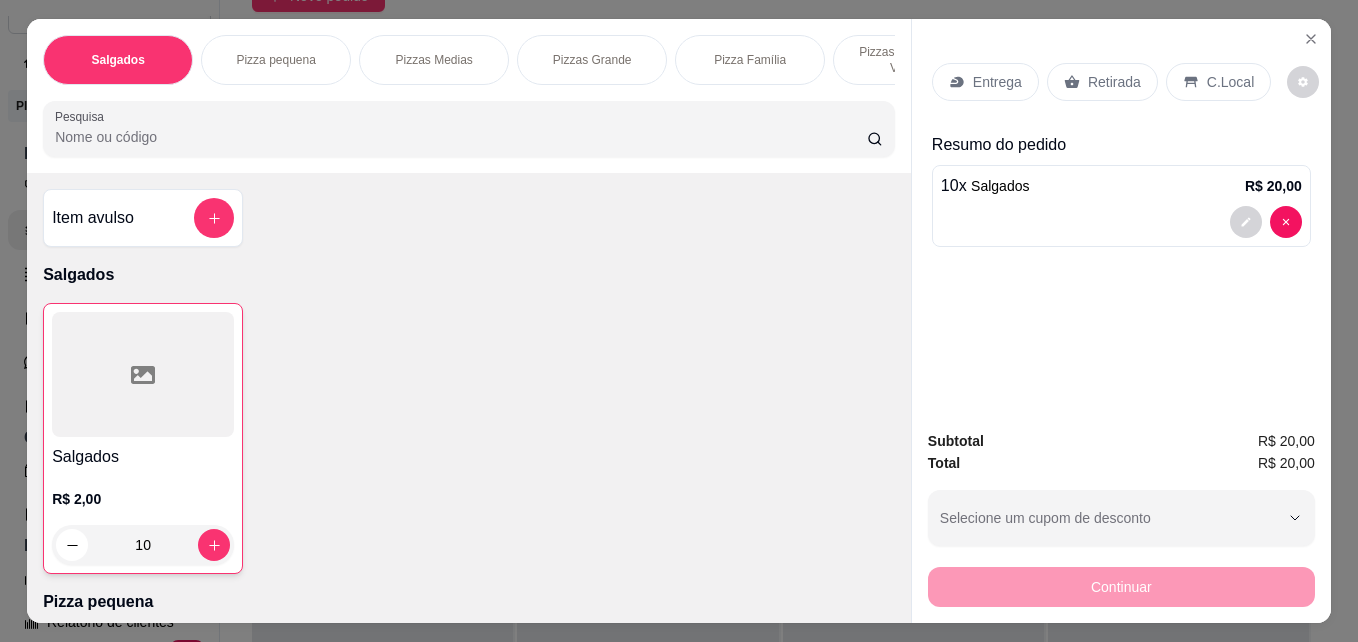 click on "Entrega" at bounding box center [997, 82] 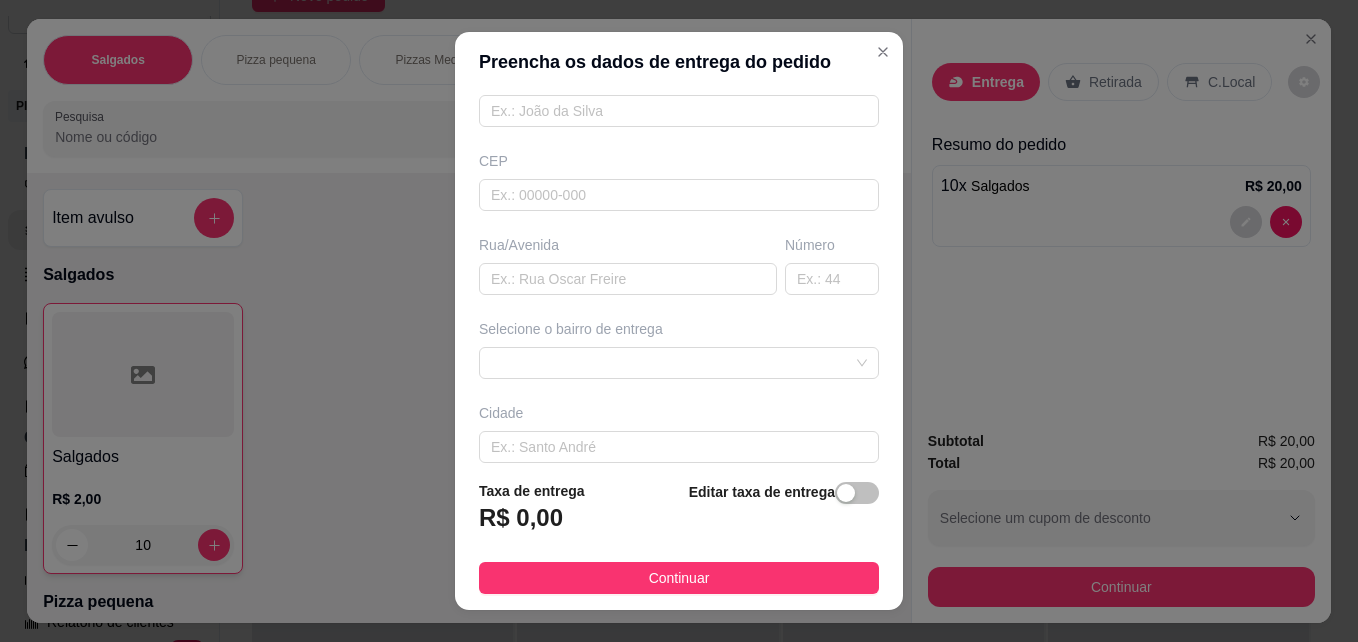 scroll, scrollTop: 200, scrollLeft: 0, axis: vertical 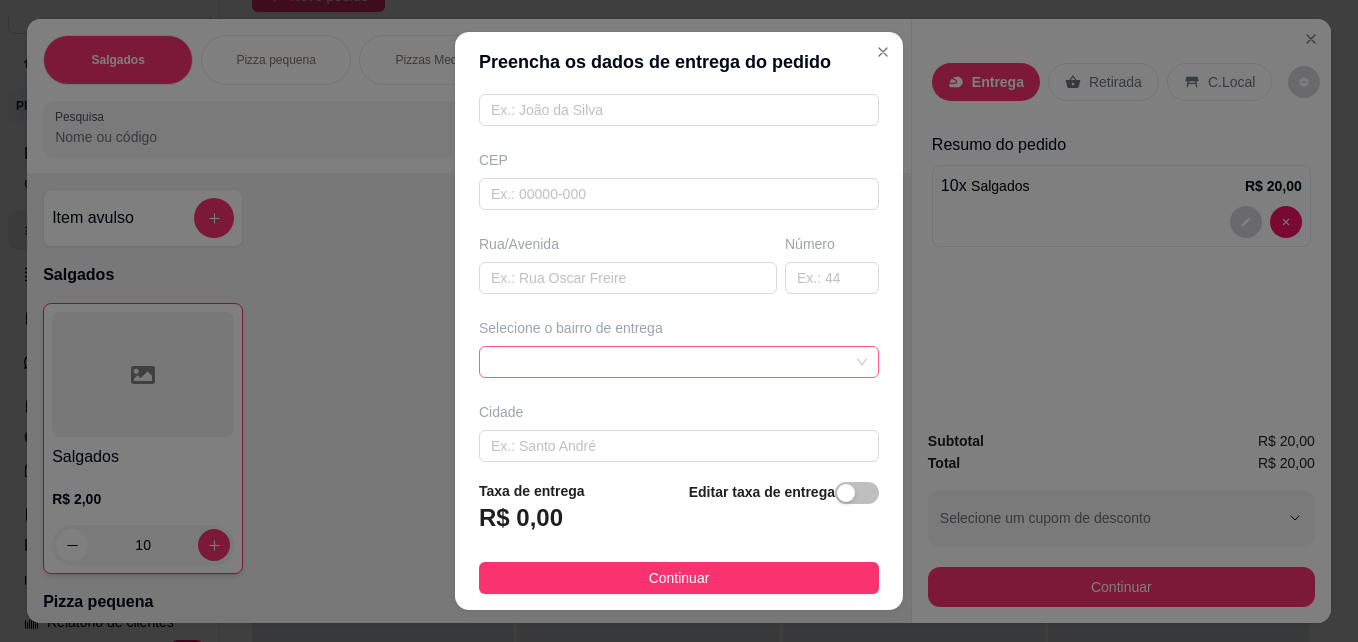 click at bounding box center (679, 362) 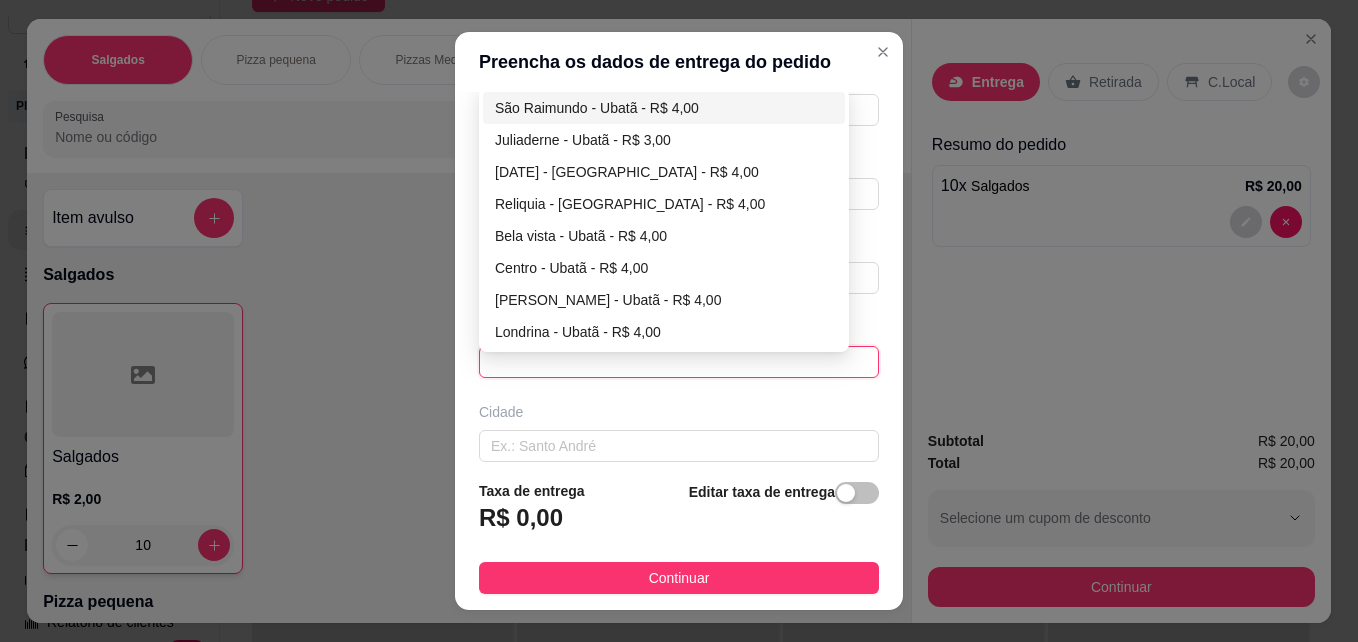 drag, startPoint x: 516, startPoint y: 362, endPoint x: 516, endPoint y: 351, distance: 11 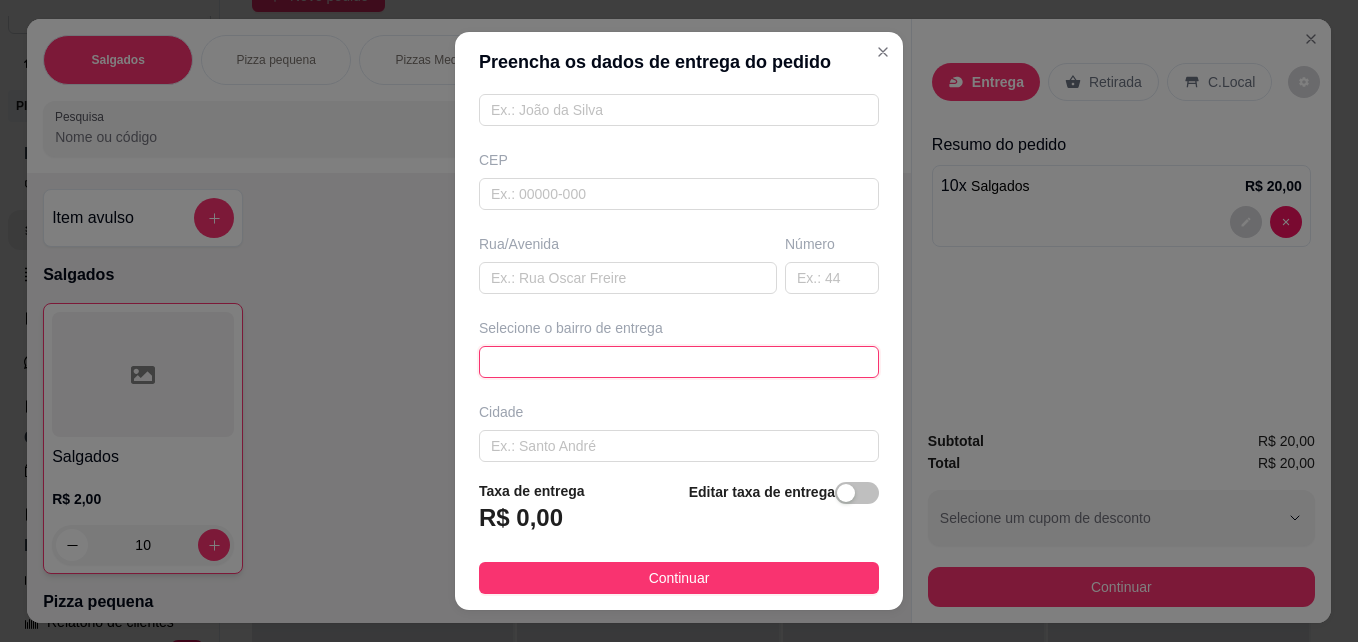 click on "68203839631c5cc314bb6da6 6820386e631c5cc314bb6da9 São Raimundo  - Ubatã  -  R$ 4,00 Juliaderne  - Ubatã  -  R$ 3,00 2 de julho  - Ubatã  -  R$ 4,00 Reliquia - Ubatã  -  R$ 4,00 Bela vista - Ubatã  -  R$ 4,00 Centro - Ubatã  -  R$ 4,00 Xavier - Ubatã  -  R$ 4,00 Londrina  - Ubatã  -  R$ 4,00 Camamuzinho - Ibirapitanga  -  R$ 4,00 Marinalva  - Ubatã  -  R$ 3,00" at bounding box center [679, 362] 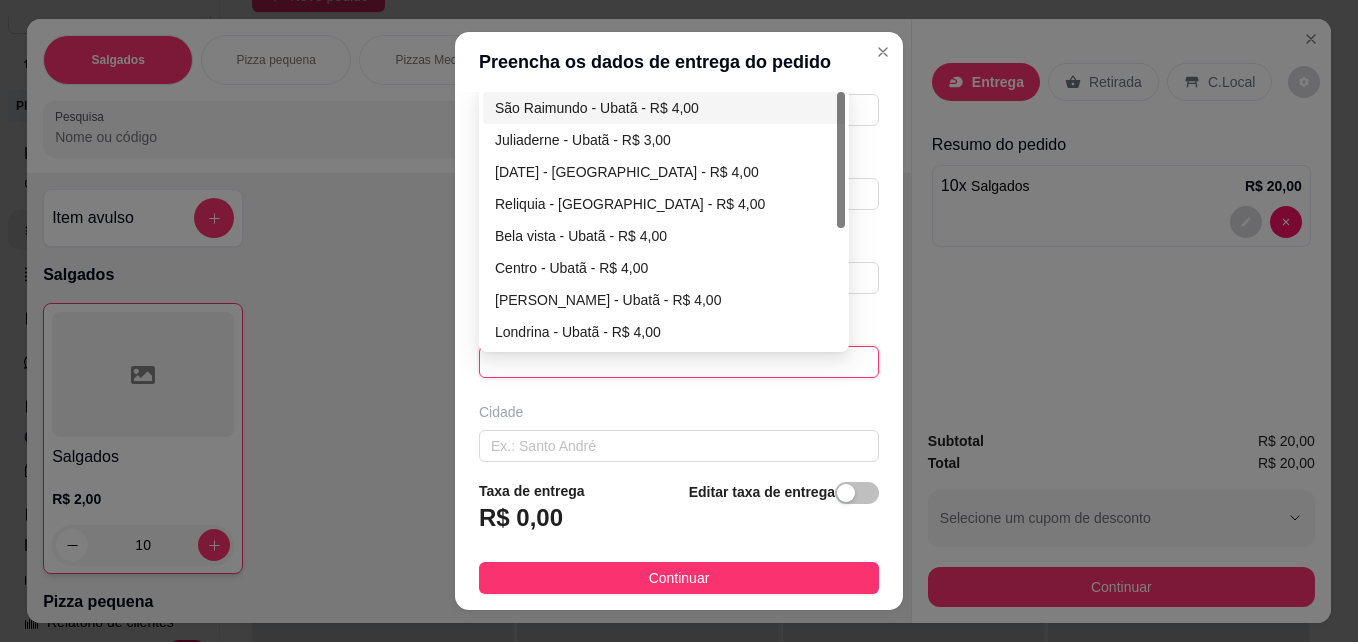 click on "68203839631c5cc314bb6da6 6820386e631c5cc314bb6da9 São Raimundo  - Ubatã  -  R$ 4,00 Juliaderne  - Ubatã  -  R$ 3,00 2 de julho  - Ubatã  -  R$ 4,00 Reliquia - Ubatã  -  R$ 4,00 Bela vista - Ubatã  -  R$ 4,00 Centro - Ubatã  -  R$ 4,00 Xavier - Ubatã  -  R$ 4,00 Londrina  - Ubatã  -  R$ 4,00 Camamuzinho - Ibirapitanga  -  R$ 4,00 Marinalva  - Ubatã  -  R$ 3,00" at bounding box center [679, 362] 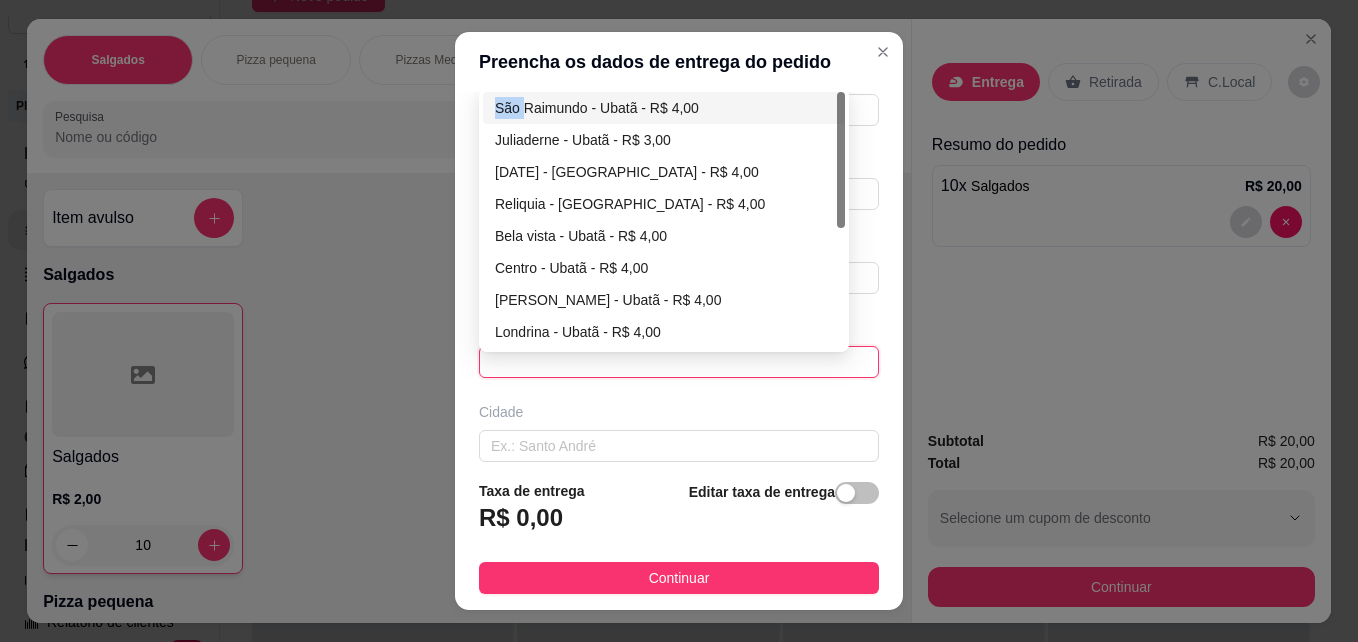 click on "68203839631c5cc314bb6da6 6820386e631c5cc314bb6da9 São Raimundo  - Ubatã  -  R$ 4,00 Juliaderne  - Ubatã  -  R$ 3,00 2 de julho  - Ubatã  -  R$ 4,00 Reliquia - Ubatã  -  R$ 4,00 Bela vista - Ubatã  -  R$ 4,00 Centro - Ubatã  -  R$ 4,00 Xavier - Ubatã  -  R$ 4,00 Londrina  - Ubatã  -  R$ 4,00 Camamuzinho - Ibirapitanga  -  R$ 4,00 Marinalva  - Ubatã  -  R$ 3,00" at bounding box center [679, 362] 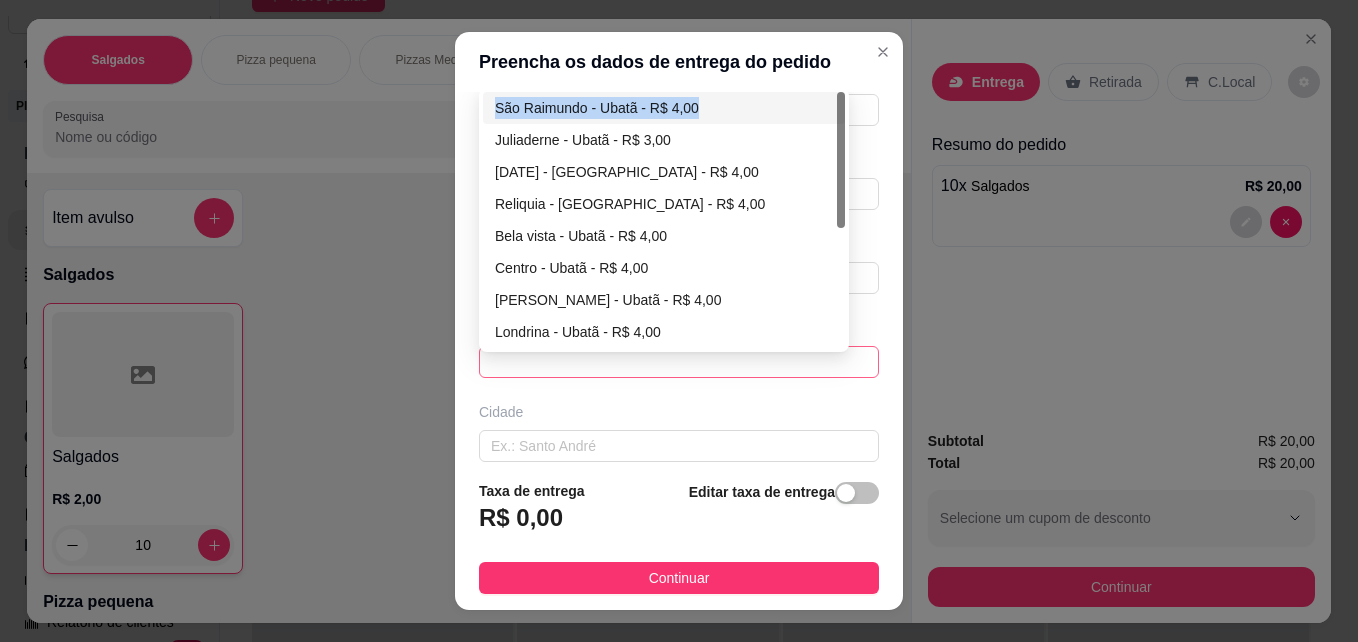 click on "68203839631c5cc314bb6da6 6820386e631c5cc314bb6da9 São Raimundo  - Ubatã  -  R$ 4,00 Juliaderne  - Ubatã  -  R$ 3,00 2 de julho  - Ubatã  -  R$ 4,00 Reliquia - Ubatã  -  R$ 4,00 Bela vista - Ubatã  -  R$ 4,00 Centro - Ubatã  -  R$ 4,00 Xavier - Ubatã  -  R$ 4,00 Londrina  - Ubatã  -  R$ 4,00 Camamuzinho - Ibirapitanga  -  R$ 4,00 Marinalva  - Ubatã  -  R$ 3,00" at bounding box center (664, 220) 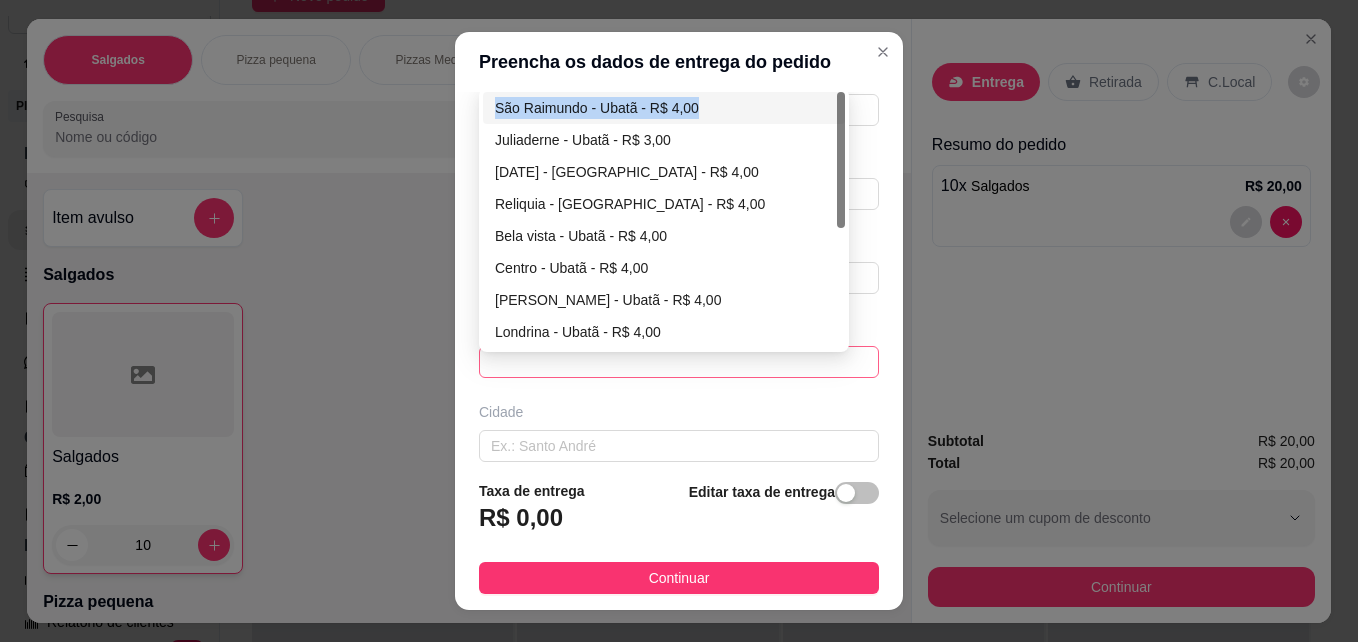 click on "68203839631c5cc314bb6da6 6820386e631c5cc314bb6da9 São Raimundo  - Ubatã  -  R$ 4,00 Juliaderne  - Ubatã  -  R$ 3,00 2 de julho  - Ubatã  -  R$ 4,00 Reliquia - Ubatã  -  R$ 4,00 Bela vista - Ubatã  -  R$ 4,00 Centro - Ubatã  -  R$ 4,00 Xavier - Ubatã  -  R$ 4,00 Londrina  - Ubatã  -  R$ 4,00 Camamuzinho - Ibirapitanga  -  R$ 4,00 Marinalva  - Ubatã  -  R$ 3,00" at bounding box center (664, 220) 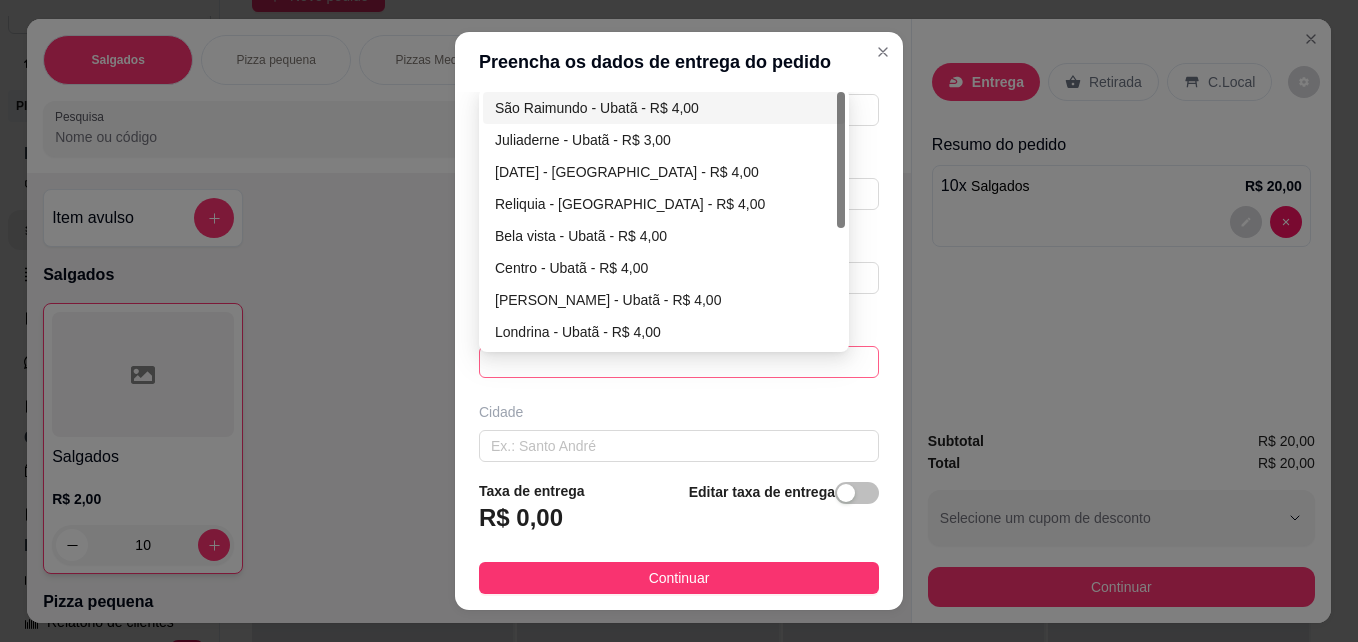 click on "68203839631c5cc314bb6da6 6820386e631c5cc314bb6da9 São Raimundo  - Ubatã  -  R$ 4,00 Juliaderne  - Ubatã  -  R$ 3,00 2 de julho  - Ubatã  -  R$ 4,00 Reliquia - Ubatã  -  R$ 4,00 Bela vista - Ubatã  -  R$ 4,00 Centro - Ubatã  -  R$ 4,00 Xavier - Ubatã  -  R$ 4,00 Londrina  - Ubatã  -  R$ 4,00 Camamuzinho - Ibirapitanga  -  R$ 4,00 Marinalva  - Ubatã  -  R$ 3,00" at bounding box center [664, 220] 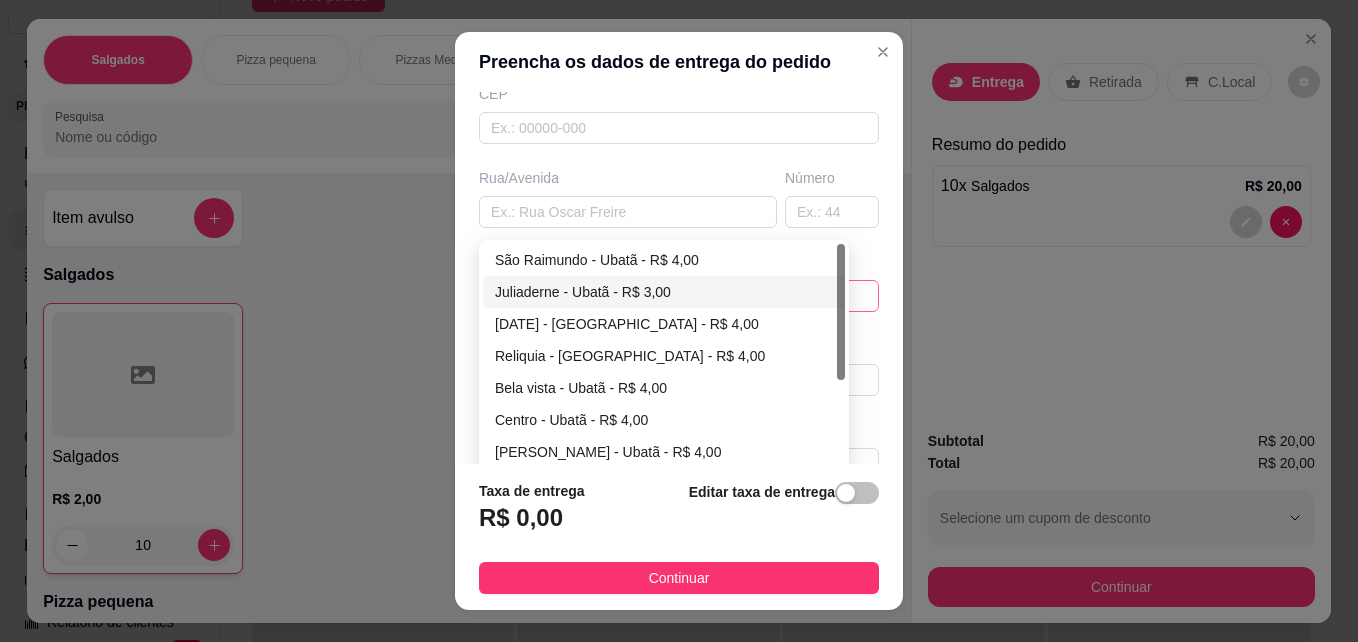 scroll, scrollTop: 302, scrollLeft: 0, axis: vertical 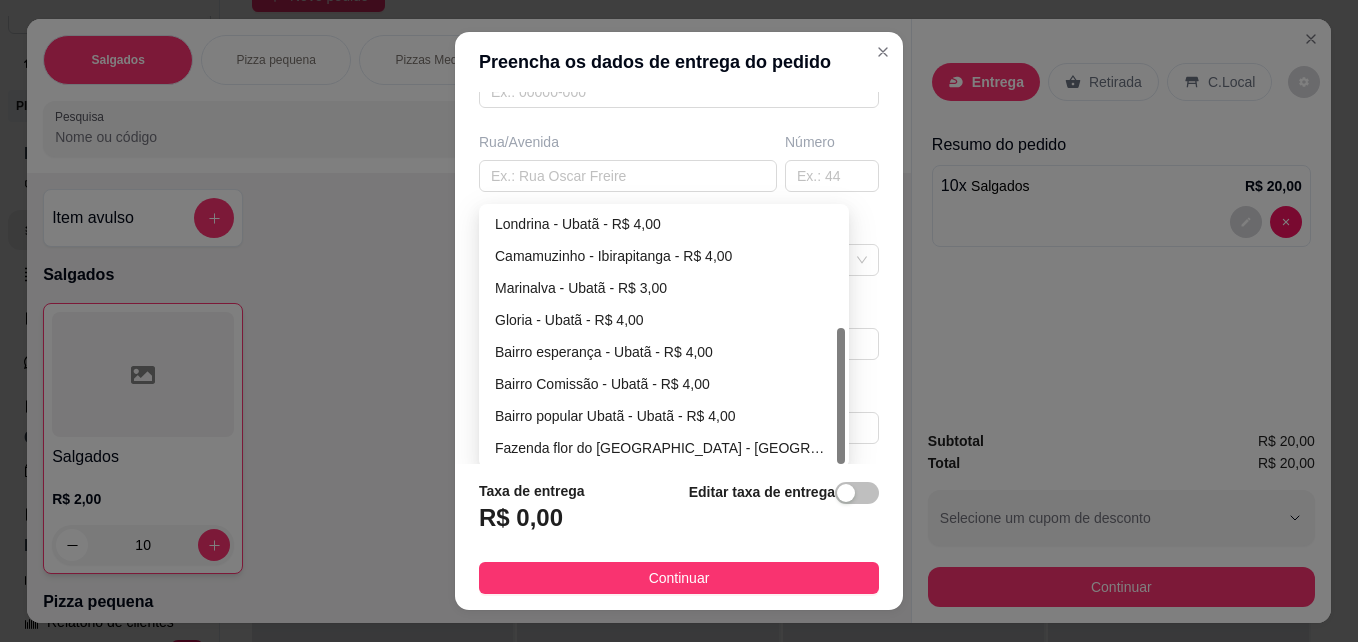drag, startPoint x: 833, startPoint y: 313, endPoint x: 863, endPoint y: 468, distance: 157.87654 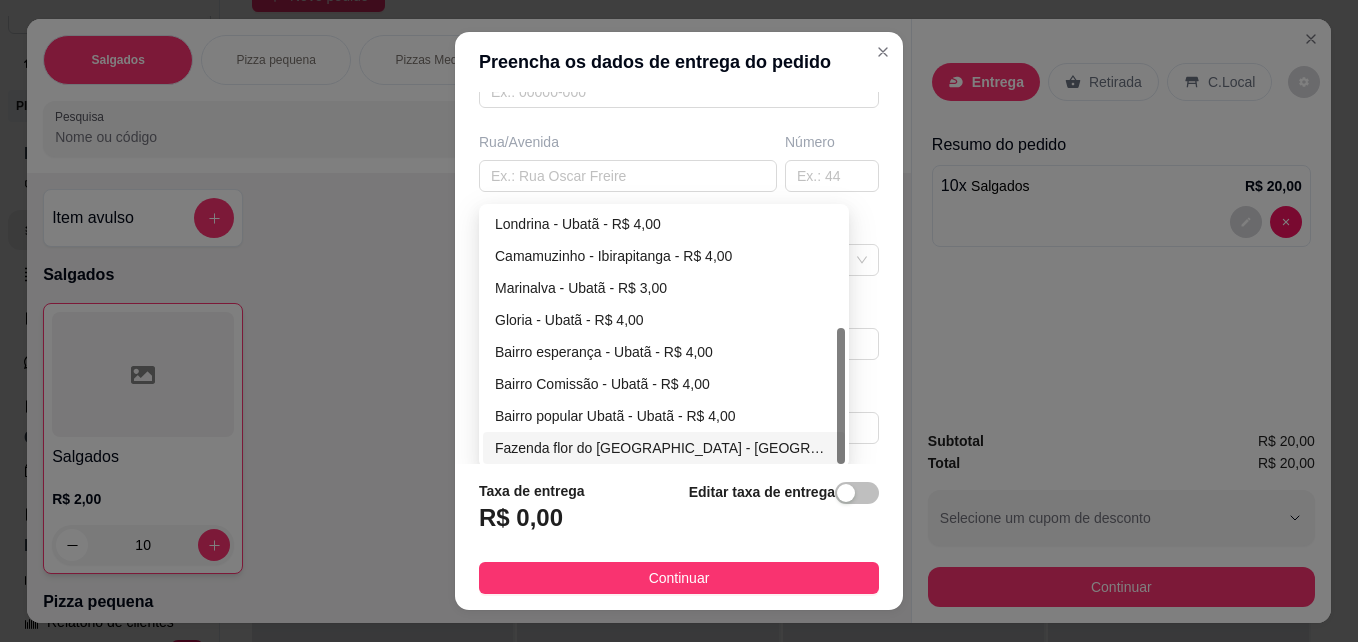 click on "R$ 0,00" at bounding box center (521, 518) 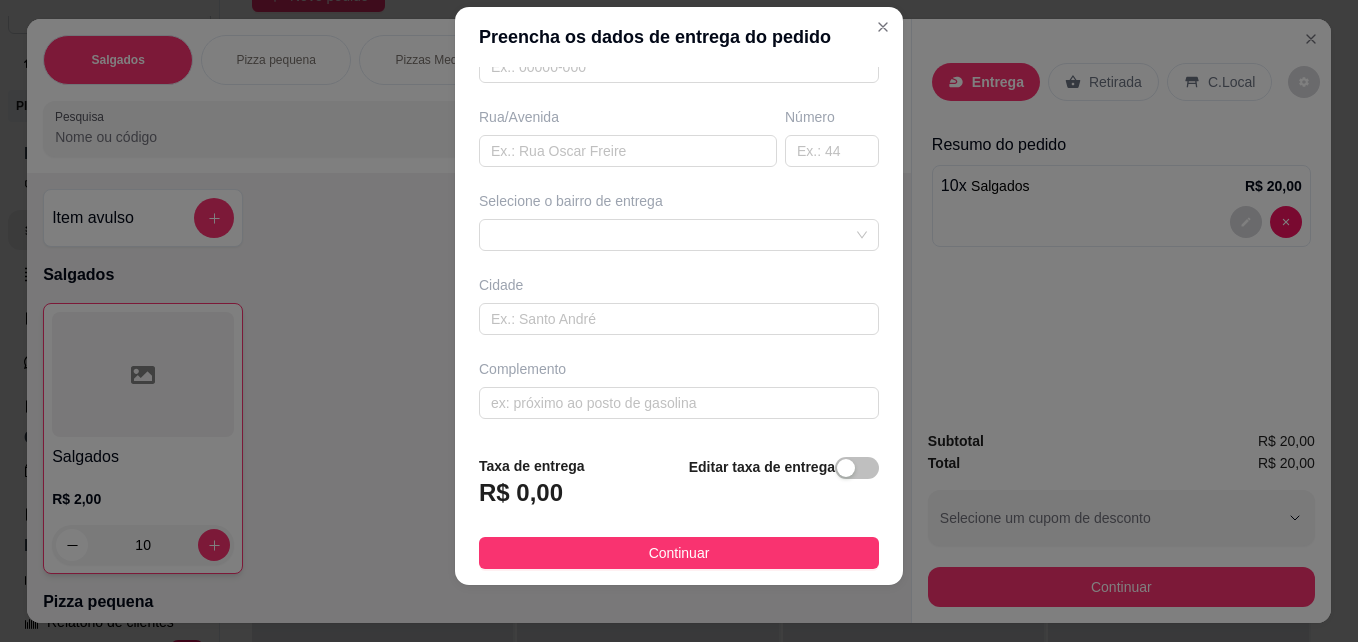 scroll, scrollTop: 32, scrollLeft: 0, axis: vertical 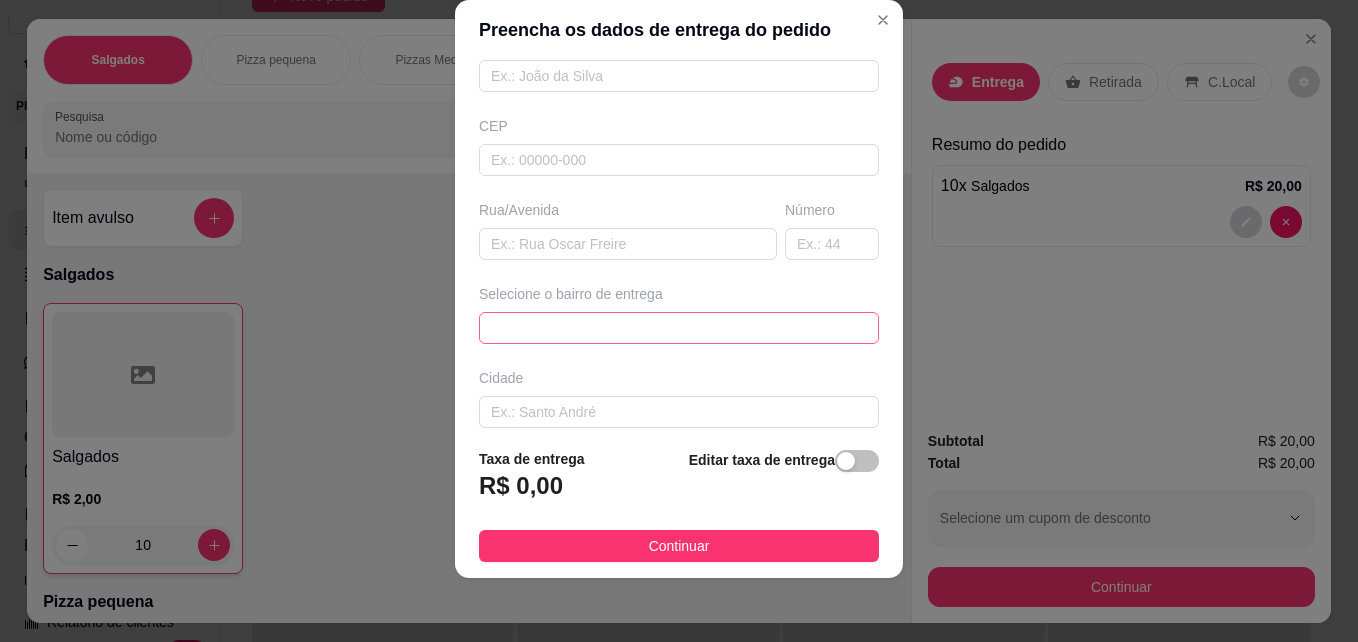 click at bounding box center [679, 328] 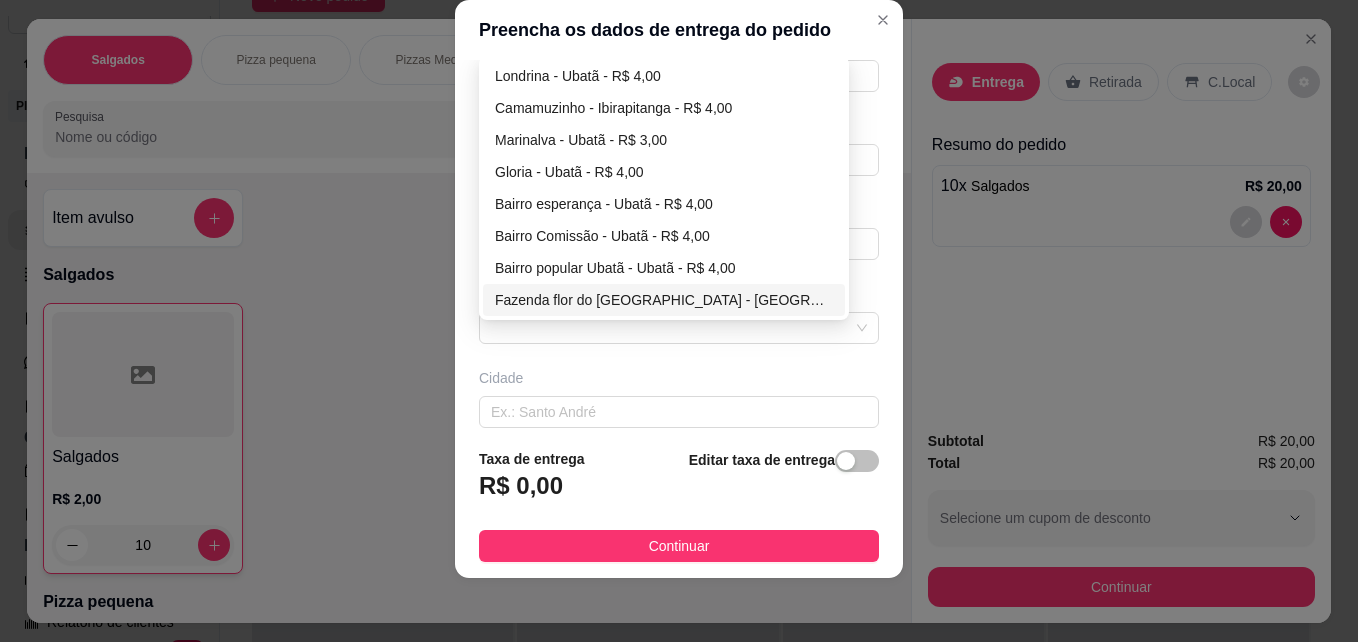 click on "Busque pelo cliente Número de contato Nome do cliente CEP Rua/Avenida Número Selecione o bairro de entrega 68309add1822a4f26a3f97b6 68309b031822a4f26a3f97b9 Xavier - Ubatã  -  R$ 4,00 Londrina  - Ubatã  -  R$ 4,00 Camamuzinho - Ibirapitanga  -  R$ 4,00 Marinalva  - Ubatã  -  R$ 3,00 Gloria - Ubatã  -  R$ 4,00 Bairro esperança  - Ubatã  -  R$ 4,00 Bairro Comissão  - Ubatã  -  R$ 4,00 Bairro popular Ubatã  - Ubatã  -  R$ 4,00 Fazenda flor do Brasil  - Ubatã  -  R$ 10,00 Cidade Complemento" at bounding box center (679, 246) 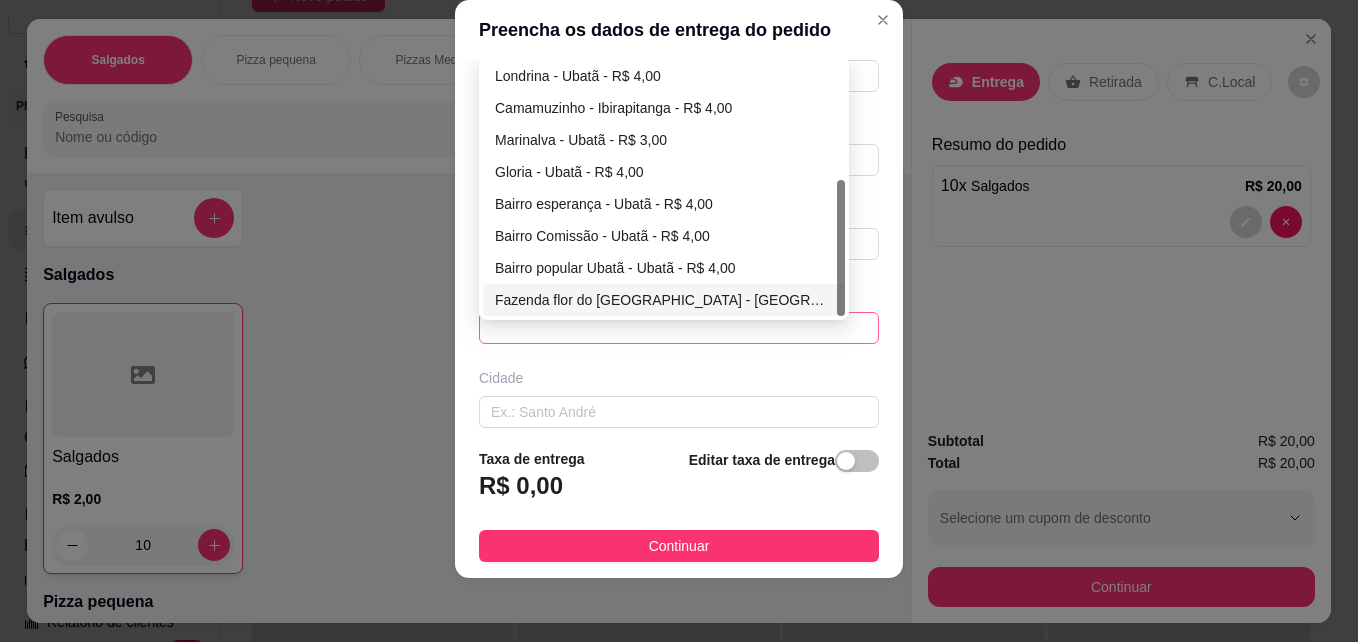 drag, startPoint x: 495, startPoint y: 316, endPoint x: 615, endPoint y: 331, distance: 120.93387 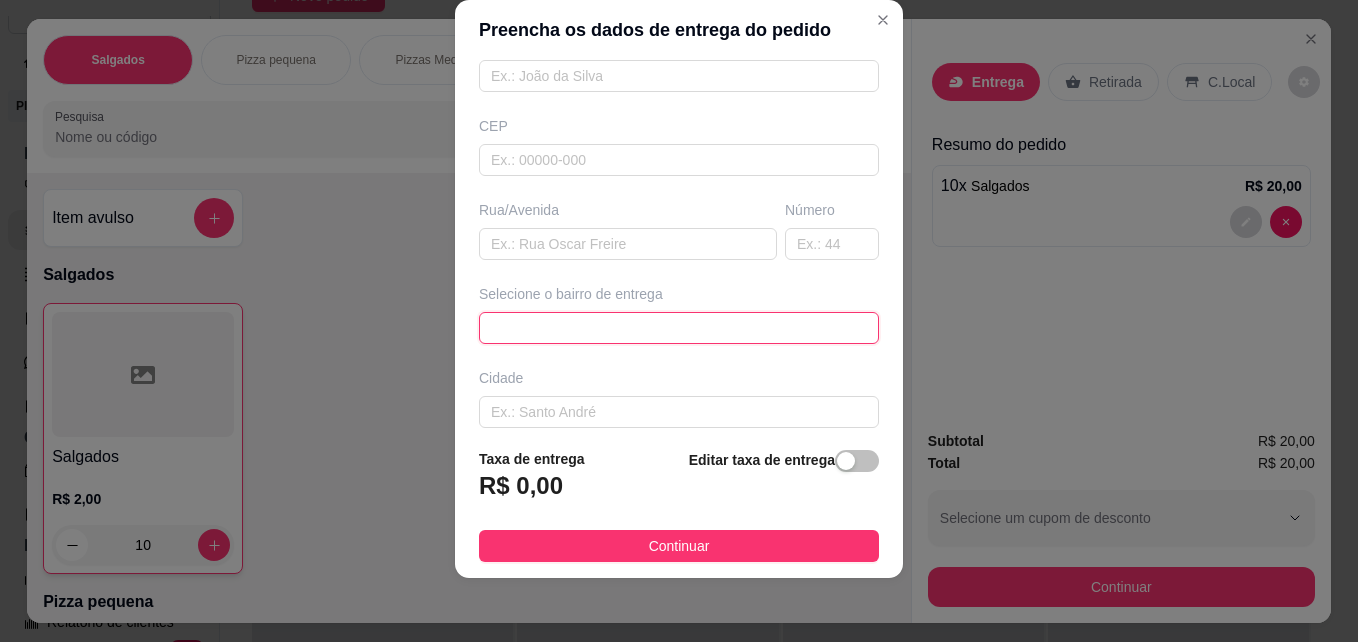 click at bounding box center (679, 328) 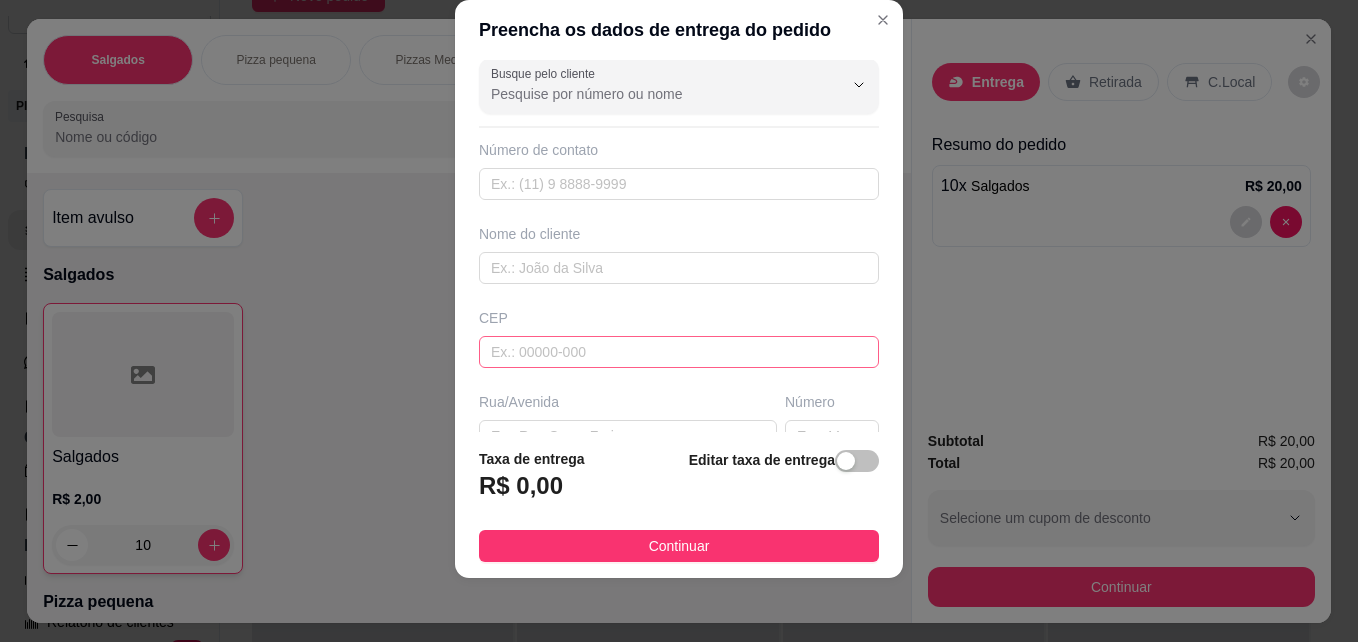 scroll, scrollTop: 0, scrollLeft: 0, axis: both 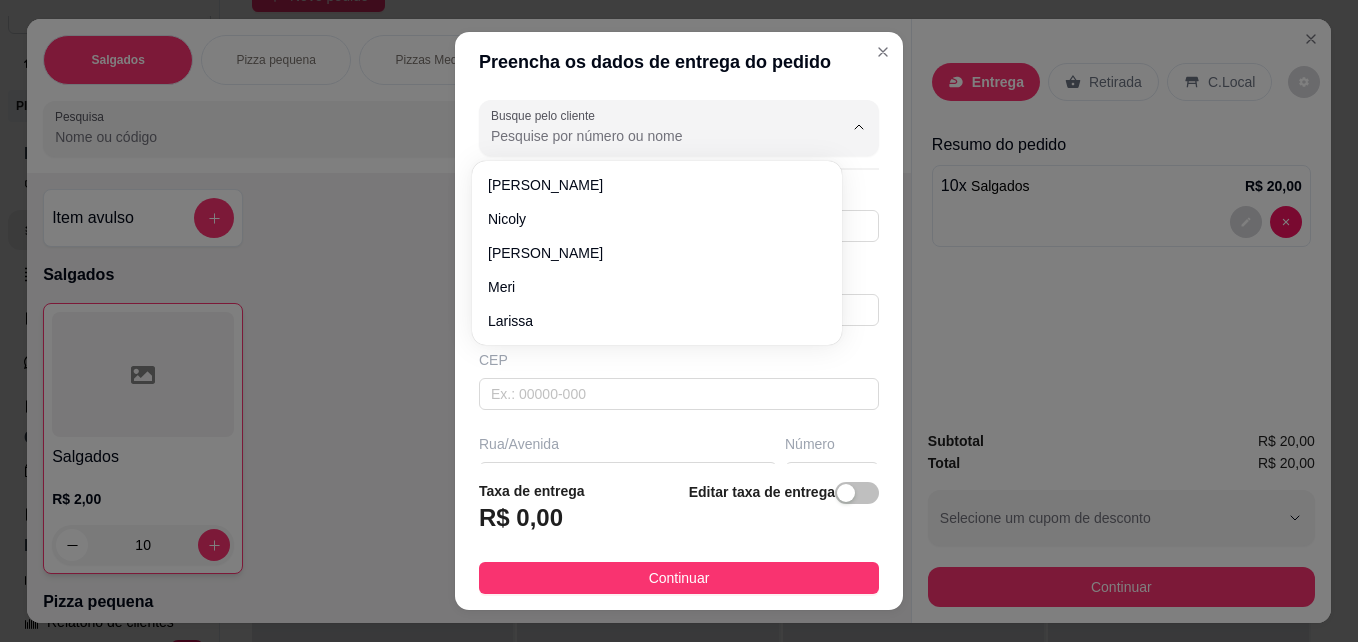 click on "Busque pelo cliente" at bounding box center (651, 136) 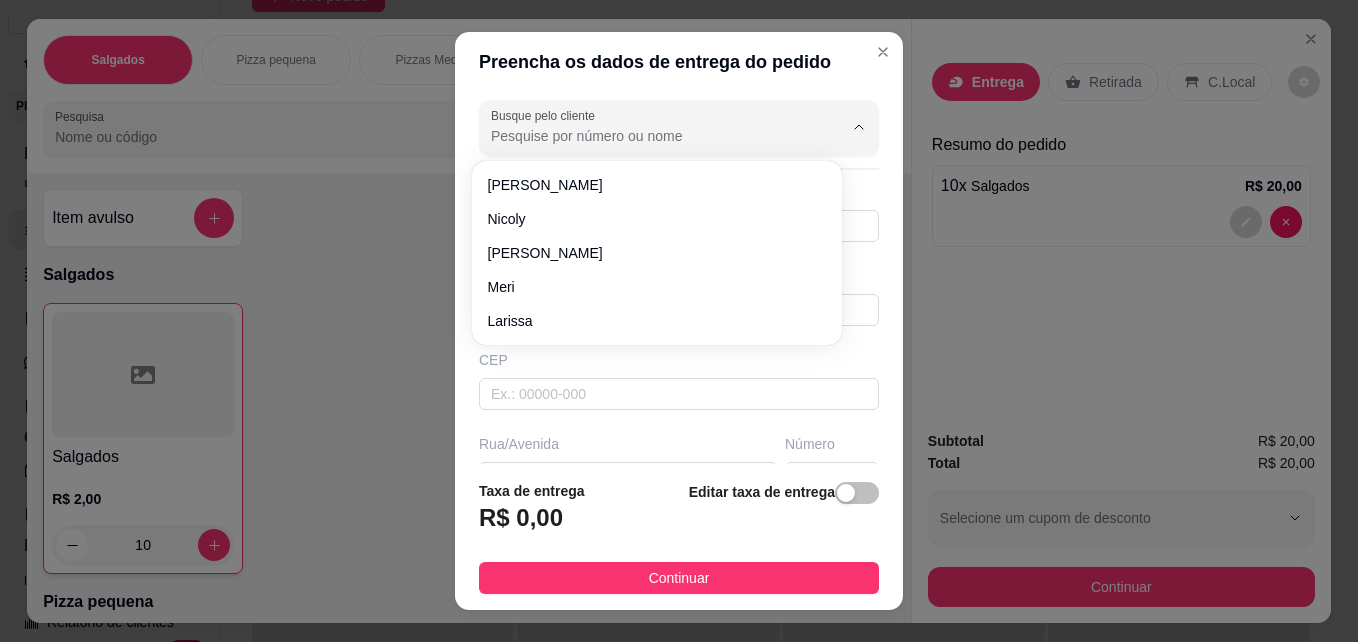 click on "Busque pelo cliente" at bounding box center [651, 136] 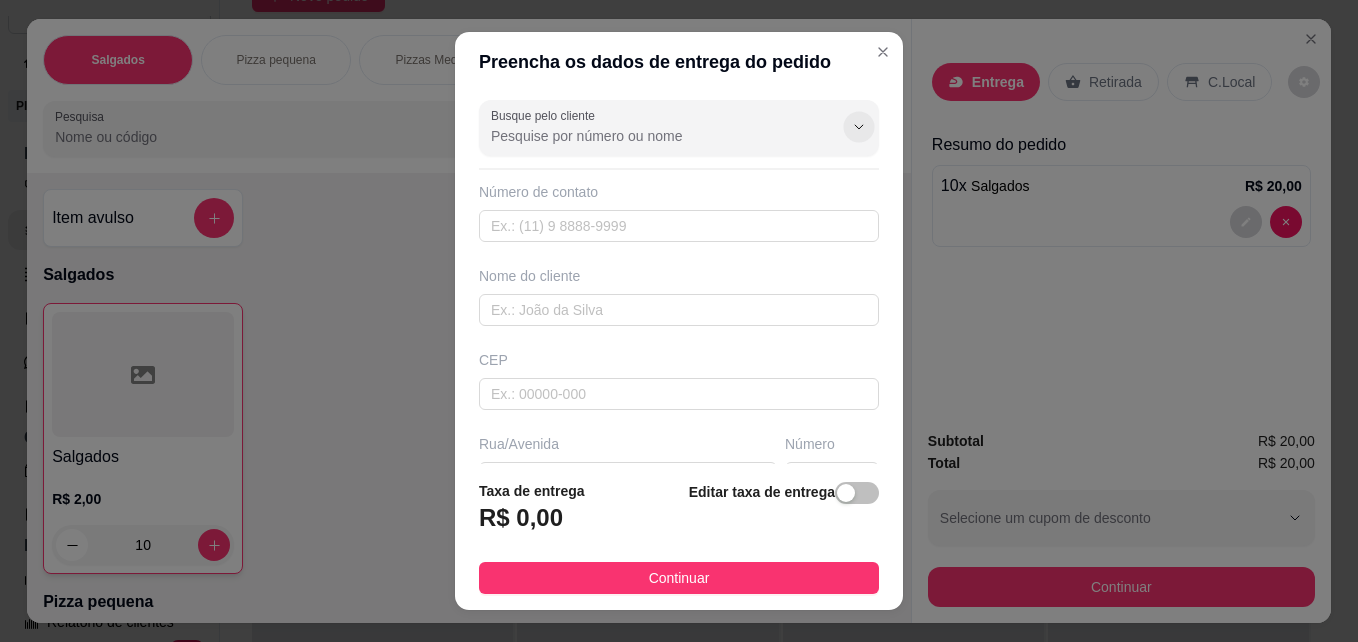 click at bounding box center (858, 127) 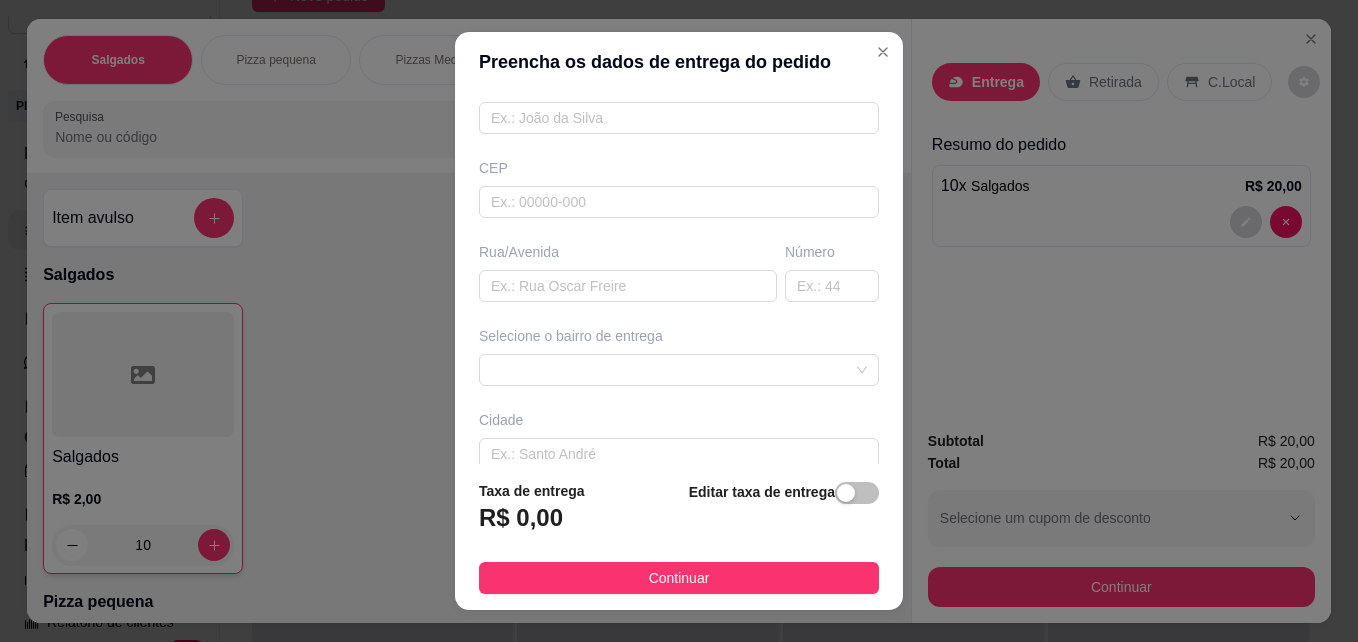 scroll, scrollTop: 200, scrollLeft: 0, axis: vertical 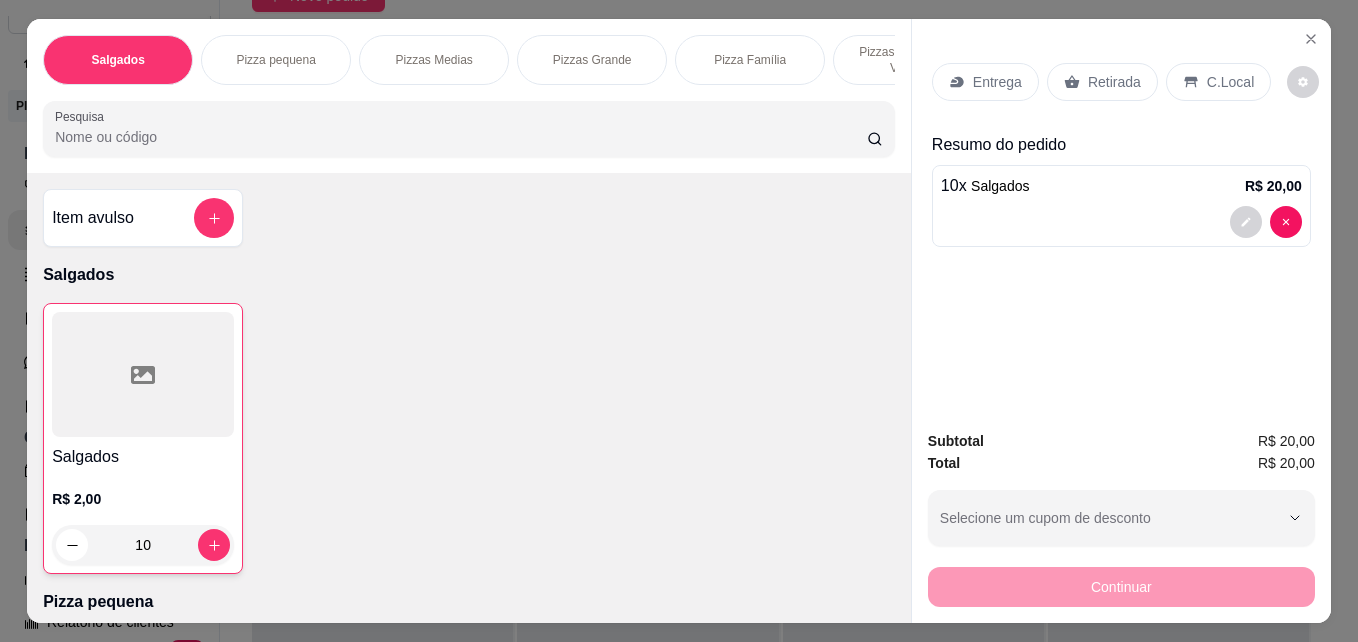 click 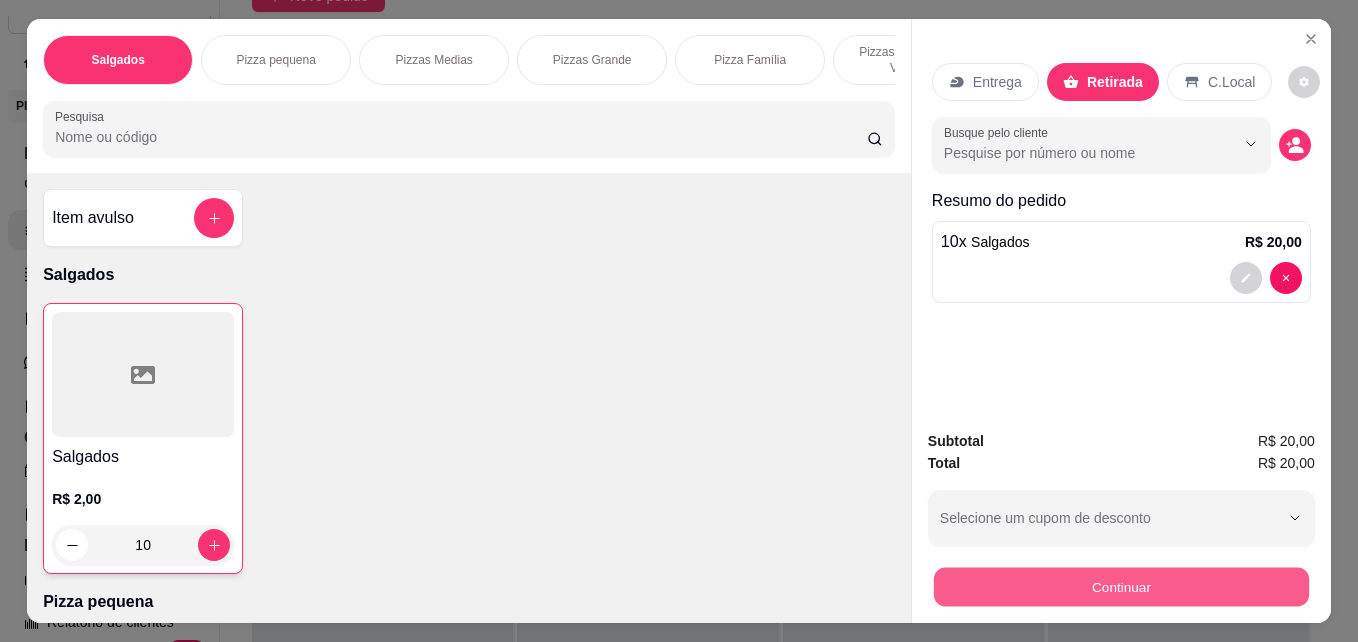 click on "Continuar" at bounding box center [1121, 586] 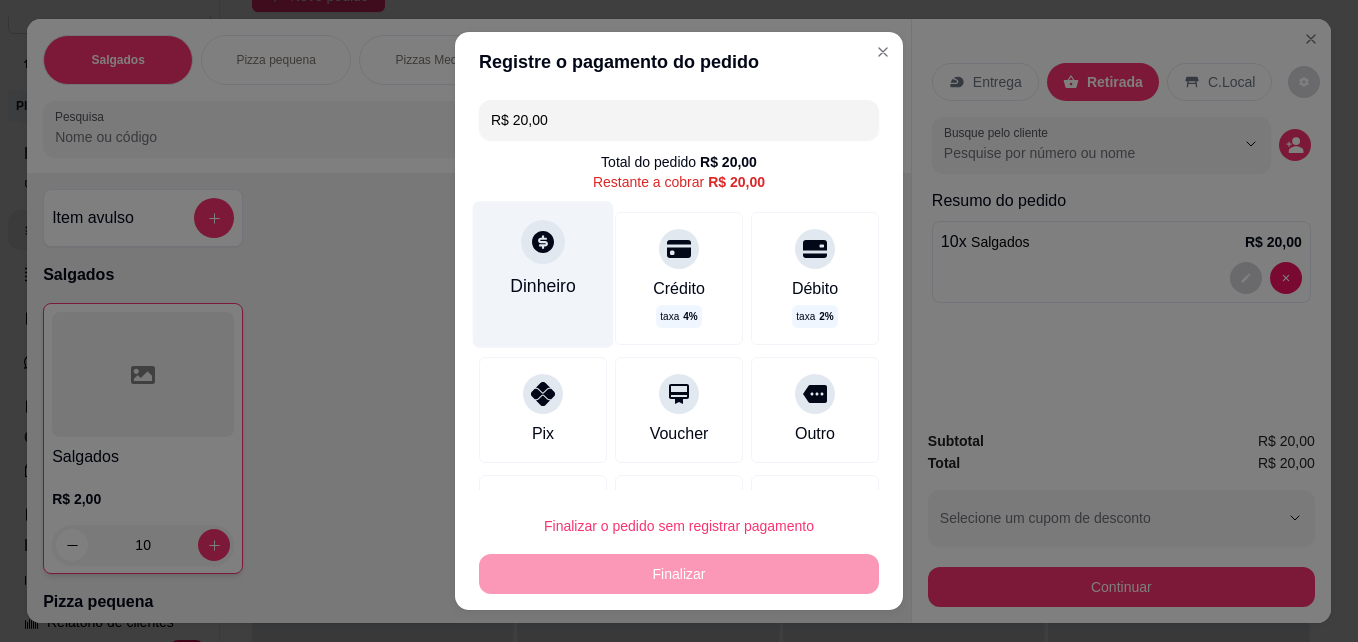 click on "Dinheiro" at bounding box center (543, 274) 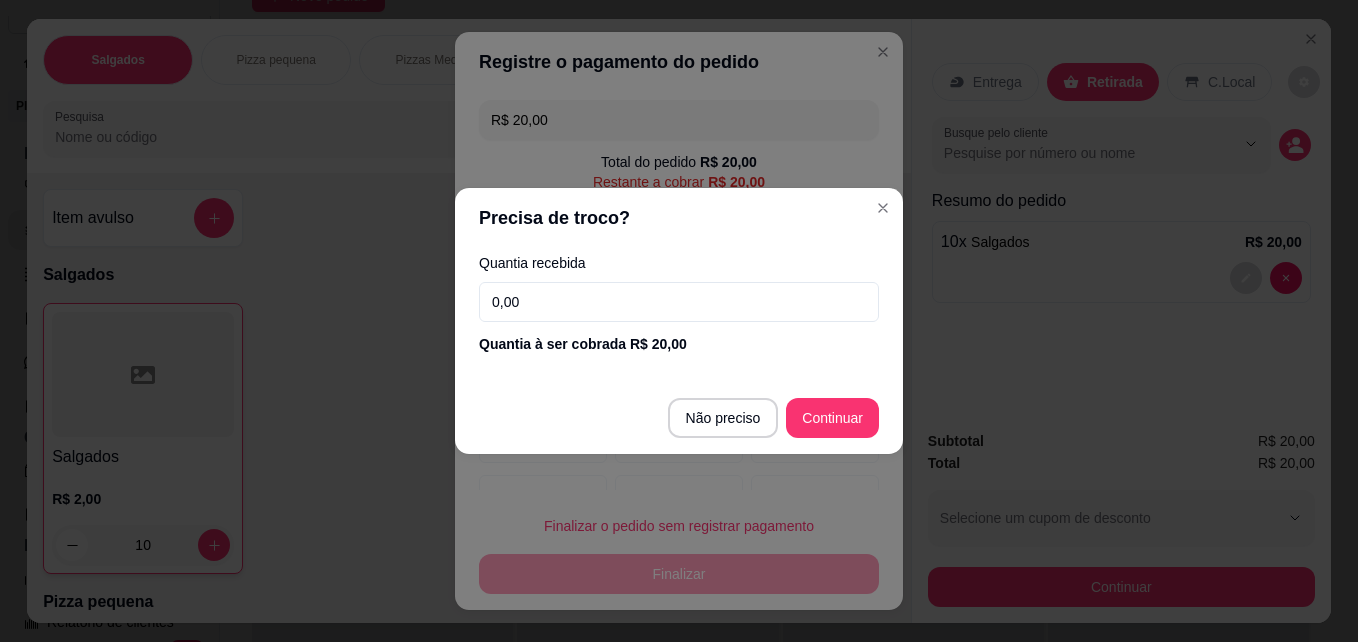 click on "0,00" at bounding box center [679, 302] 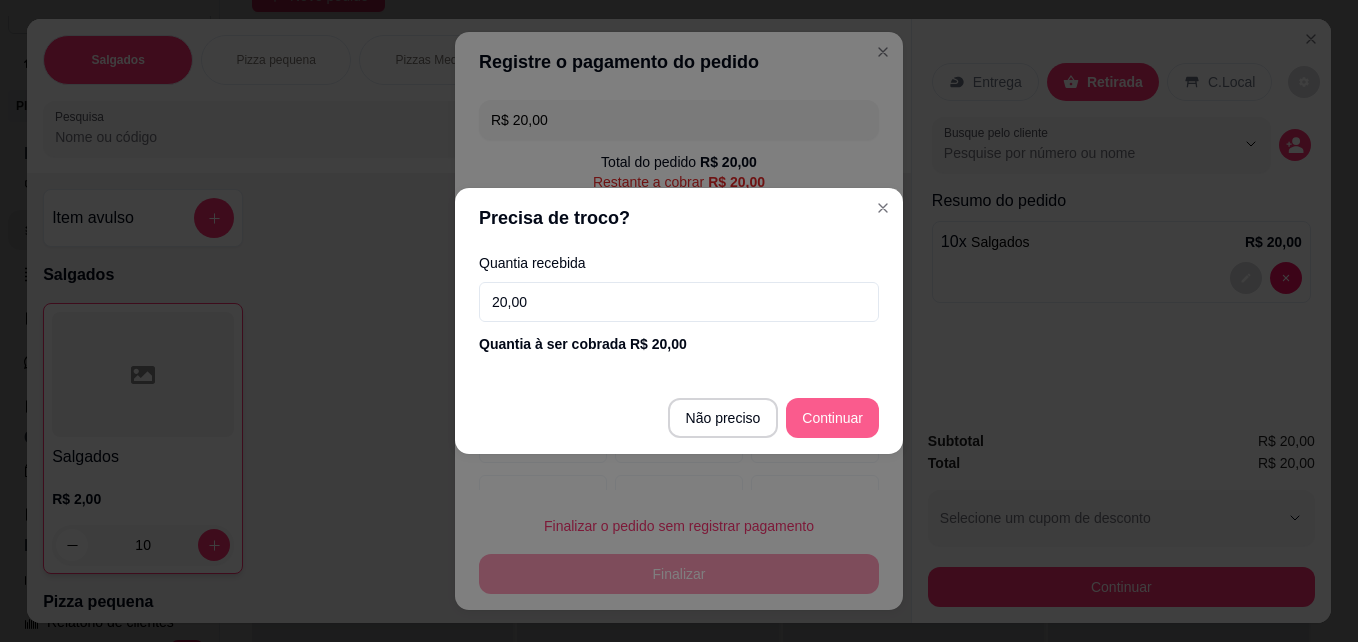 type on "20,00" 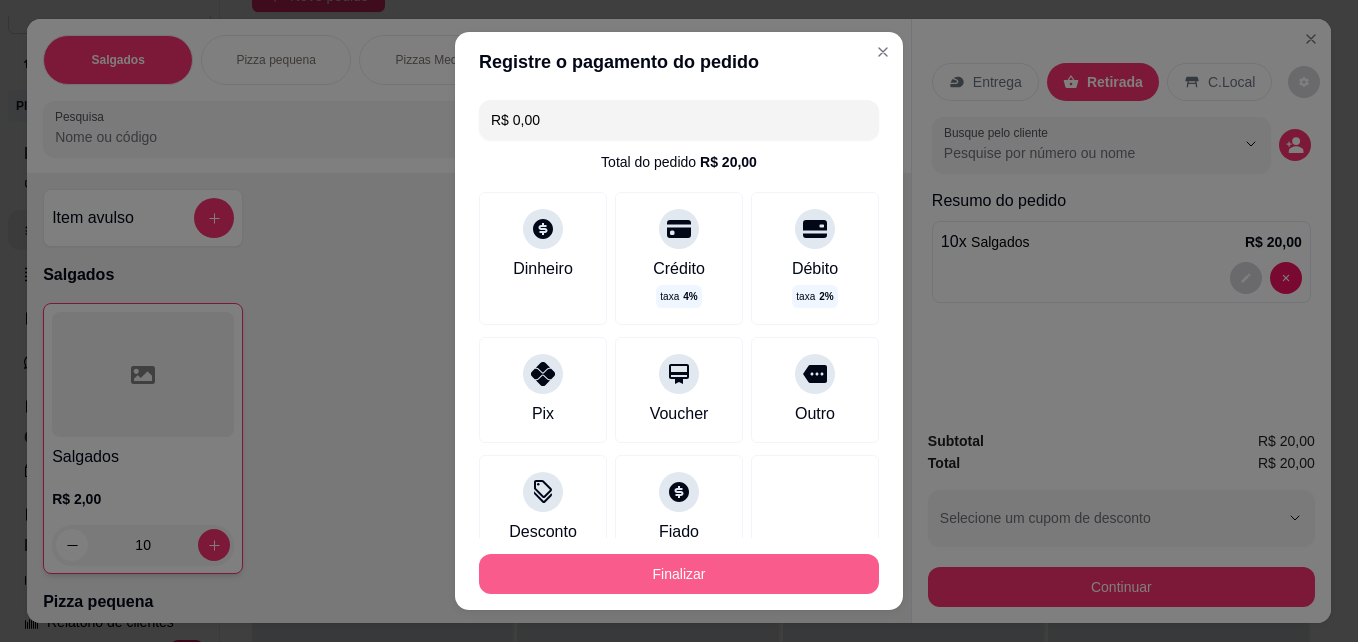 click on "Finalizar" at bounding box center (679, 574) 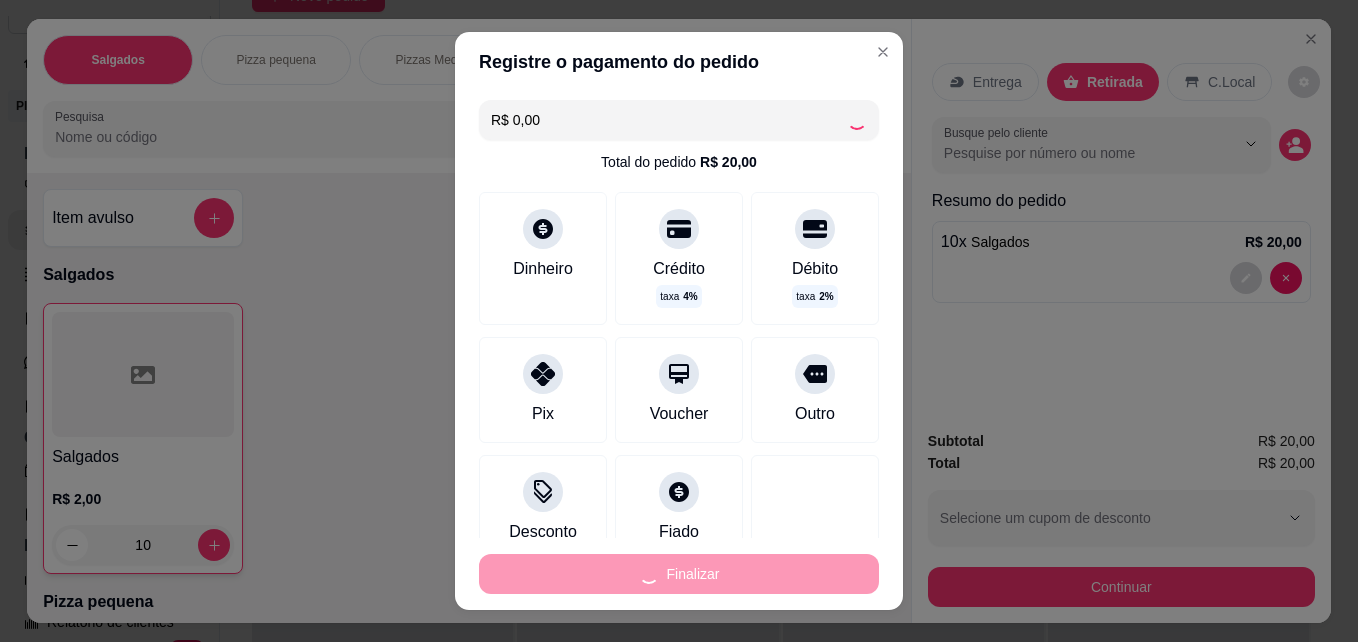 type on "0" 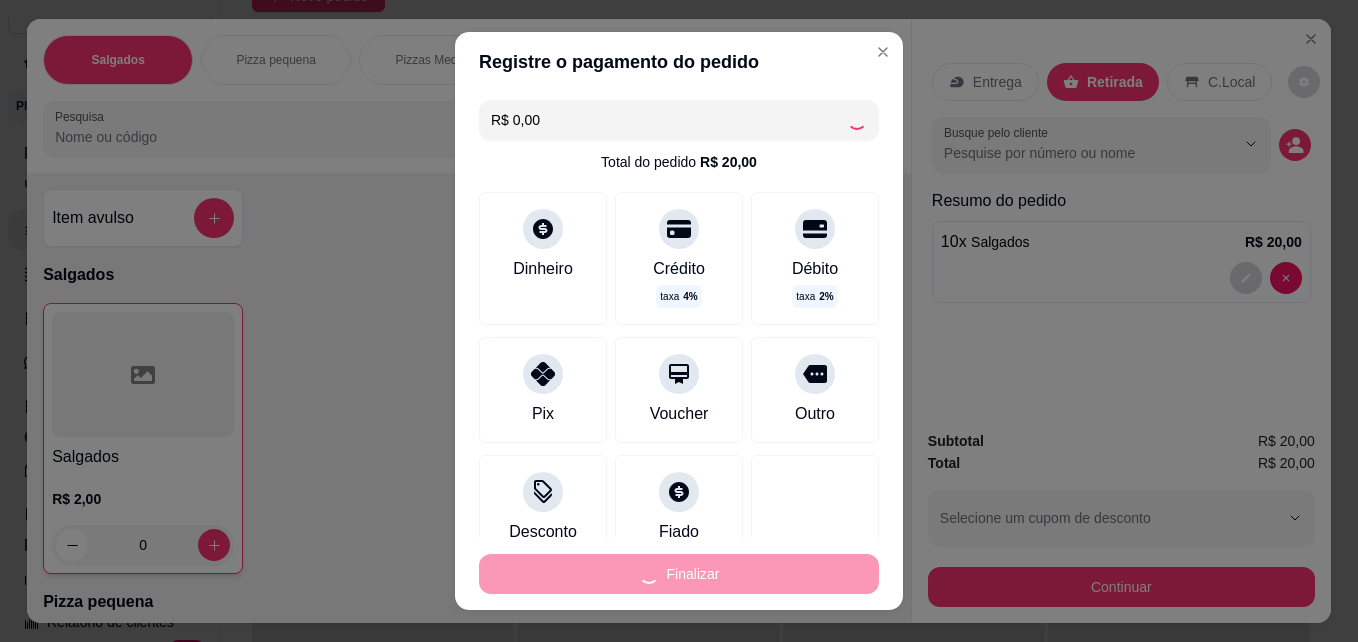 type on "-R$ 20,00" 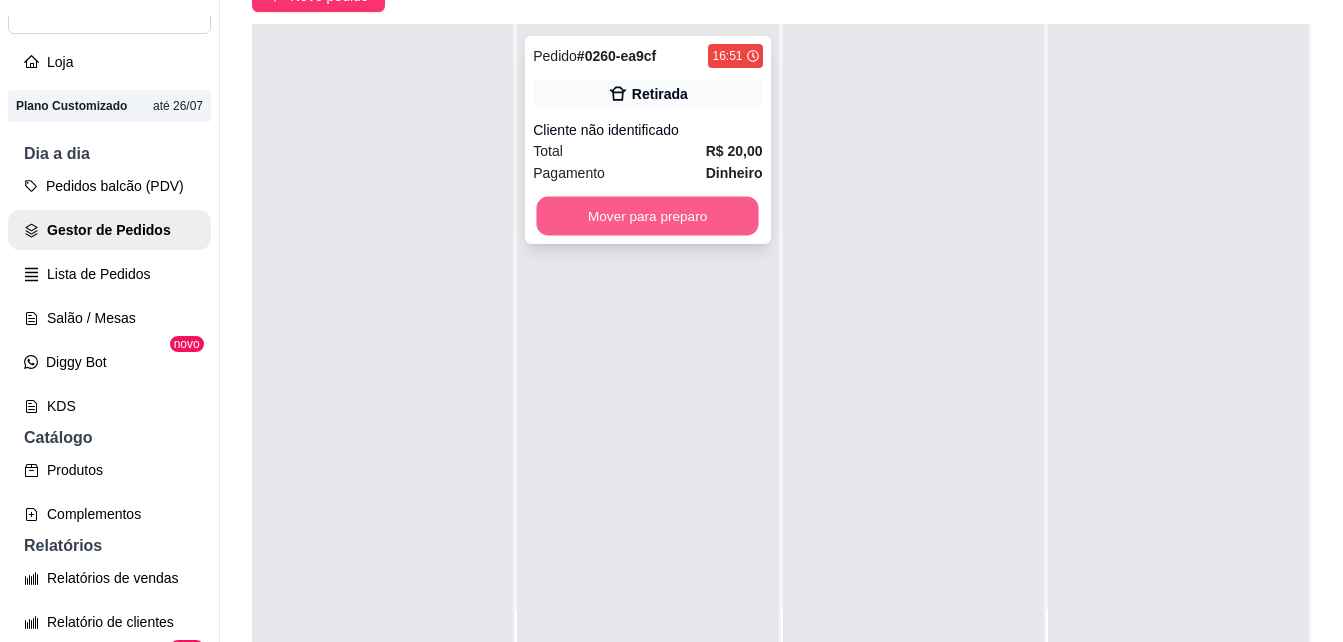 click on "Mover para preparo" at bounding box center (648, 216) 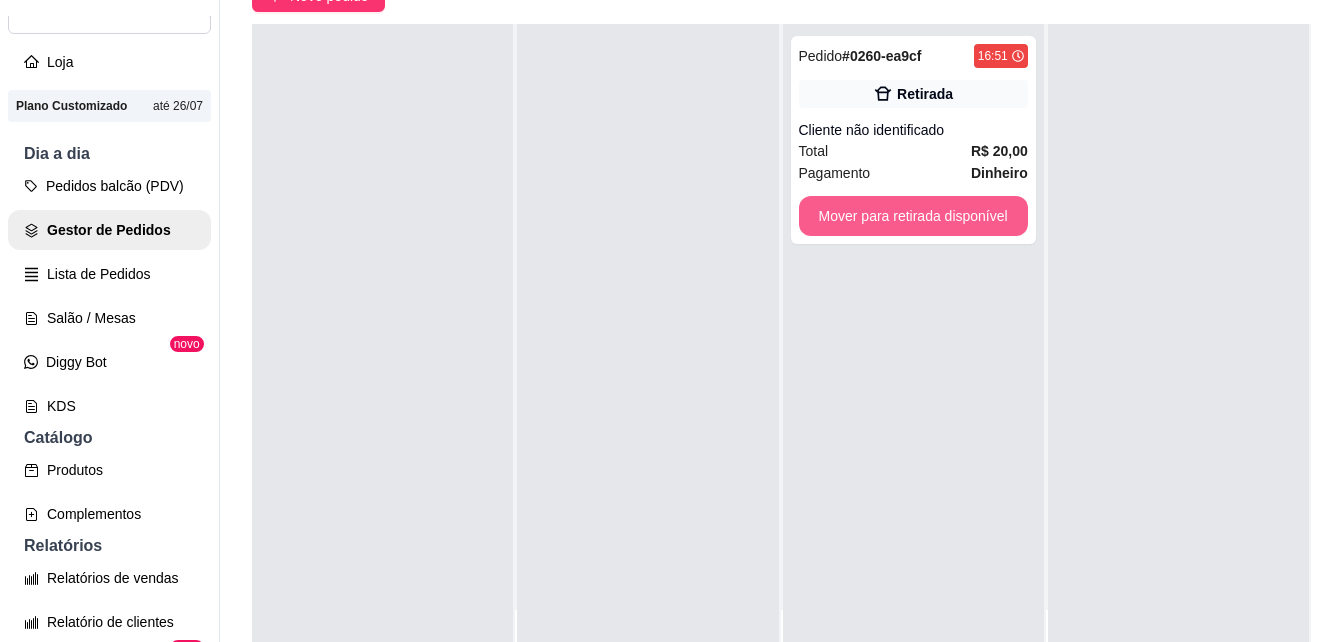 click on "Mover para retirada disponível" at bounding box center [913, 216] 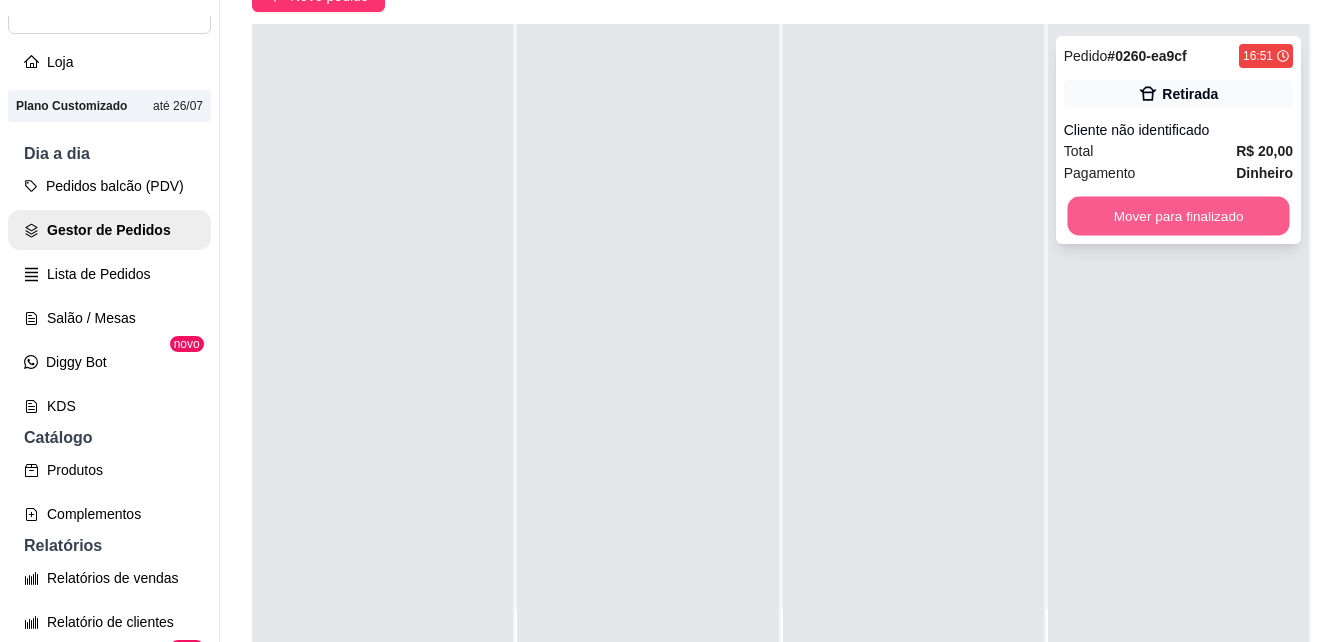 click on "Mover para finalizado" at bounding box center [1178, 216] 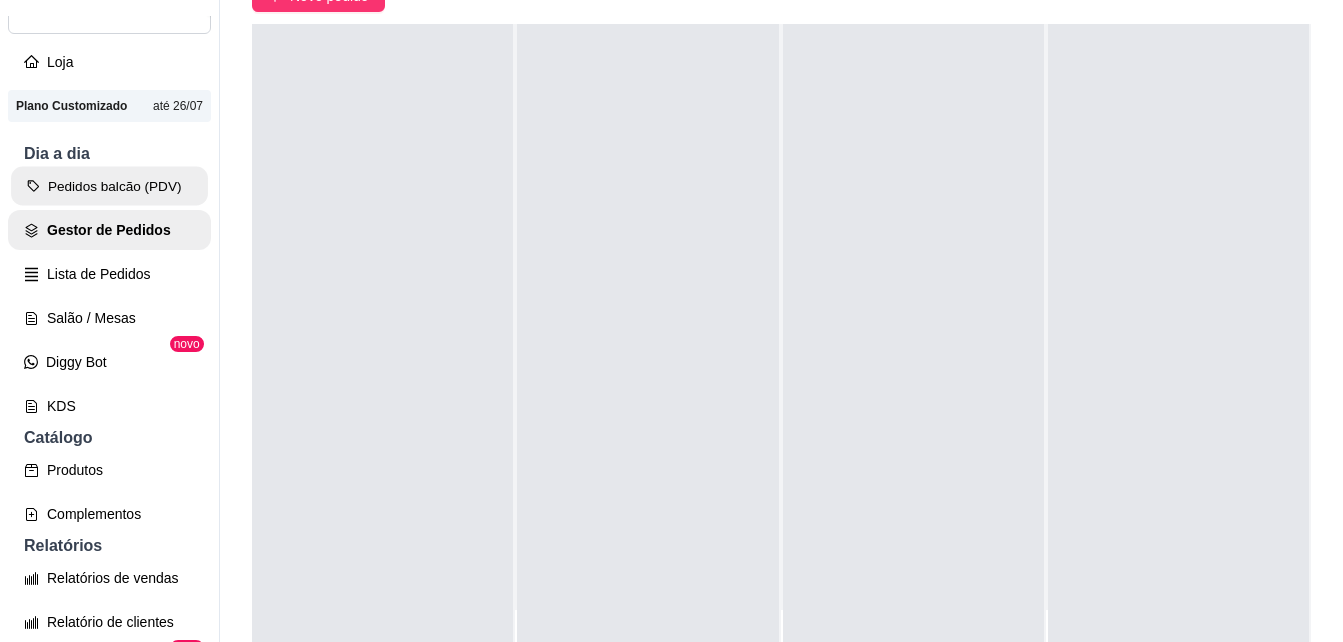 click on "Pedidos balcão (PDV)" at bounding box center [109, 186] 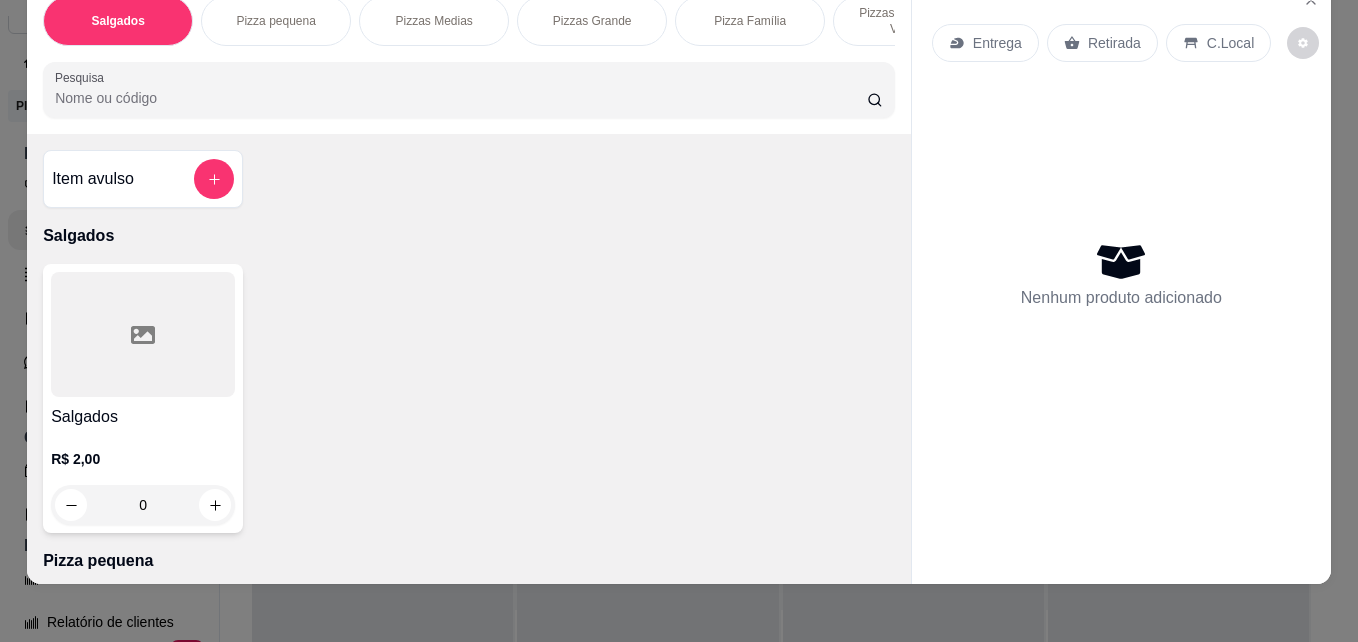 scroll, scrollTop: 0, scrollLeft: 0, axis: both 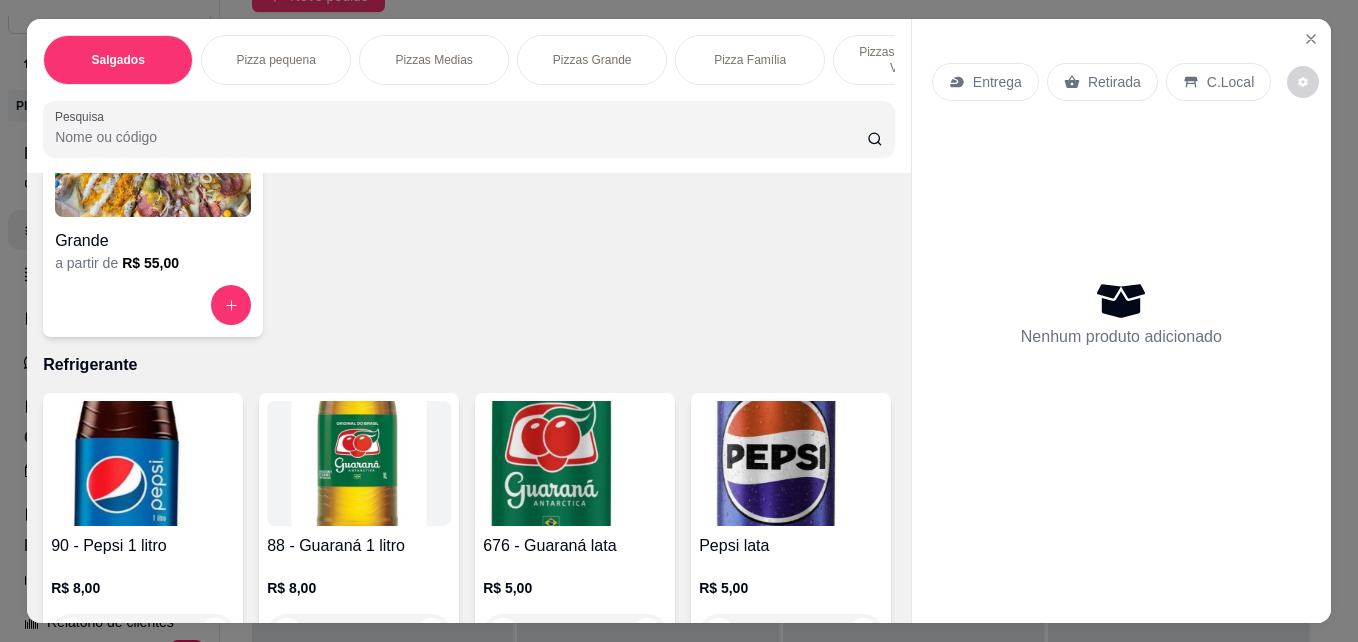 drag, startPoint x: 880, startPoint y: 196, endPoint x: 771, endPoint y: 262, distance: 127.424484 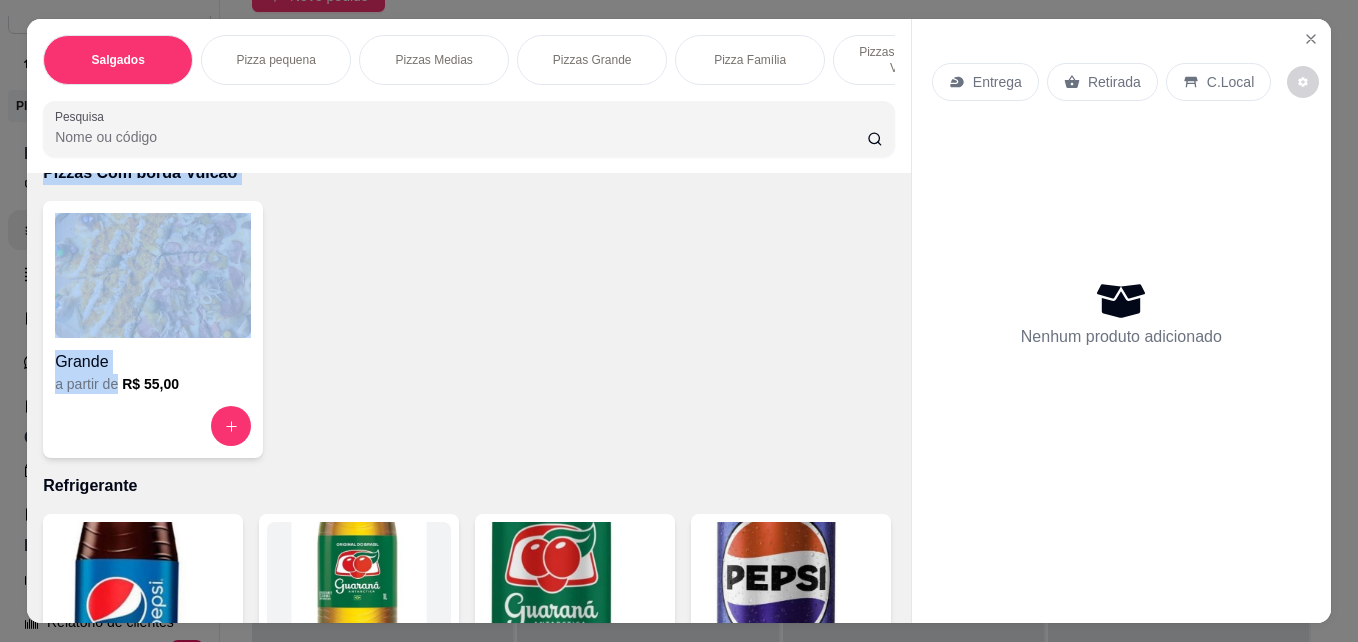 drag, startPoint x: 880, startPoint y: 272, endPoint x: 899, endPoint y: 188, distance: 86.12201 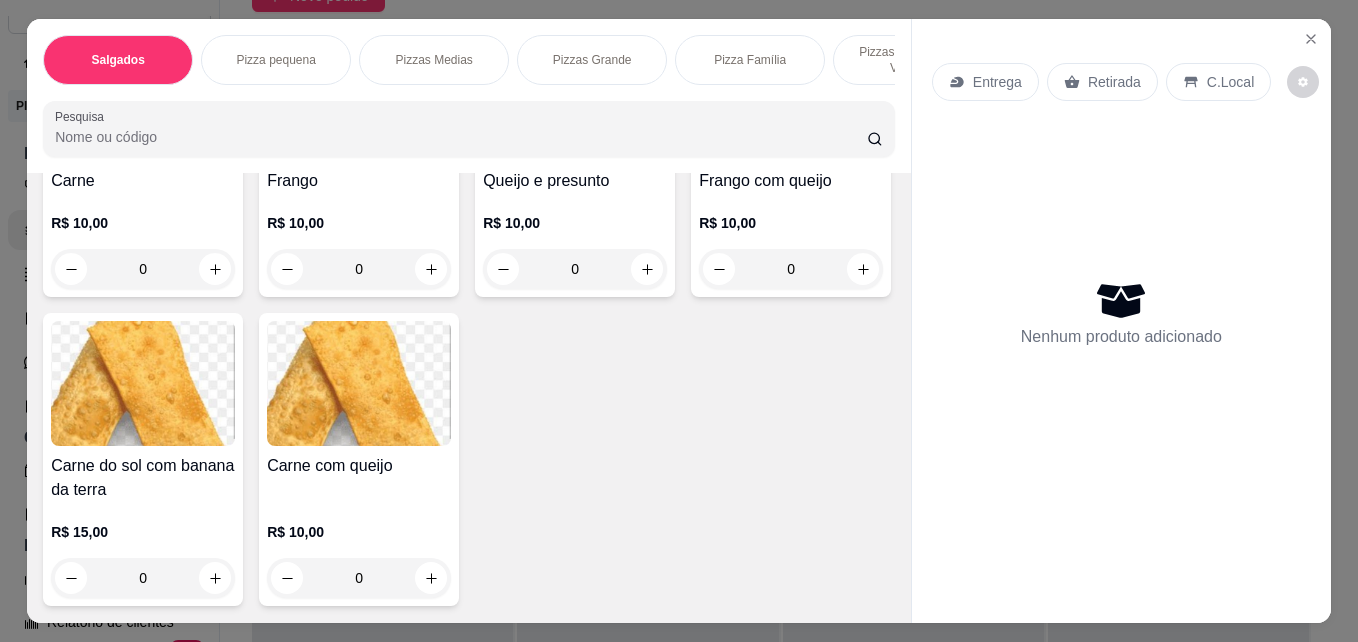 scroll, scrollTop: 5859, scrollLeft: 0, axis: vertical 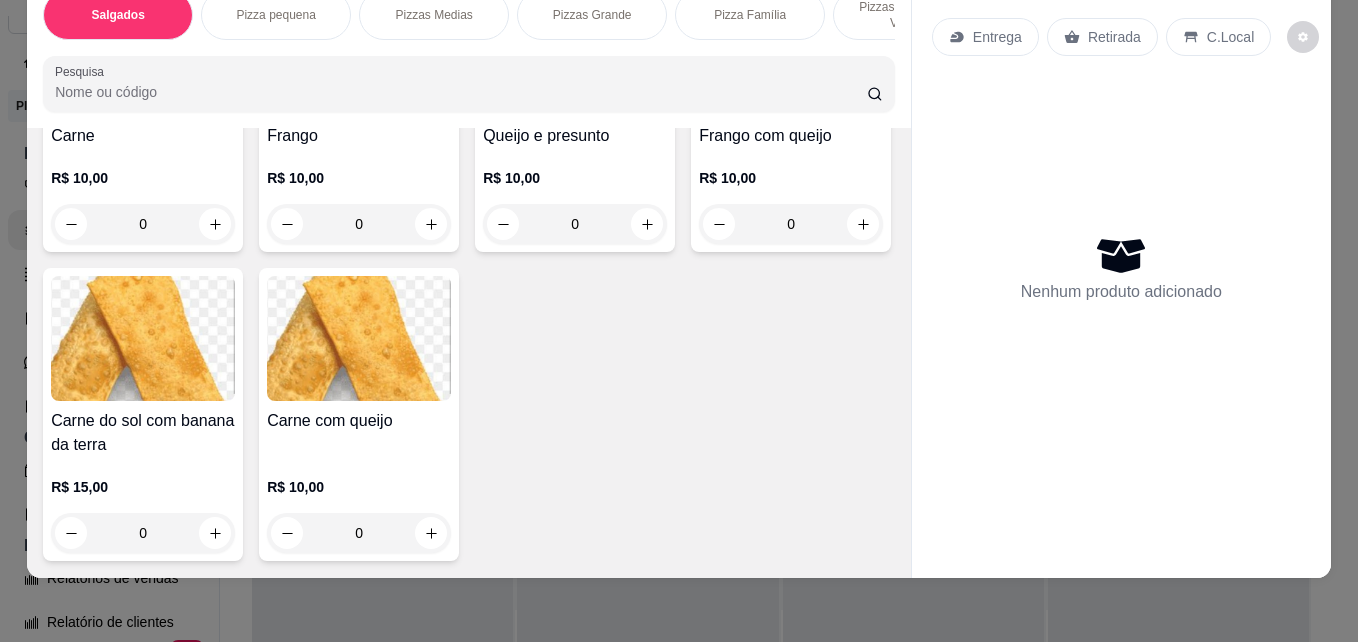 drag, startPoint x: 899, startPoint y: 188, endPoint x: 658, endPoint y: 224, distance: 243.67397 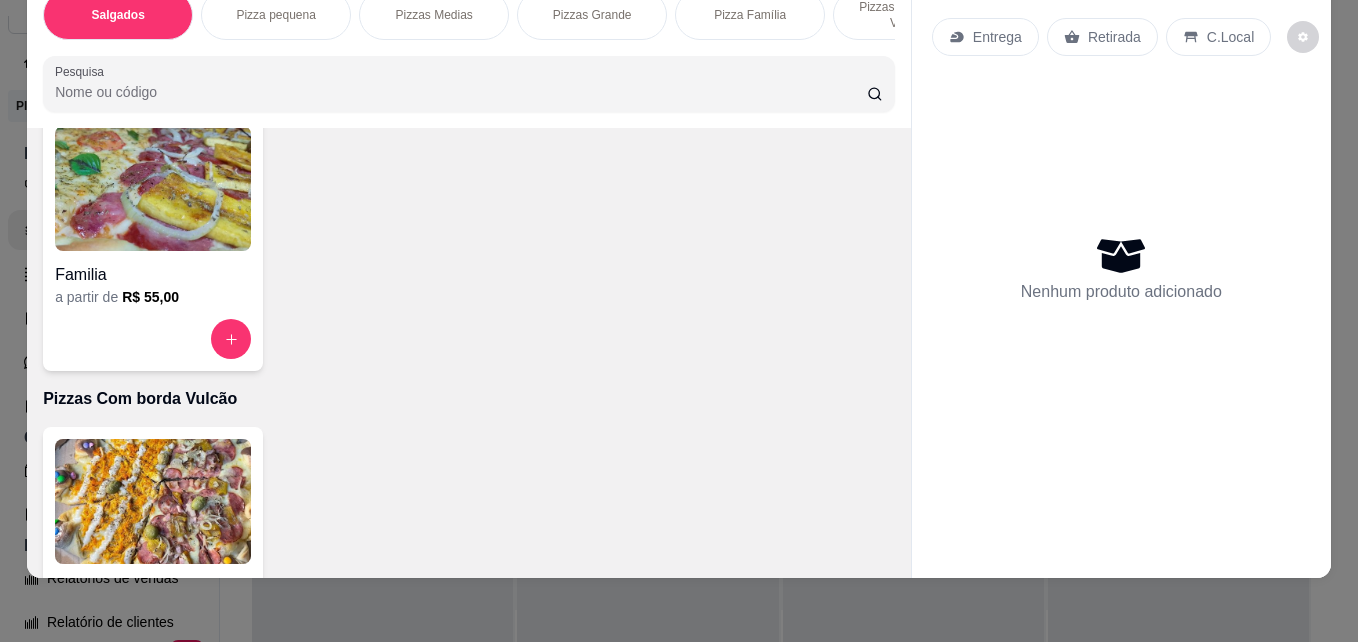 scroll, scrollTop: 923, scrollLeft: 0, axis: vertical 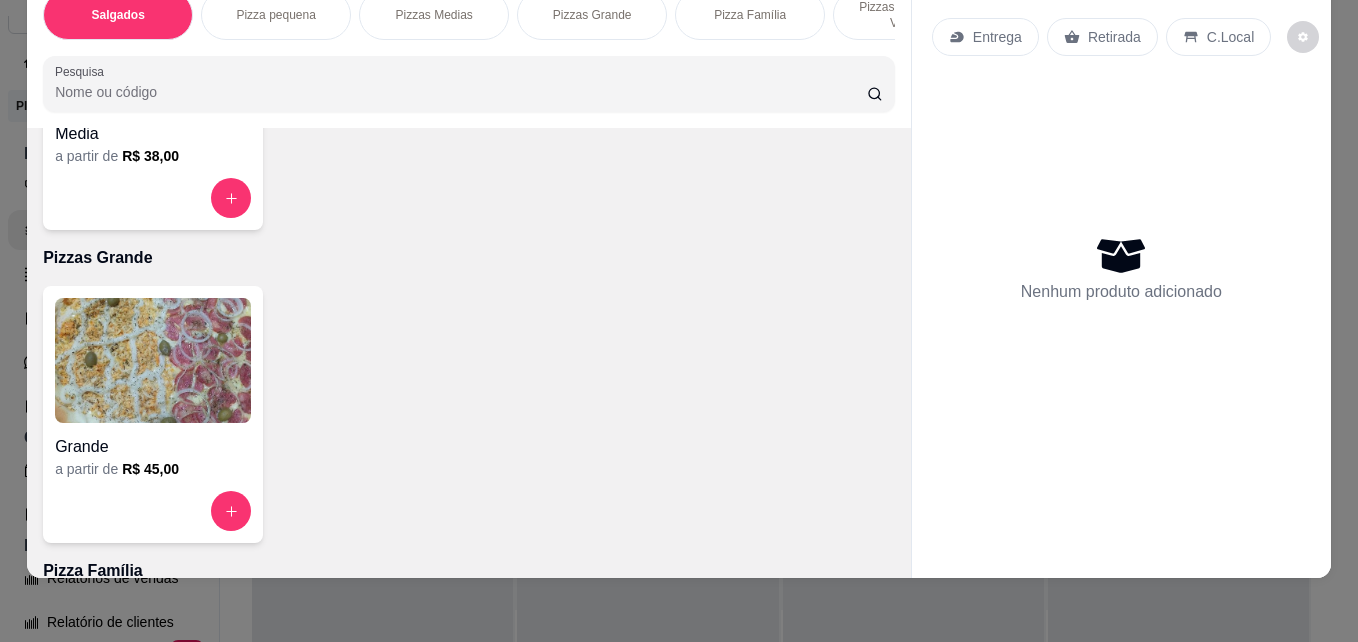 drag, startPoint x: 910, startPoint y: 202, endPoint x: 890, endPoint y: 243, distance: 45.617977 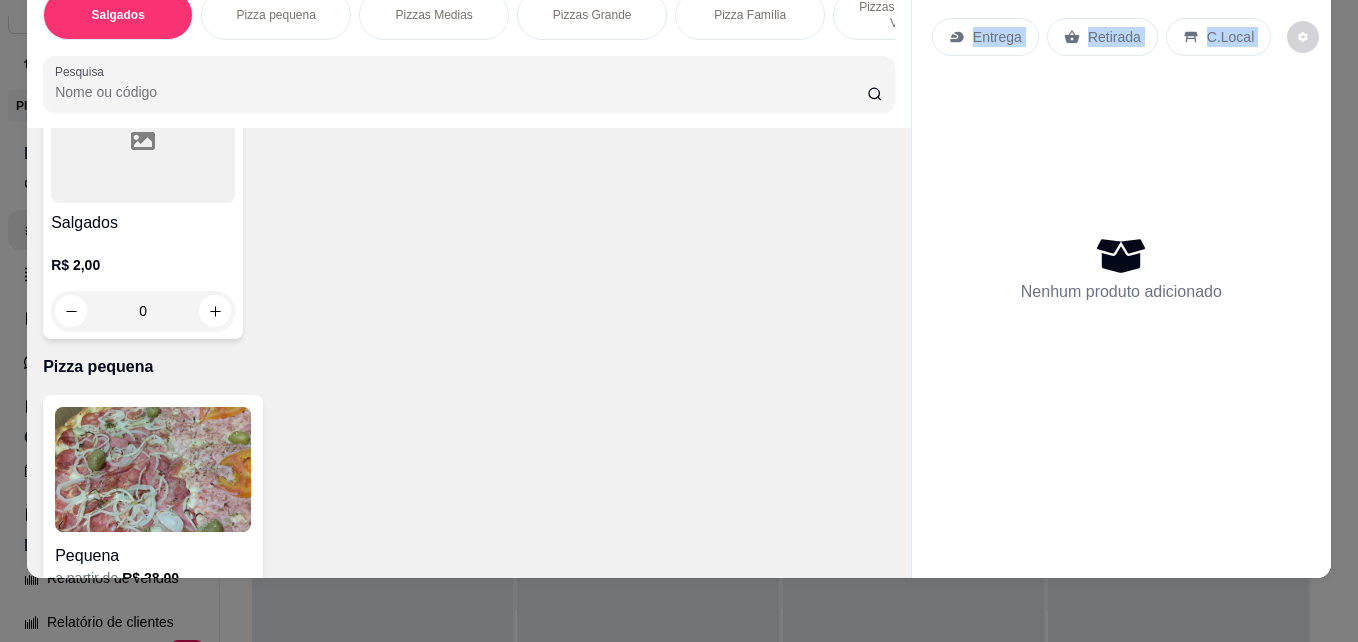 scroll, scrollTop: 923, scrollLeft: 0, axis: vertical 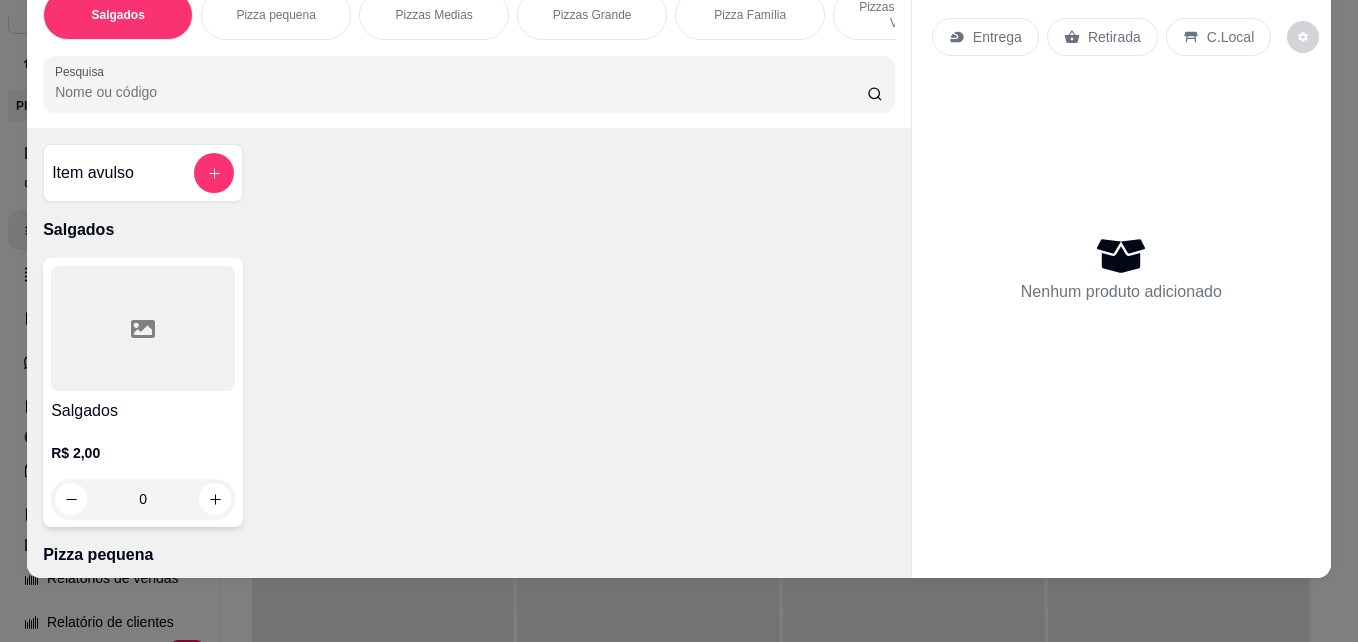 click on "Item avulso Salgados  Salgados    R$ 2,00 0 Pizza pequena Pequena a partir de     R$ 28,00 Pizzas Medias Media a partir de     R$ 38,00 Pizzas Grande  Grande a partir de     R$ 45,00 Pizza Família  Familia a partir de     R$ 55,00 Pizzas Com borda Vulcão  Grande a partir de     R$ 55,00 Refrigerante  90 - Pepsi 1 litro    R$ 8,00 0 88 - Guaraná 1 litro    R$ 8,00 0 676 - Guaraná lata    R$ 5,00 0 Pepsi lata   R$ 5,00 0 123 - Água sem gas   R$ 2,00 0 23456 - Frutyba   R$ 2,50 0 2222 - pepsi 2 litros    R$ 12,00 0 Combos  3445788 - Combo 1 x- burguer+ batata frita    R$ 25,00 0 3456 - Combos 2 hambúrguer,batata frita    R$ 35,00 0 232 - Combo 2 Hambúrgueres batata recheada    R$ 40,00 0 5432 - Combo 4 x burguer+ batata frita Recheada   R$ 58,00 0 45667 - X salada    R$ 7,00 0 23456 - X burguer    R$ 9,00 0 223 - X-presunto   R$ 11,00 0 3333 - X-EGG   R$ 12,00 0 444 - X-Calabresa   R$ 14,00 0 555 - X-Bacon   R$ 15,00 0 888 - X-tudo   R$ 18,00 0 999 - X-tudo duplo   R$ 30,00 0   0" at bounding box center (469, 352) 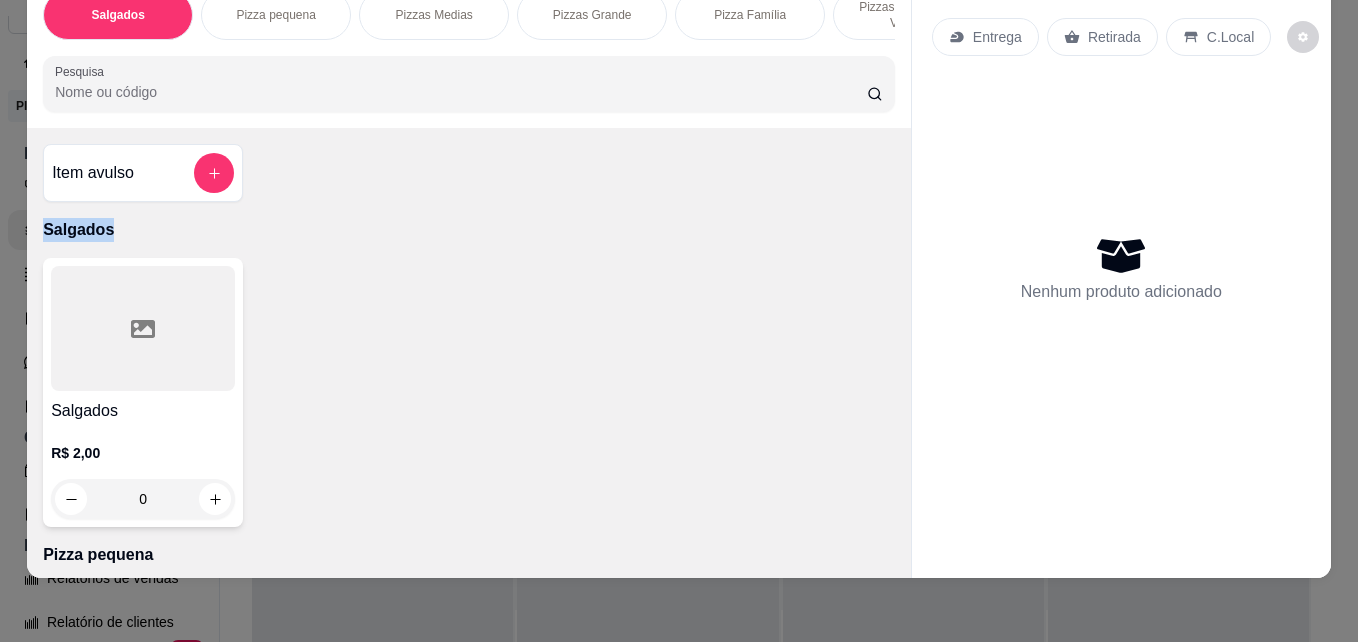 click on "Item avulso Salgados  Salgados    R$ 2,00 0 Pizza pequena Pequena a partir de     R$ 28,00 Pizzas Medias Media a partir de     R$ 38,00 Pizzas Grande  Grande a partir de     R$ 45,00 Pizza Família  Familia a partir de     R$ 55,00 Pizzas Com borda Vulcão  Grande a partir de     R$ 55,00 Refrigerante  90 - Pepsi 1 litro    R$ 8,00 0 88 - Guaraná 1 litro    R$ 8,00 0 676 - Guaraná lata    R$ 5,00 0 Pepsi lata   R$ 5,00 0 123 - Água sem gas   R$ 2,00 0 23456 - Frutyba   R$ 2,50 0 2222 - pepsi 2 litros    R$ 12,00 0 Combos  3445788 - Combo 1 x- burguer+ batata frita    R$ 25,00 0 3456 - Combos 2 hambúrguer,batata frita    R$ 35,00 0 232 - Combo 2 Hambúrgueres batata recheada    R$ 40,00 0 5432 - Combo 4 x burguer+ batata frita Recheada   R$ 58,00 0 45667 - X salada    R$ 7,00 0 23456 - X burguer    R$ 9,00 0 223 - X-presunto   R$ 11,00 0 3333 - X-EGG   R$ 12,00 0 444 - X-Calabresa   R$ 14,00 0 555 - X-Bacon   R$ 15,00 0 888 - X-tudo   R$ 18,00 0 999 - X-tudo duplo   R$ 30,00 0   0" at bounding box center [469, 352] 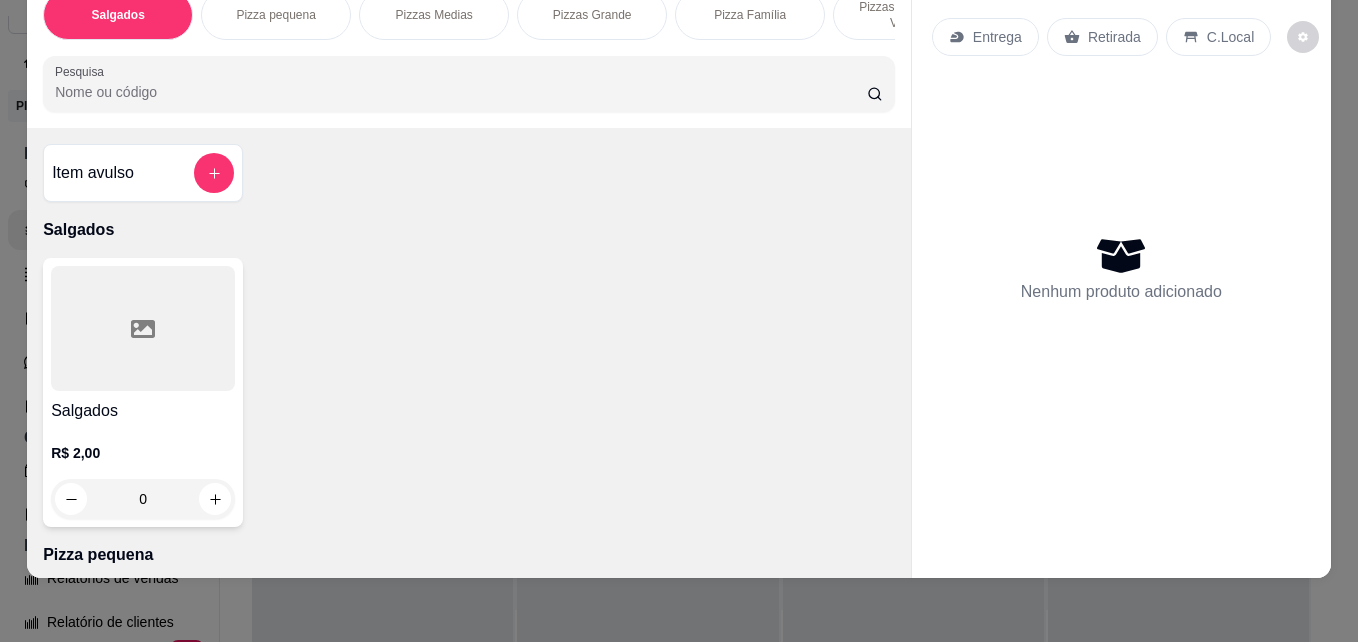 drag, startPoint x: 844, startPoint y: 187, endPoint x: 750, endPoint y: 301, distance: 147.75656 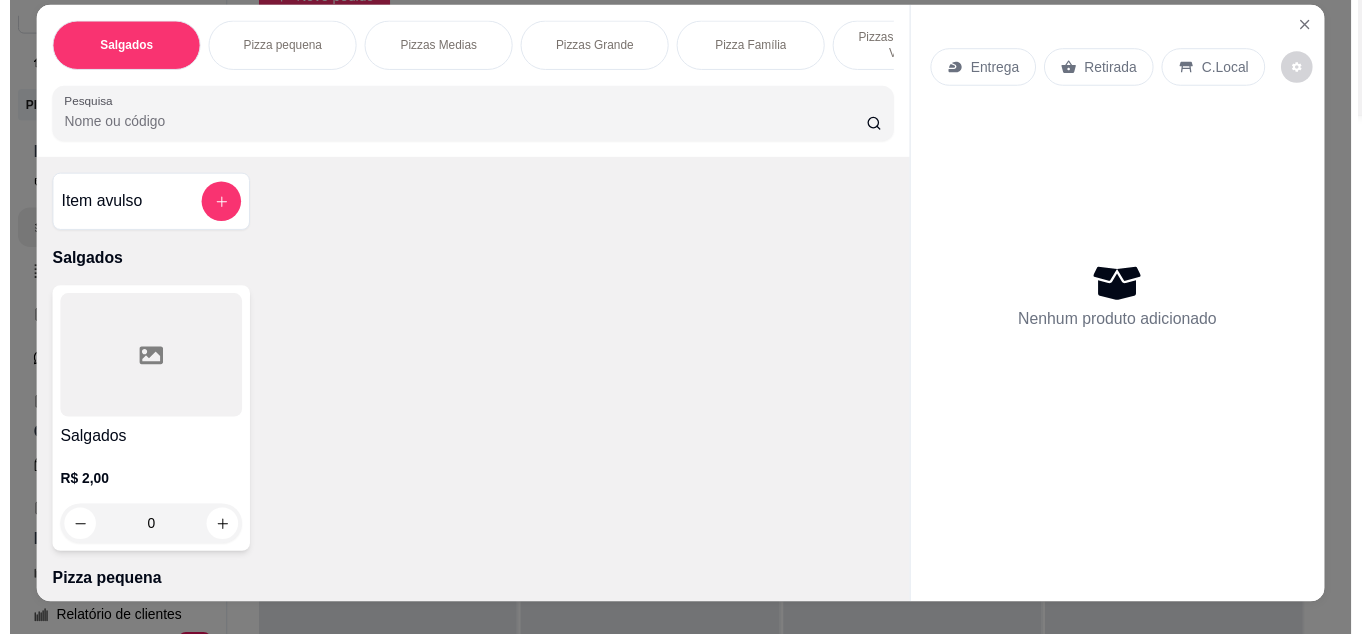 scroll, scrollTop: 0, scrollLeft: 0, axis: both 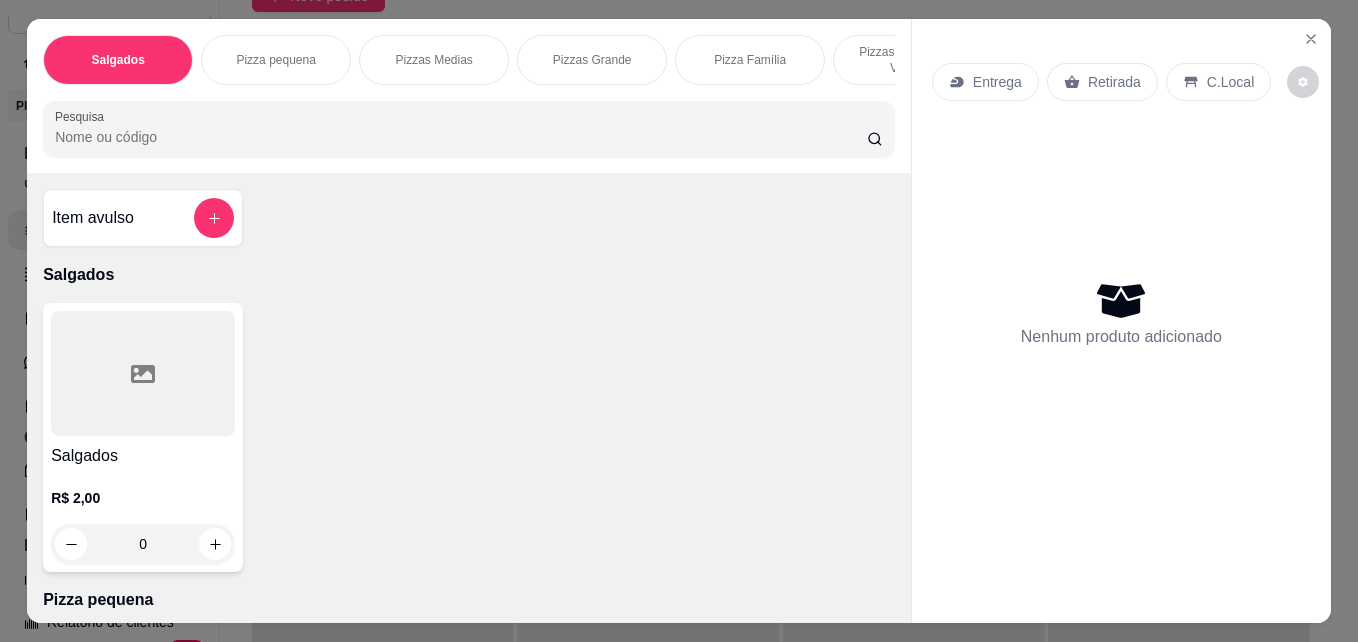 click on "Item avulso Salgados  Salgados    R$ 2,00 0 Pizza pequena Pequena a partir de     R$ 28,00 Pizzas Medias Media a partir de     R$ 38,00 Pizzas Grande  Grande a partir de     R$ 45,00 Pizza Família  Familia a partir de     R$ 55,00 Pizzas Com borda Vulcão  Grande a partir de     R$ 55,00 Refrigerante  90 - Pepsi 1 litro    R$ 8,00 0 88 - Guaraná 1 litro    R$ 8,00 0 676 - Guaraná lata    R$ 5,00 0 Pepsi lata   R$ 5,00 0 123 - Água sem gas   R$ 2,00 0 23456 - Frutyba   R$ 2,50 0 2222 - pepsi 2 litros    R$ 12,00 0 Combos  3445788 - Combo 1 x- burguer+ batata frita    R$ 25,00 0 3456 - Combos 2 hambúrguer,batata frita    R$ 35,00 0 232 - Combo 2 Hambúrgueres batata recheada    R$ 40,00 0 5432 - Combo 4 x burguer+ batata frita Recheada   R$ 58,00 0 45667 - X salada    R$ 7,00 0 23456 - X burguer    R$ 9,00 0 223 - X-presunto   R$ 11,00 0 3333 - X-EGG   R$ 12,00 0 444 - X-Calabresa   R$ 14,00 0 555 - X-Bacon   R$ 15,00 0 888 - X-tudo   R$ 18,00 0 999 - X-tudo duplo   R$ 30,00 0   0" at bounding box center [469, 397] 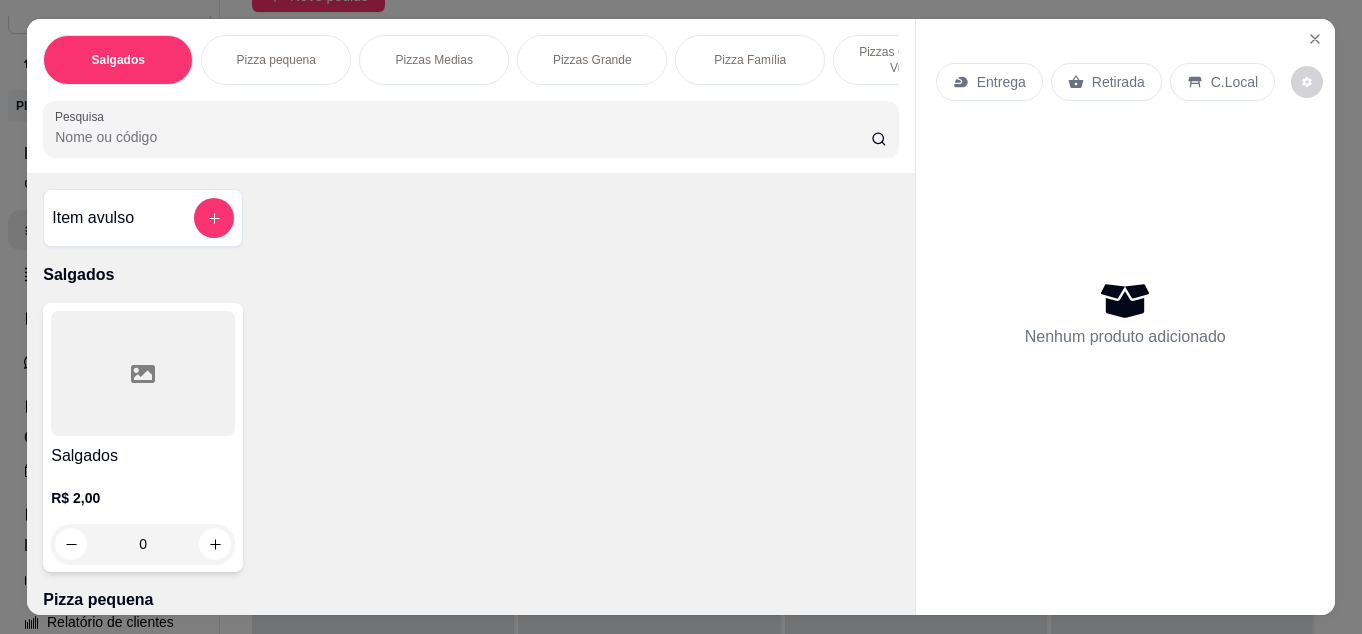 drag, startPoint x: 0, startPoint y: 143, endPoint x: -85, endPoint y: 122, distance: 87.555695 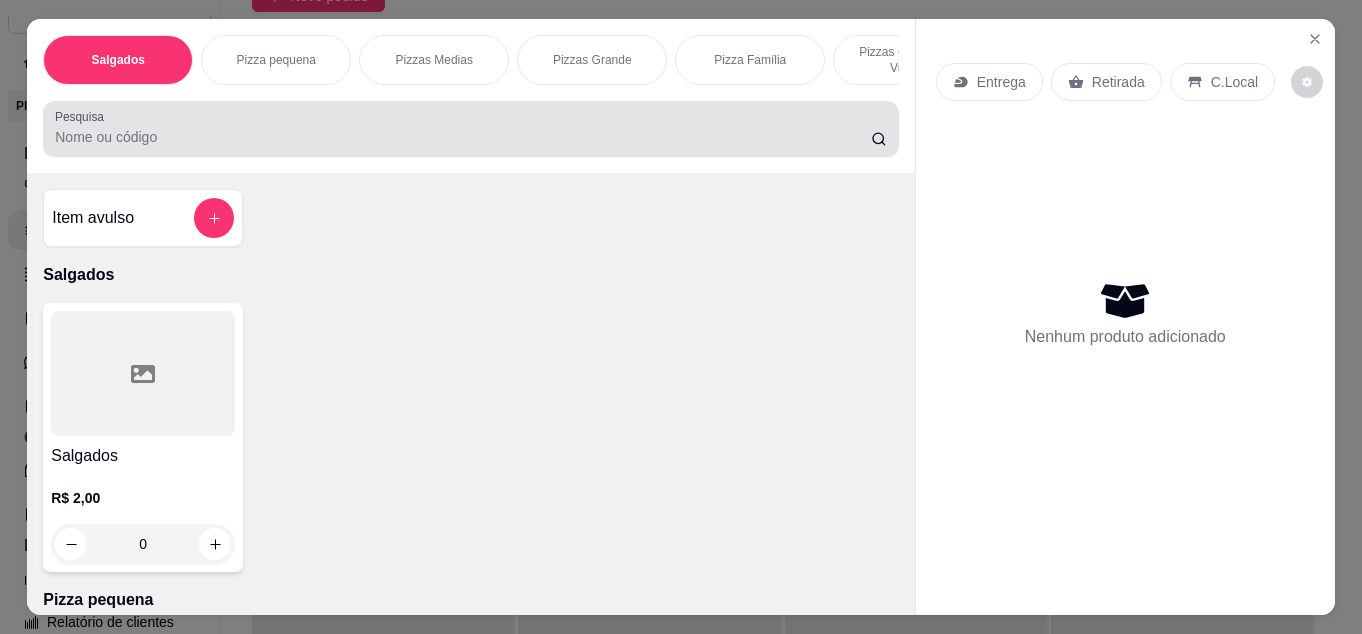 drag, startPoint x: 432, startPoint y: 130, endPoint x: -243, endPoint y: 99, distance: 675.7115 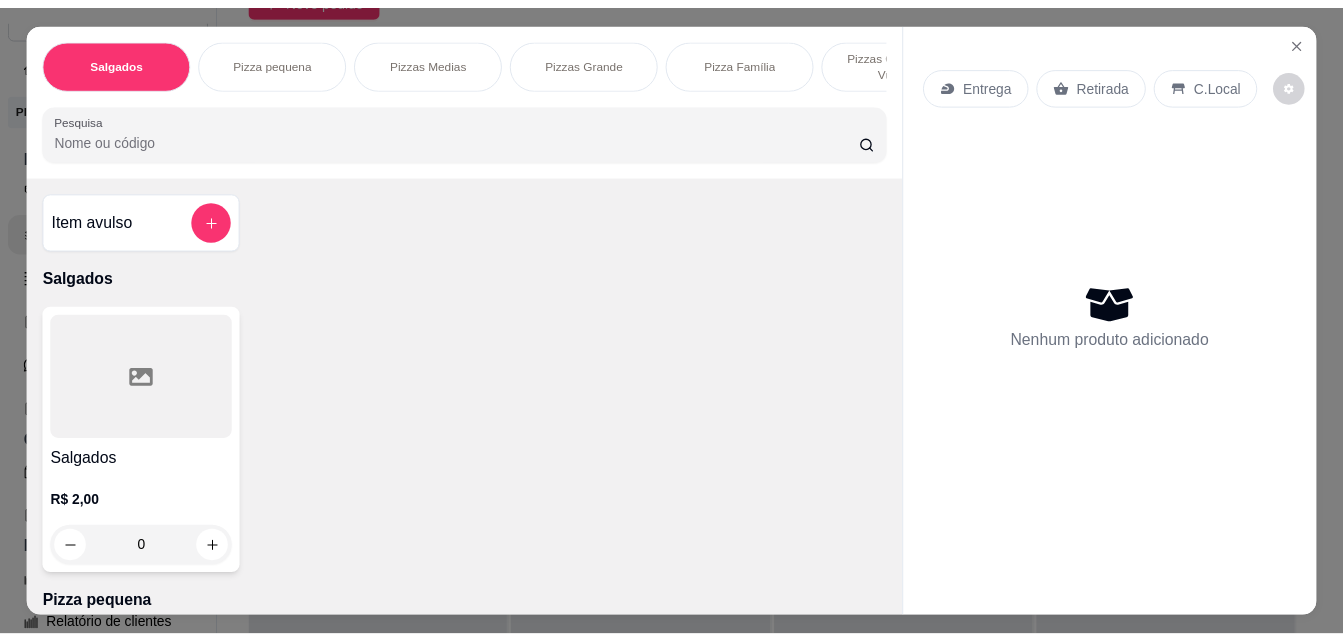 scroll, scrollTop: 0, scrollLeft: 748, axis: horizontal 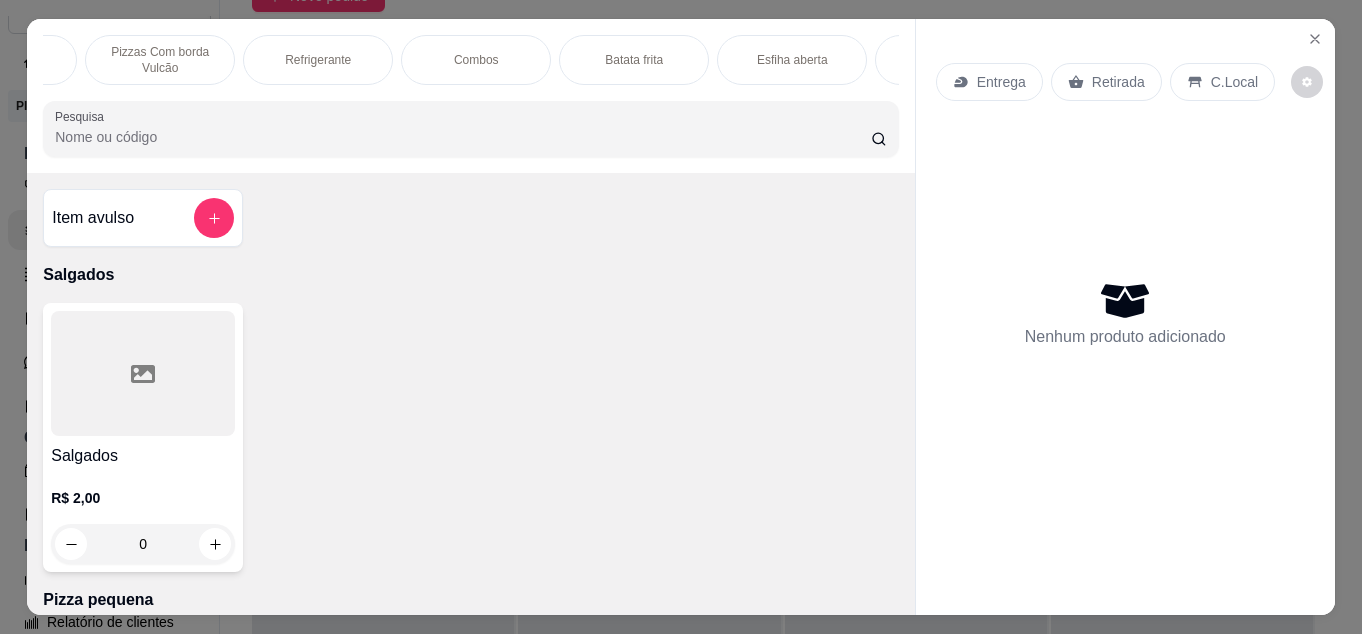 click on "Item avulso Salgados  Salgados    R$ 2,00 0 Pizza pequena Pequena a partir de     R$ 28,00 Pizzas Medias Media a partir de     R$ 38,00 Pizzas Grande  Grande a partir de     R$ 45,00 Pizza Família  Familia a partir de     R$ 55,00 Pizzas Com borda Vulcão  Grande a partir de     R$ 55,00 Refrigerante  90 - Pepsi 1 litro    R$ 8,00 0 88 - Guaraná 1 litro    R$ 8,00 0 676 - Guaraná lata    R$ 5,00 0 Pepsi lata   R$ 5,00 0 123 - Água sem gas   R$ 2,00 0 23456 - Frutyba   R$ 2,50 0 2222 - pepsi 2 litros    R$ 12,00 0 Combos  3445788 - Combo 1 x- burguer+ batata frita    R$ 25,00 0 3456 - Combos 2 hambúrguer,batata frita    R$ 35,00 0 232 - Combo 2 Hambúrgueres batata recheada    R$ 40,00 0 5432 - Combo 4 x burguer+ batata frita Recheada   R$ 58,00 0 45667 - X salada    R$ 7,00 0 23456 - X burguer    R$ 9,00 0 223 - X-presunto   R$ 11,00 0 3333 - X-EGG   R$ 12,00 0 444 - X-Calabresa   R$ 14,00 0 555 - X-Bacon   R$ 15,00 0 888 - X-tudo   R$ 18,00 0 999 - X-tudo duplo   R$ 30,00 0   0" at bounding box center [471, 394] 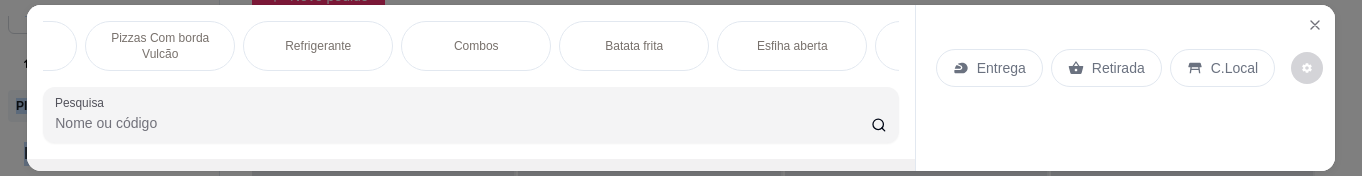 drag, startPoint x: 5, startPoint y: 7, endPoint x: -30, endPoint y: 8, distance: 35.014282 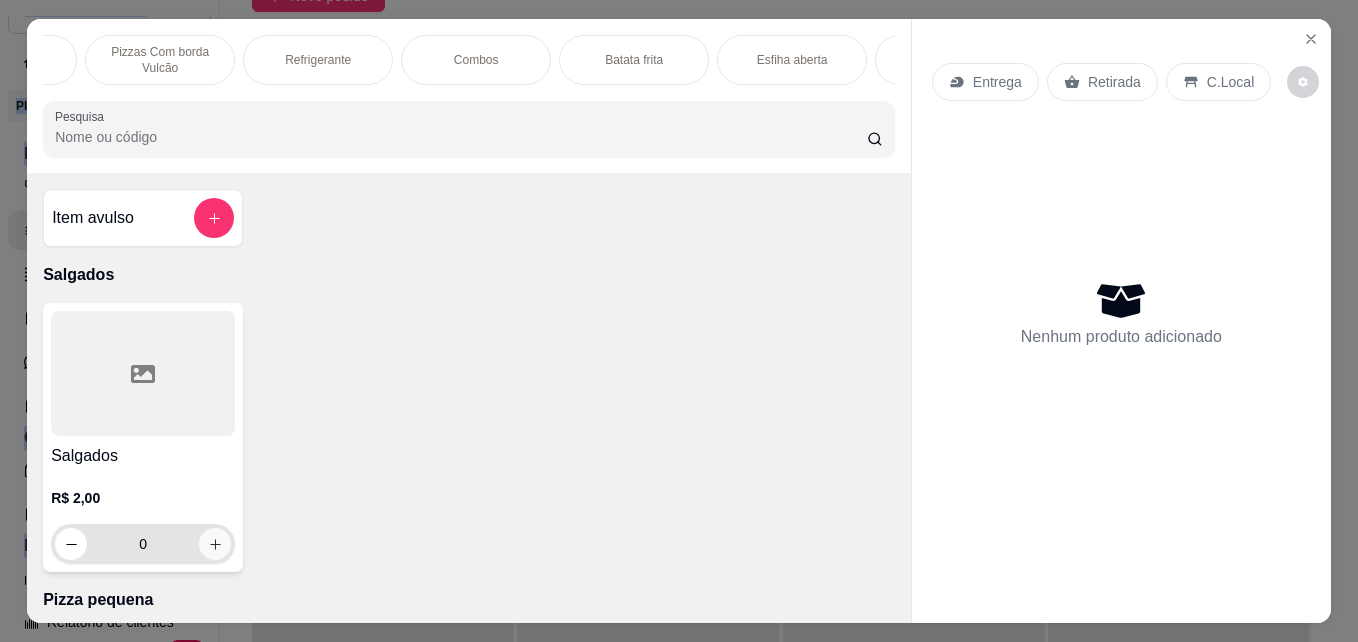 click at bounding box center [215, 544] 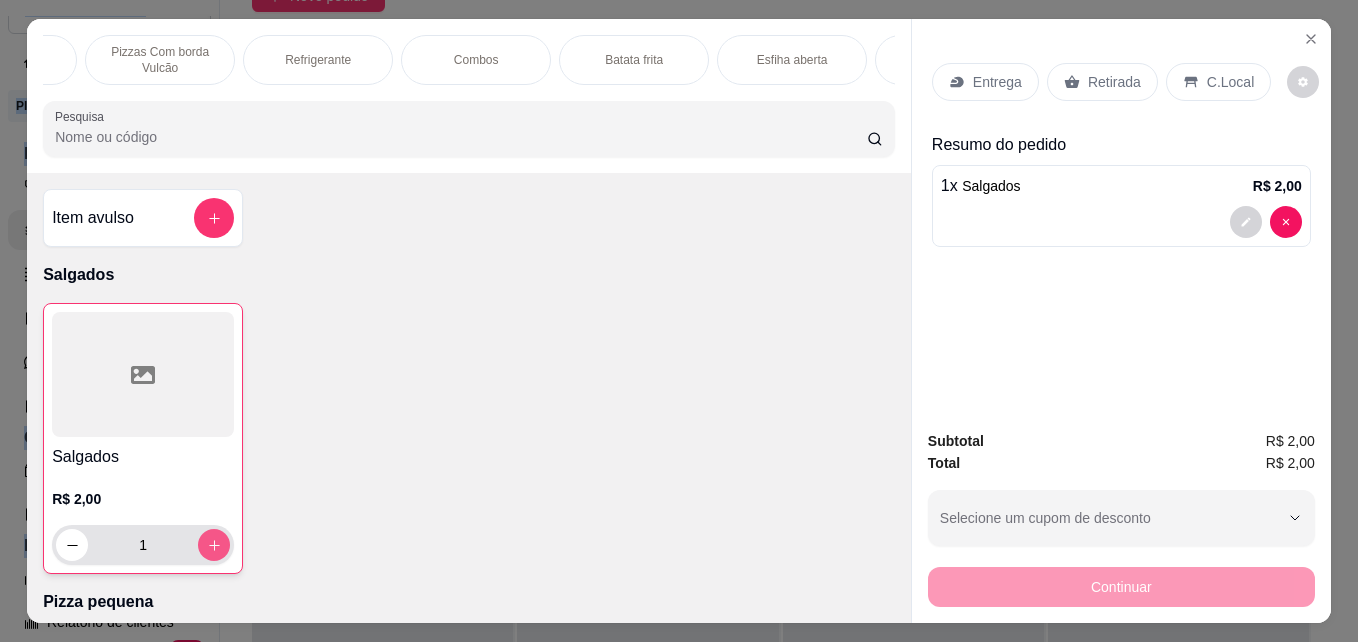 click at bounding box center [214, 545] 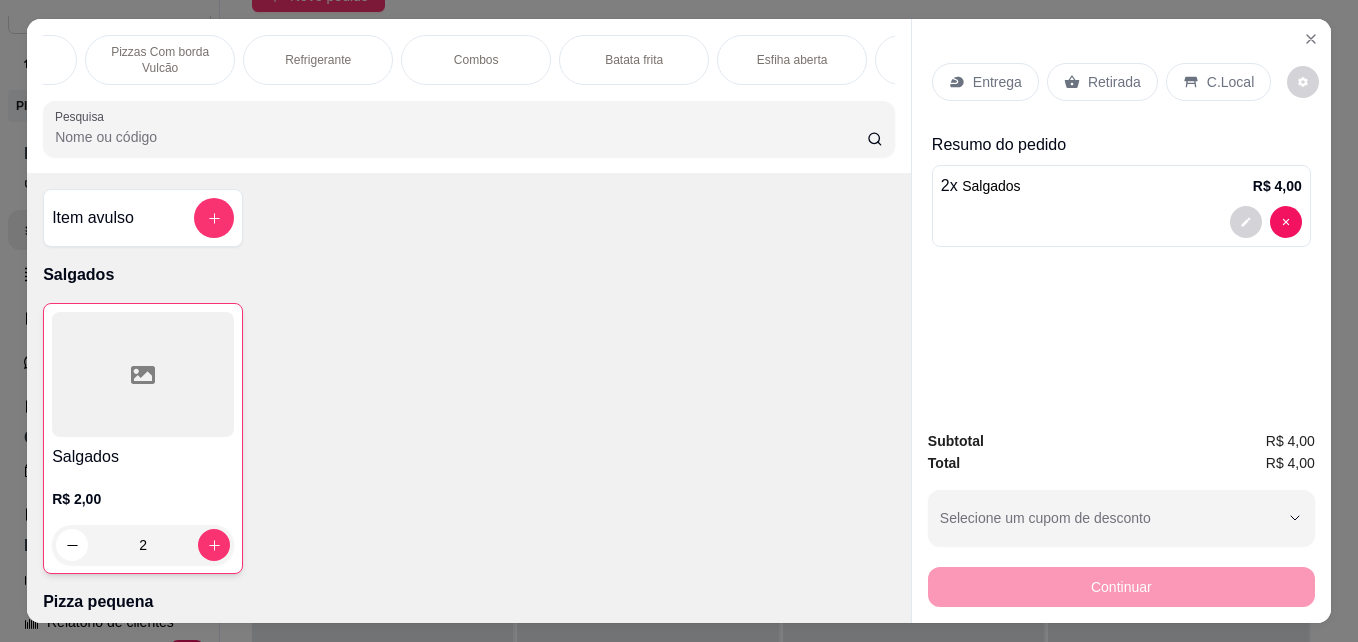 click on "C.Local" at bounding box center [1230, 82] 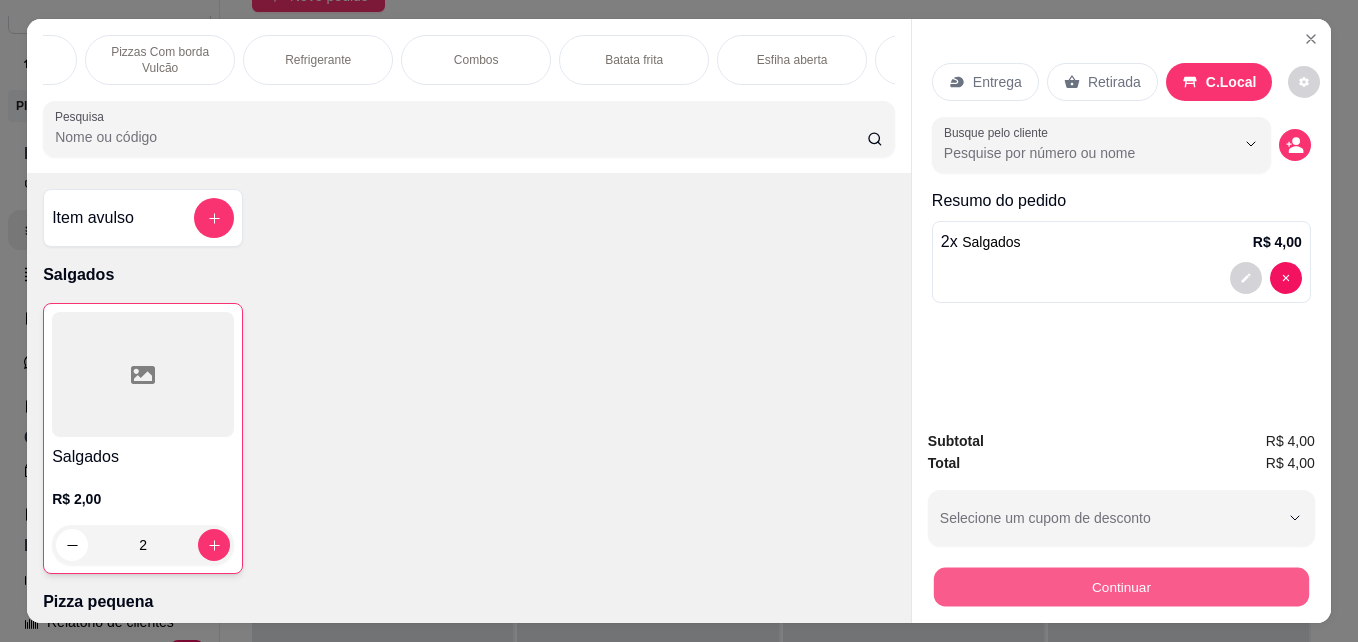 click on "Continuar" at bounding box center (1121, 586) 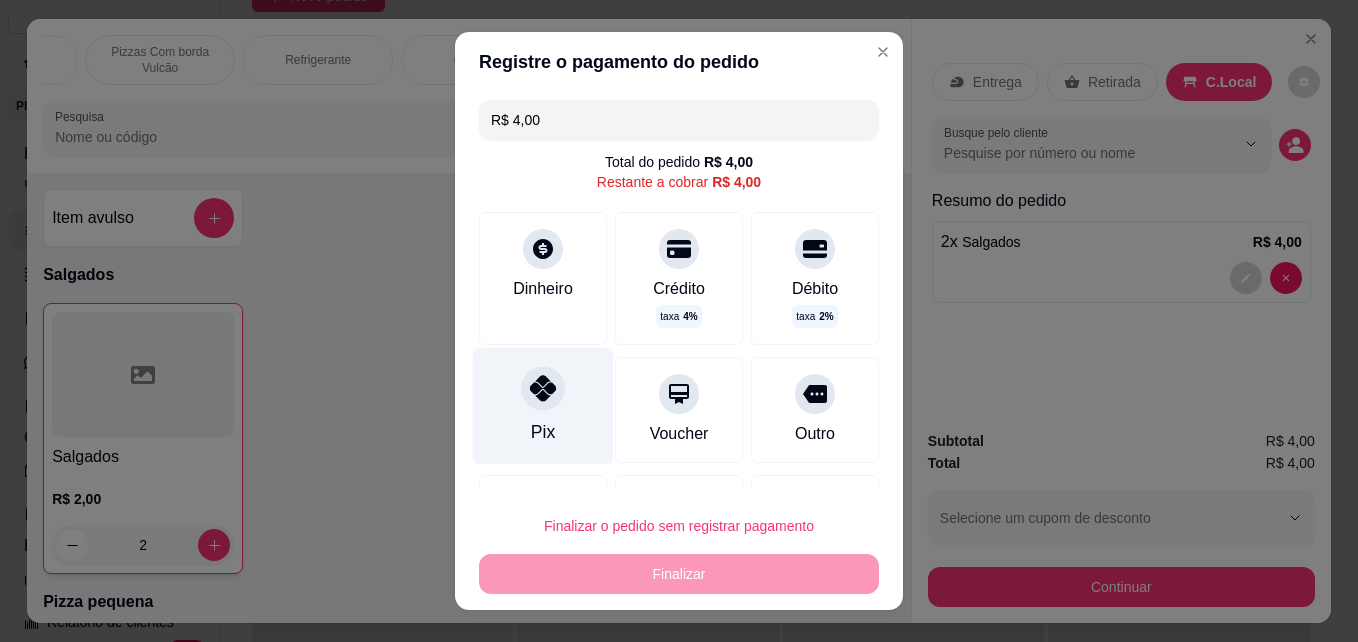 click on "Pix" at bounding box center (543, 406) 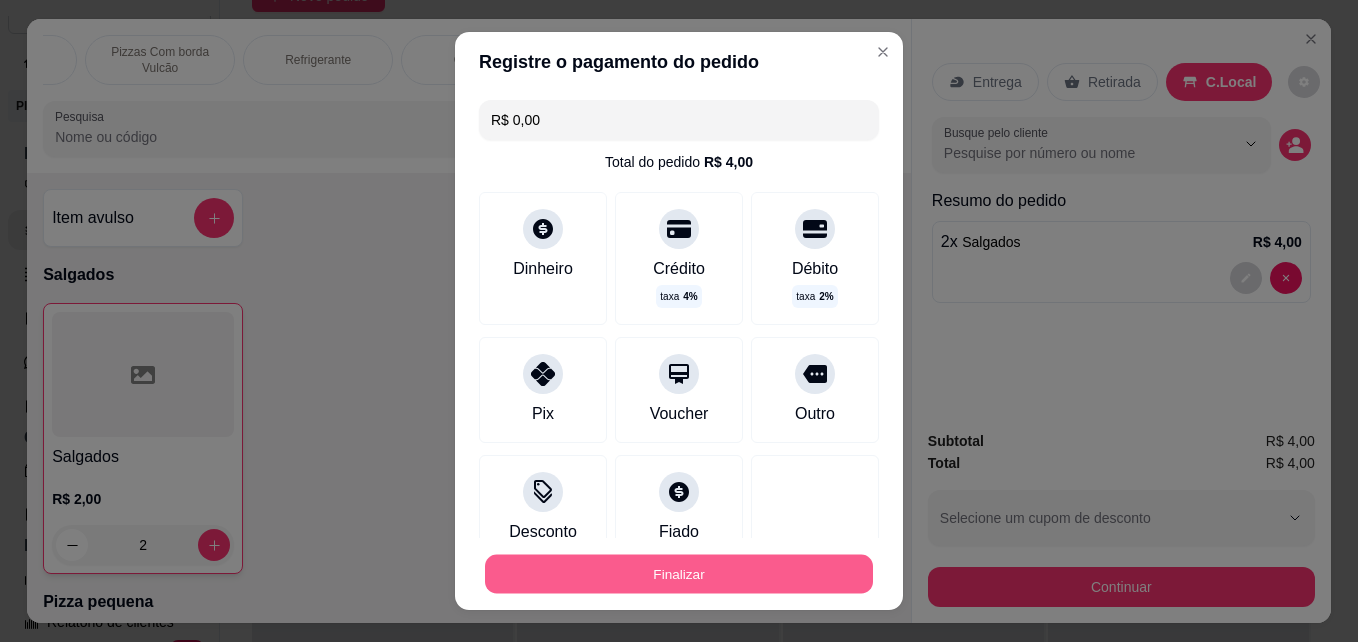 click on "Finalizar" at bounding box center [679, 574] 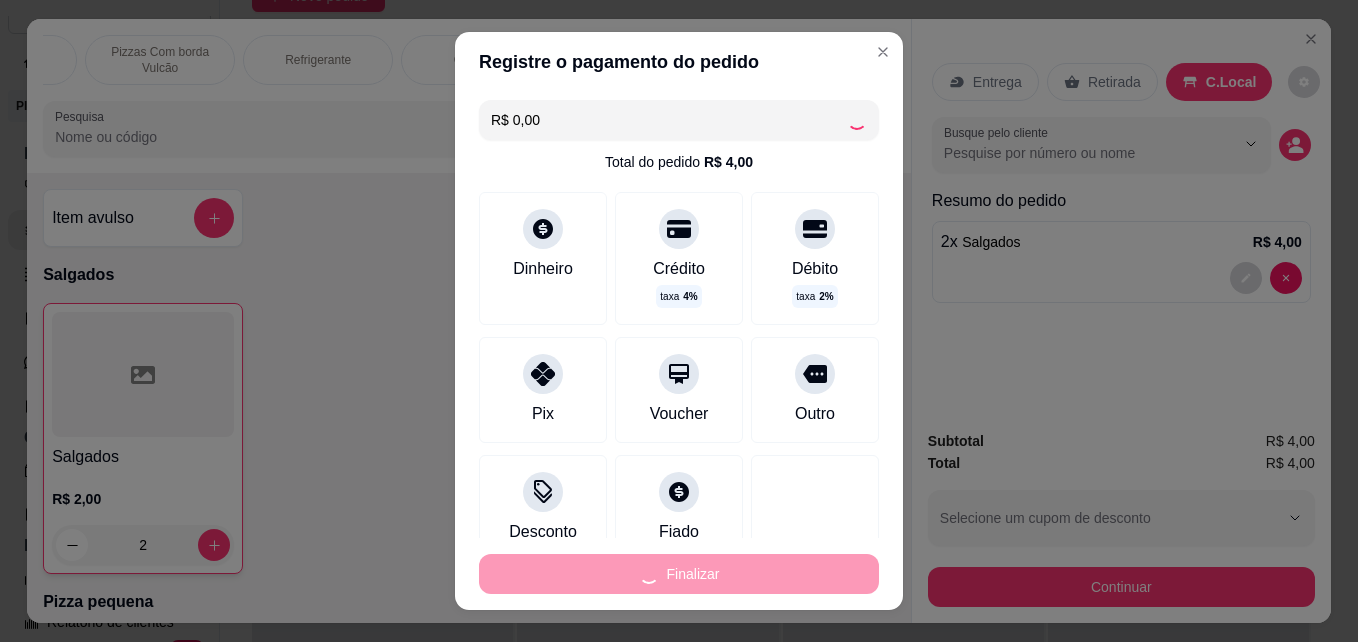 type on "0" 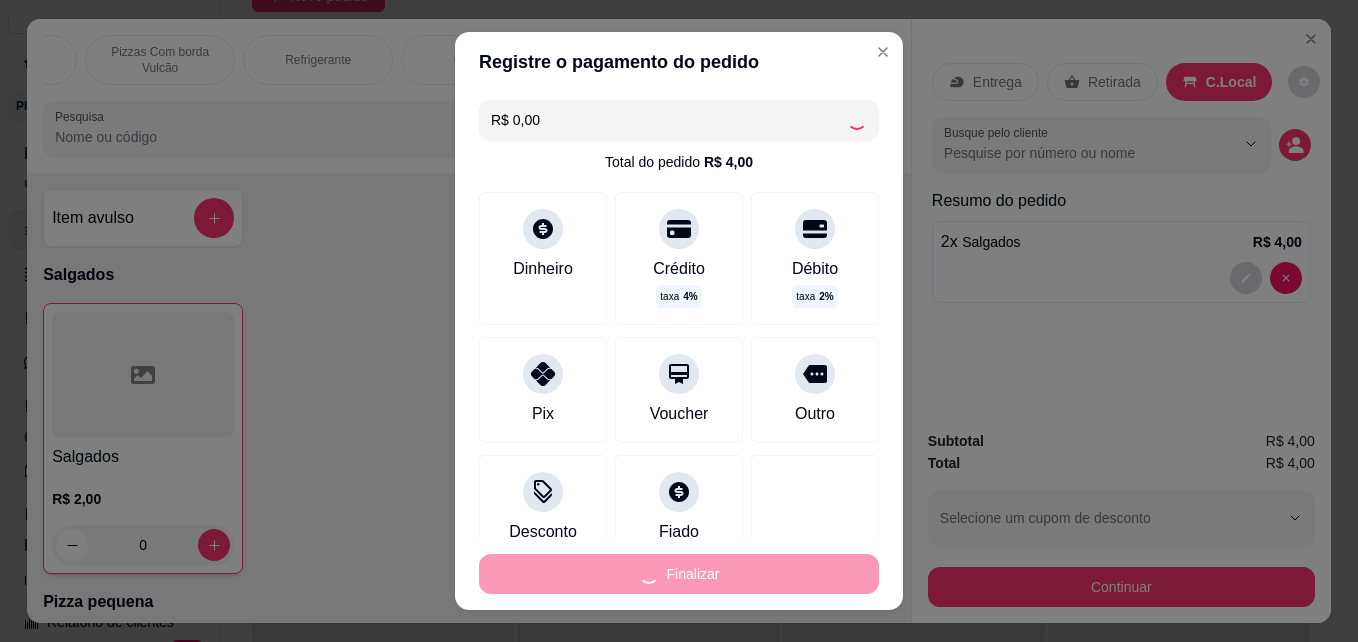 type on "-R$ 4,00" 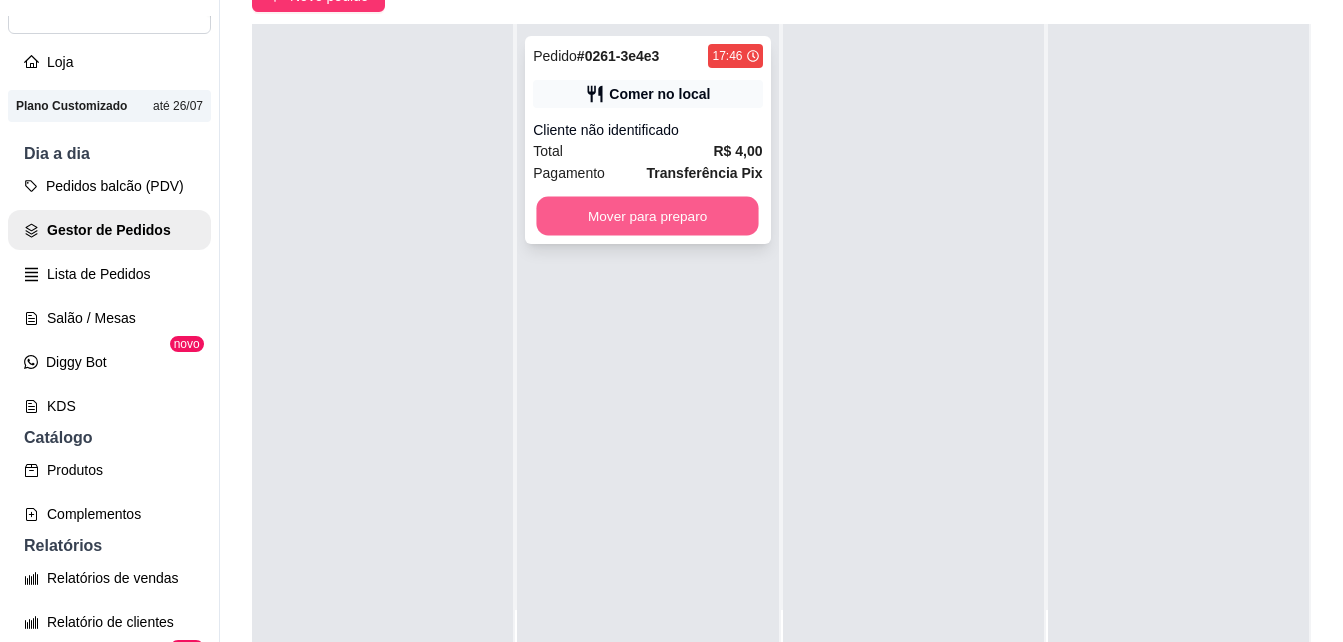 click on "Mover para preparo" at bounding box center (648, 216) 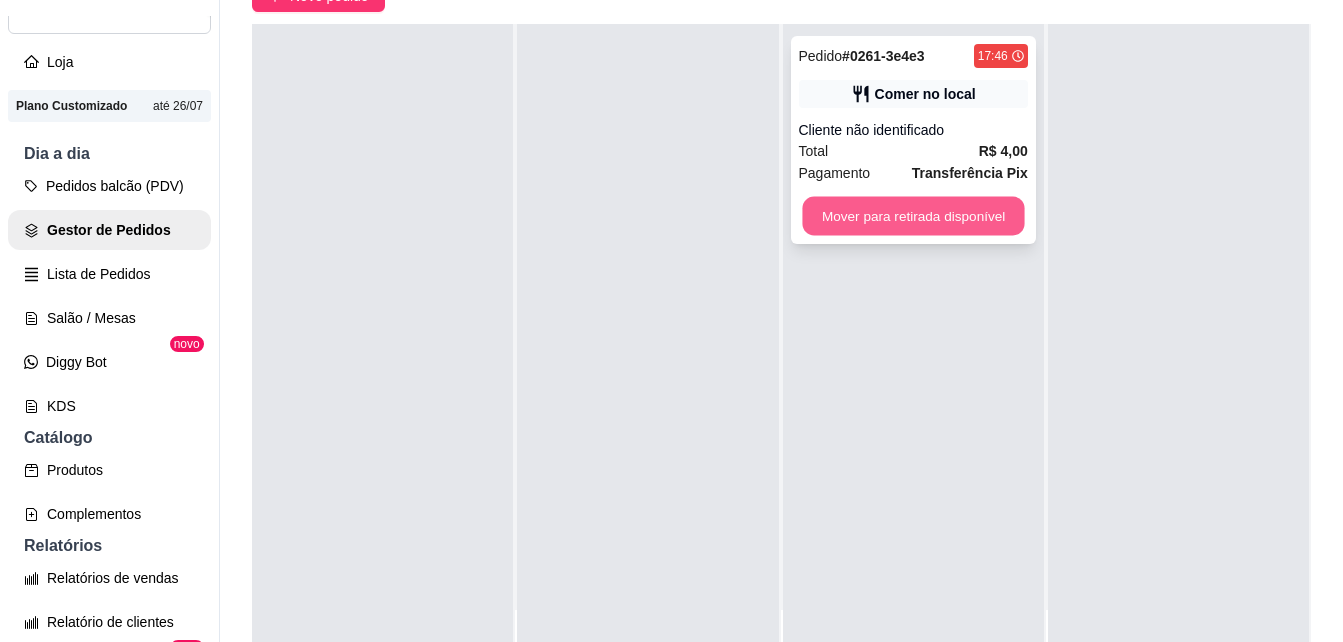 click on "Mover para retirada disponível" at bounding box center [913, 216] 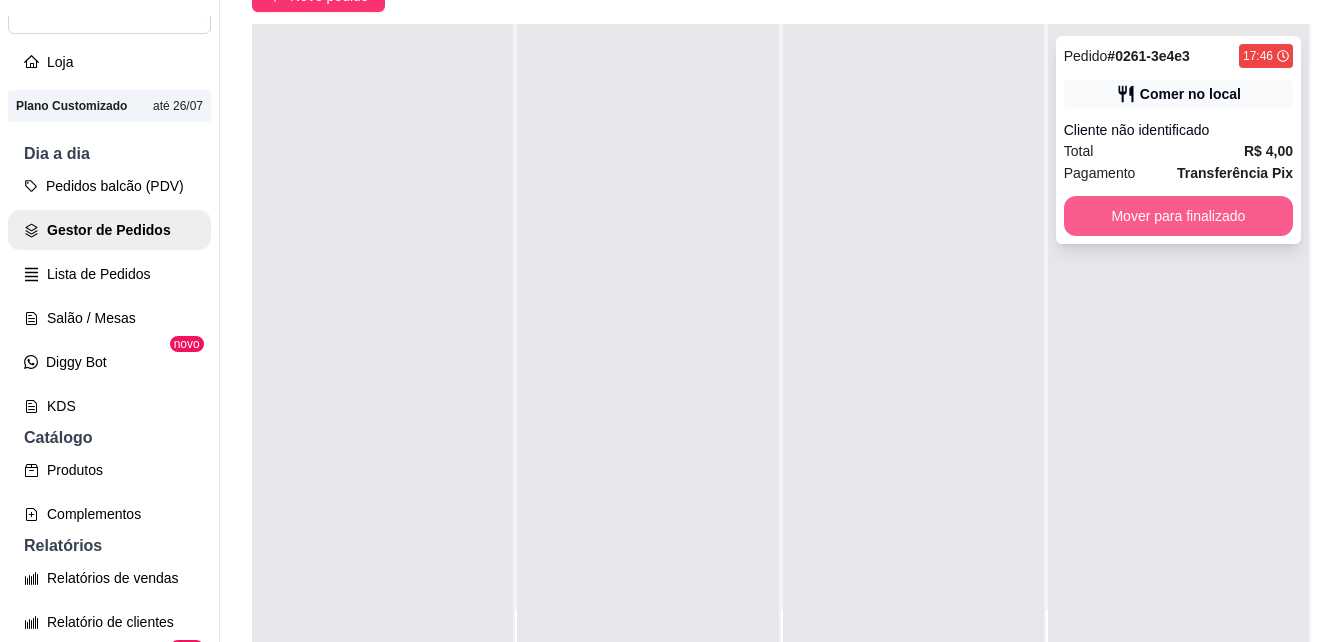click on "Mover para finalizado" at bounding box center (1178, 216) 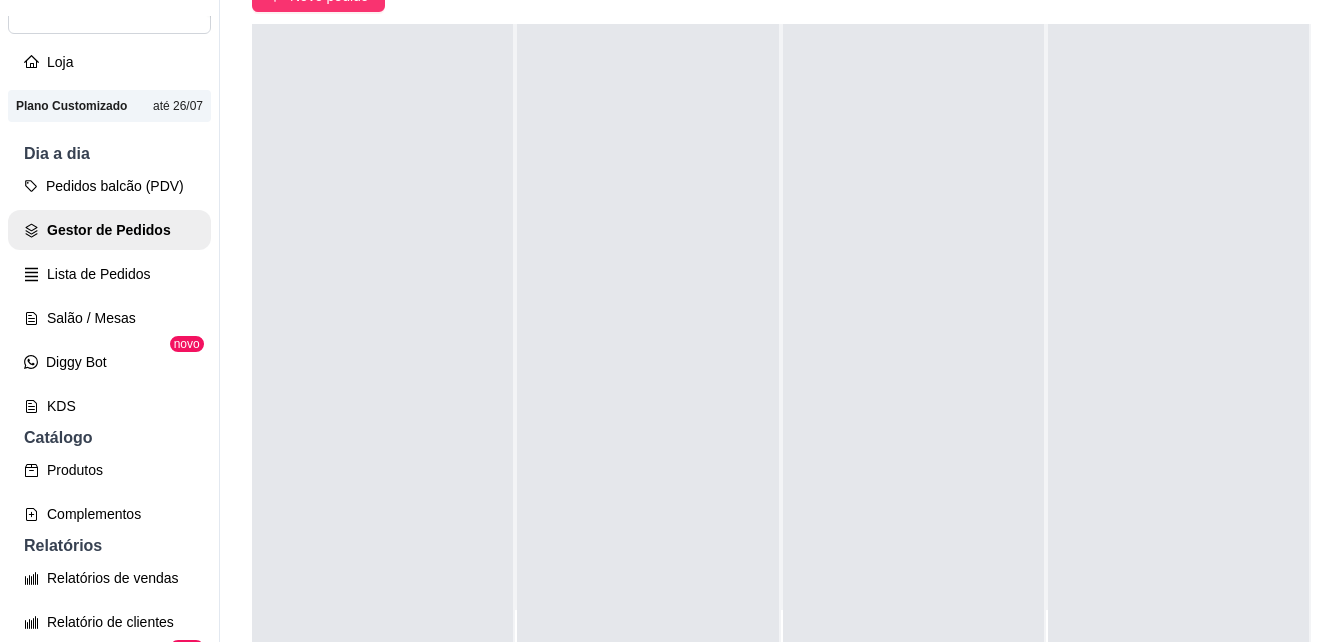 drag, startPoint x: 487, startPoint y: 61, endPoint x: 355, endPoint y: 60, distance: 132.00378 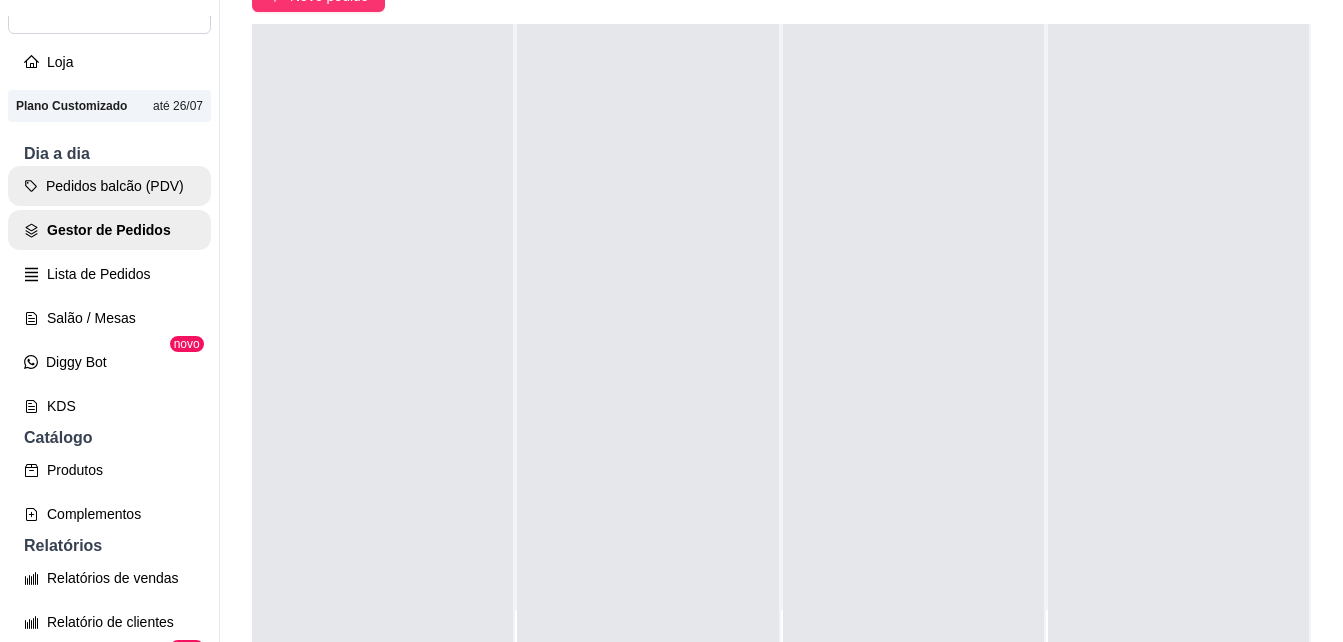 click on "Pedidos balcão (PDV)" at bounding box center (109, 186) 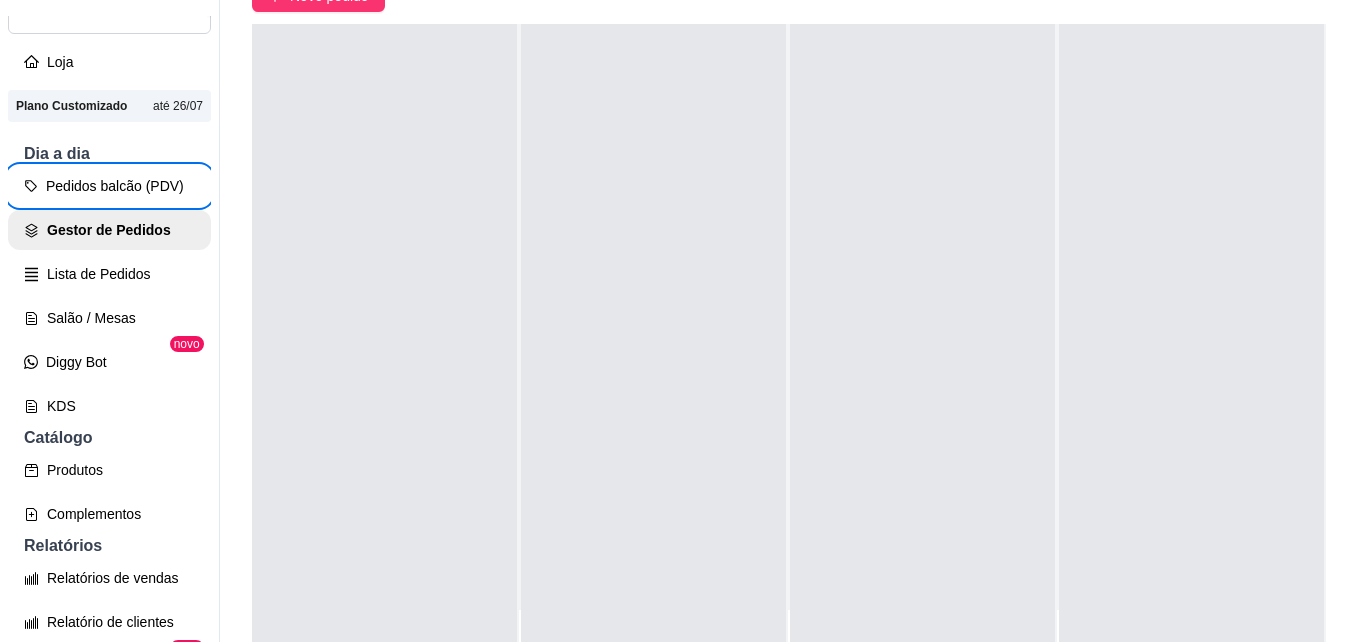 type 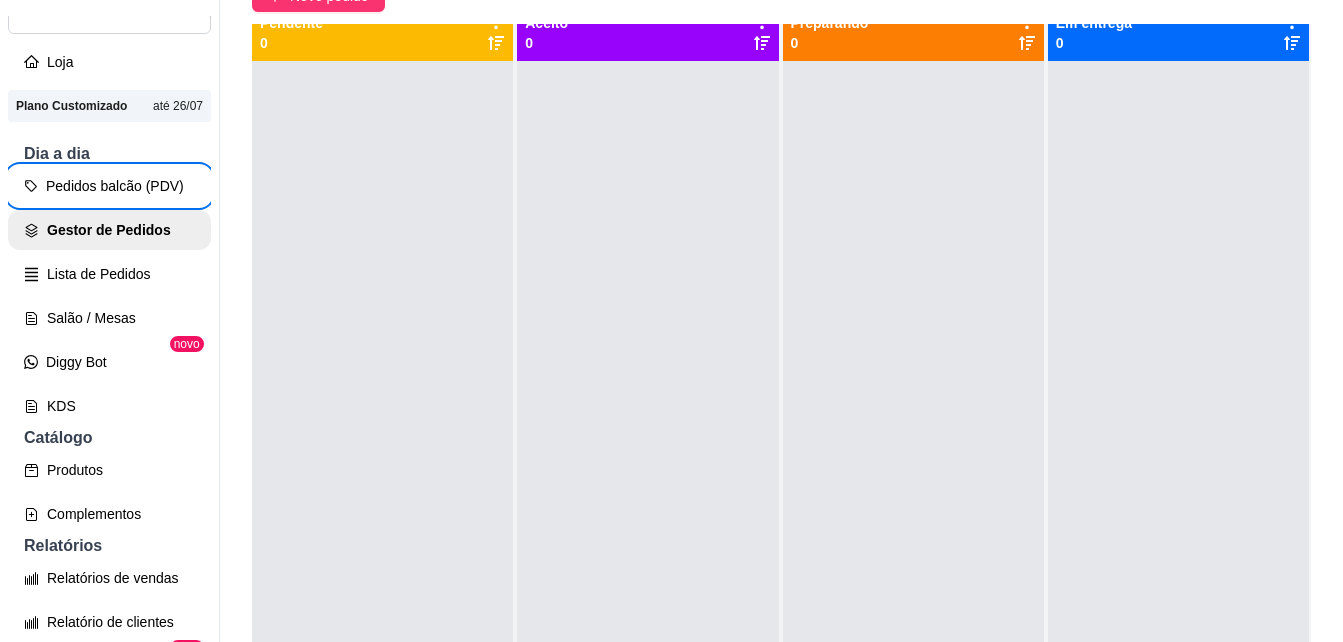 scroll, scrollTop: 0, scrollLeft: 0, axis: both 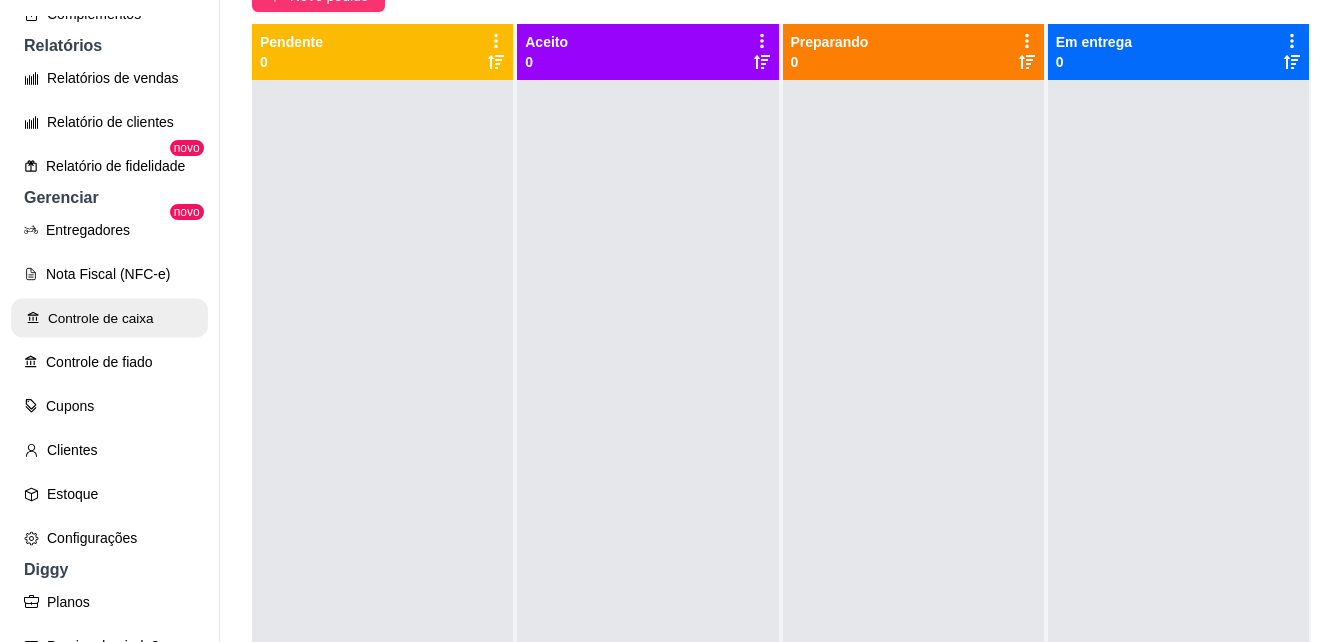 click on "Controle de caixa" at bounding box center [109, 318] 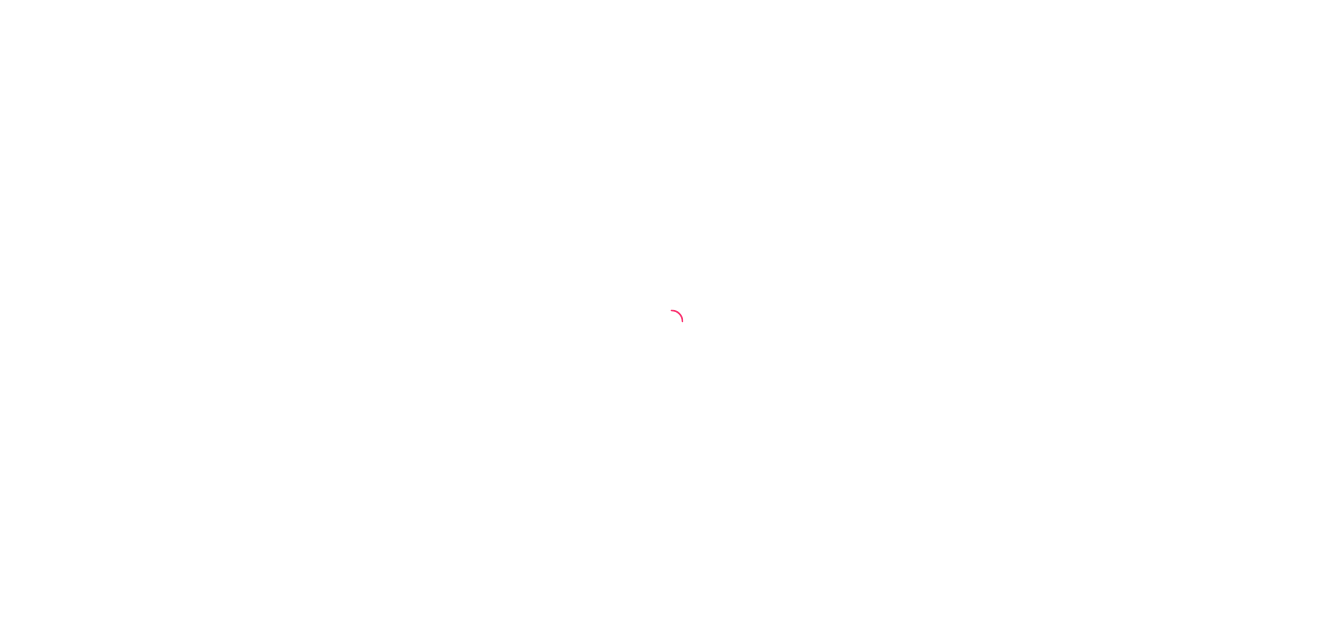 scroll, scrollTop: 0, scrollLeft: 0, axis: both 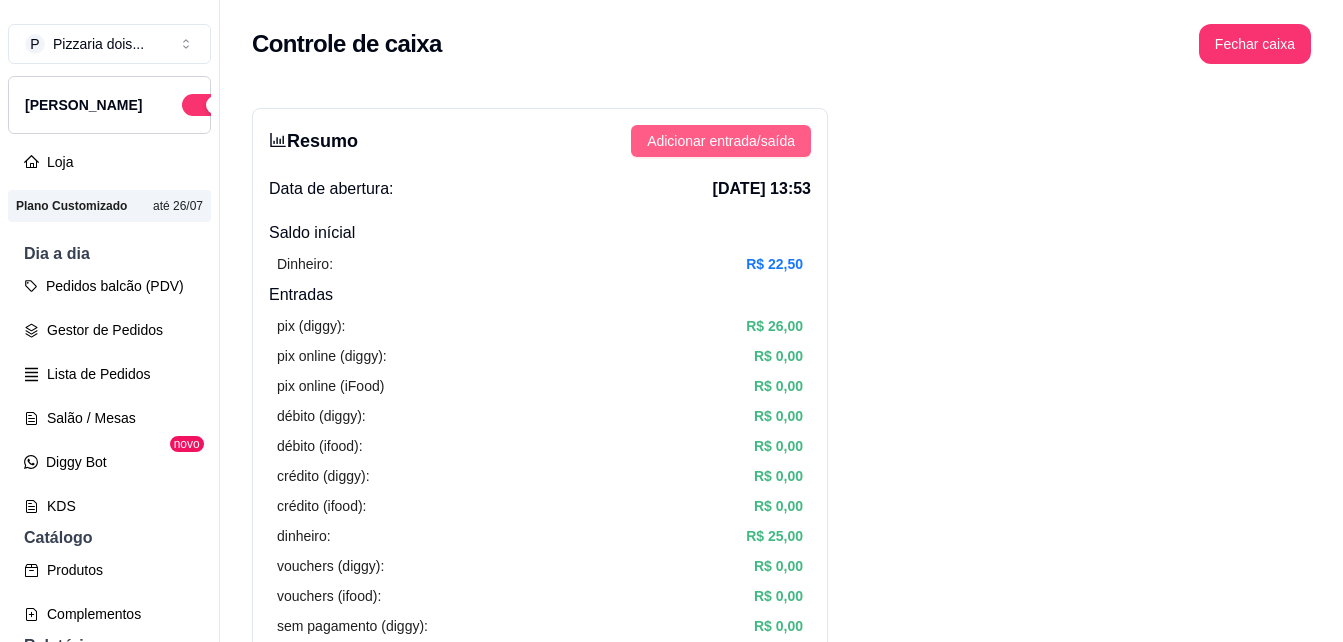 click on "Adicionar entrada/saída" at bounding box center [721, 141] 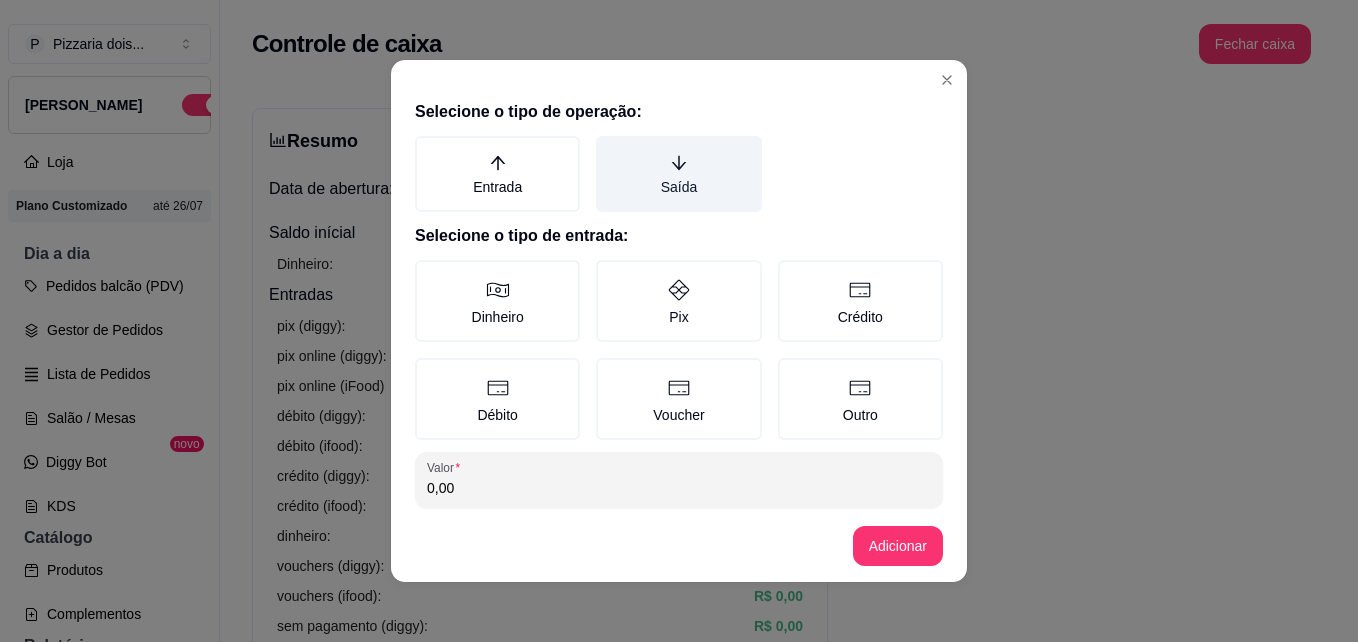 click on "Saída" at bounding box center (678, 174) 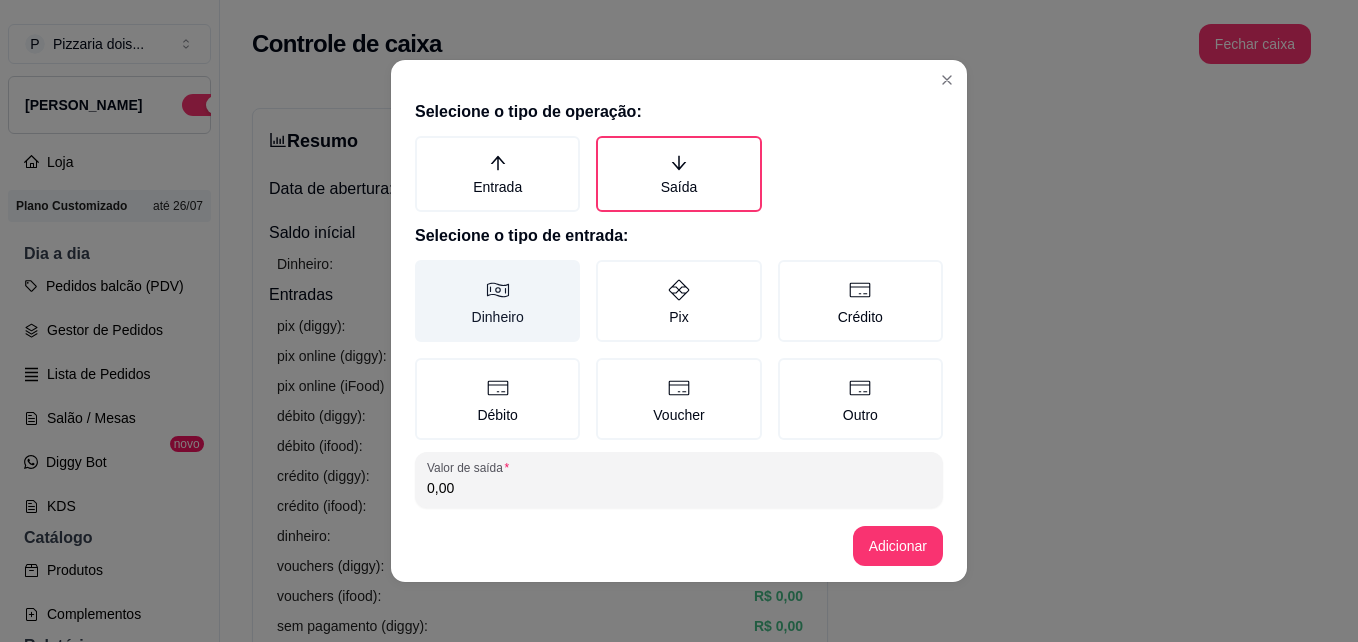 click on "Dinheiro" at bounding box center (497, 301) 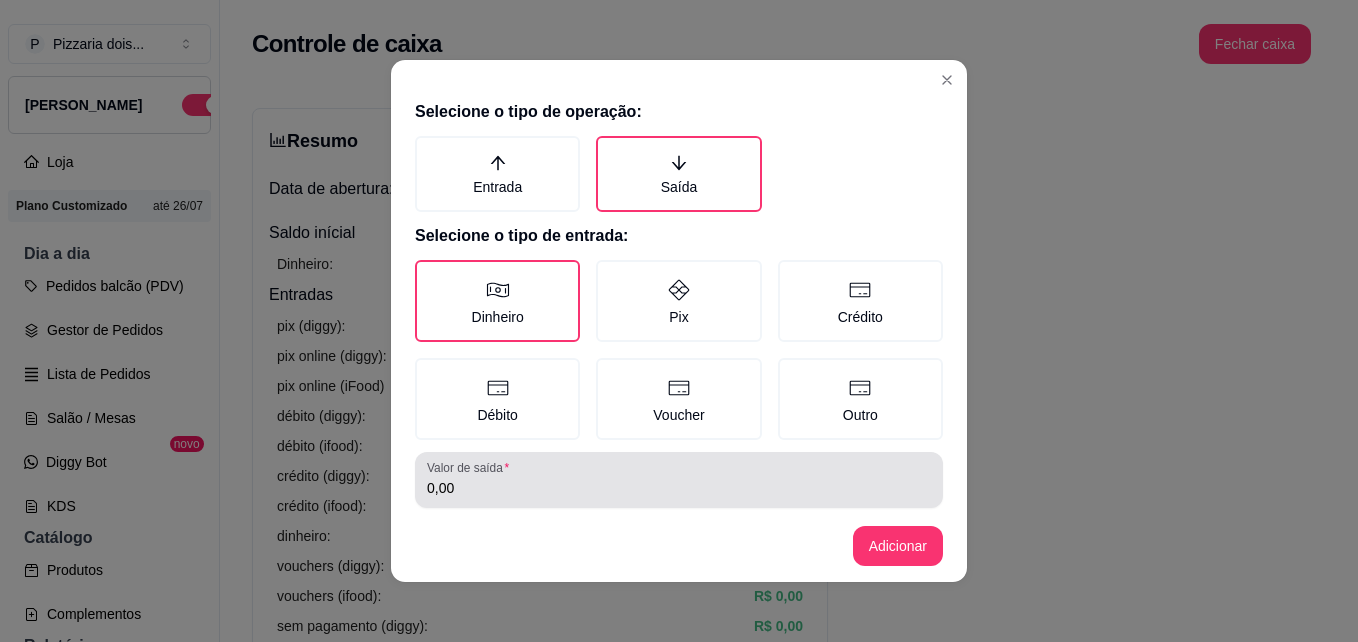 click on "0,00" at bounding box center [679, 480] 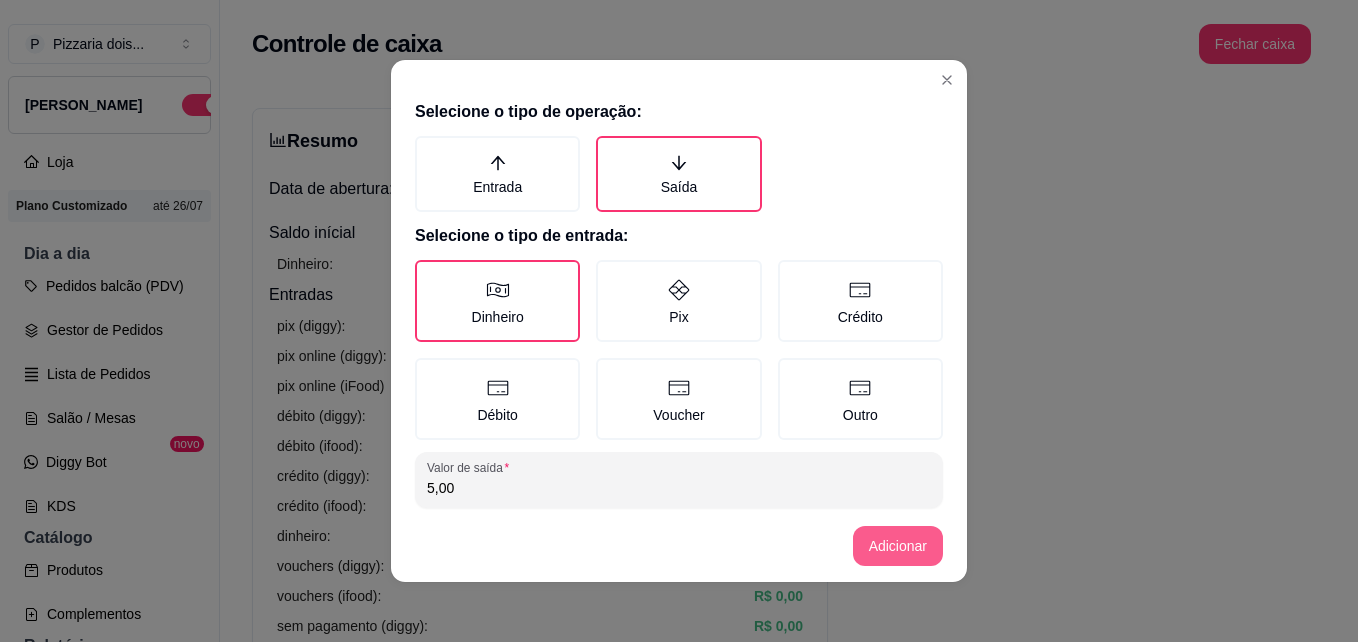 type on "5,00" 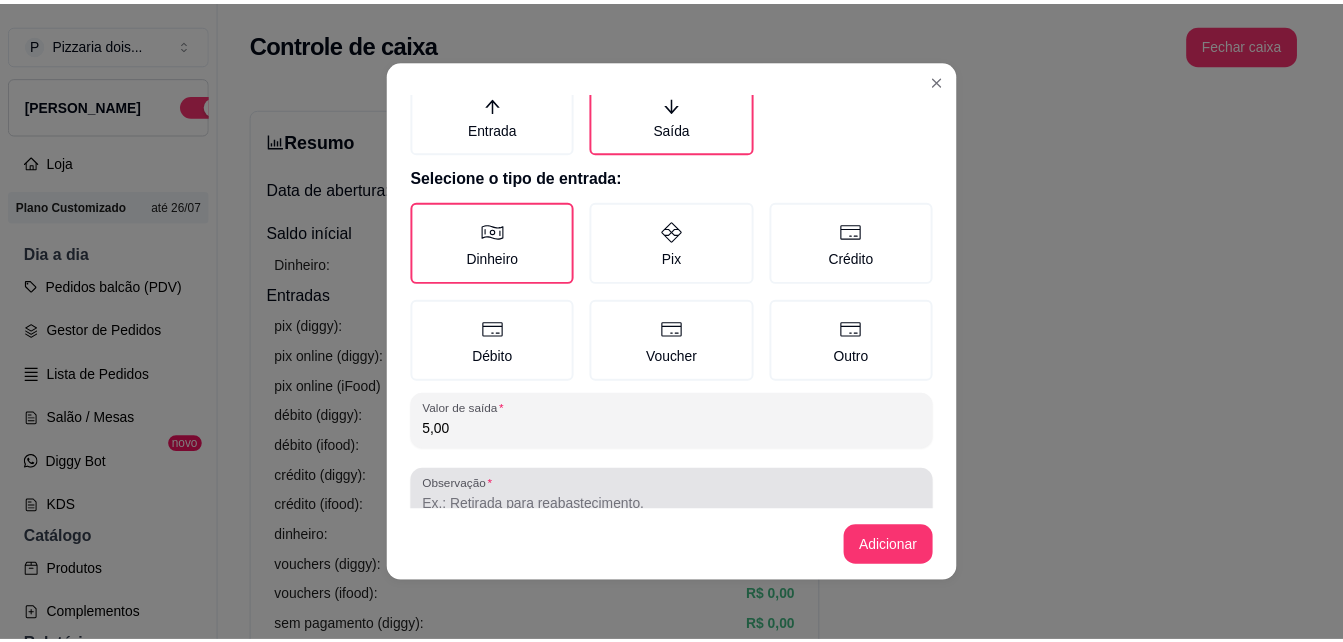 scroll, scrollTop: 106, scrollLeft: 0, axis: vertical 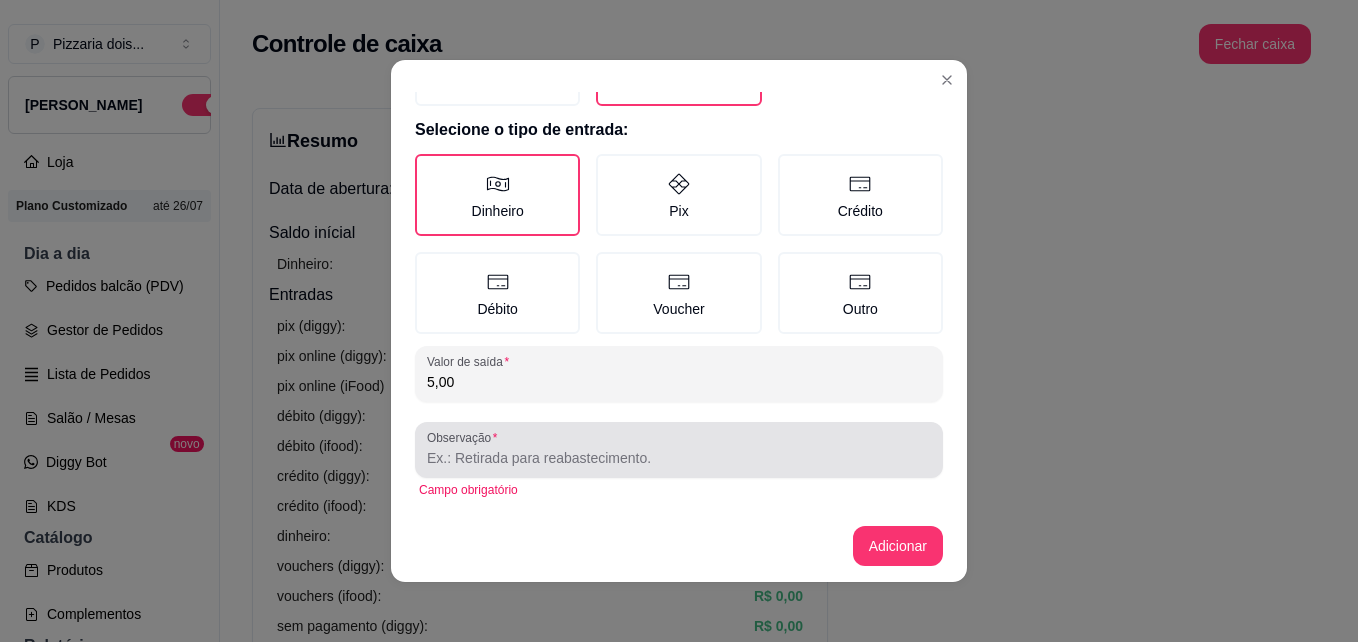 click on "Observação" at bounding box center (679, 458) 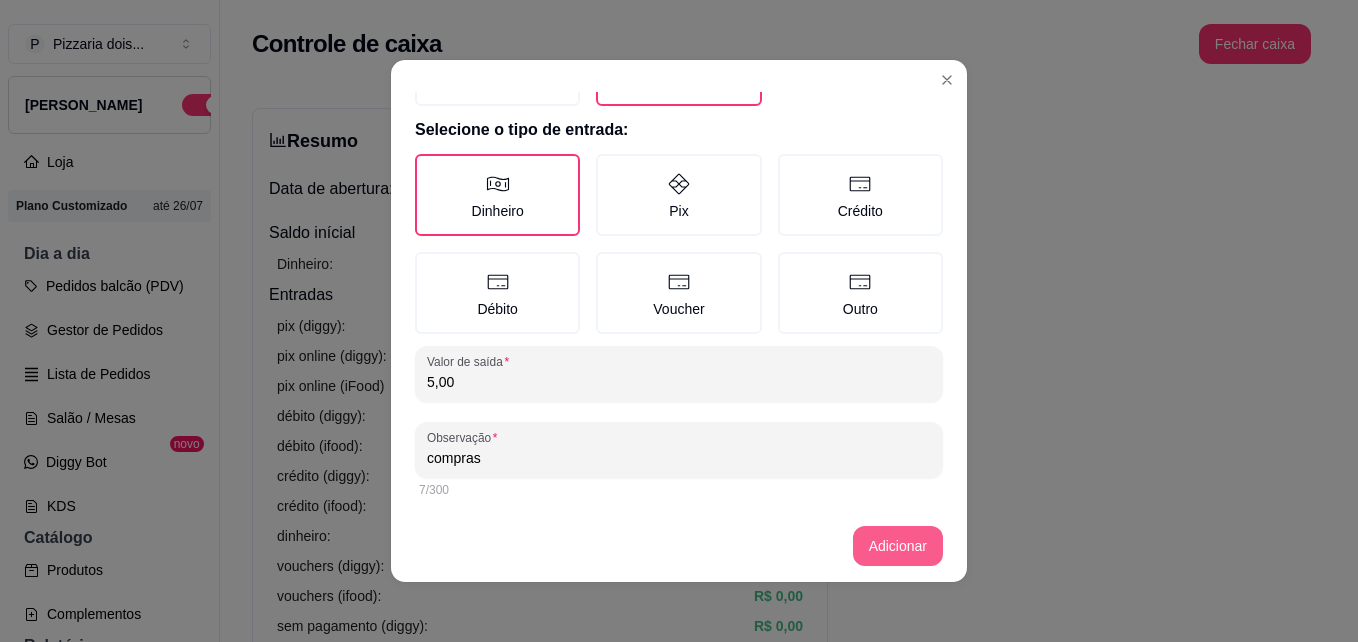 type on "compras" 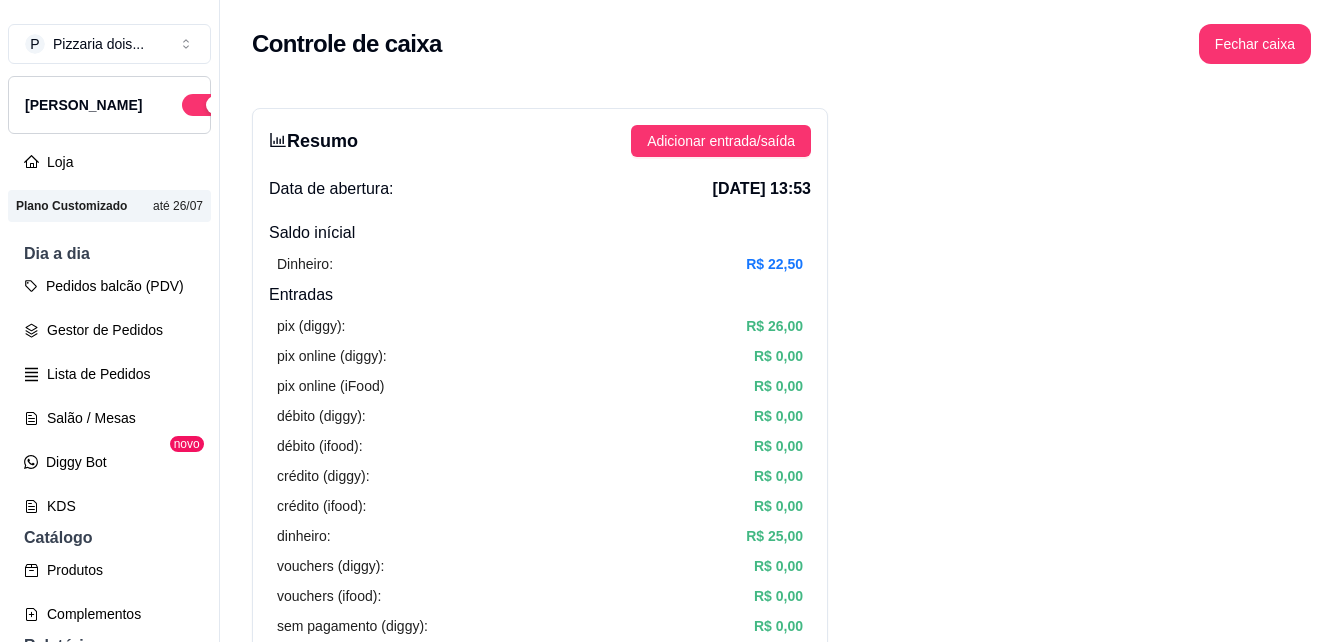 click on "Resumo Adicionar entrada/saída Data de abertura: [DATE] 13:53 Saldo inícial Dinheiro: R$ 22,50 Entradas pix (diggy): R$ 26,00 pix online (diggy): R$ 0,00 pix online (iFood) R$ 0,00 débito (diggy): R$ 0,00 débito (ifood): R$ 0,00 crédito (diggy): R$ 0,00 crédito (ifood): R$ 0,00 dinheiro: R$ 25,00 vouchers (diggy): R$ 0,00 vouchers (ifood): R$ 0,00 sem pagamento (diggy): R$ 0,00 fiado: R$ 0,00 outros: R$ 0,00 Saídas pix (diggy): R$ 0,00 dinheiro: R$ 5,00 débito (diggy): R$ 0,00 débito (ifood): R$ 0,00 crédito (diggy): R$ 0,00 crédito (ifood): R$ 0,00 vouchers (diggy): R$ 0,00 vouchers (ifood): R$ 0,00 outros: R$ 0,00 Saldo final dinheiro em caixa: R$ 42,50 total: R$ 46,00 Todos Pix Dinheiro Crédito Débito Voucher Outros Entrada R$ 51,00 Saída R$ 5,00 Saldo R$ 46,00 Tipo de pagamento Data - Hora Entrada ou Saída Descrição Valor Descrição Dinheiro [DATE] 17:51 Saída compras R$ 5,00 Editar Transferência Pix Entrada Pedido #0257-bc1a6" at bounding box center [781, 1446] 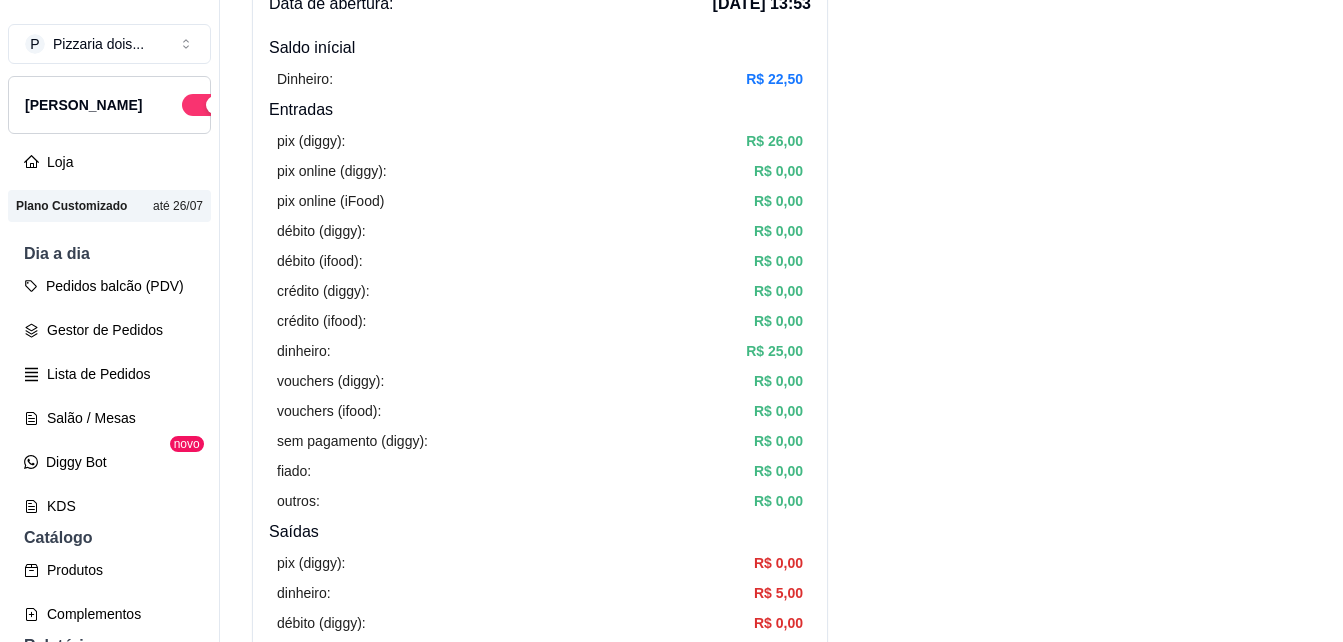 scroll, scrollTop: 0, scrollLeft: 0, axis: both 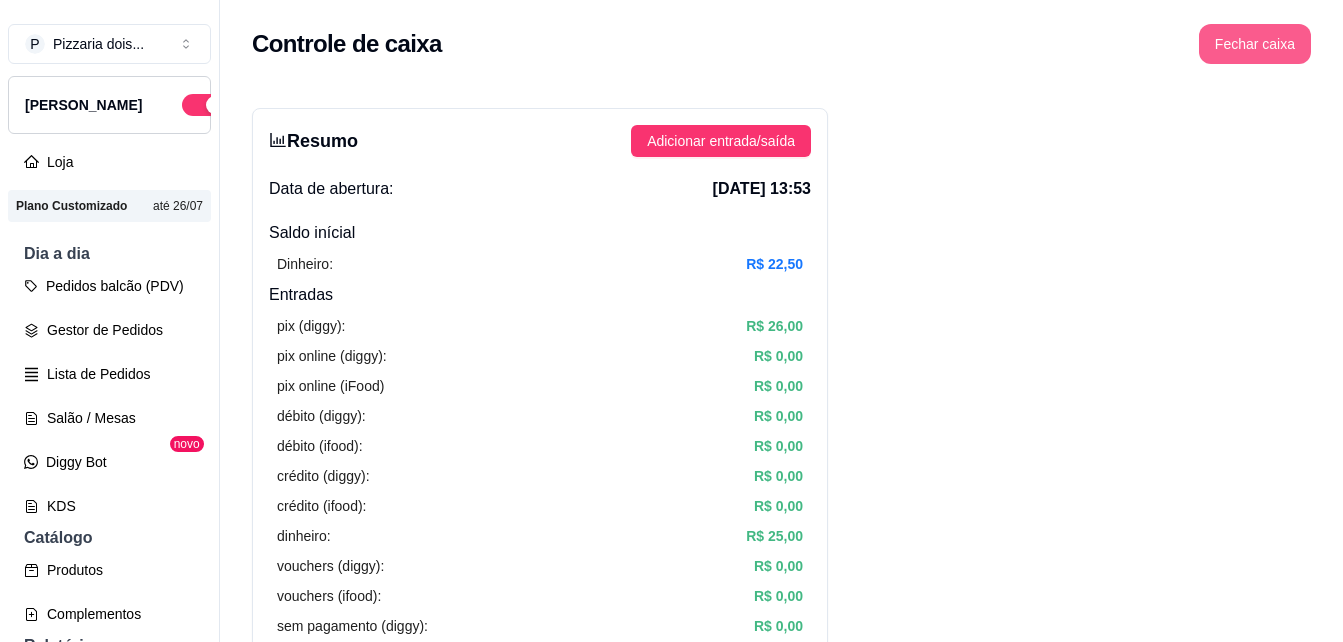 click on "Fechar caixa" at bounding box center (1255, 44) 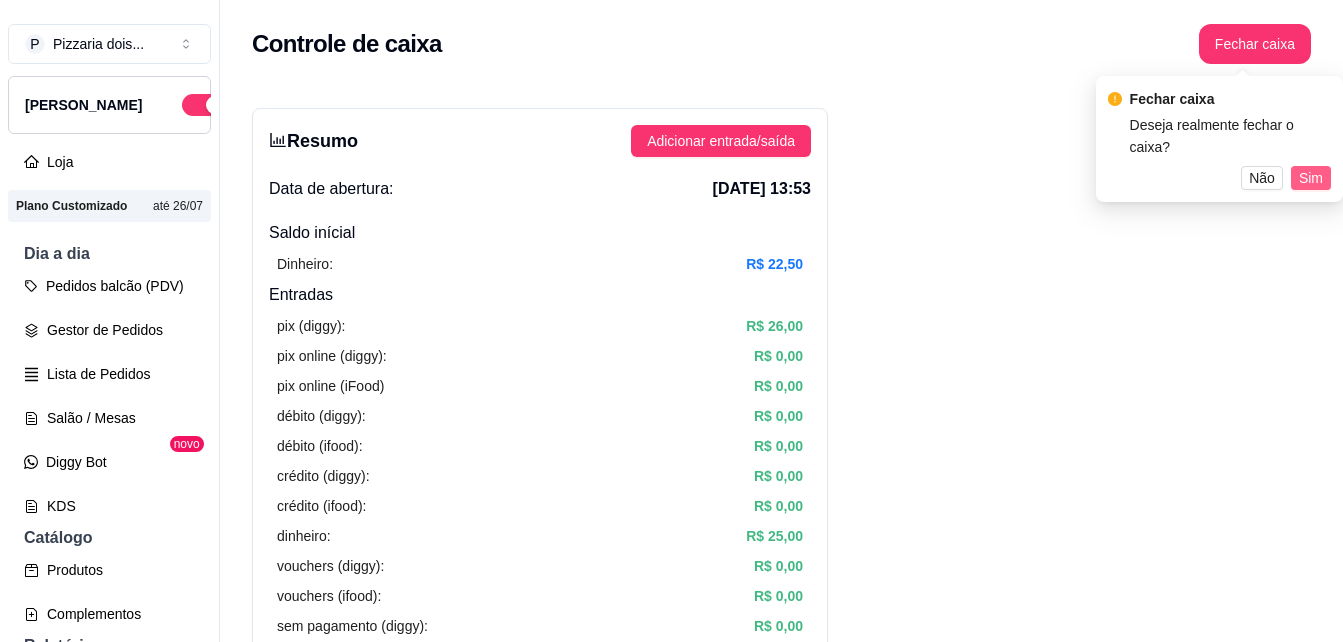 click on "Sim" at bounding box center [1311, 178] 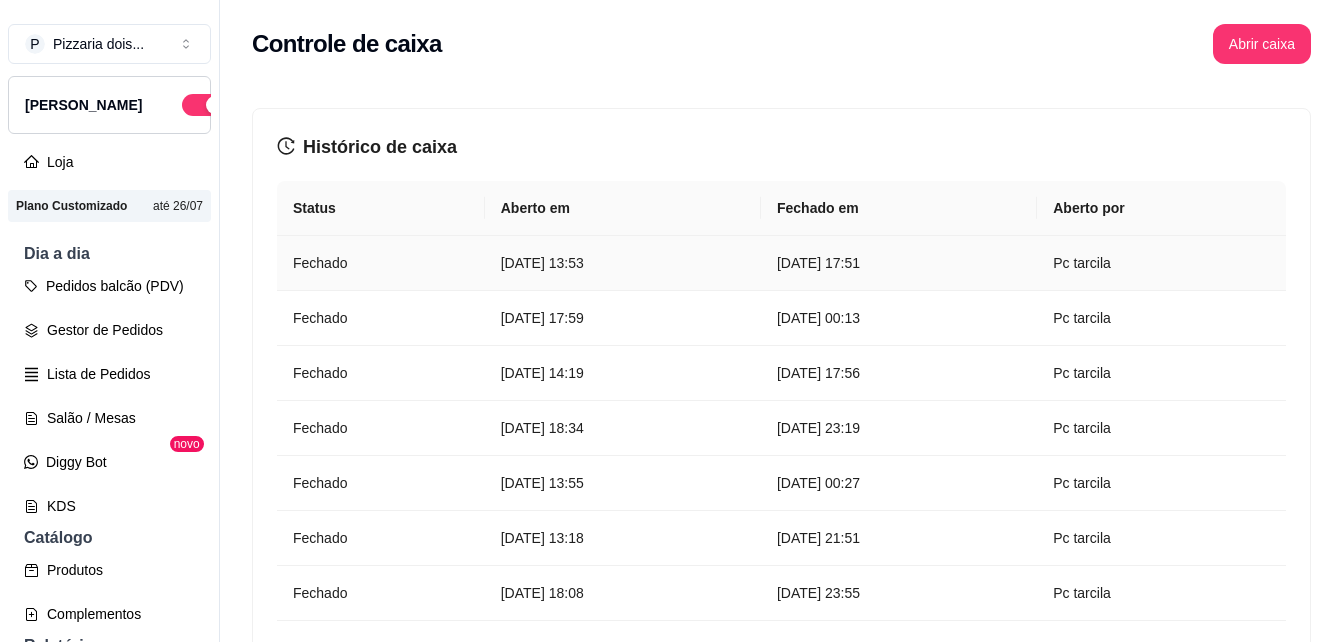 click on "[DATE] 17:51" at bounding box center (899, 263) 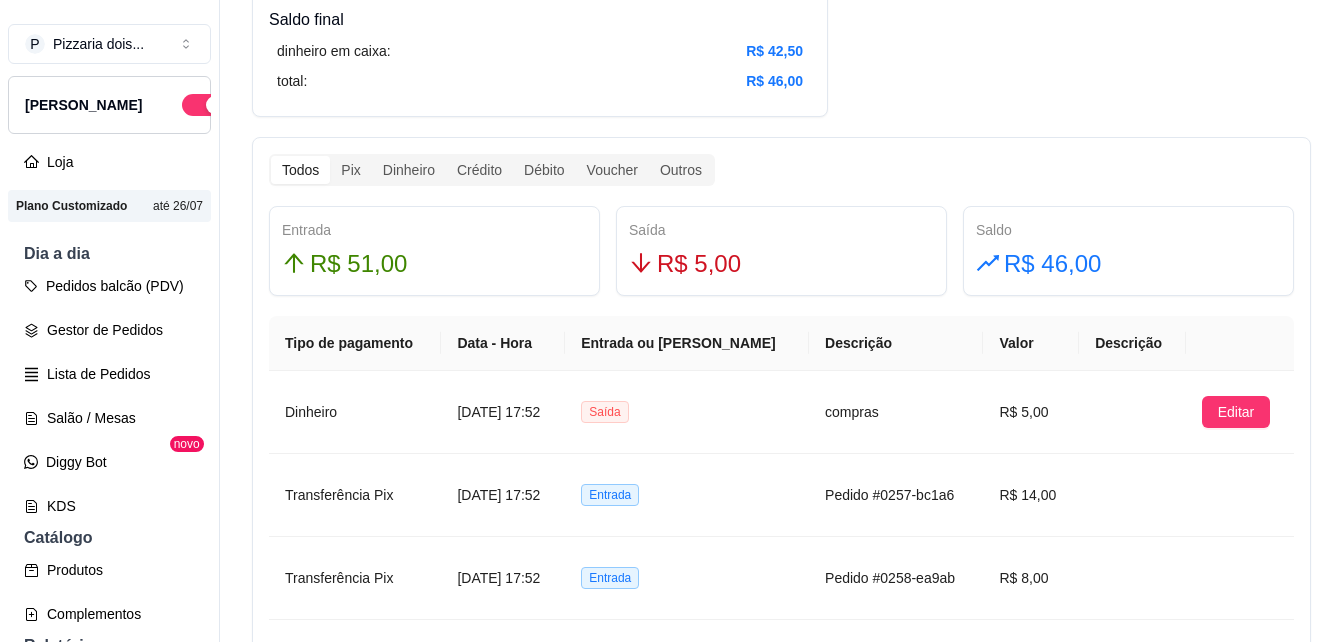 scroll, scrollTop: 1000, scrollLeft: 0, axis: vertical 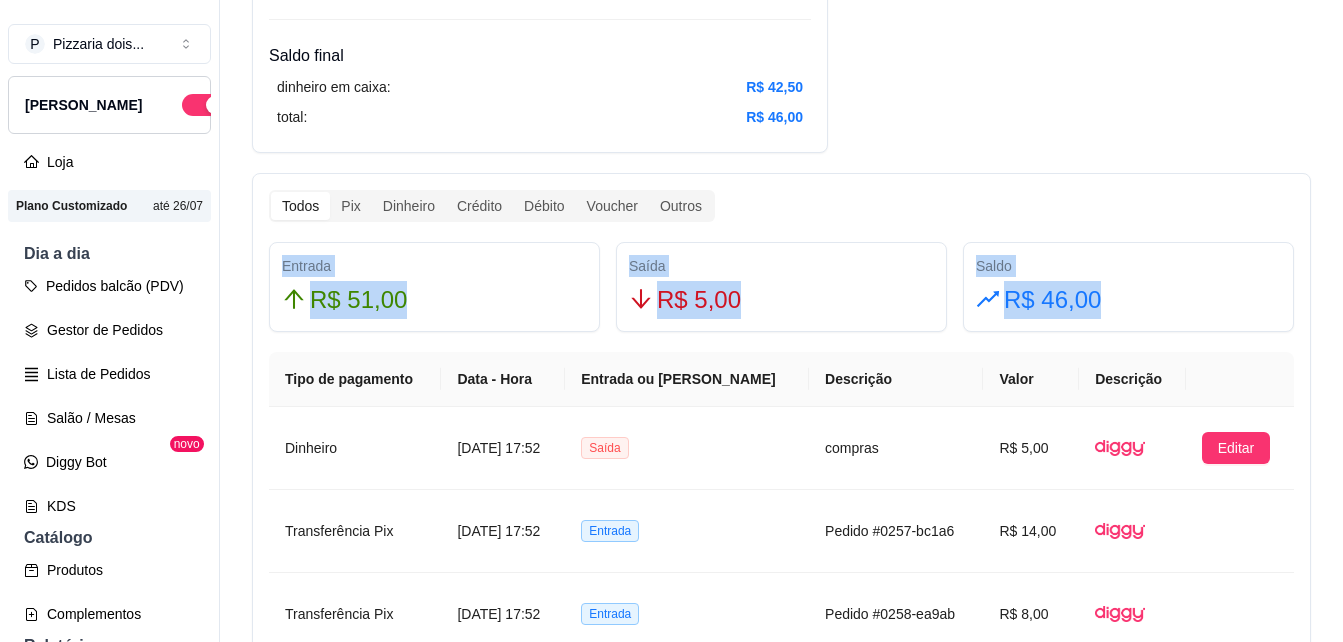 drag, startPoint x: 282, startPoint y: 260, endPoint x: 1114, endPoint y: 295, distance: 832.73584 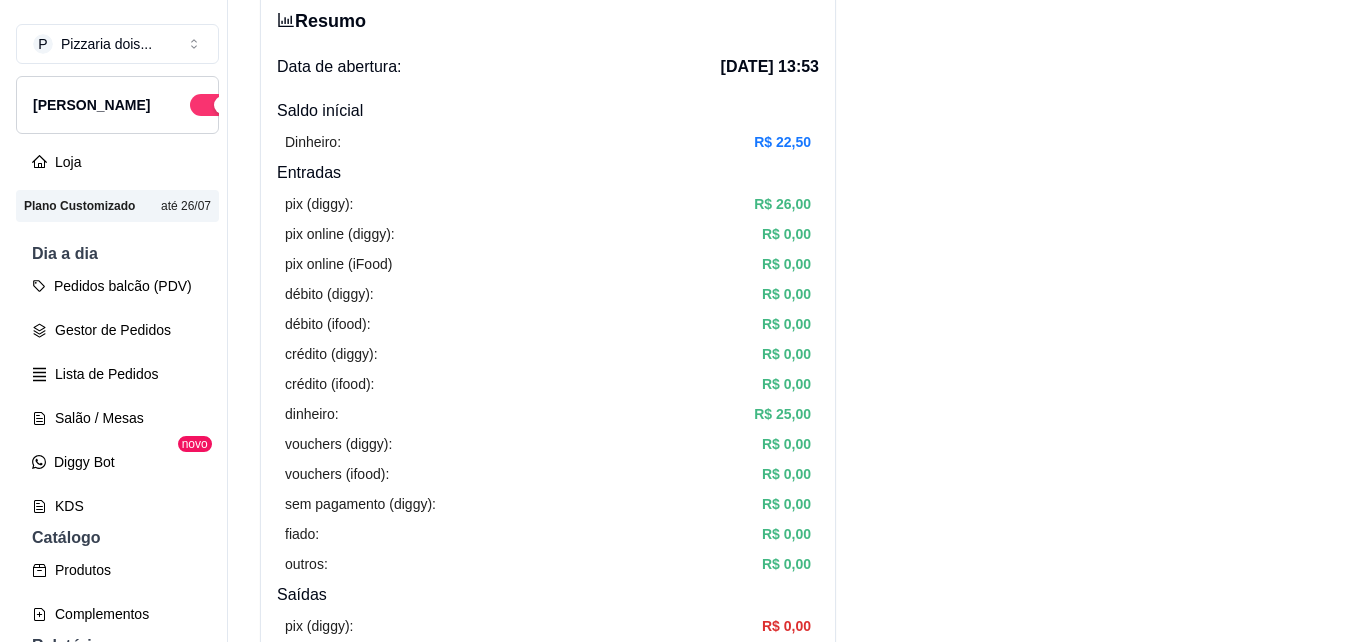 scroll, scrollTop: 0, scrollLeft: 0, axis: both 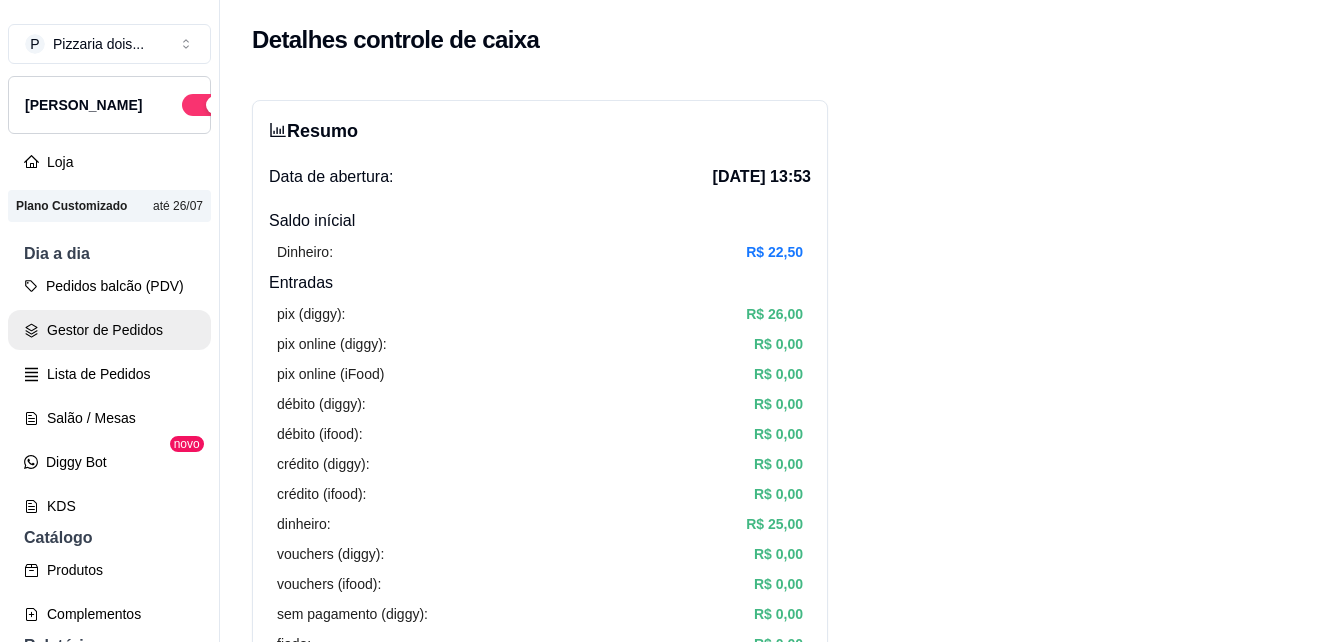 click on "Gestor de Pedidos" at bounding box center (109, 330) 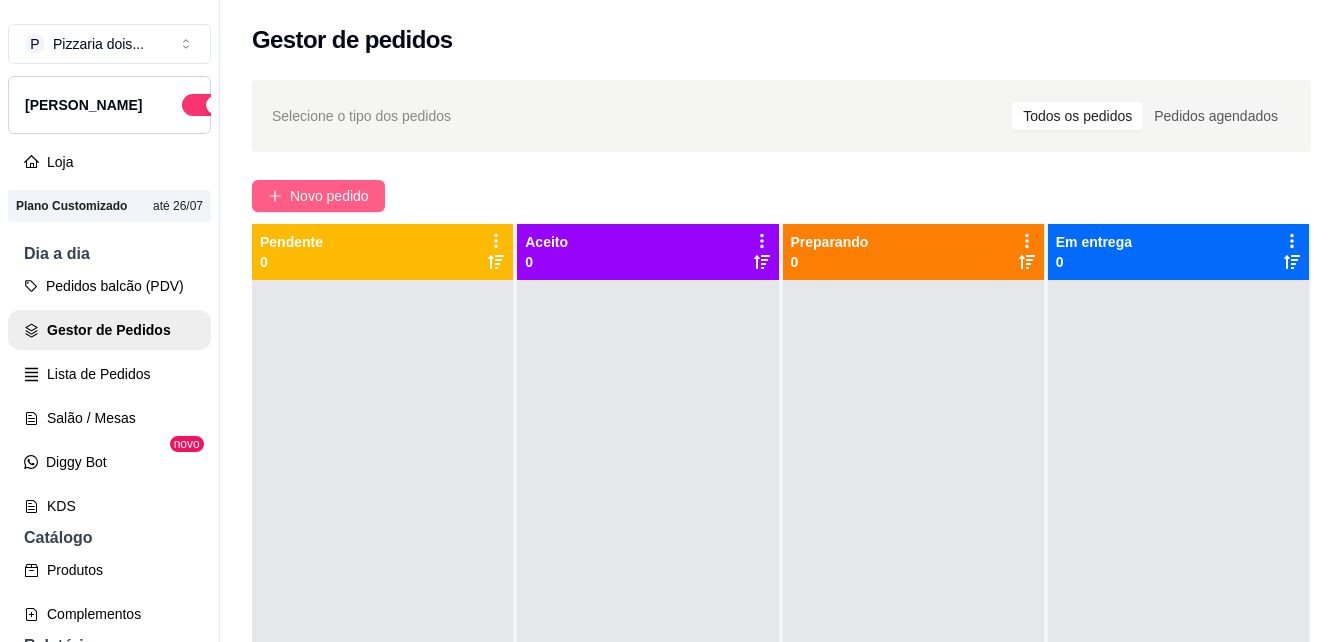 click on "Novo pedido" at bounding box center [329, 196] 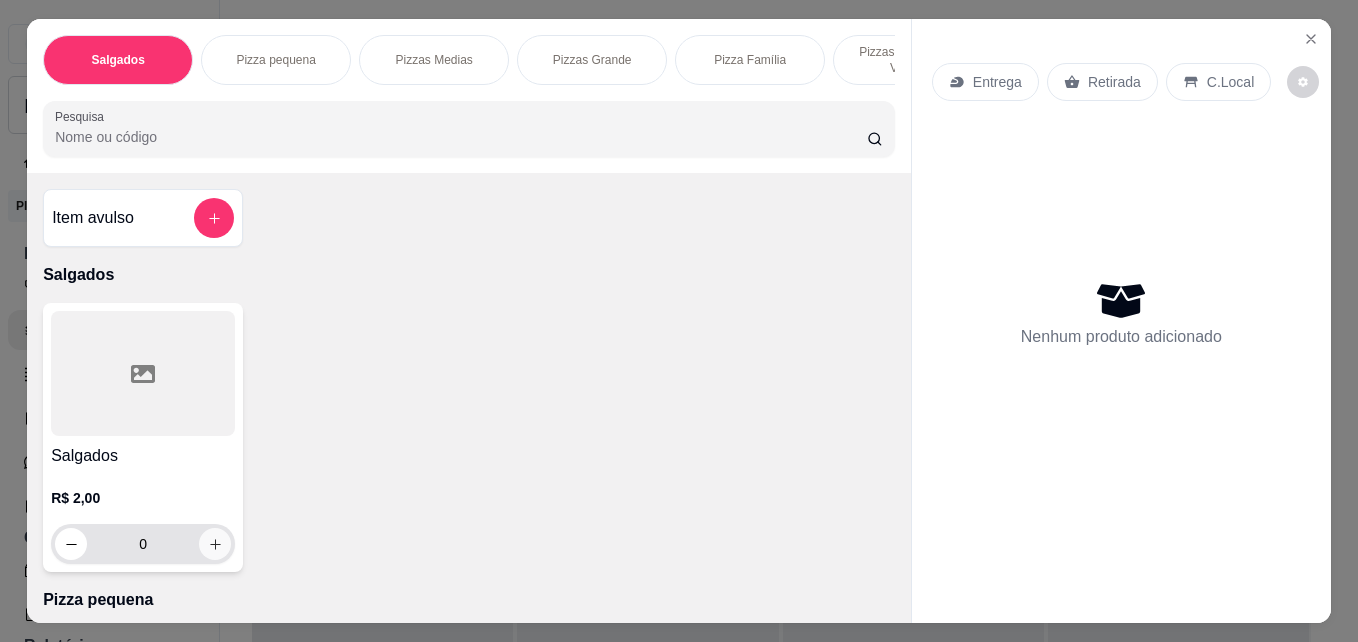 click 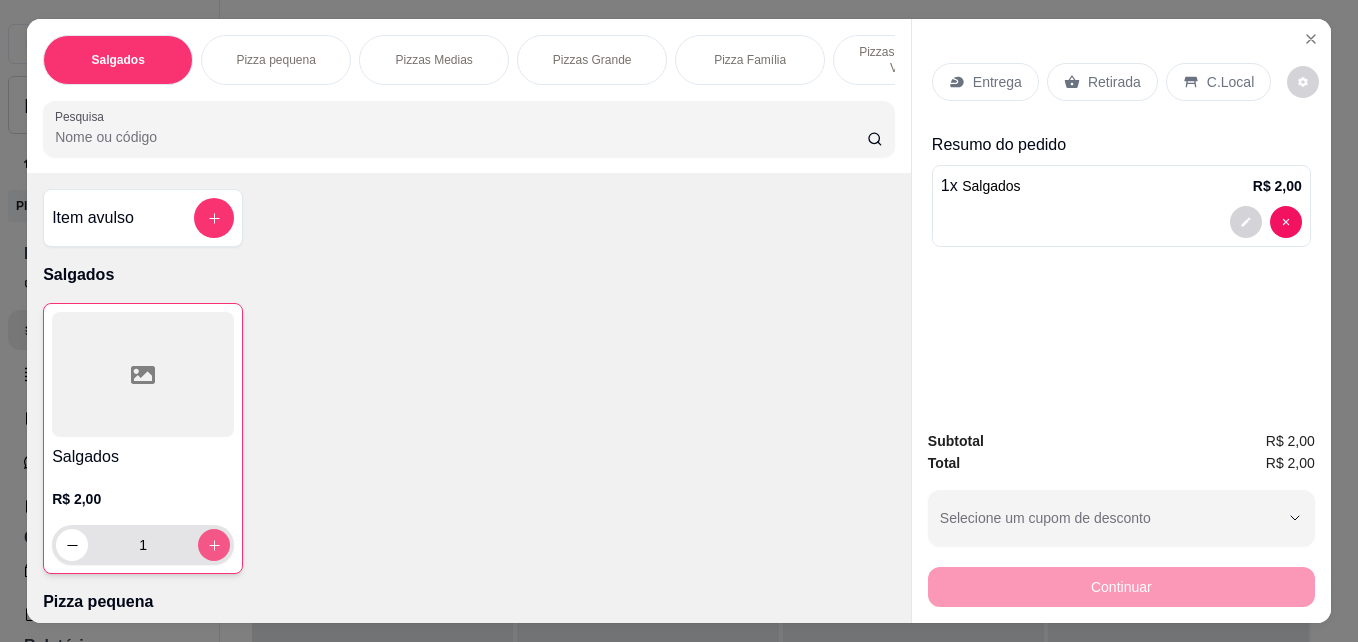 click 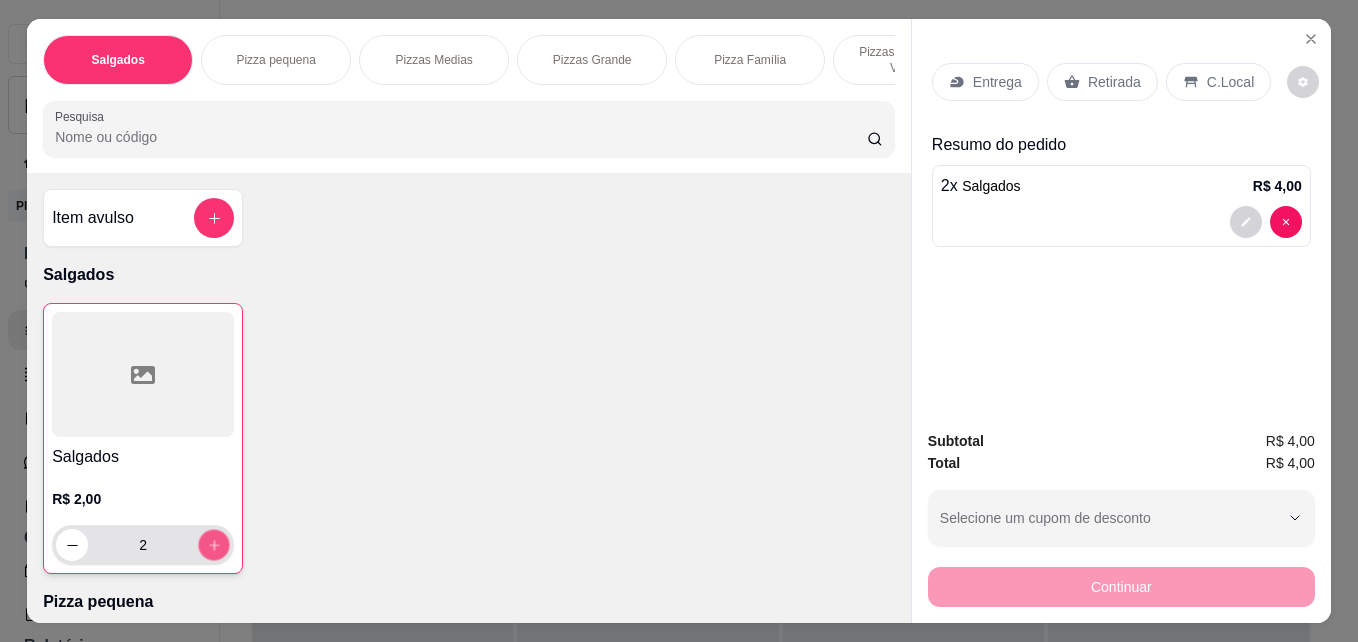 click 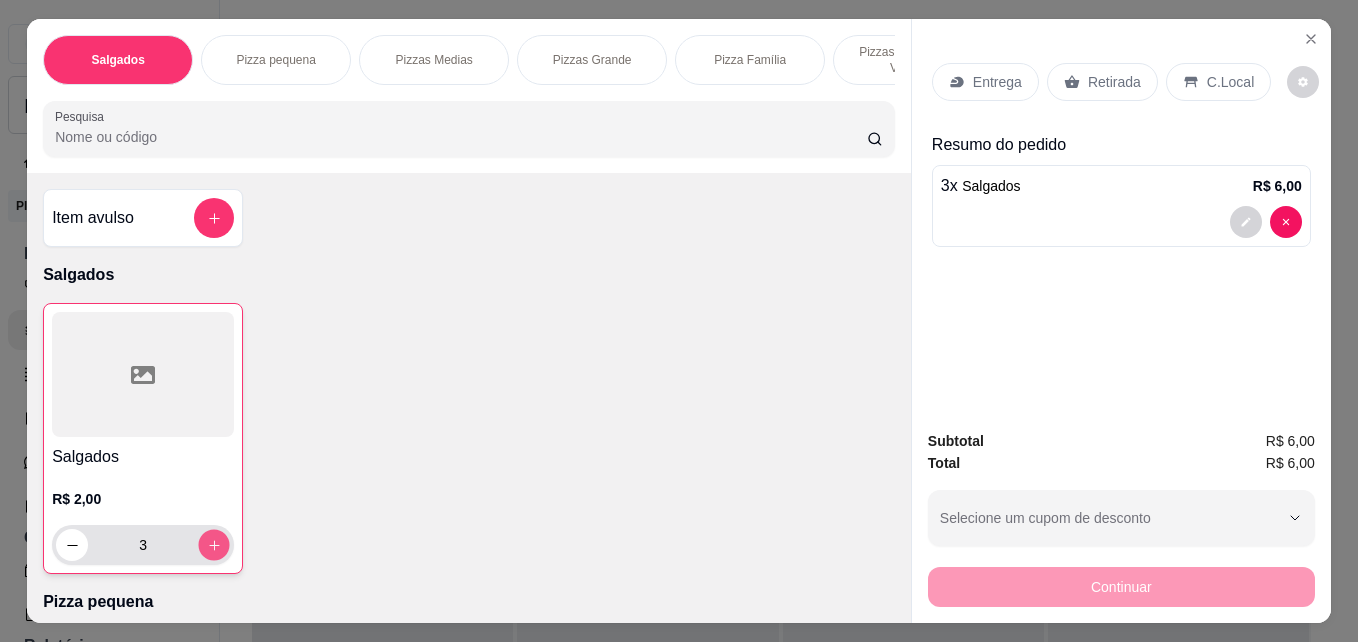 click 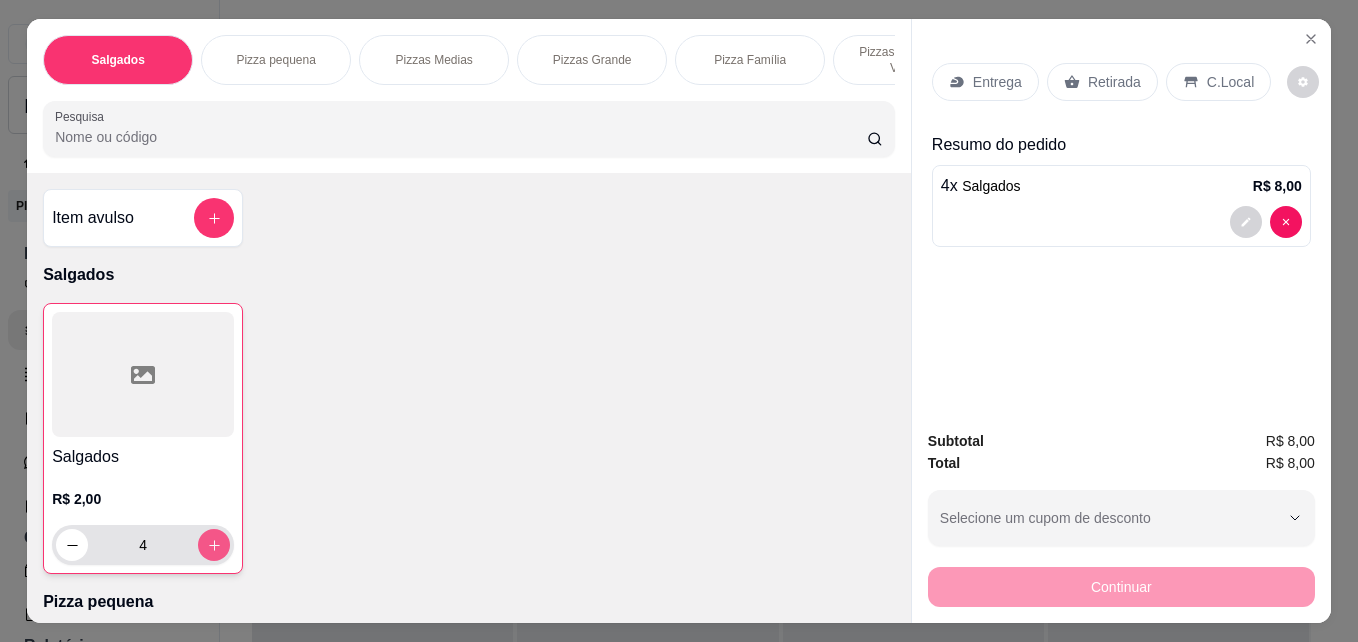 click 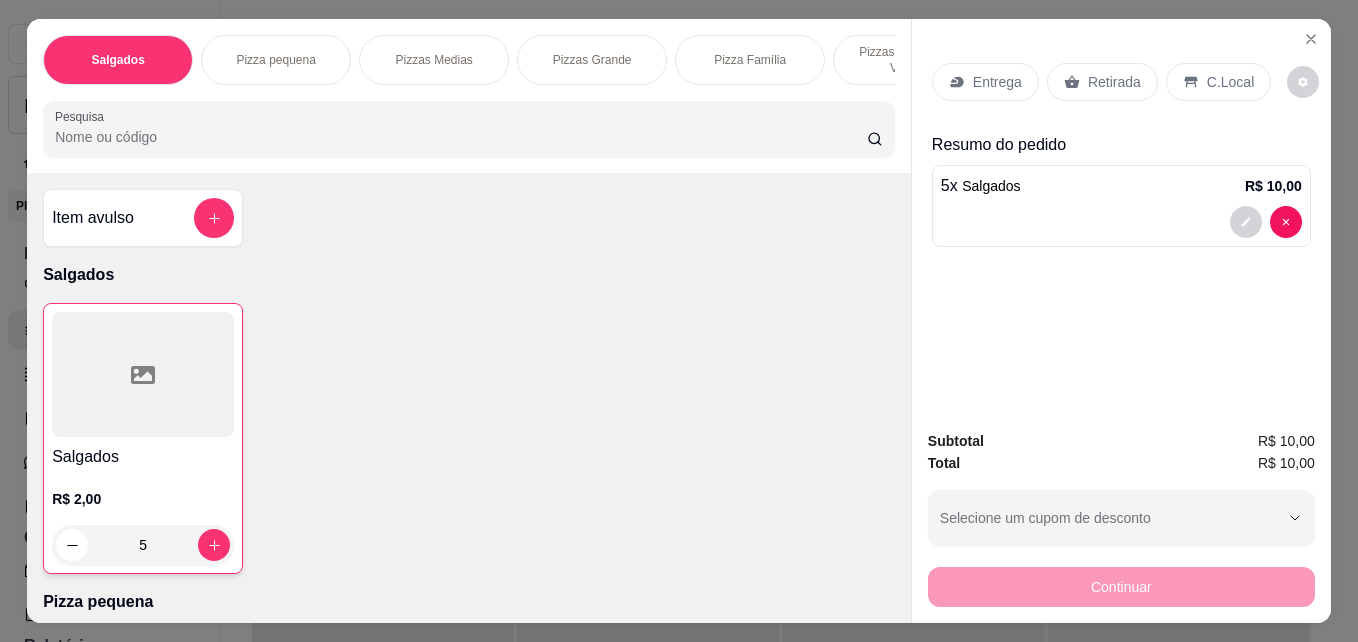click on "Entrega" at bounding box center [997, 82] 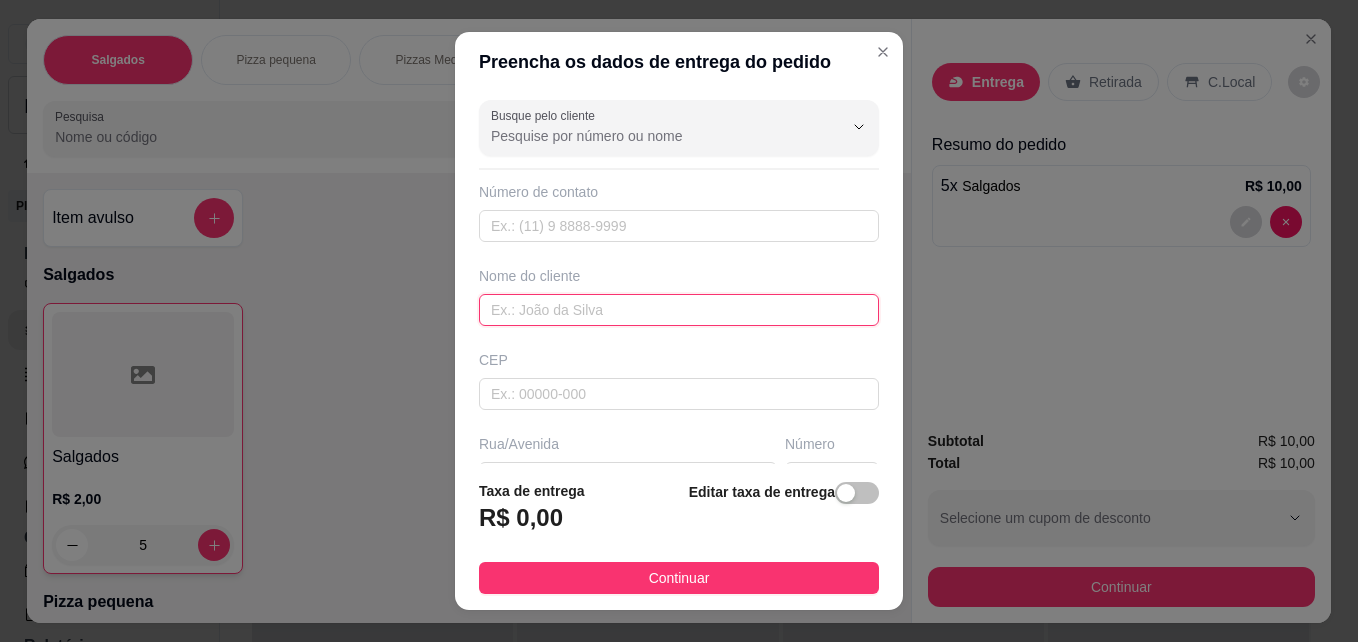 click at bounding box center [679, 310] 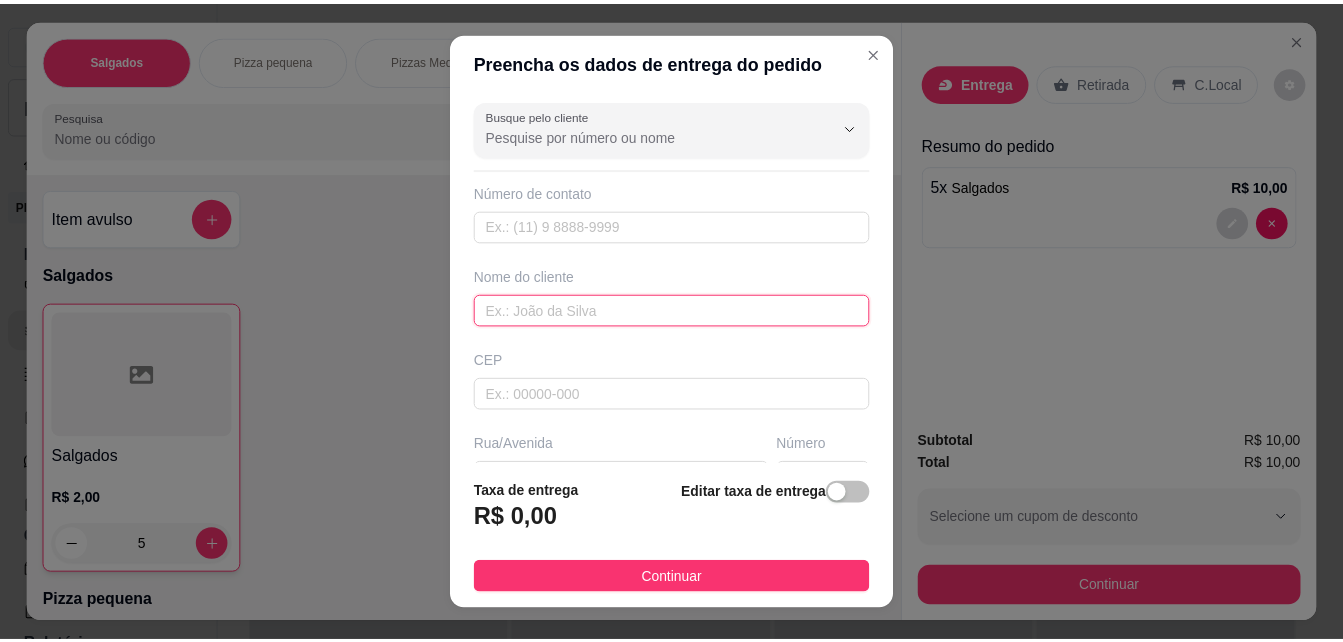 scroll, scrollTop: 200, scrollLeft: 0, axis: vertical 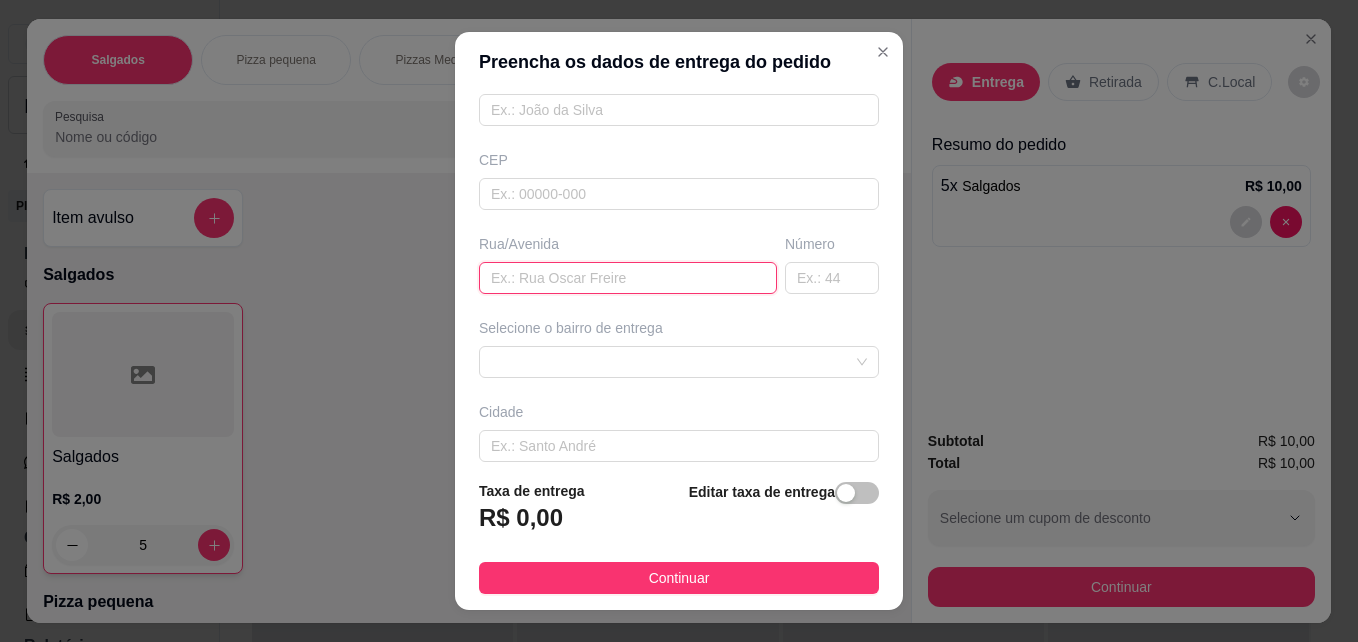 click at bounding box center (628, 278) 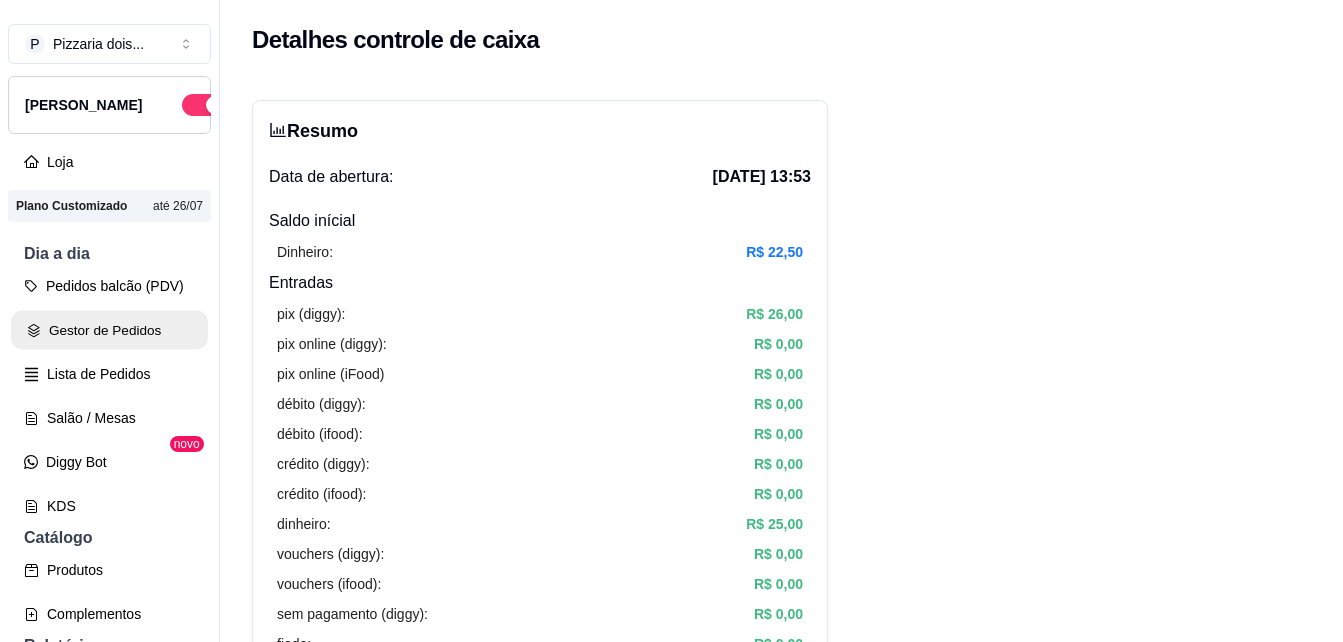 click on "Gestor de Pedidos" at bounding box center (109, 330) 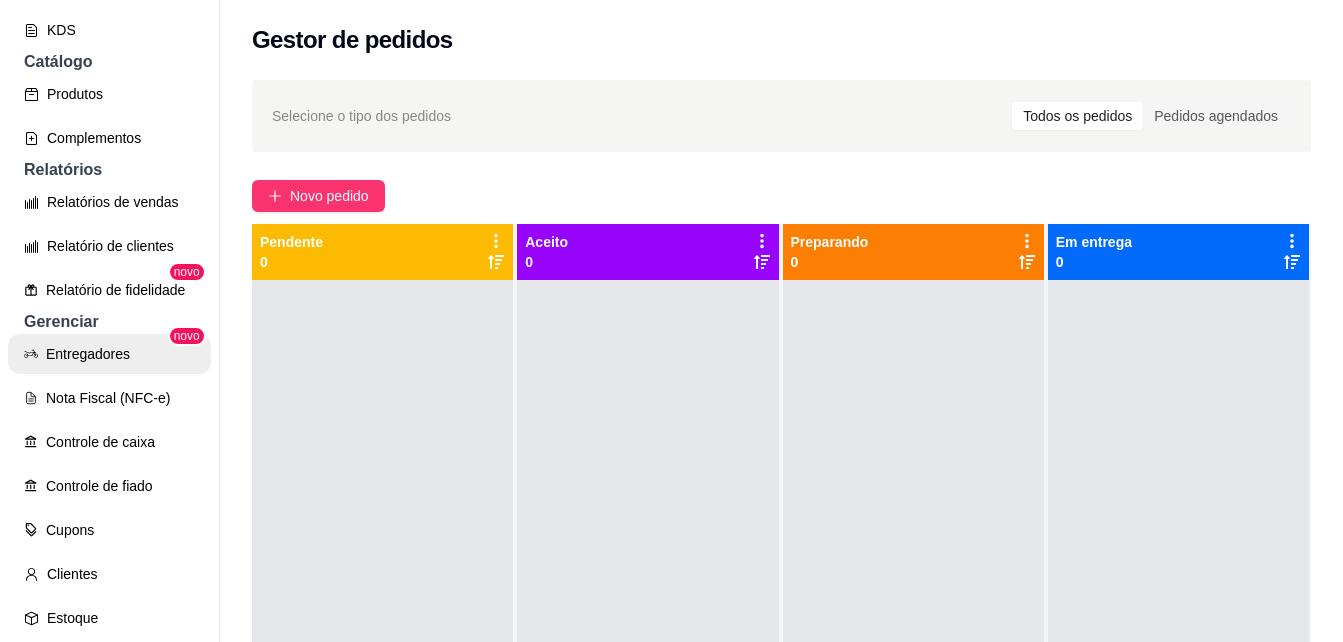 scroll, scrollTop: 600, scrollLeft: 0, axis: vertical 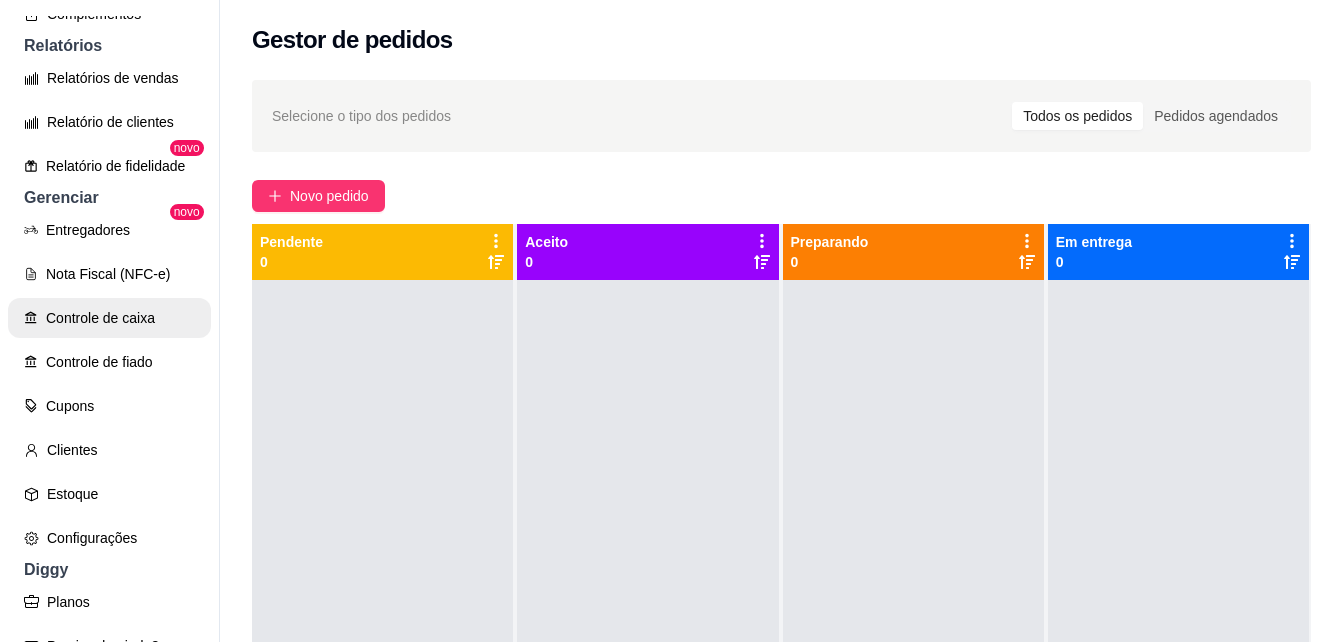 click on "Controle de caixa" at bounding box center (109, 318) 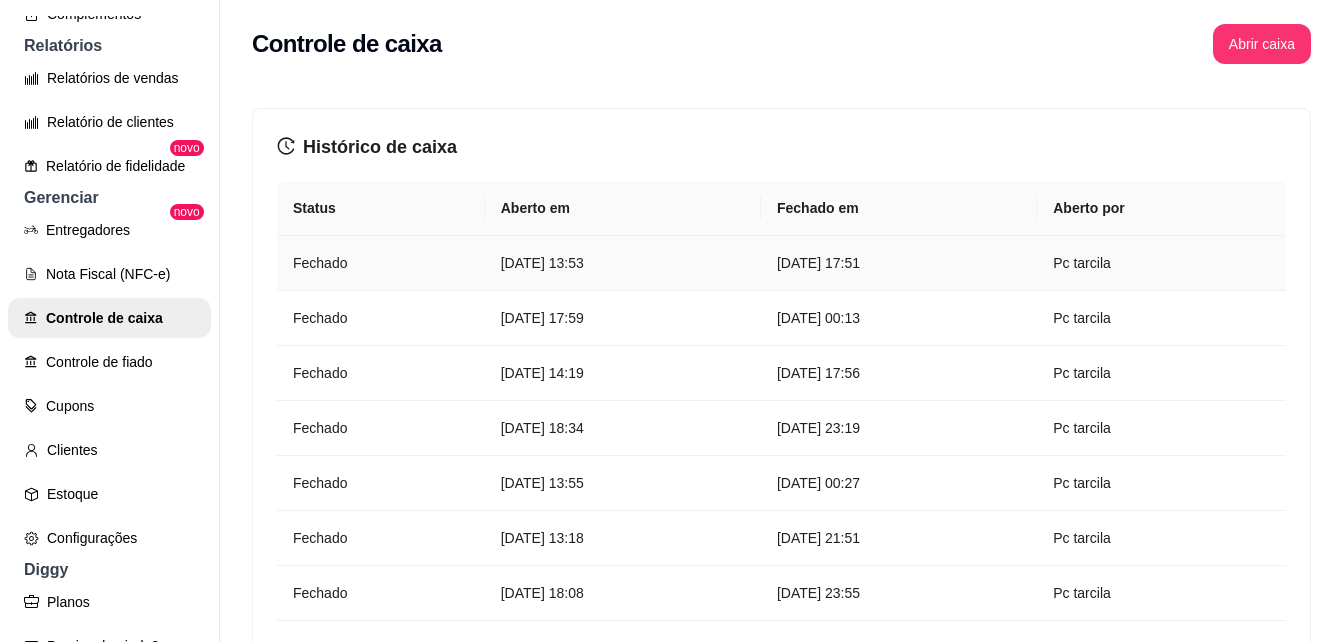 click on "[DATE] 17:51" at bounding box center [899, 263] 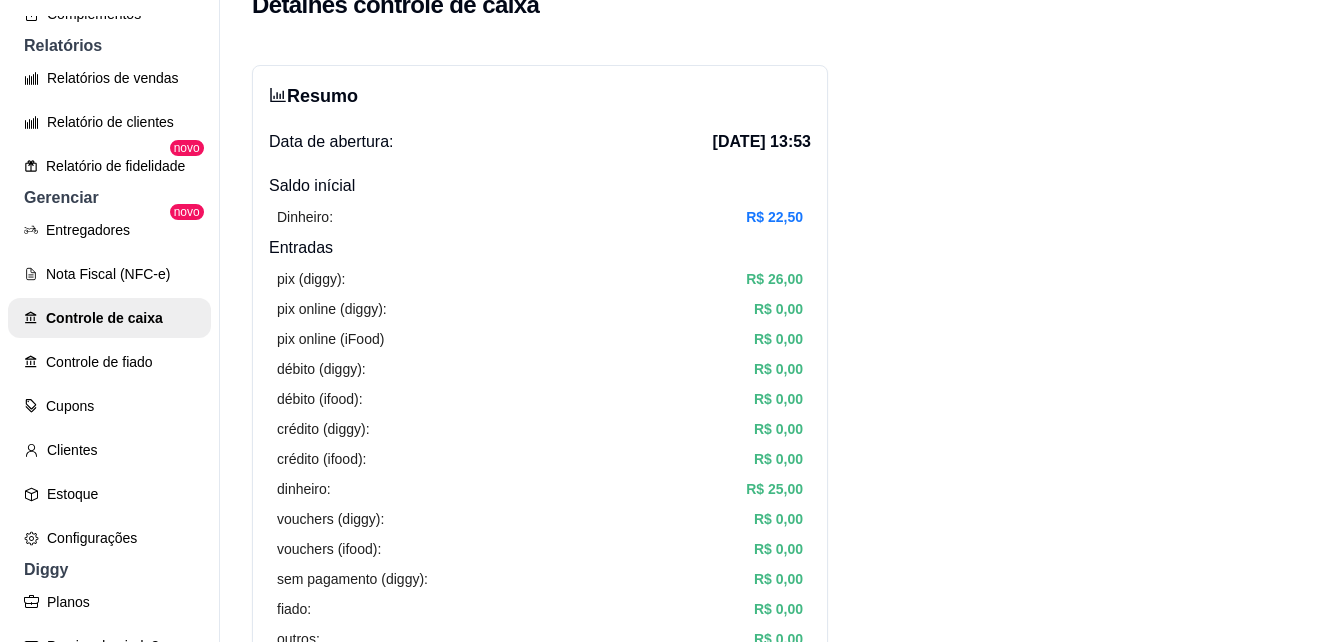 scroll, scrollTop: 0, scrollLeft: 0, axis: both 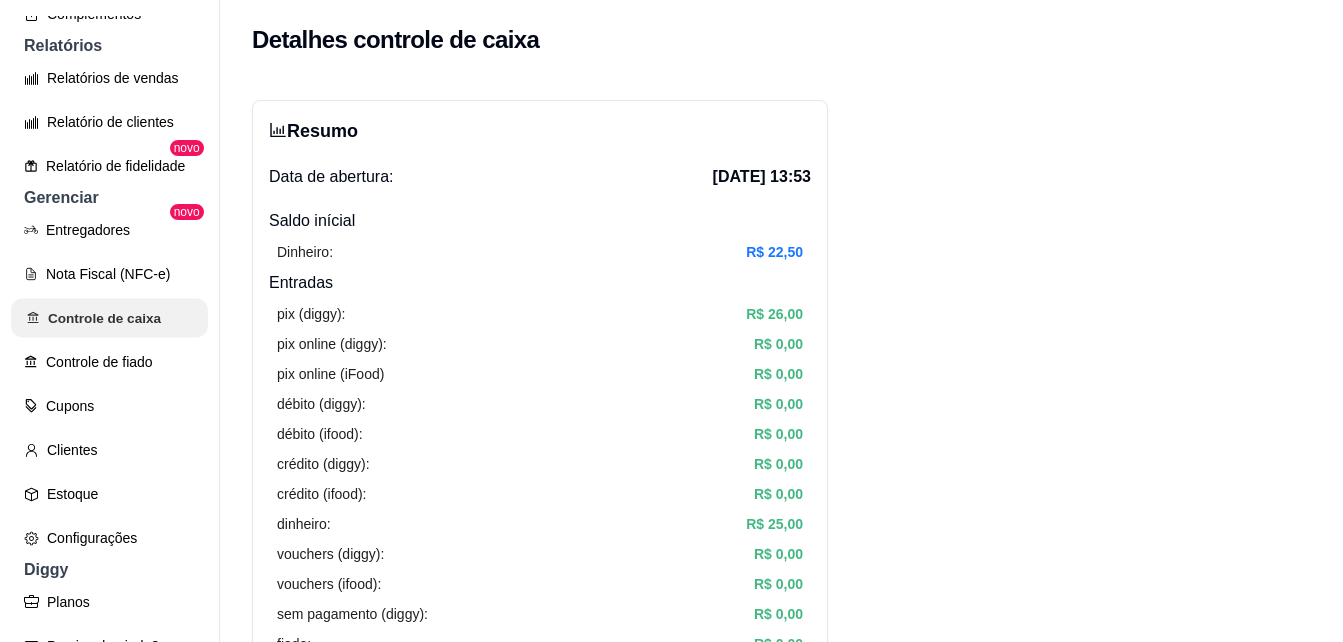 click on "Controle de caixa" at bounding box center [109, 318] 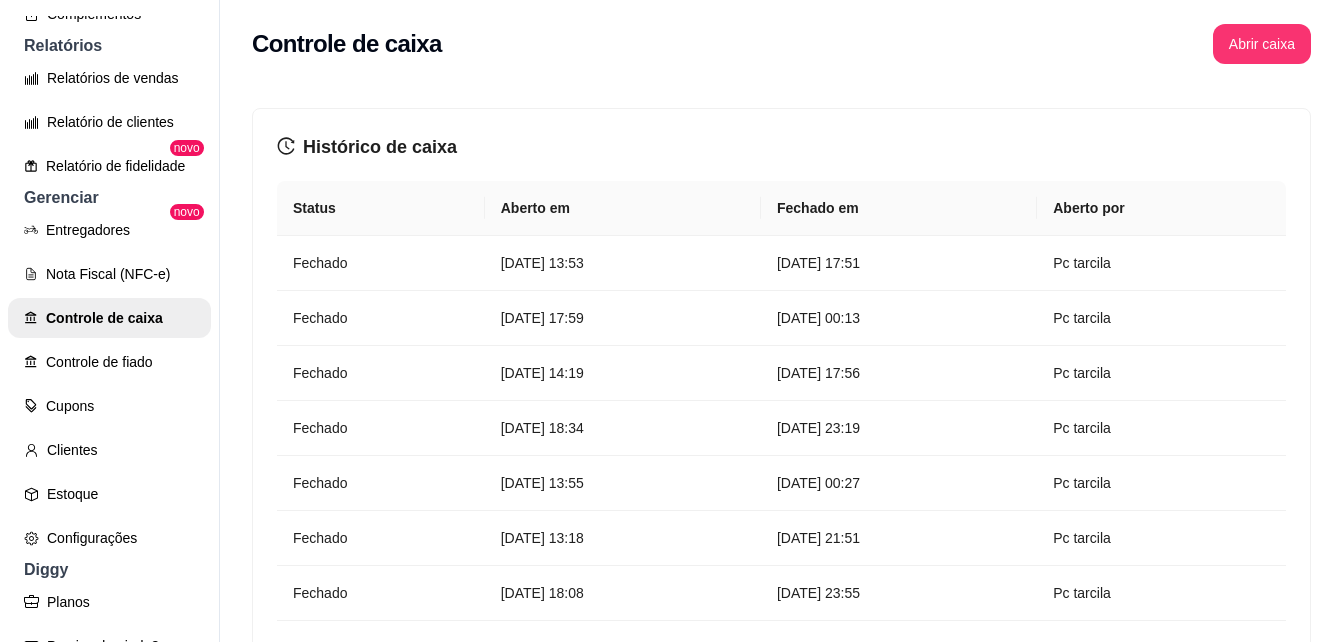 click on "Abrir caixa" at bounding box center (1262, 44) 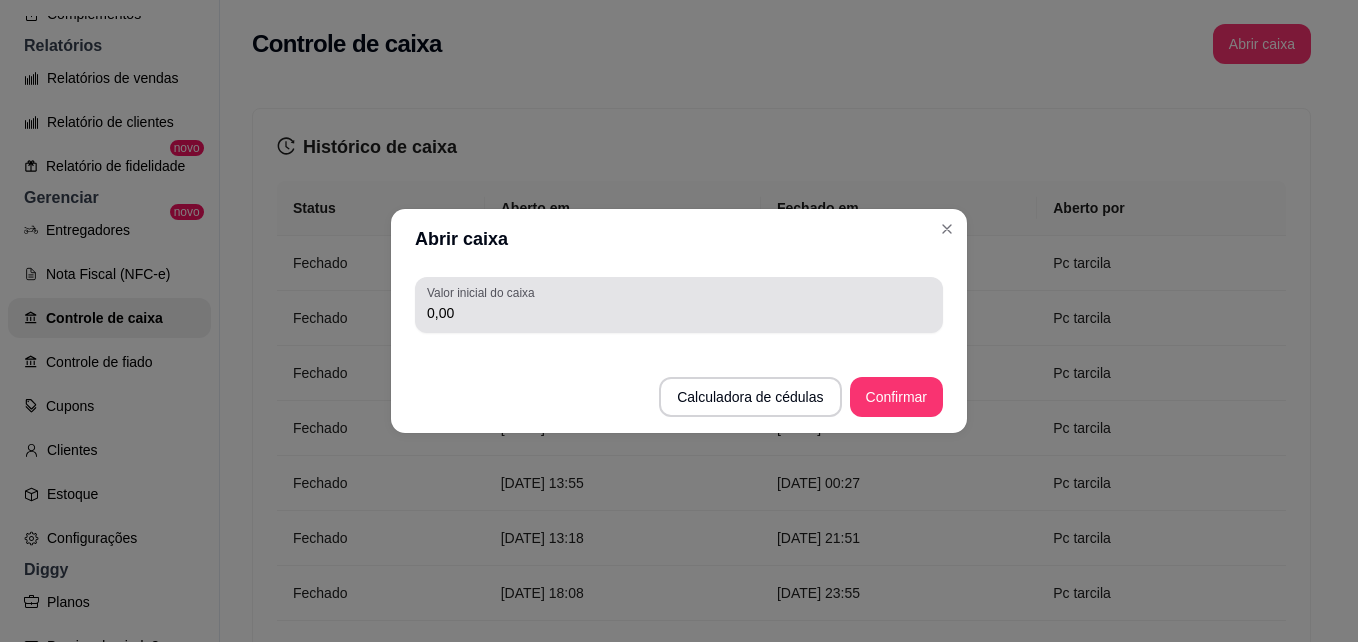 click on "0,00" at bounding box center (679, 305) 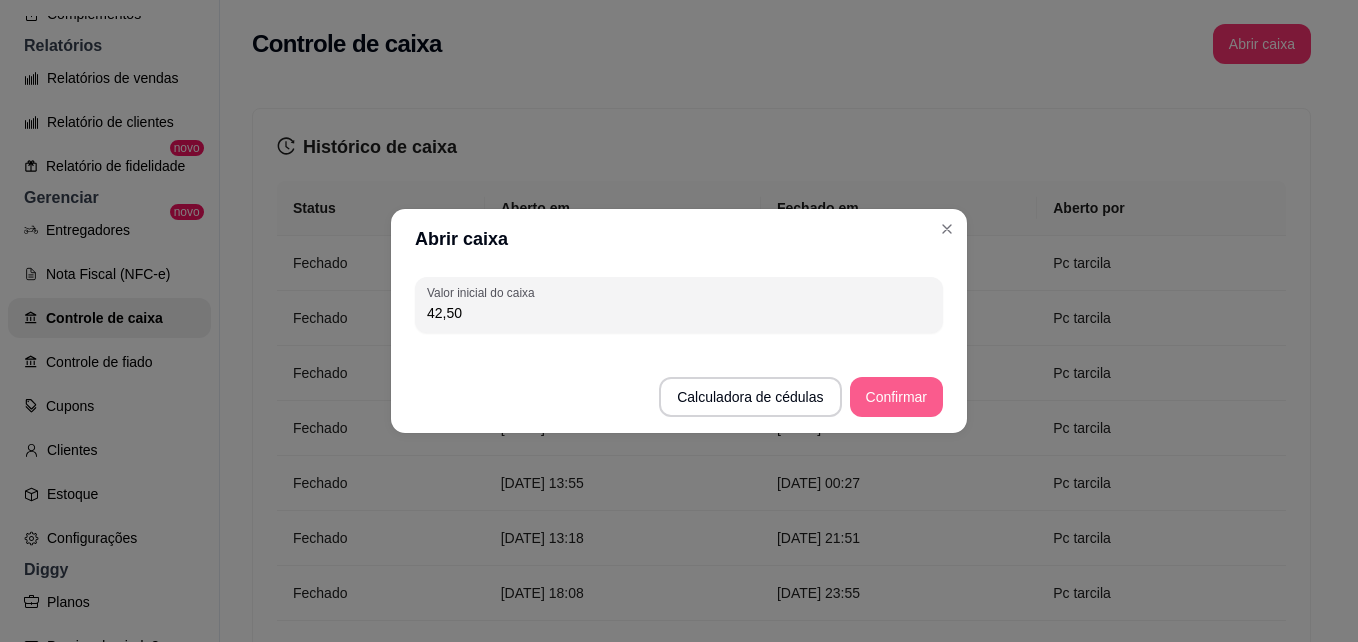 type on "42,50" 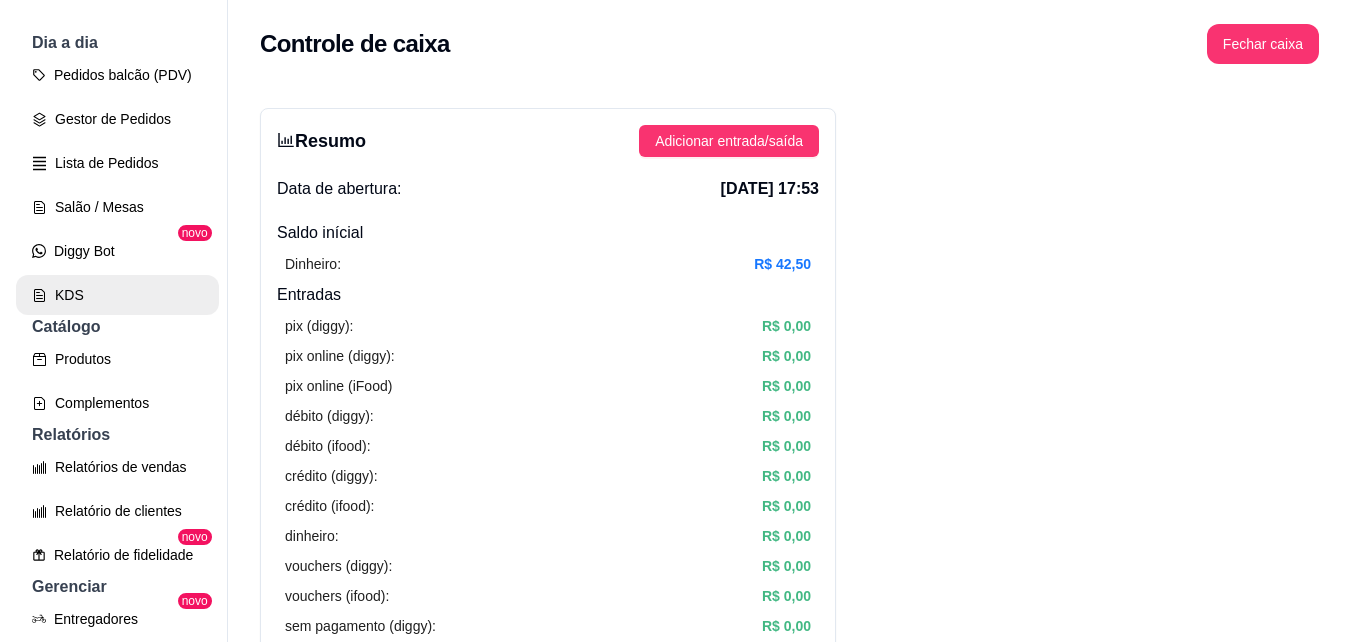 scroll, scrollTop: 0, scrollLeft: 0, axis: both 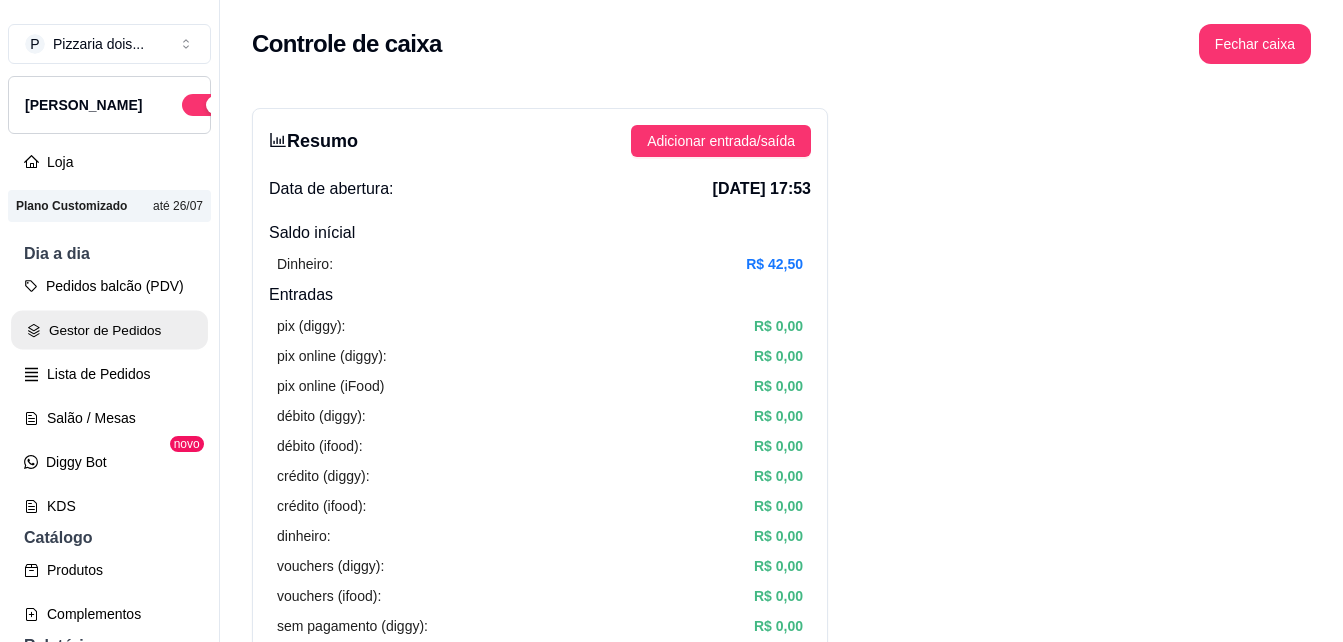 click on "Gestor de Pedidos" at bounding box center (109, 330) 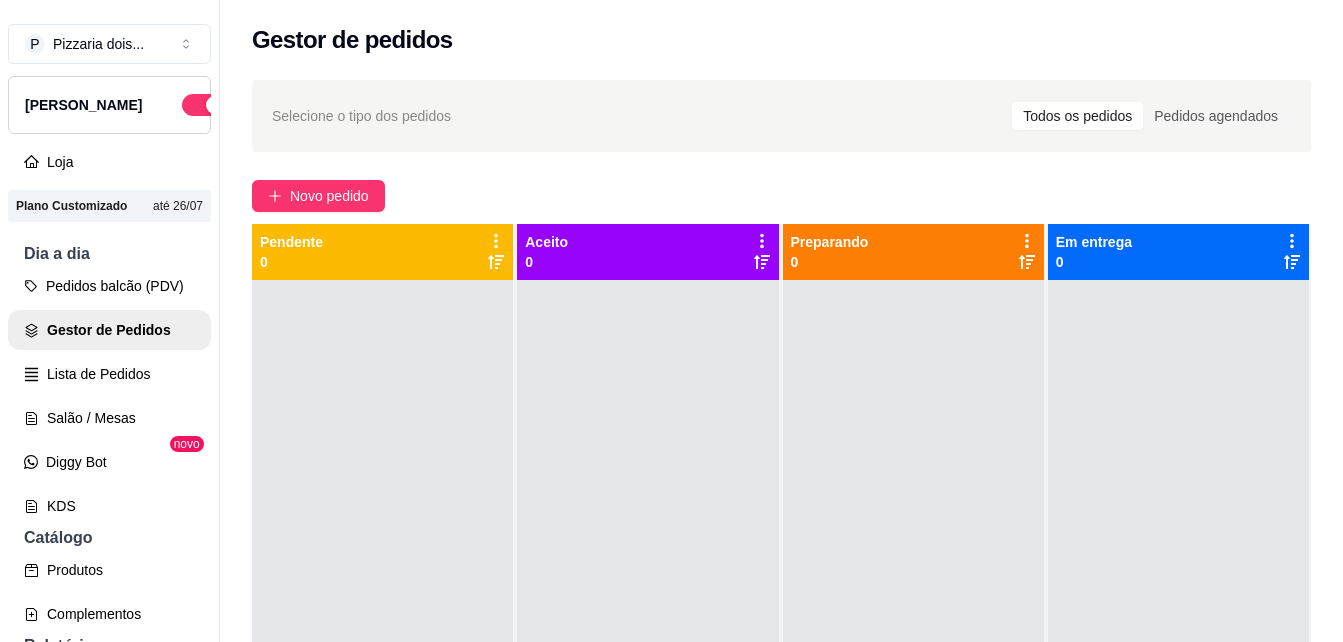 click at bounding box center [382, 601] 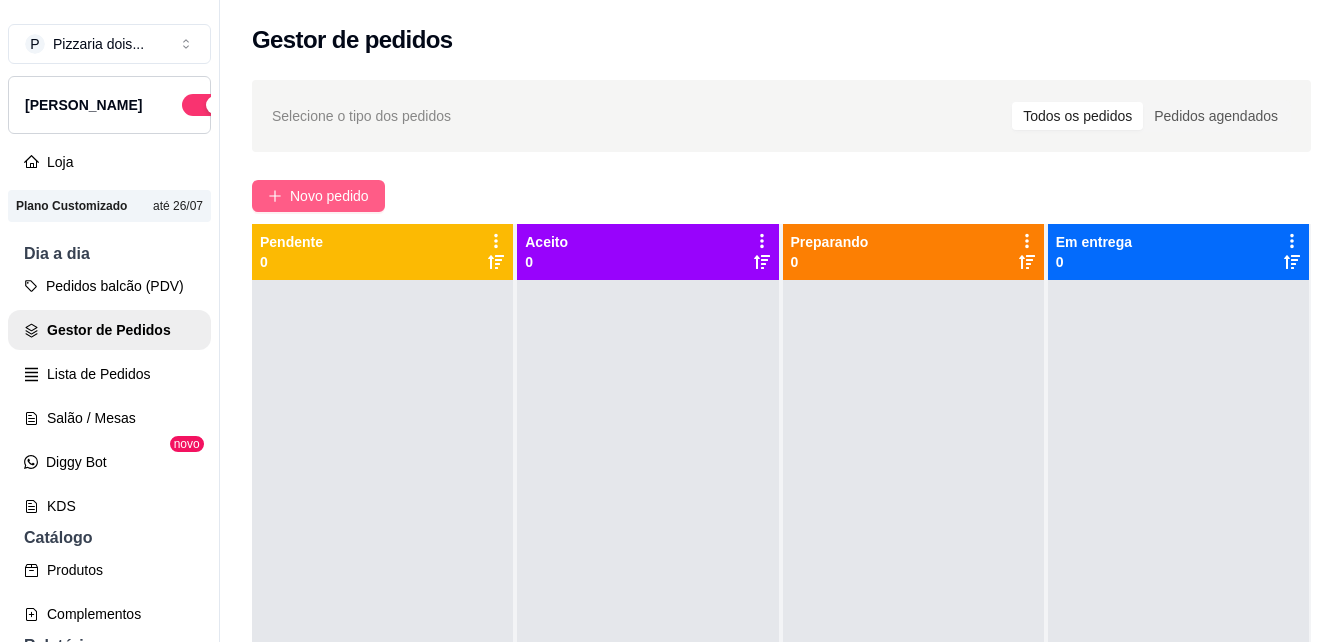 click on "Novo pedido" at bounding box center [329, 196] 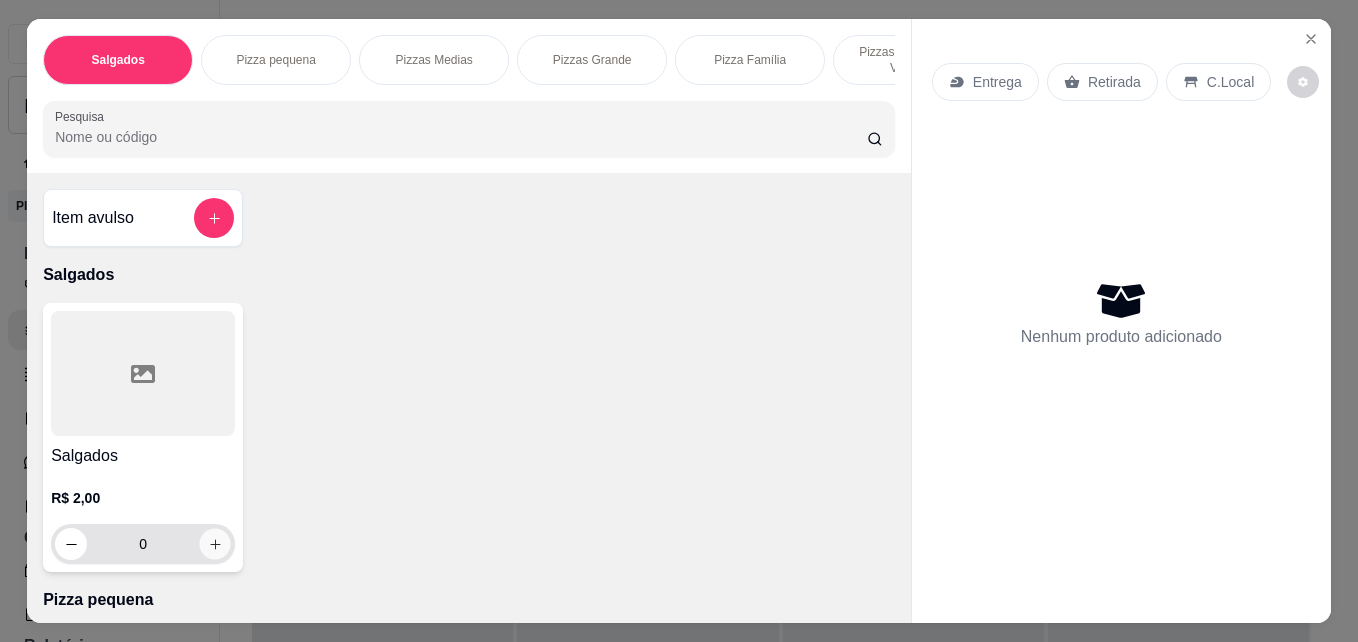 click 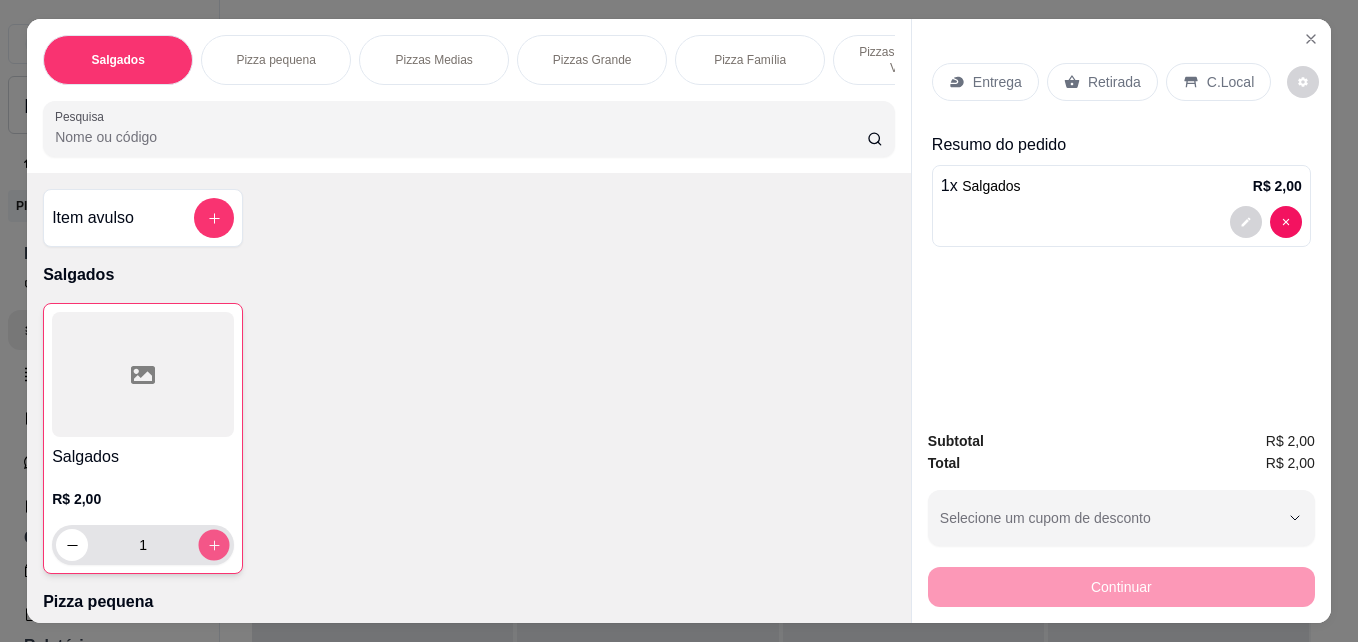 click 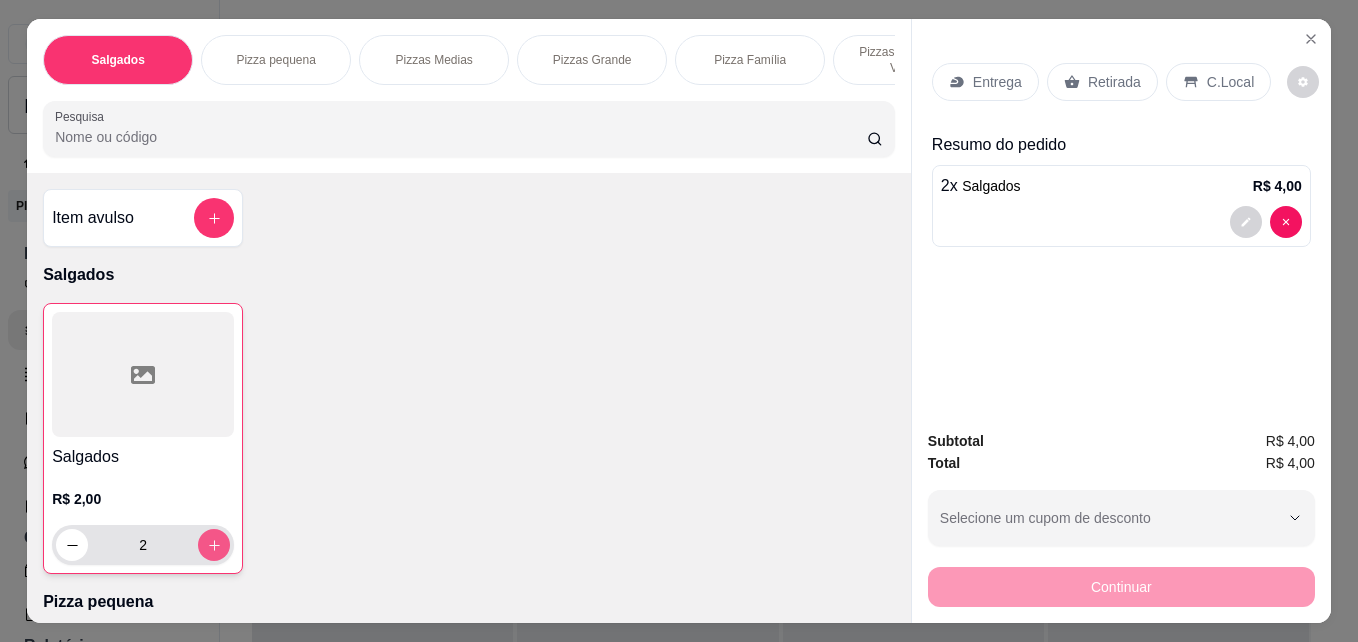 click 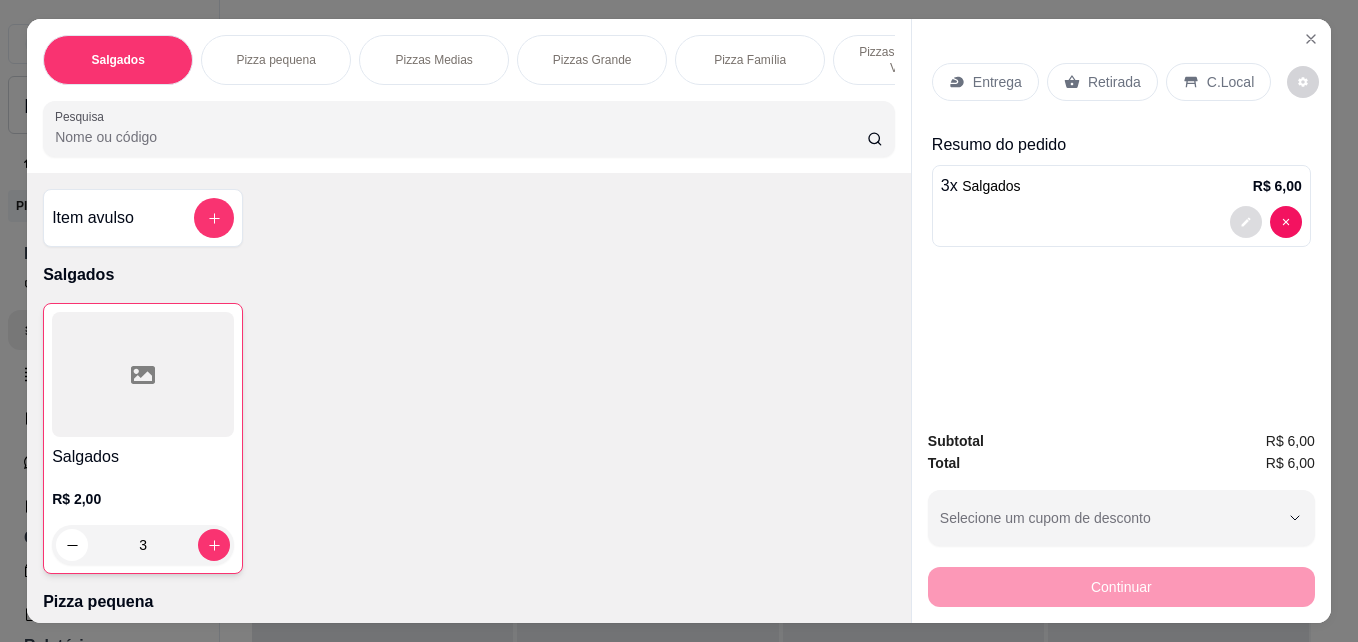 click 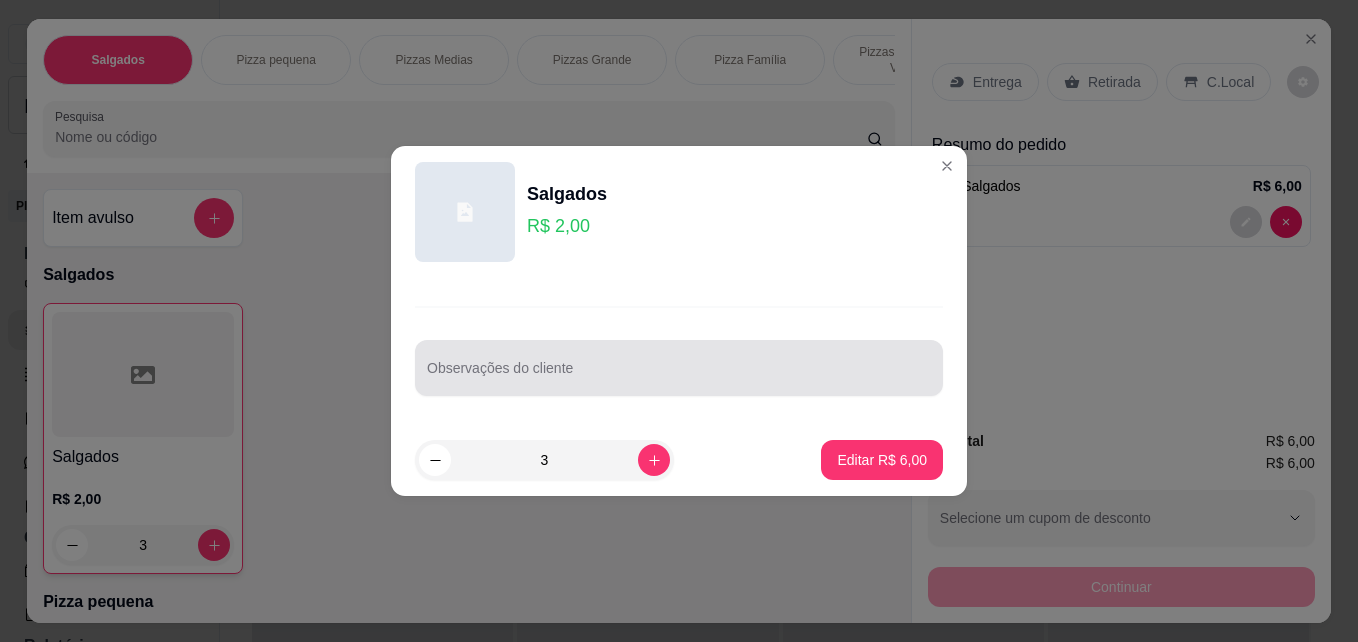 click at bounding box center [679, 368] 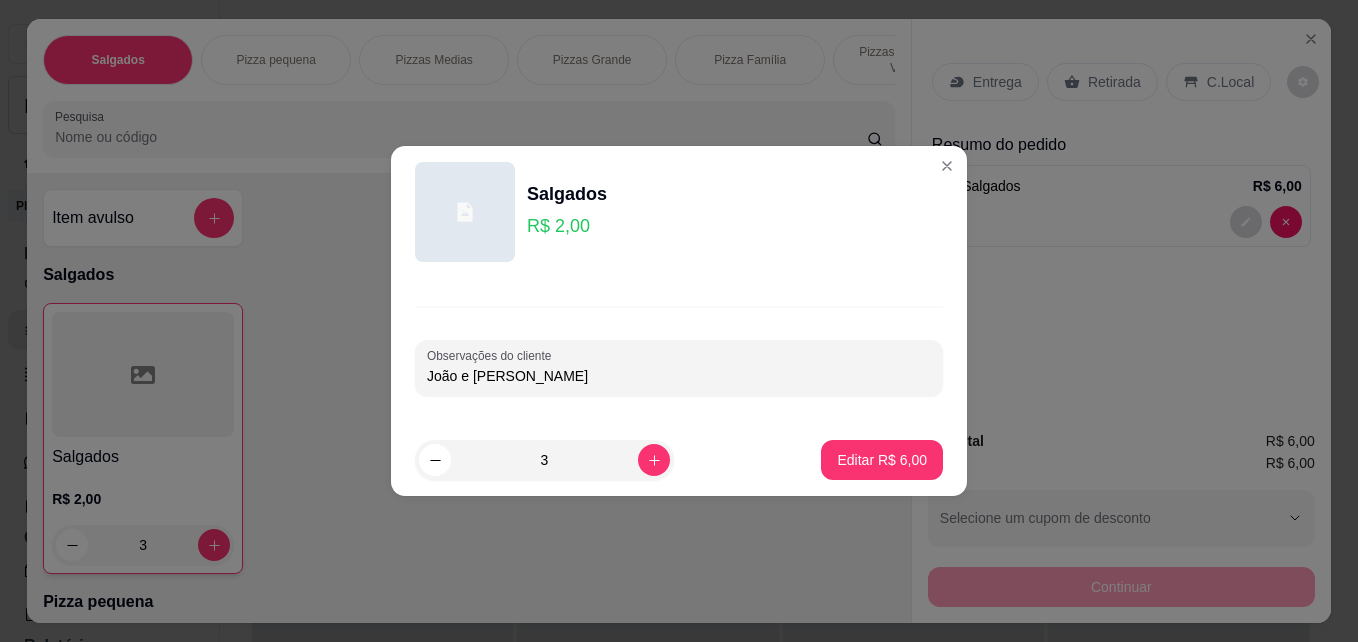 type on "[PERSON_NAME] e [PERSON_NAME]" 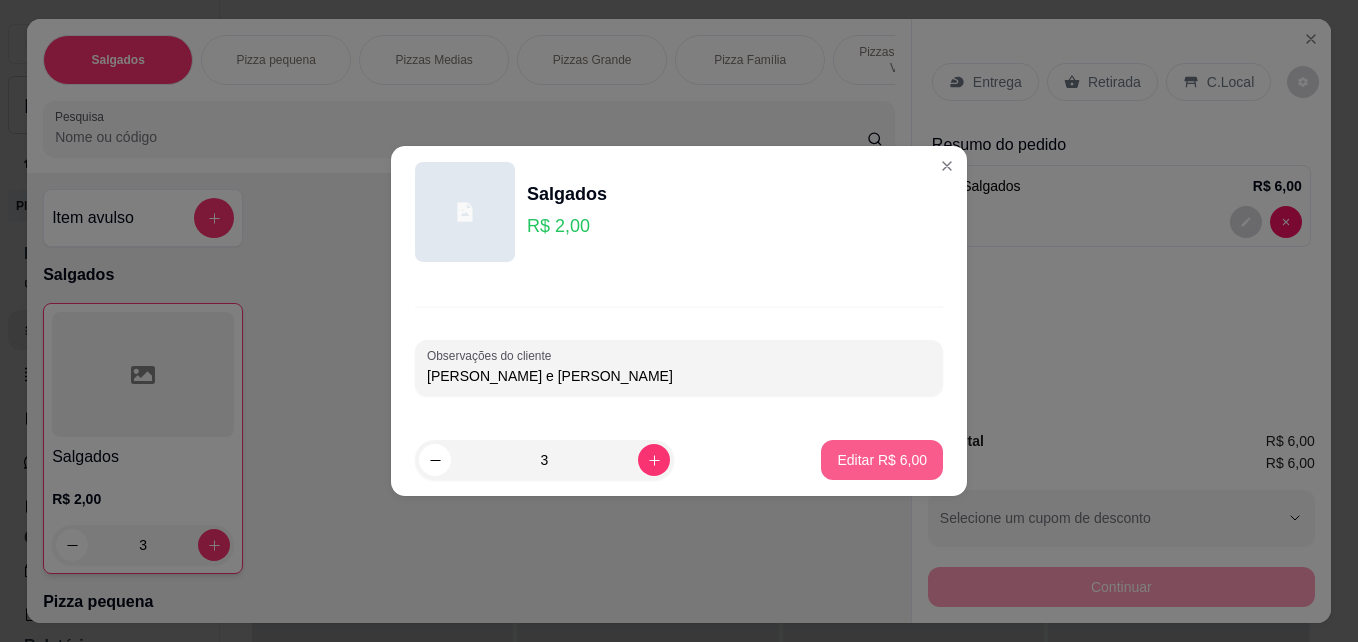 click on "Editar   R$ 6,00" at bounding box center (882, 460) 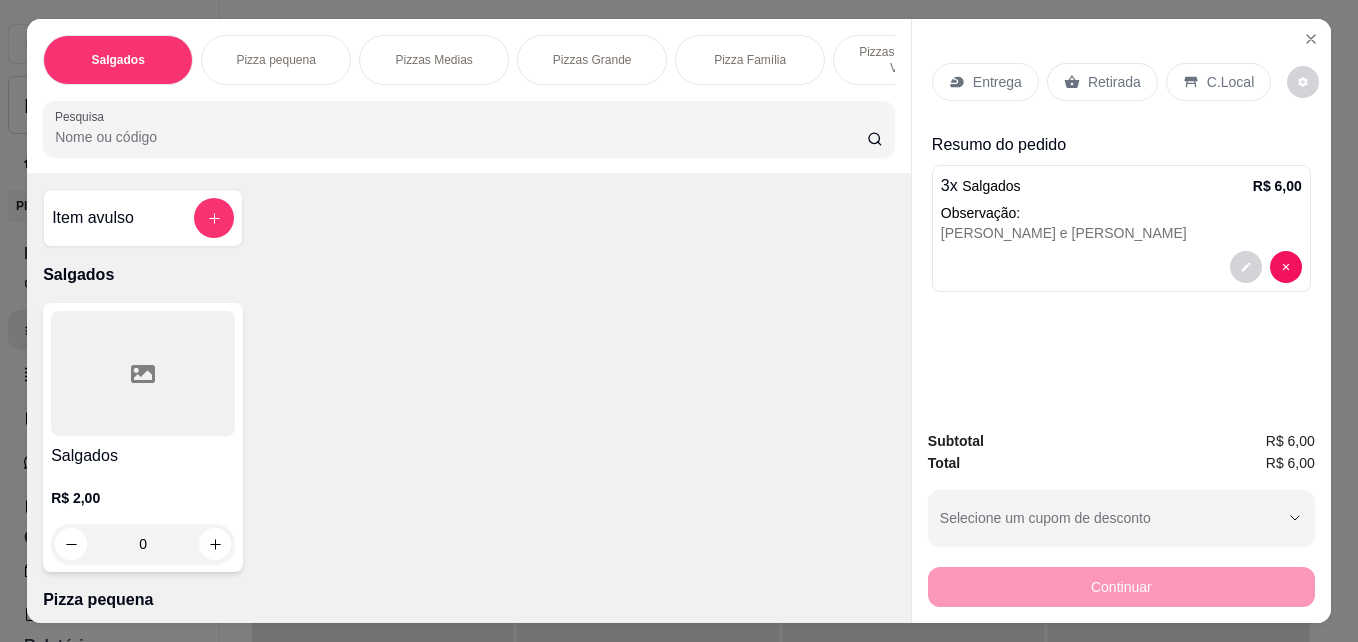 click on "C.Local" at bounding box center (1230, 82) 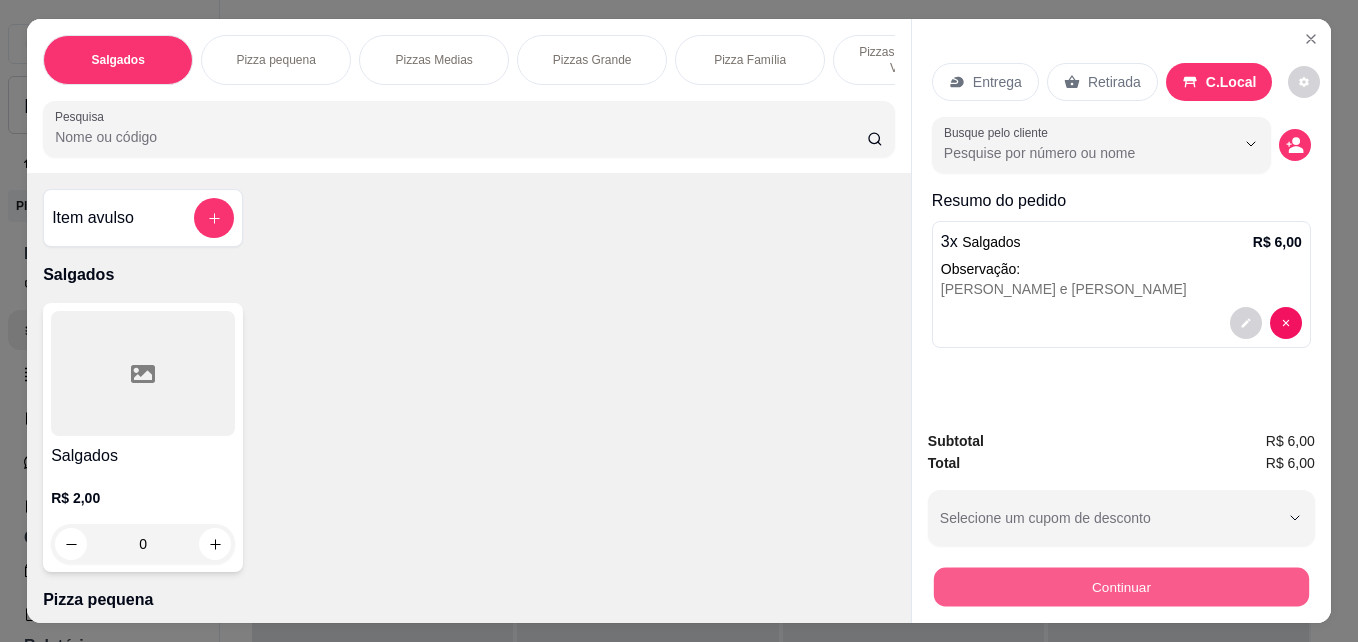 click on "Continuar" at bounding box center (1121, 586) 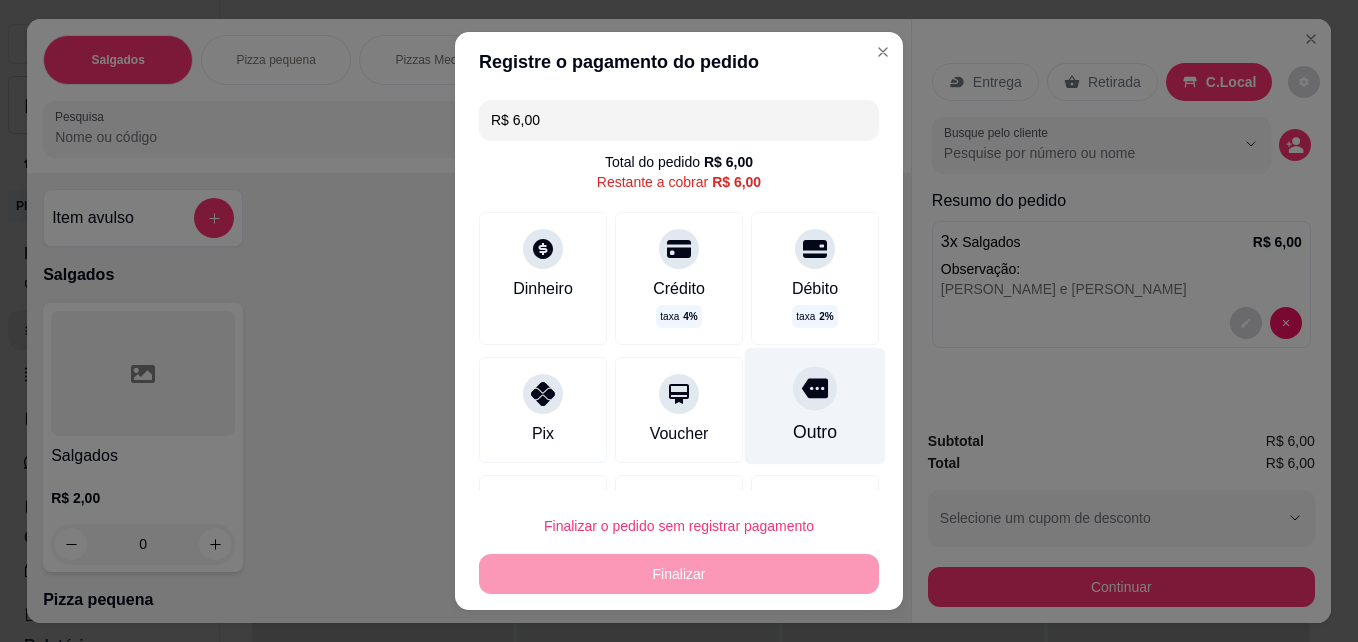 click at bounding box center [815, 389] 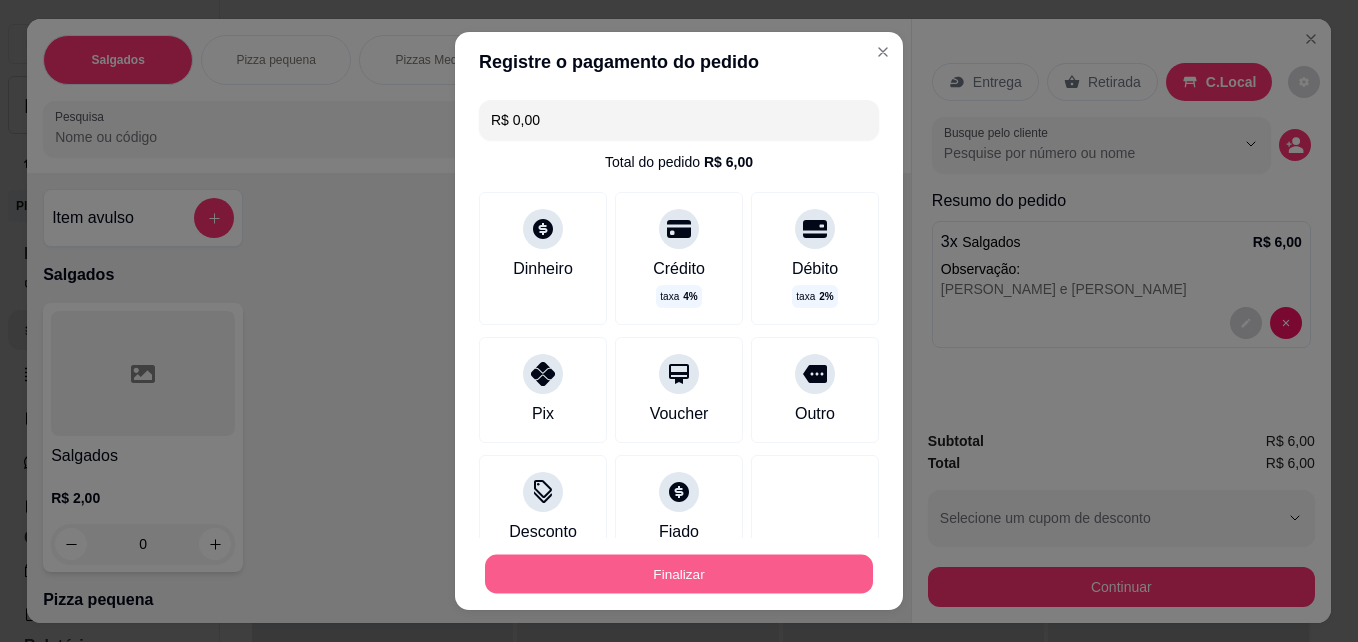 click on "Finalizar" at bounding box center (679, 574) 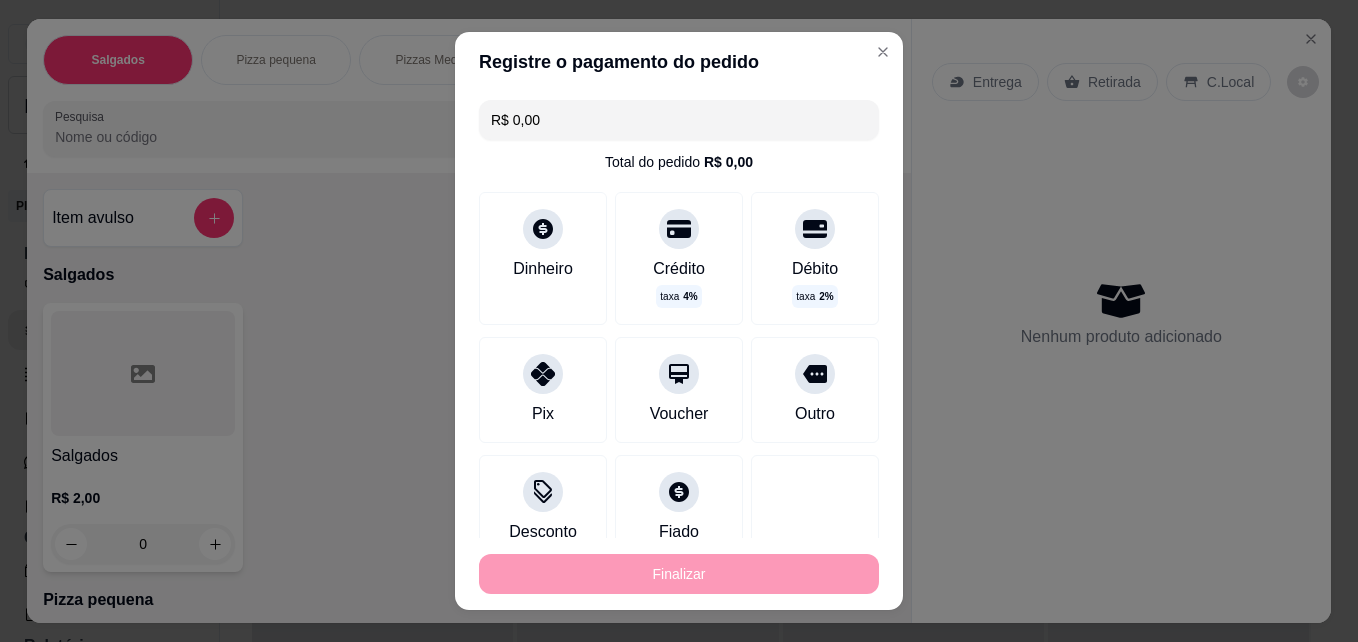 type on "-R$ 6,00" 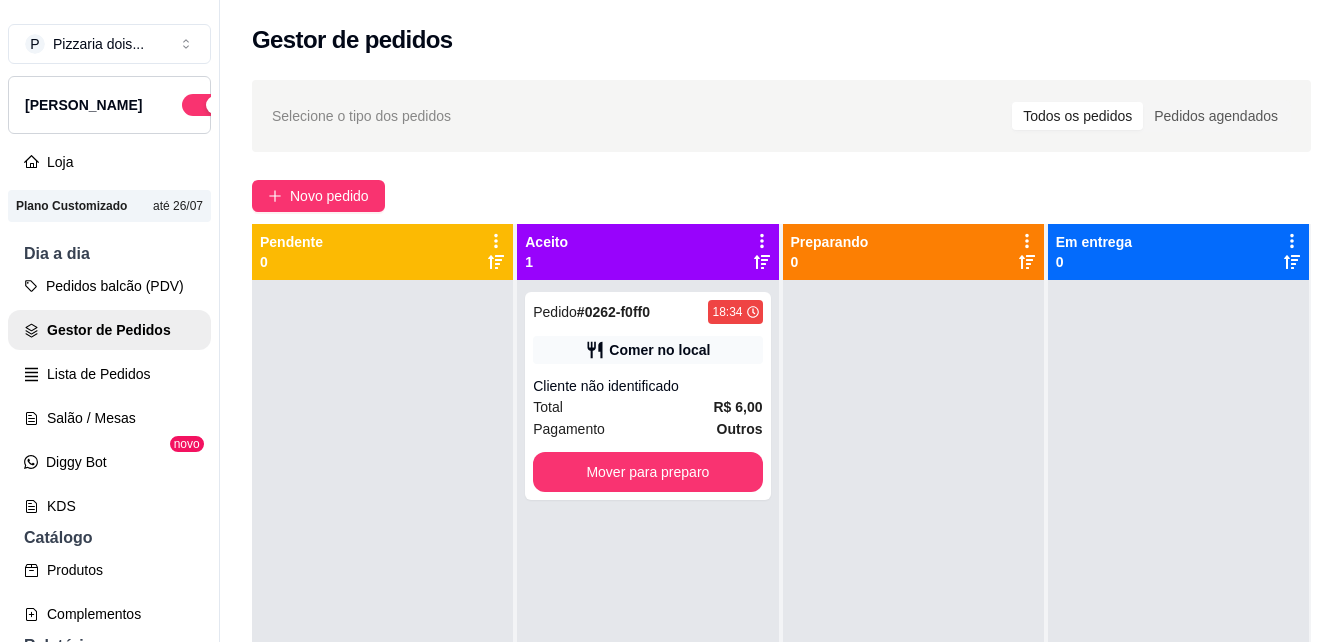 click on "Selecione o tipo dos pedidos Todos os pedidos Pedidos agendados Novo pedido Pendente 0 Aceito 1 Pedido  # 0262-f0ff0 18:34 Comer no local Cliente não identificado Total R$ 6,00 Pagamento Outros Mover para preparo Preparando 0 Em entrega 0" at bounding box center (781, 479) 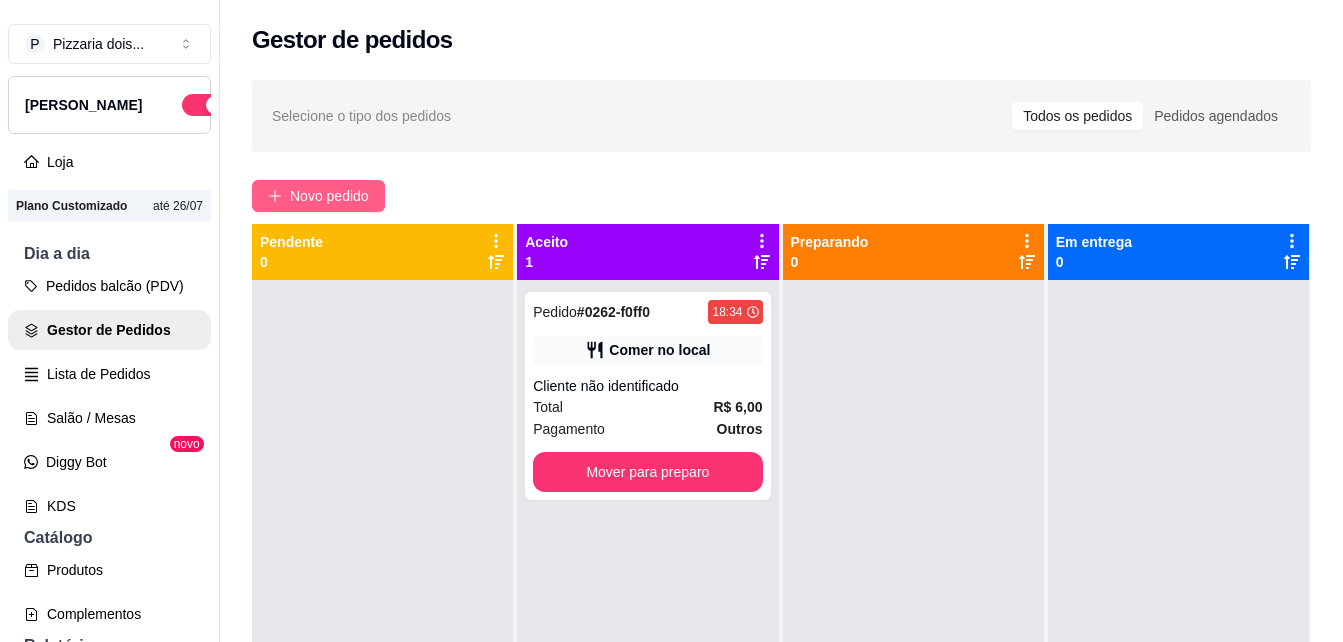 click on "Novo pedido" at bounding box center [318, 196] 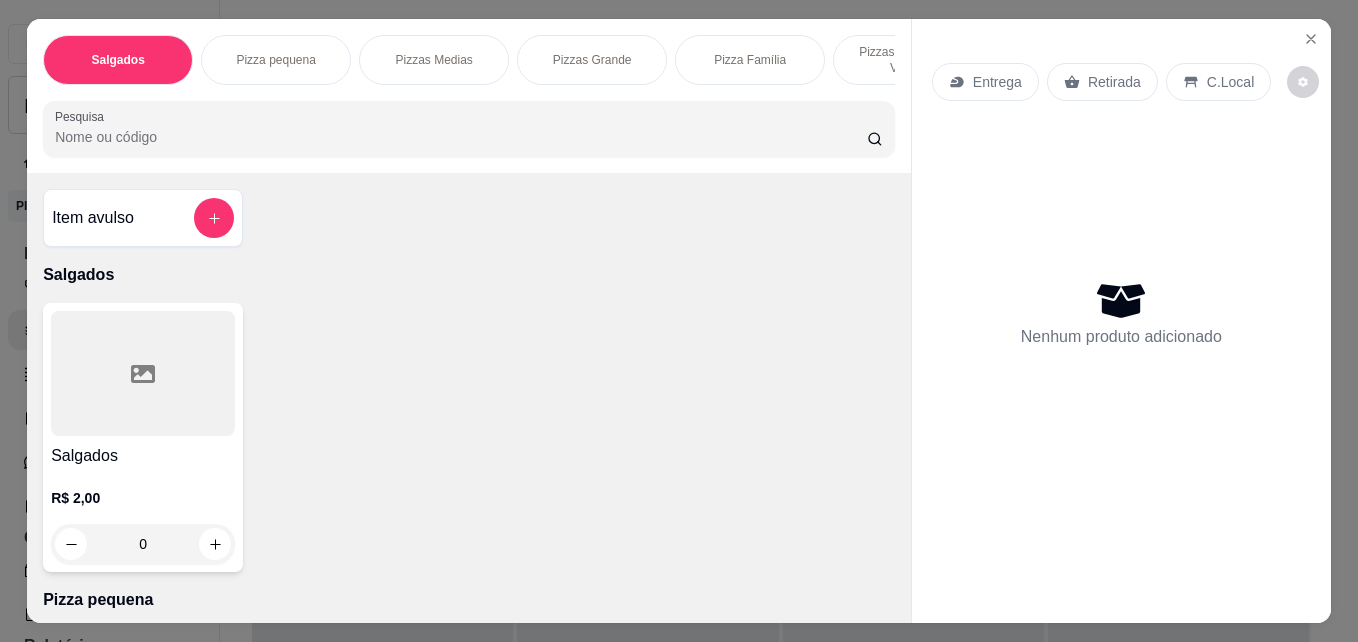 click on "R$ 2,00 0" at bounding box center (143, 516) 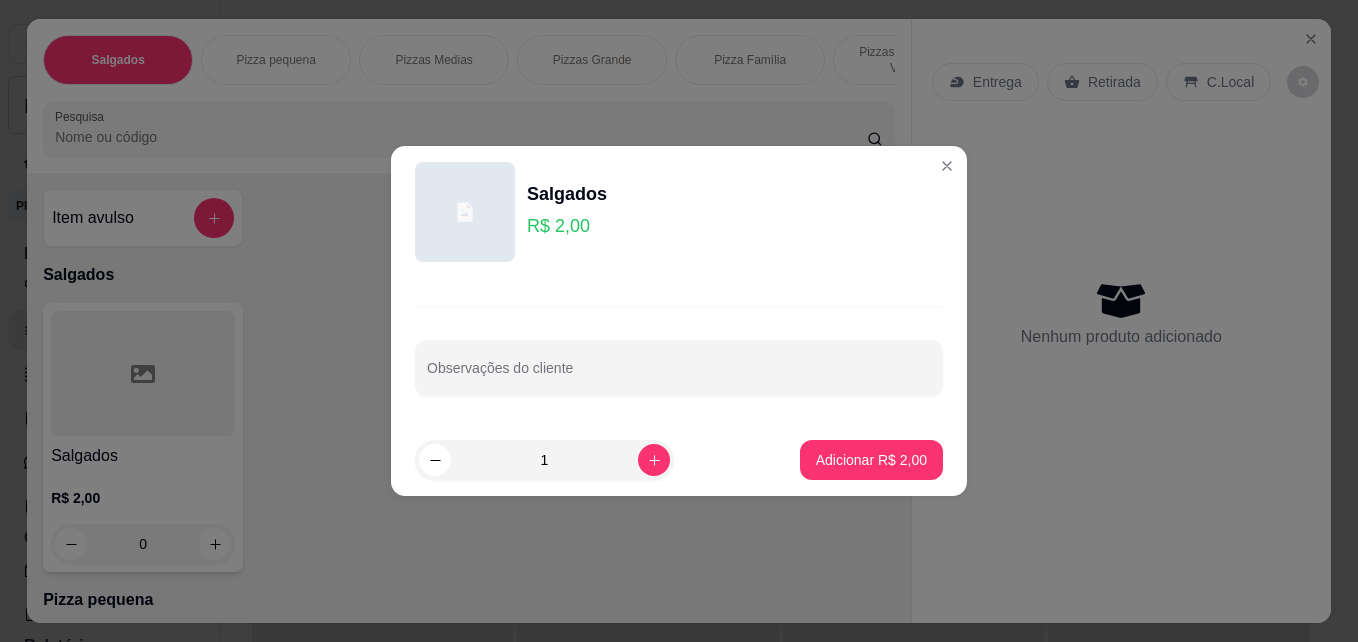 drag, startPoint x: 539, startPoint y: 457, endPoint x: 519, endPoint y: 460, distance: 20.22375 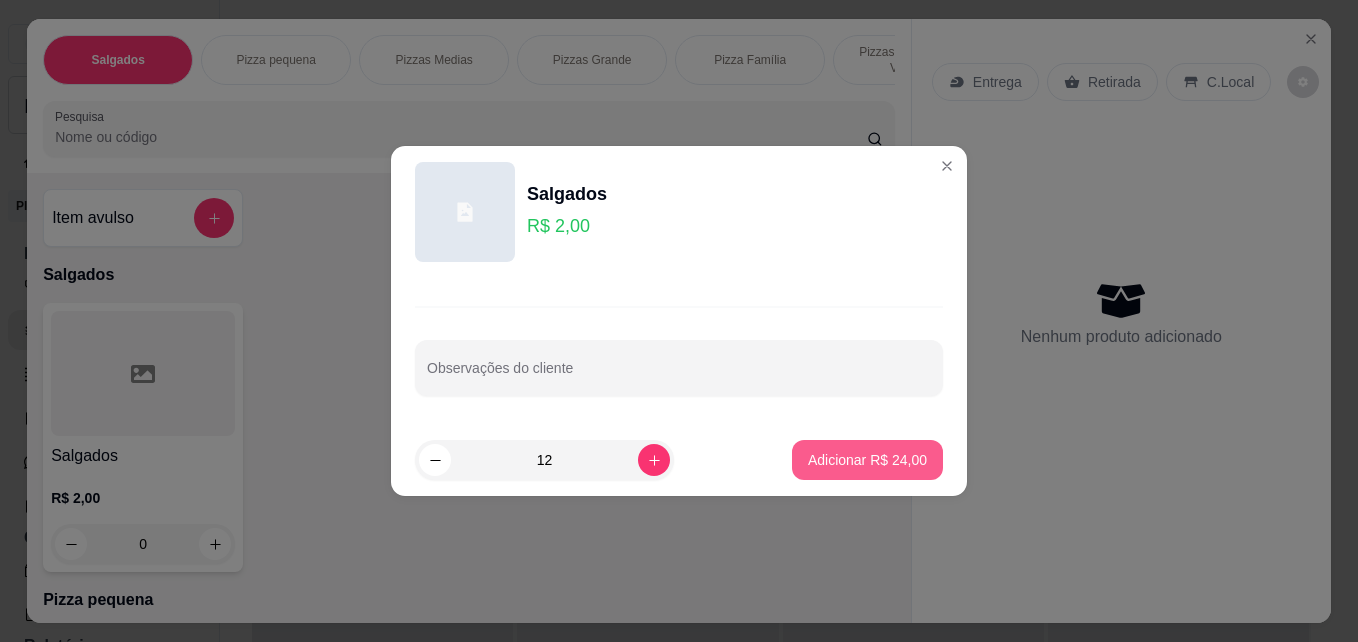 type on "12" 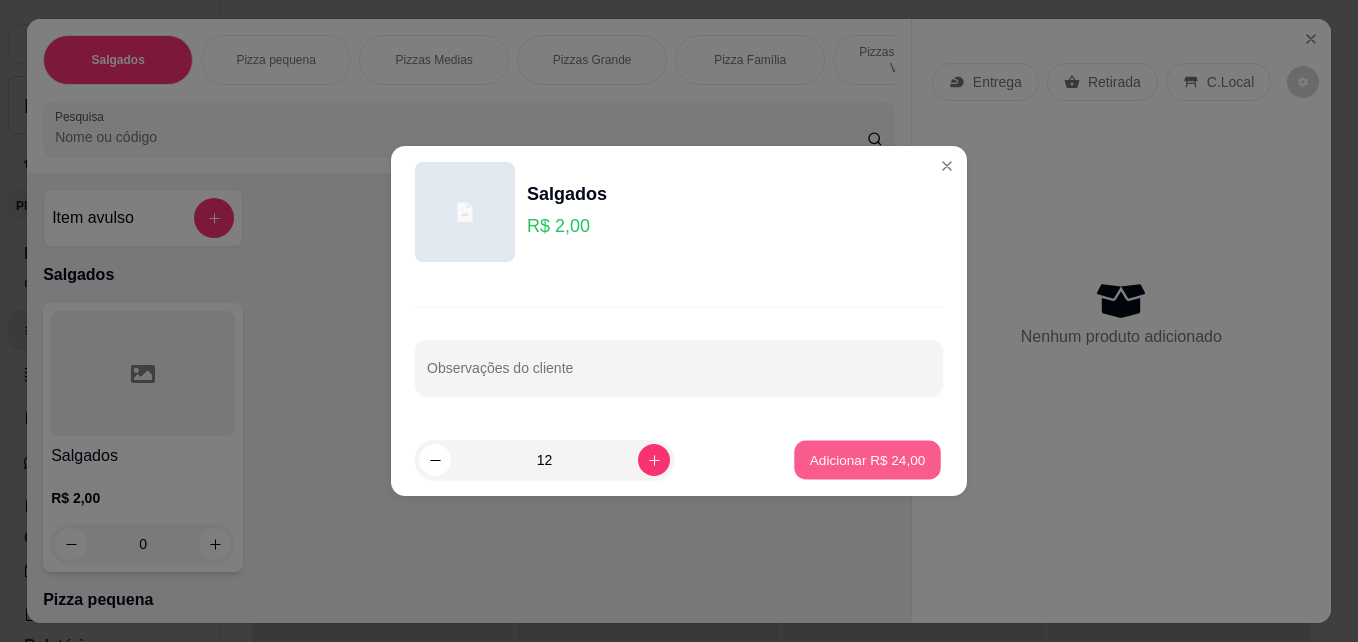 click on "Adicionar   R$ 24,00" at bounding box center [867, 460] 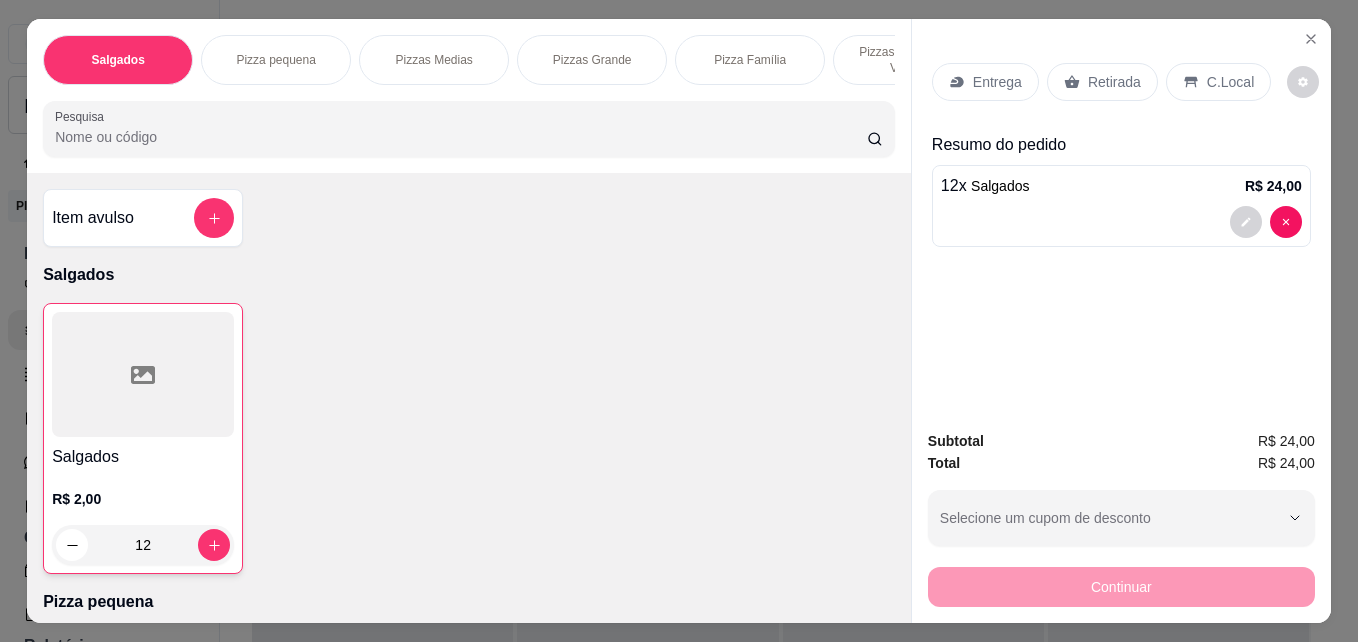 click on "Pizzas Grande" at bounding box center [592, 60] 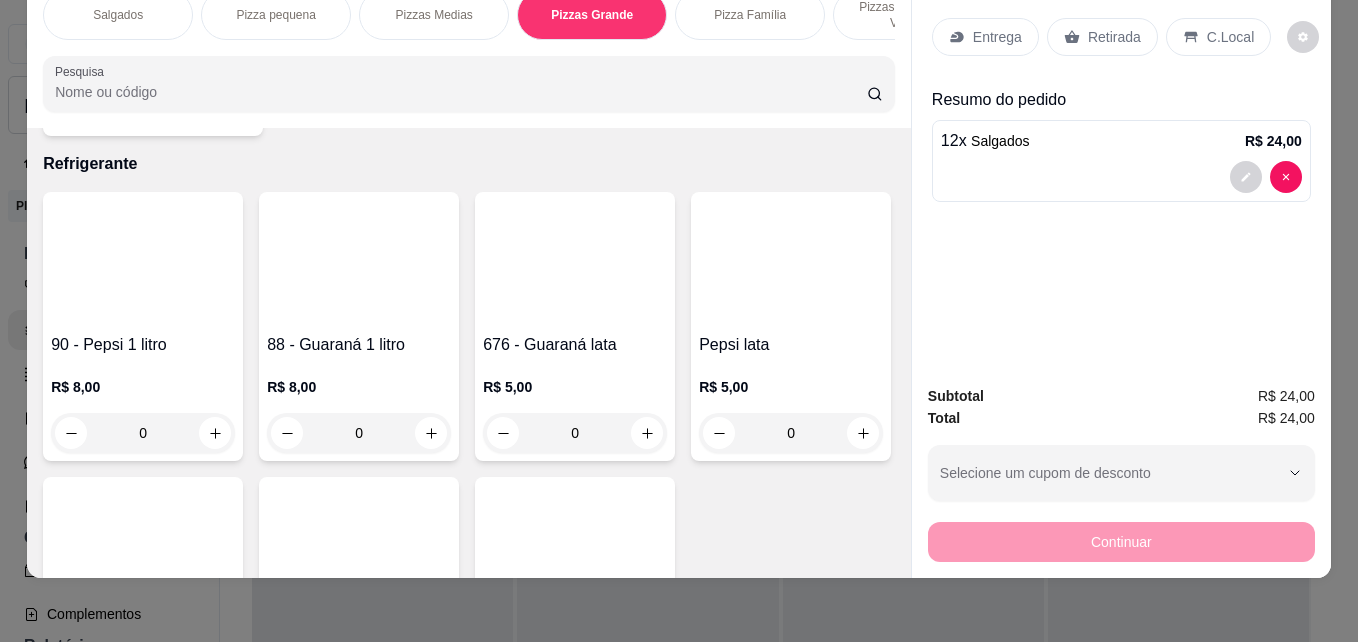 scroll, scrollTop: 1943, scrollLeft: 0, axis: vertical 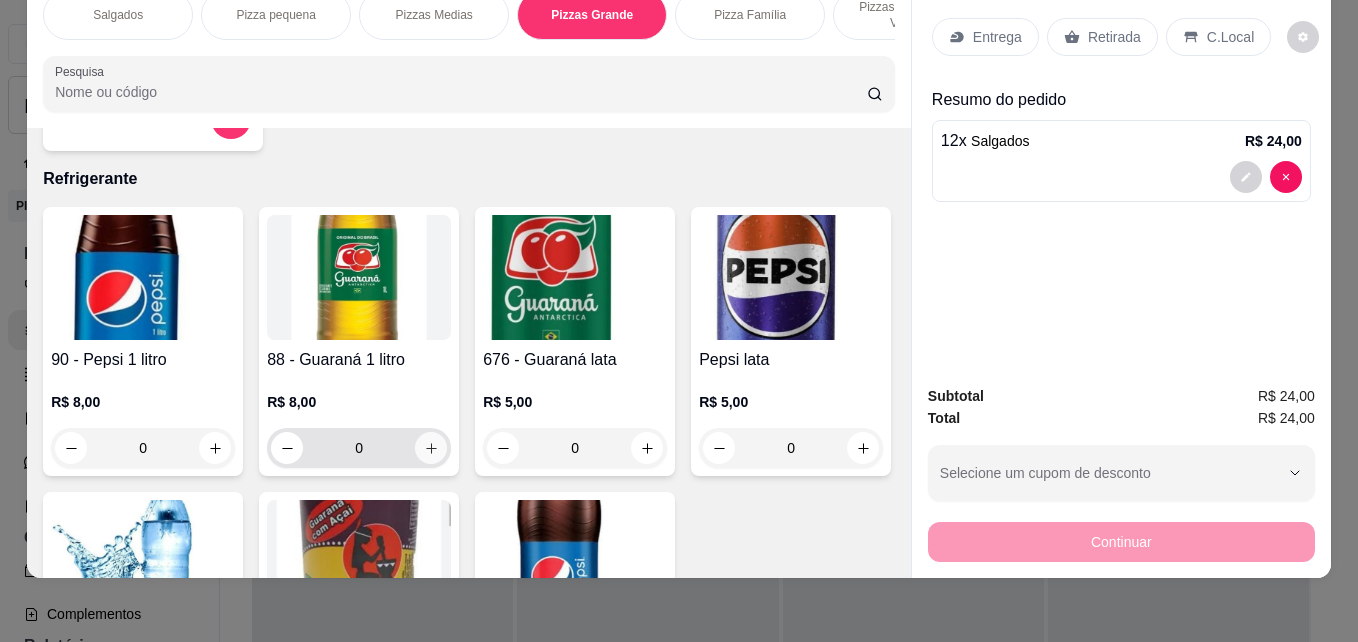 click 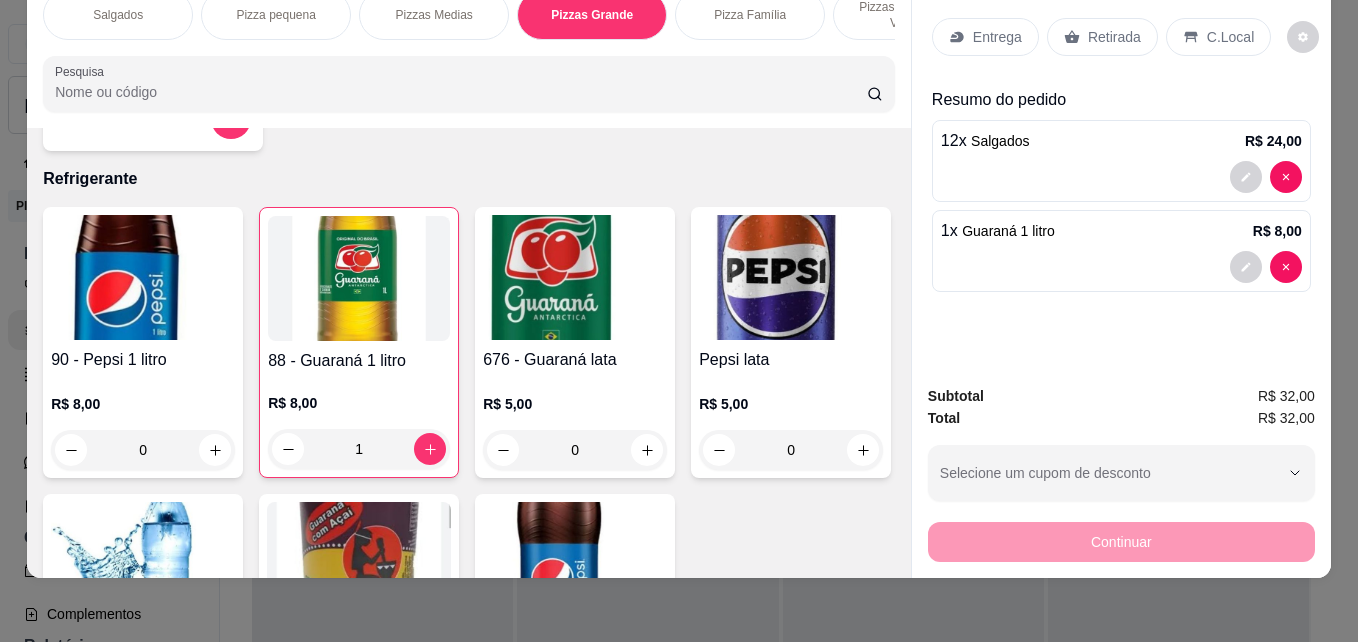 click on "C.Local" at bounding box center (1230, 37) 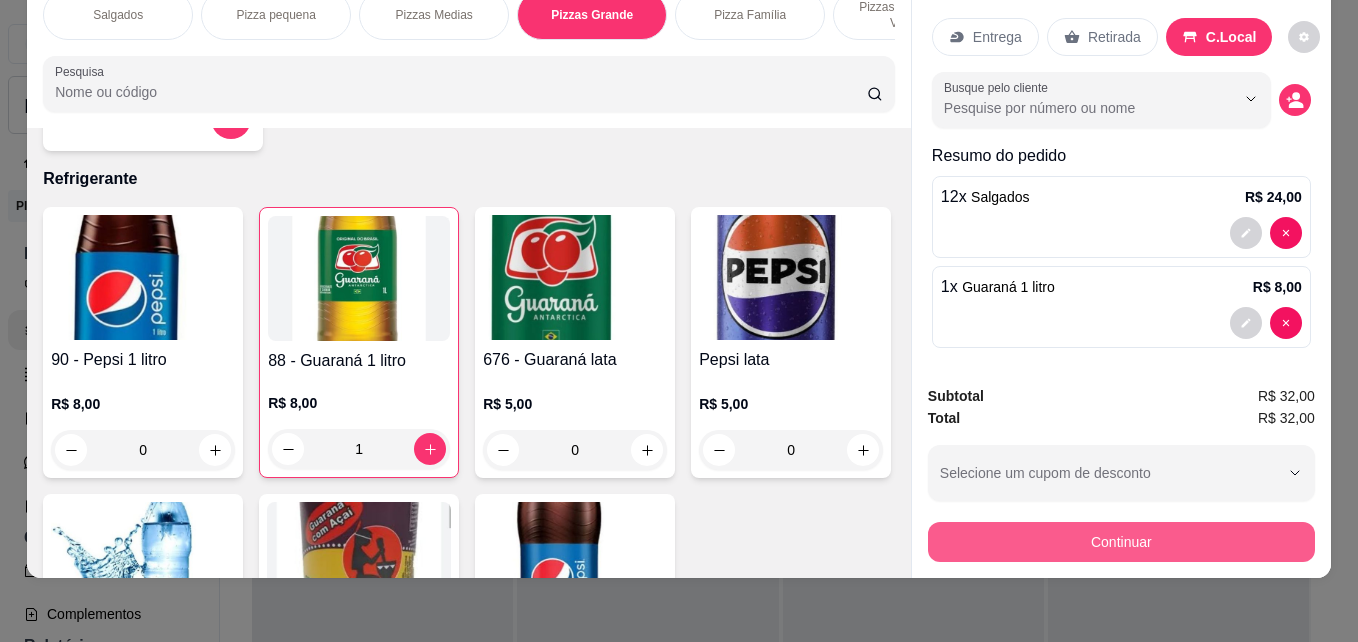 click on "Continuar" at bounding box center (1121, 542) 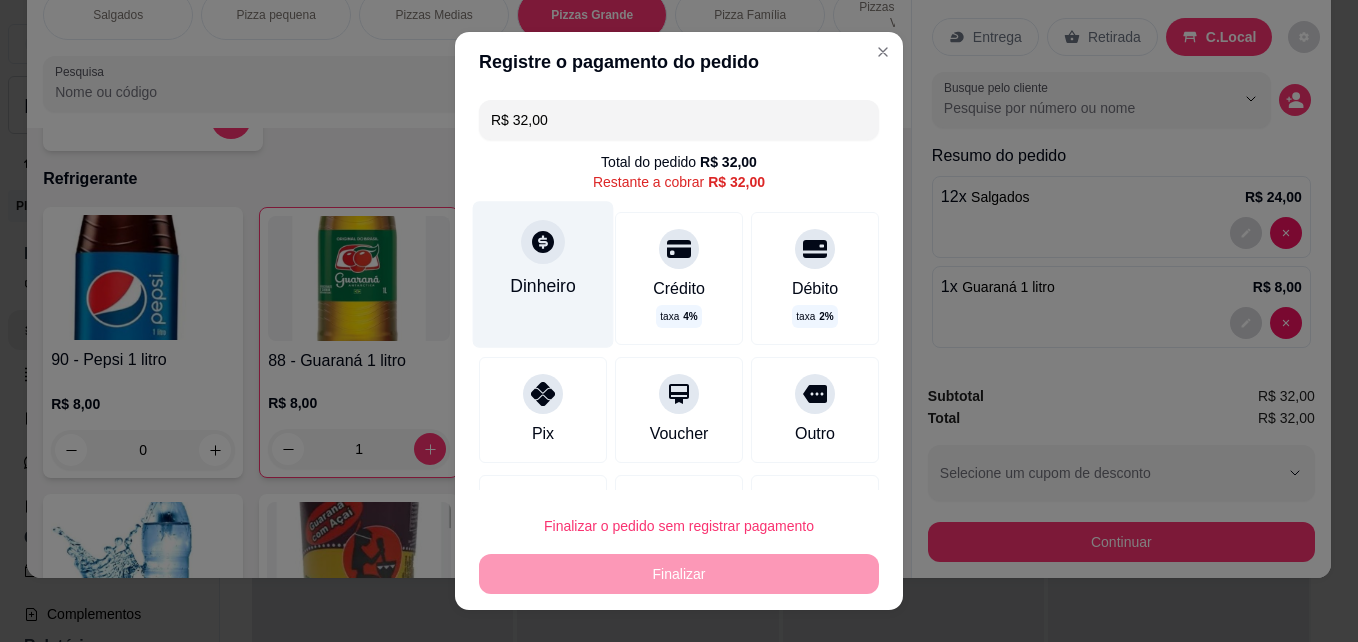 click on "Dinheiro" at bounding box center (543, 274) 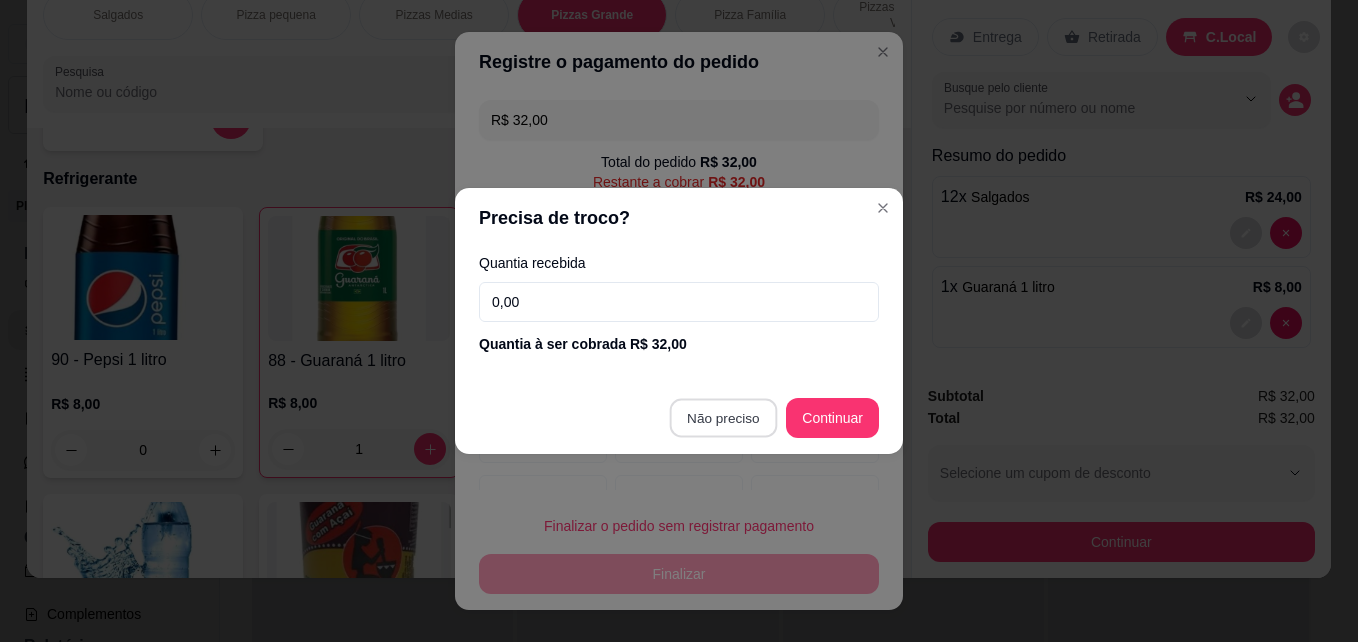 type on "R$ 0,00" 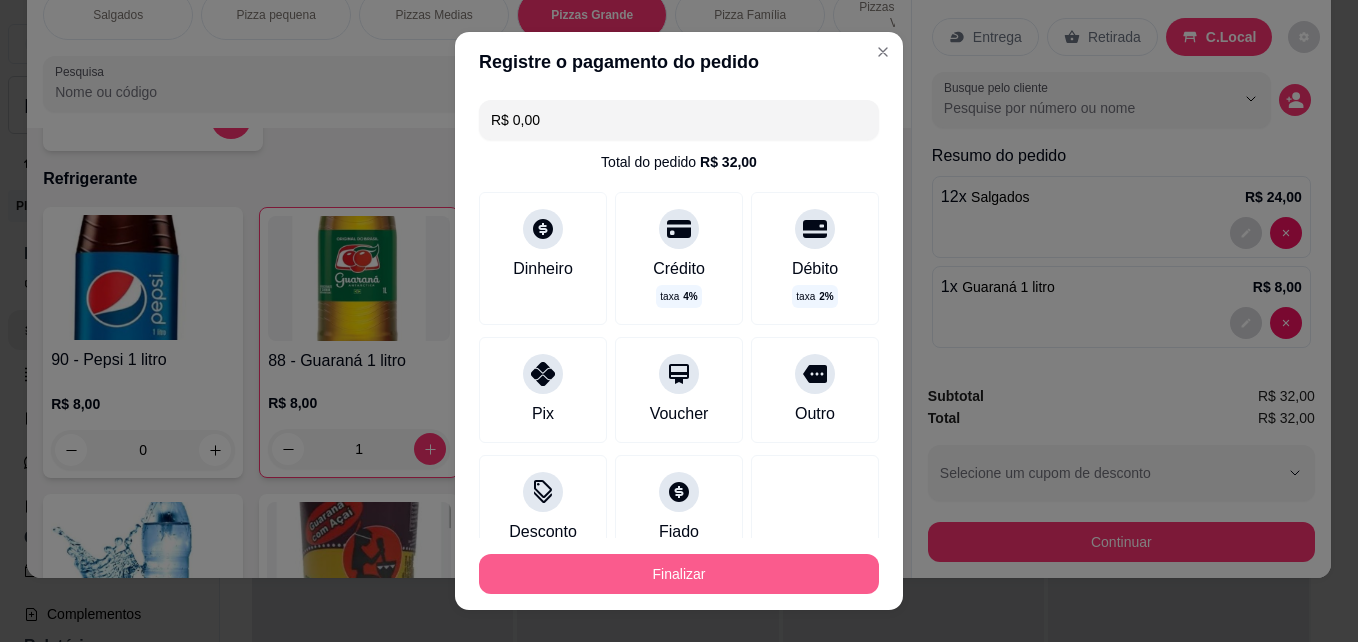 click on "Finalizar" at bounding box center [679, 574] 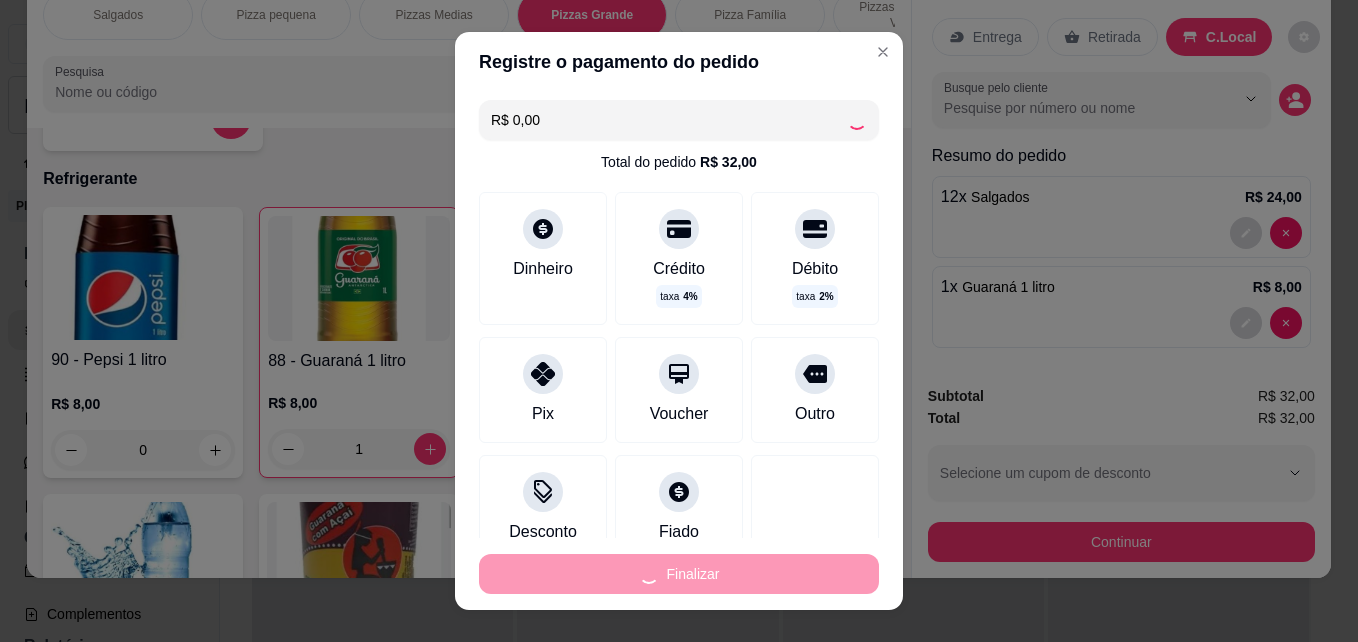 type on "0" 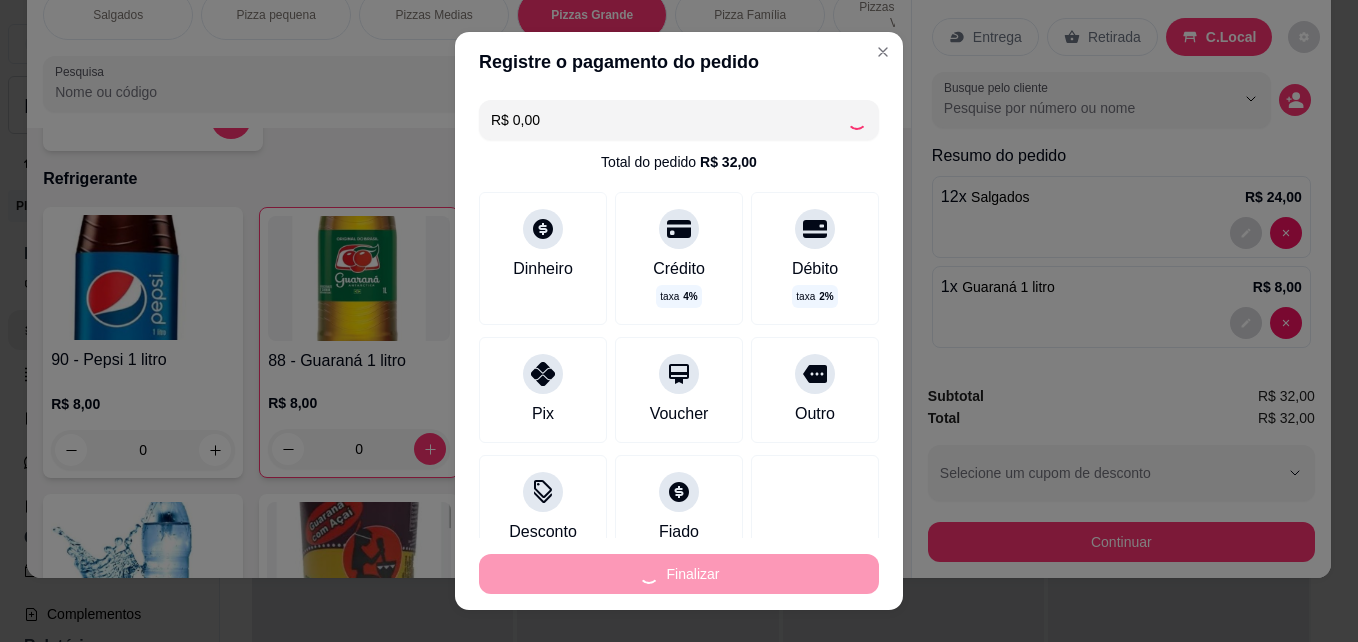 type on "-R$ 32,00" 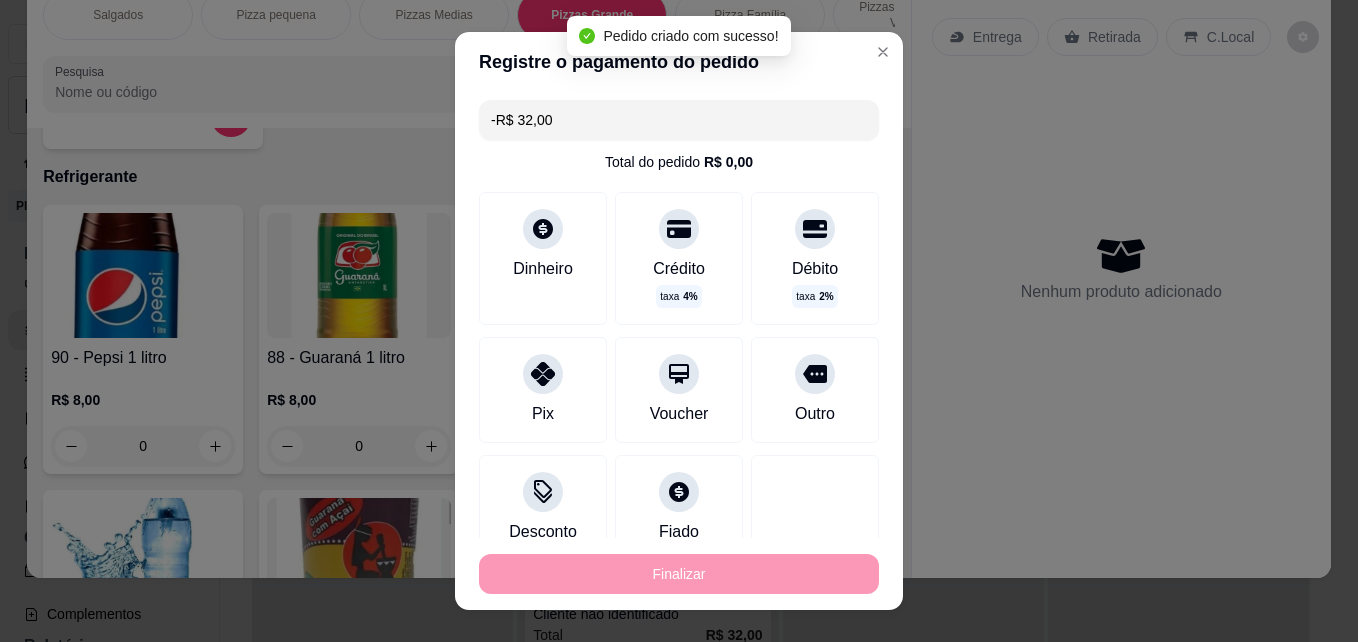 scroll, scrollTop: 1941, scrollLeft: 0, axis: vertical 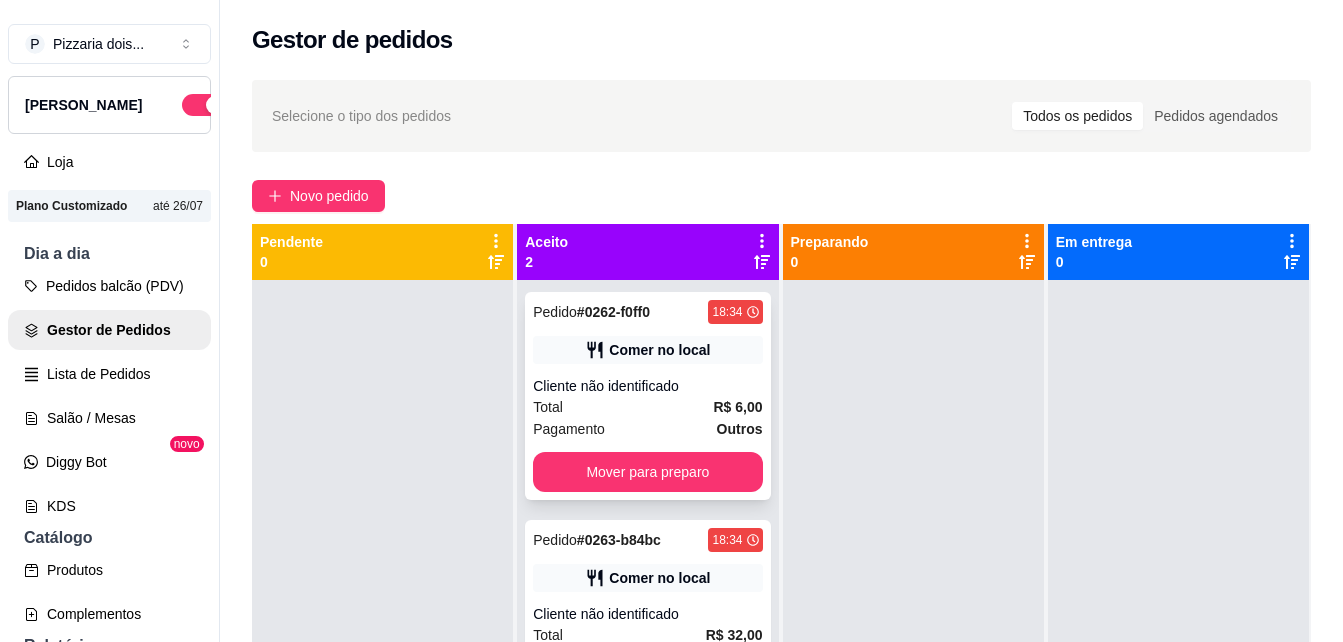 click on "Cliente não identificado" at bounding box center [647, 386] 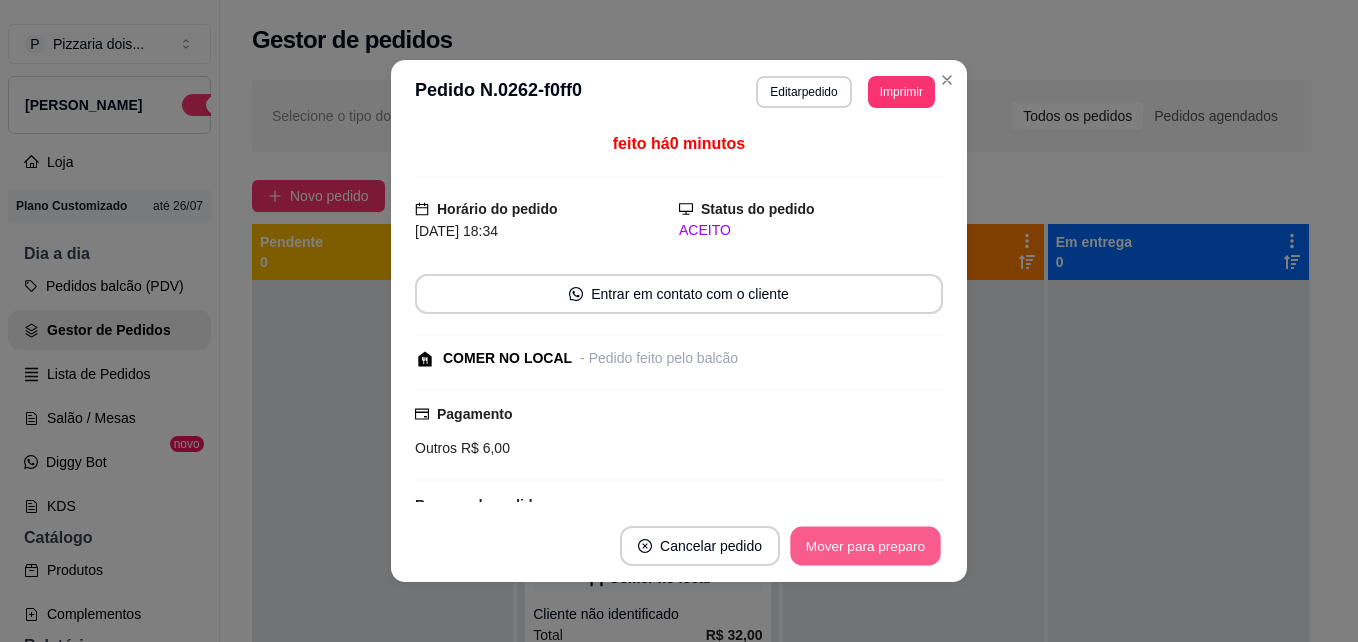 click on "Mover para preparo" at bounding box center (865, 546) 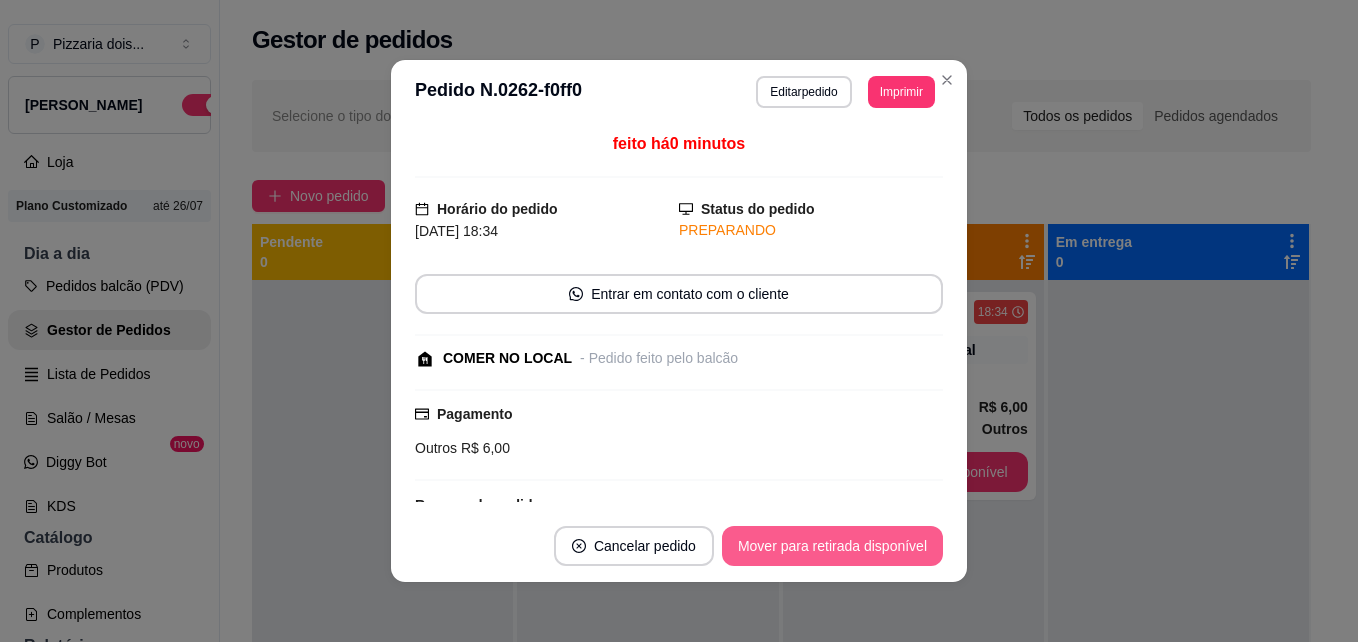click on "Mover para retirada disponível" at bounding box center [832, 546] 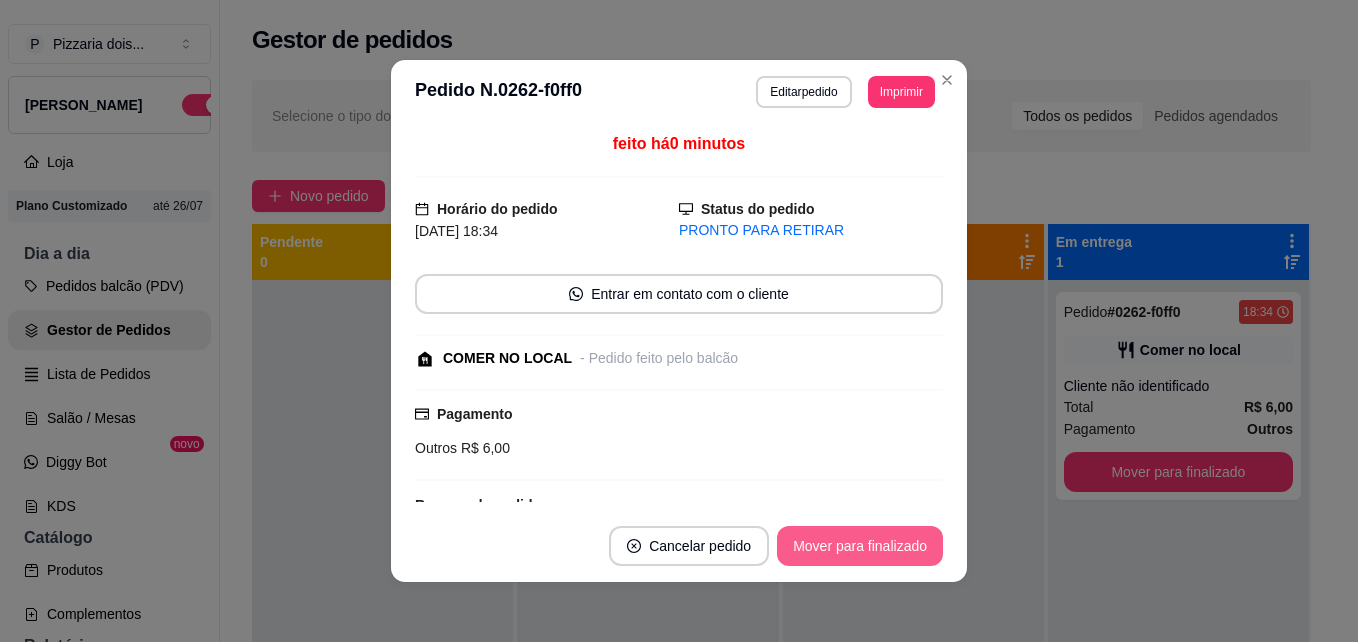 click on "Mover para finalizado" at bounding box center [860, 546] 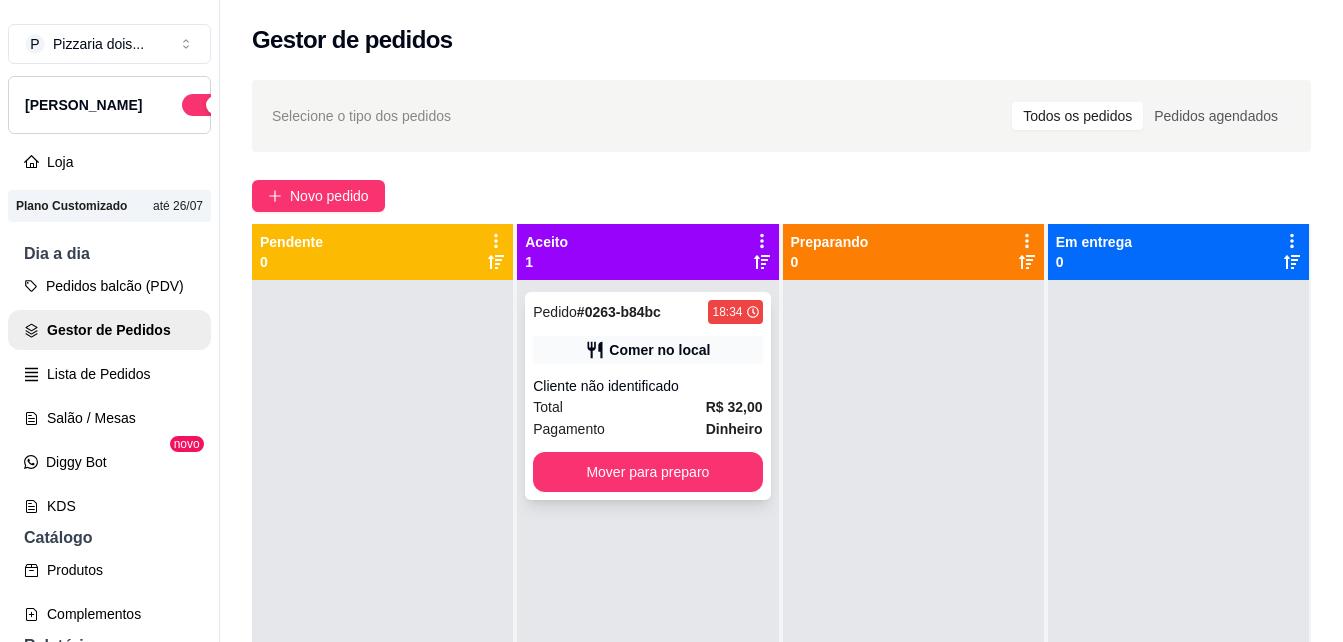 click on "Dinheiro" at bounding box center [734, 429] 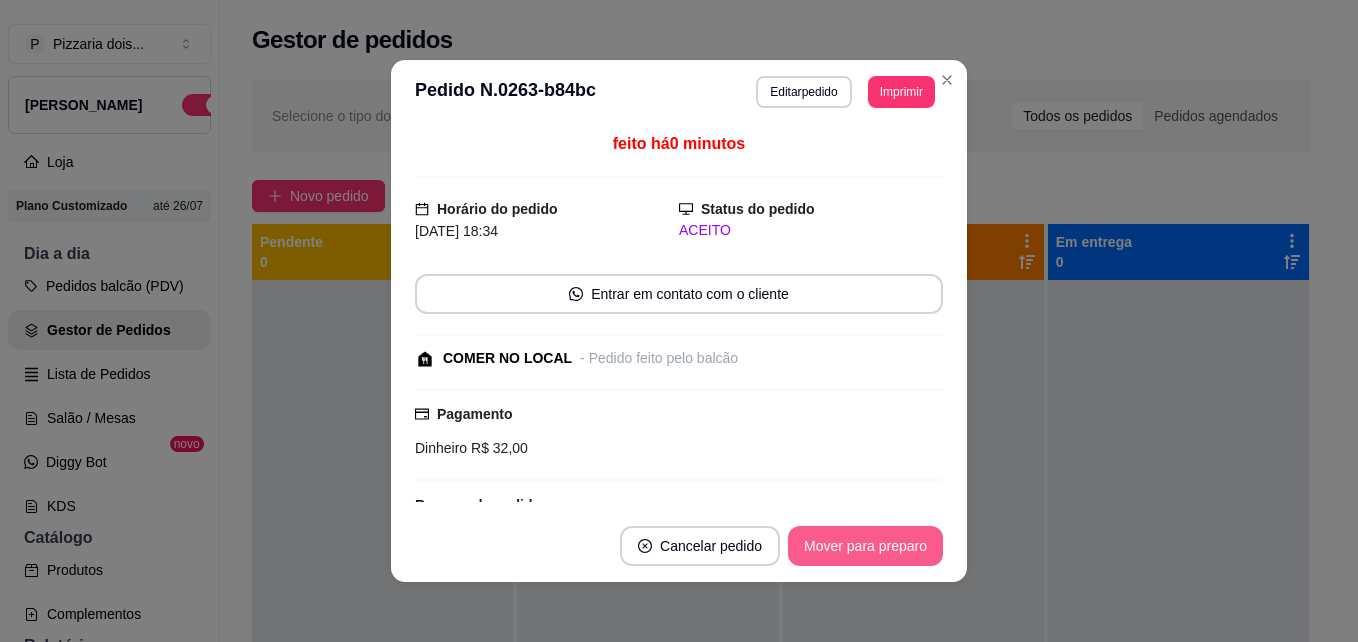 click on "Mover para preparo" at bounding box center [865, 546] 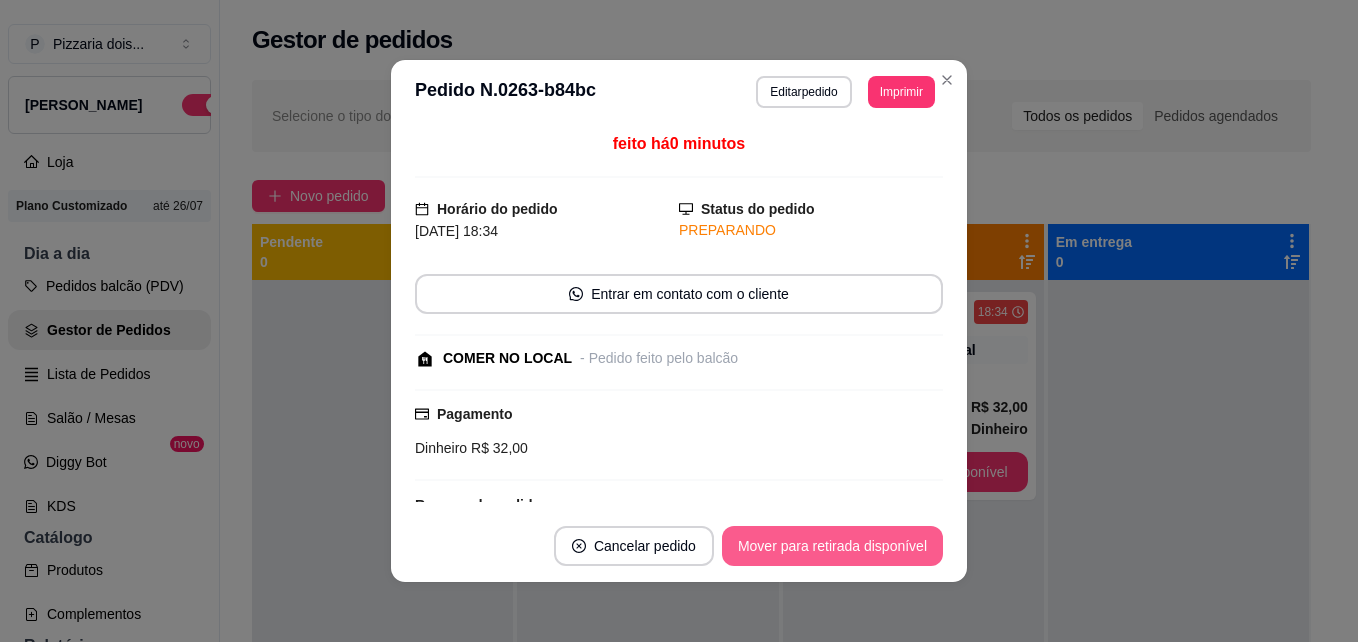 click on "Mover para retirada disponível" at bounding box center [832, 546] 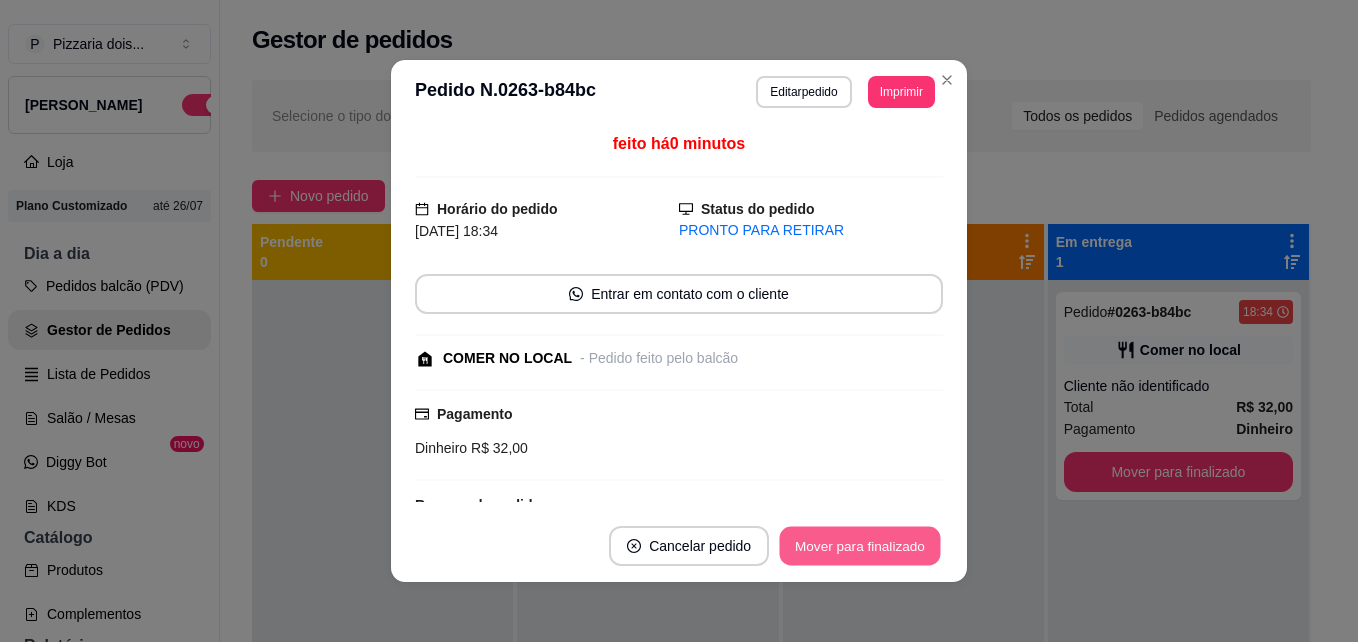 click on "Mover para finalizado" at bounding box center (860, 546) 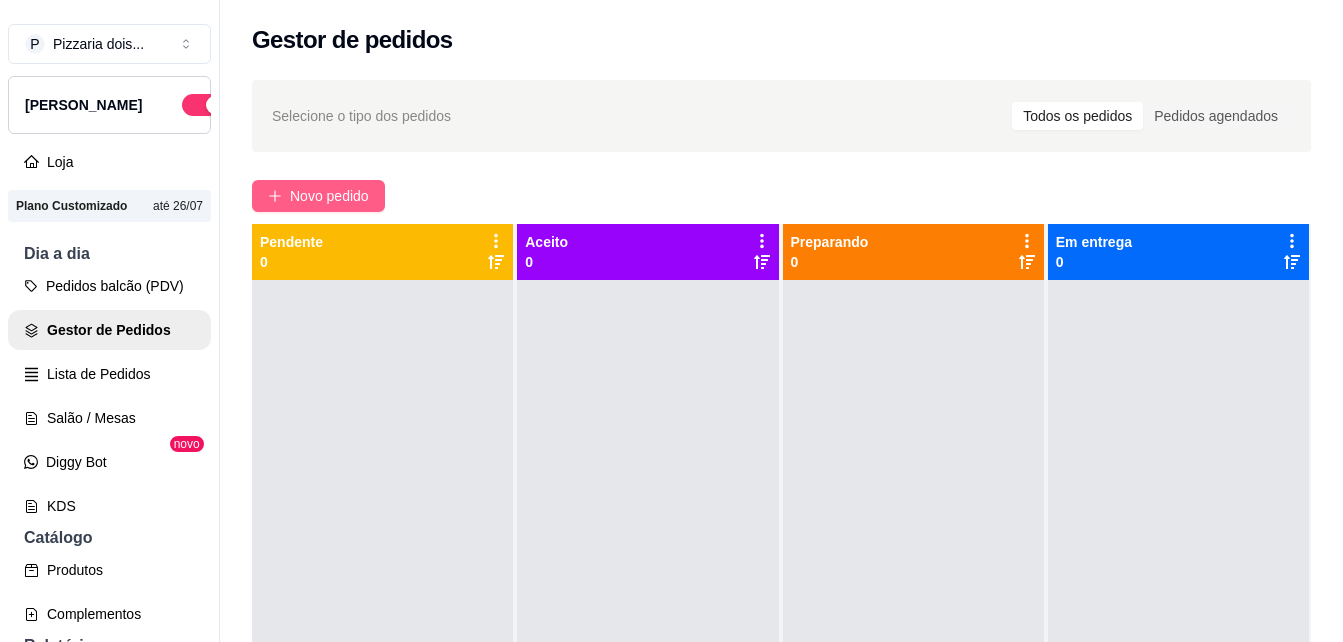 click on "Novo pedido" at bounding box center [329, 196] 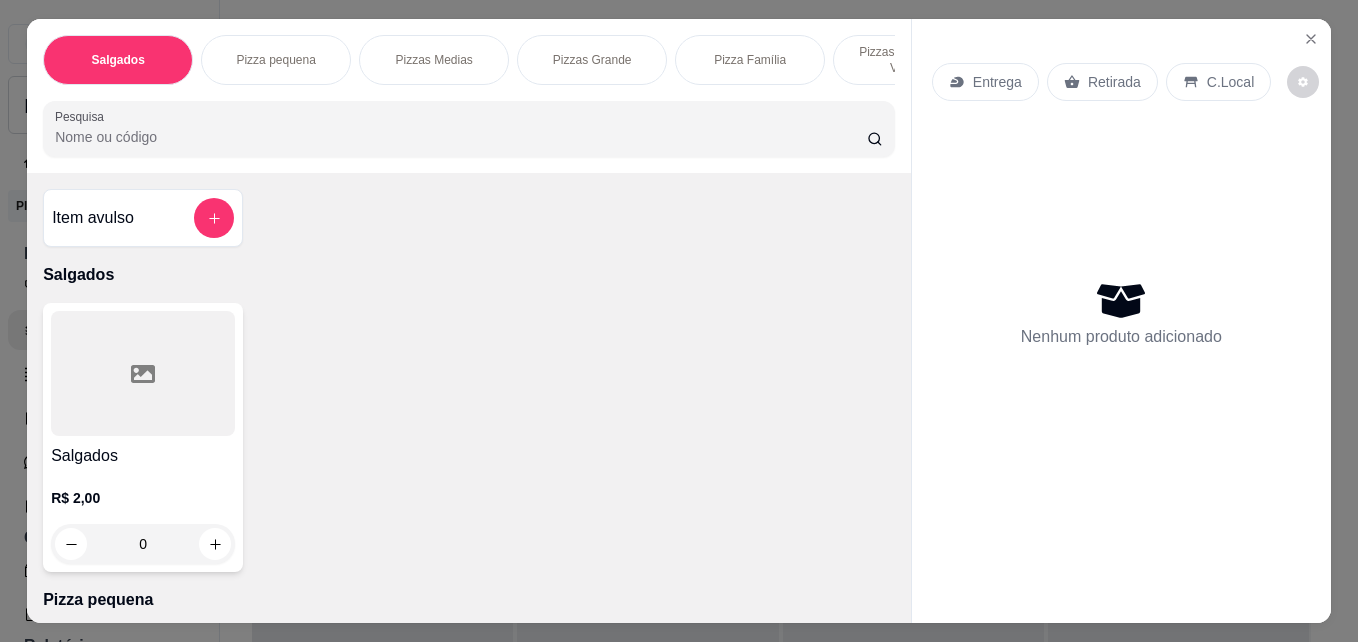 click on "Pizzas Grande" at bounding box center (592, 60) 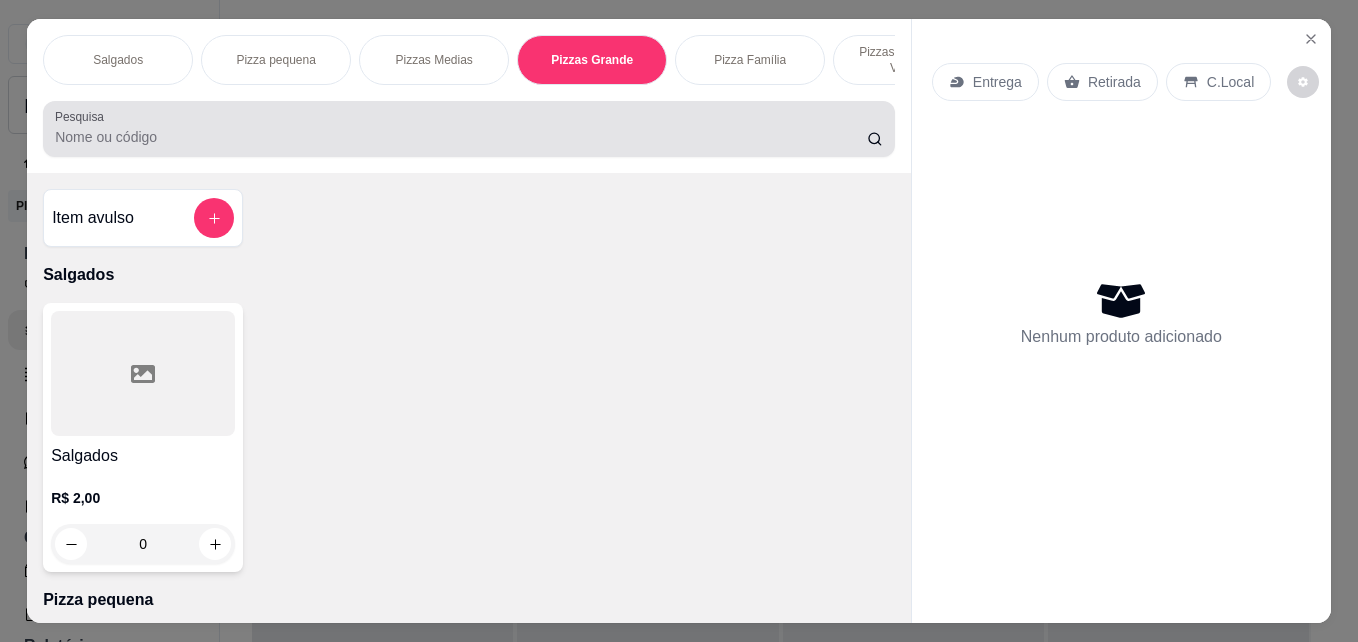 scroll, scrollTop: 1041, scrollLeft: 0, axis: vertical 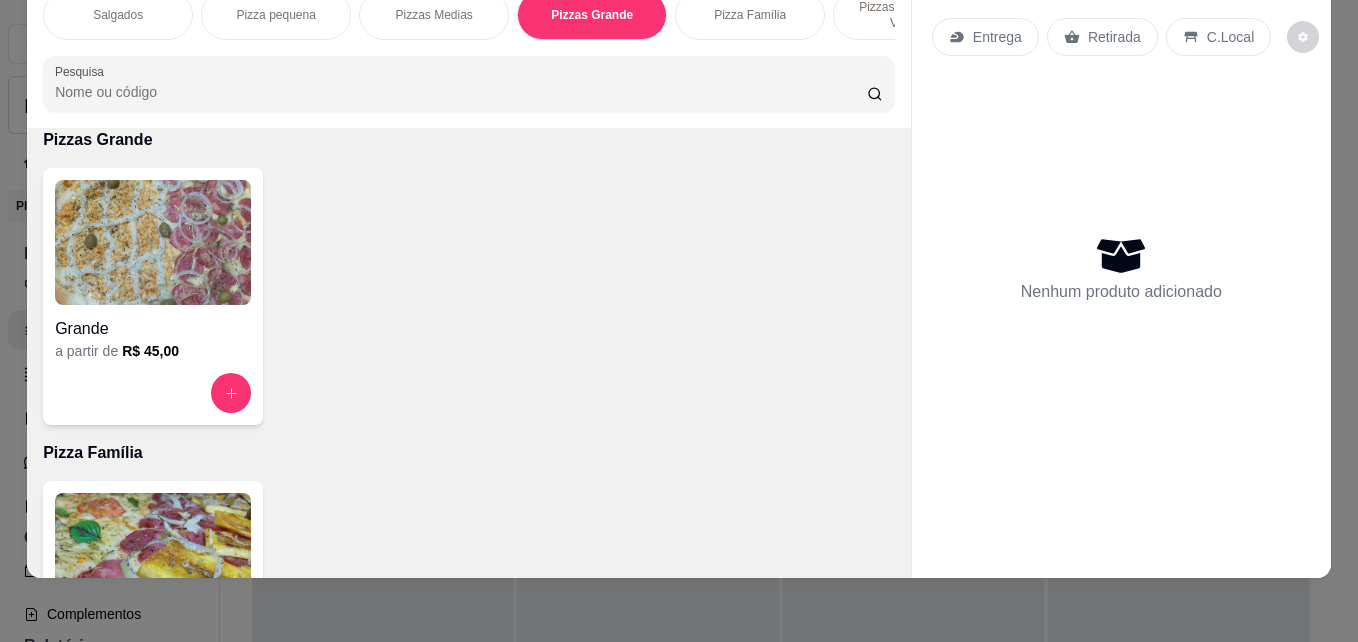 click at bounding box center [153, 242] 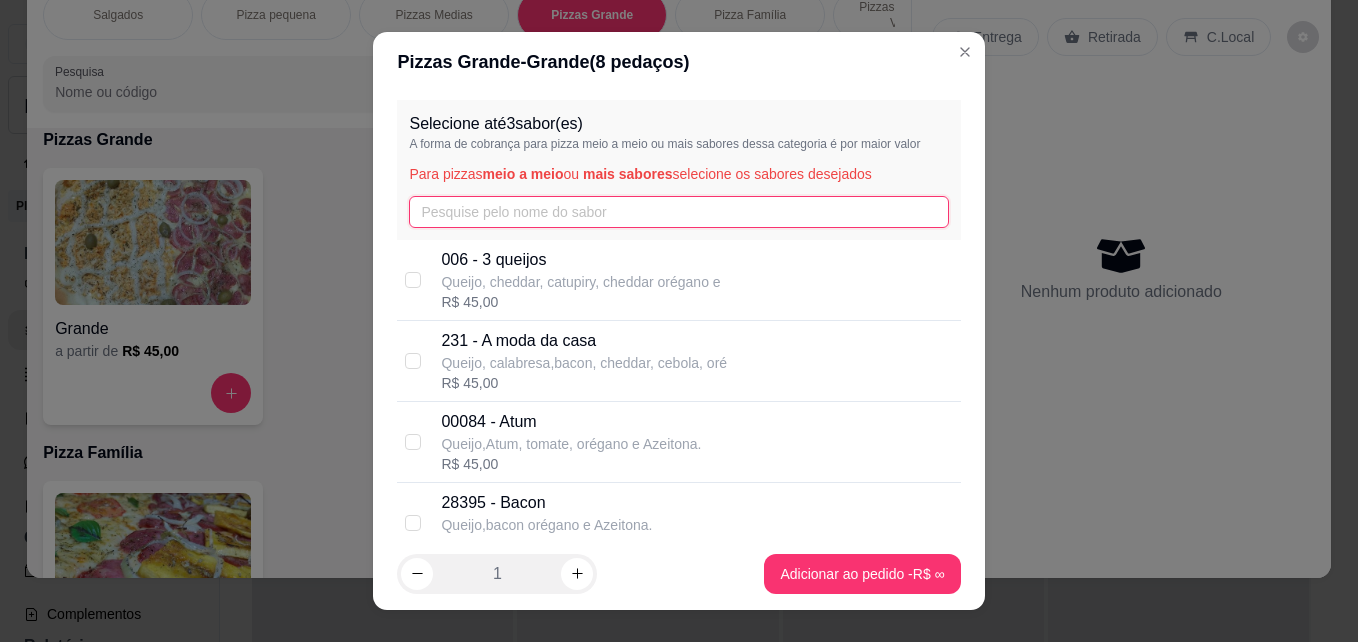 click at bounding box center [678, 212] 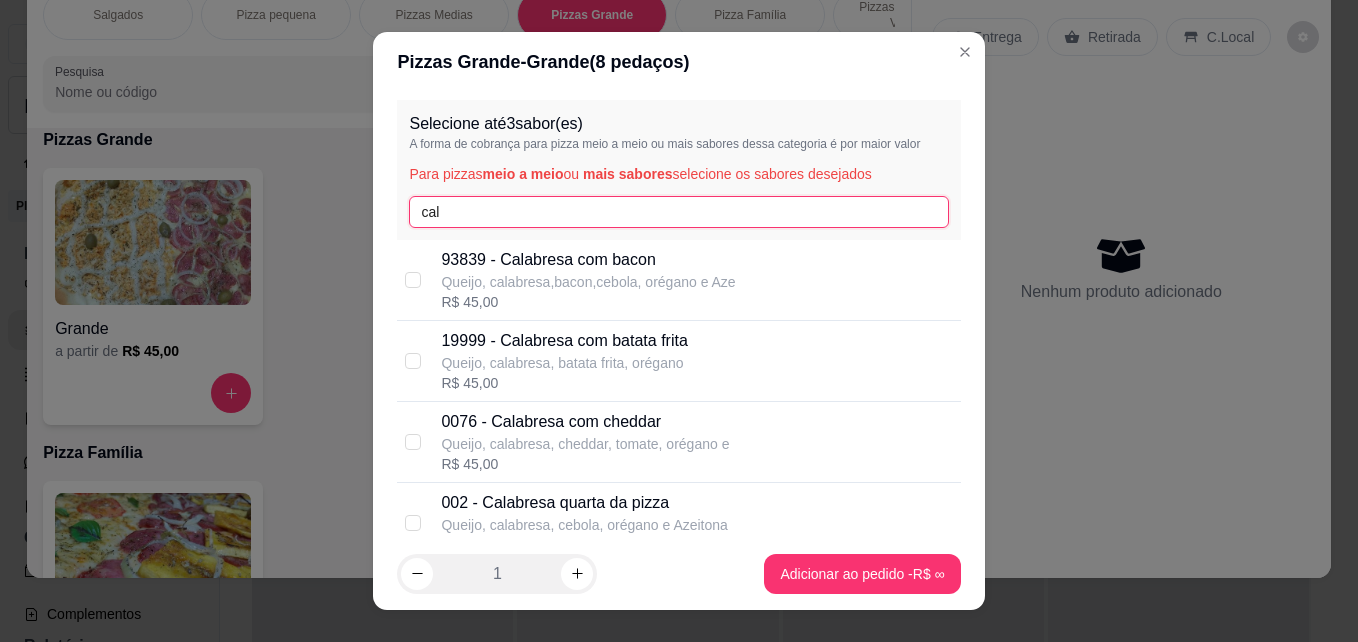 scroll, scrollTop: 195, scrollLeft: 0, axis: vertical 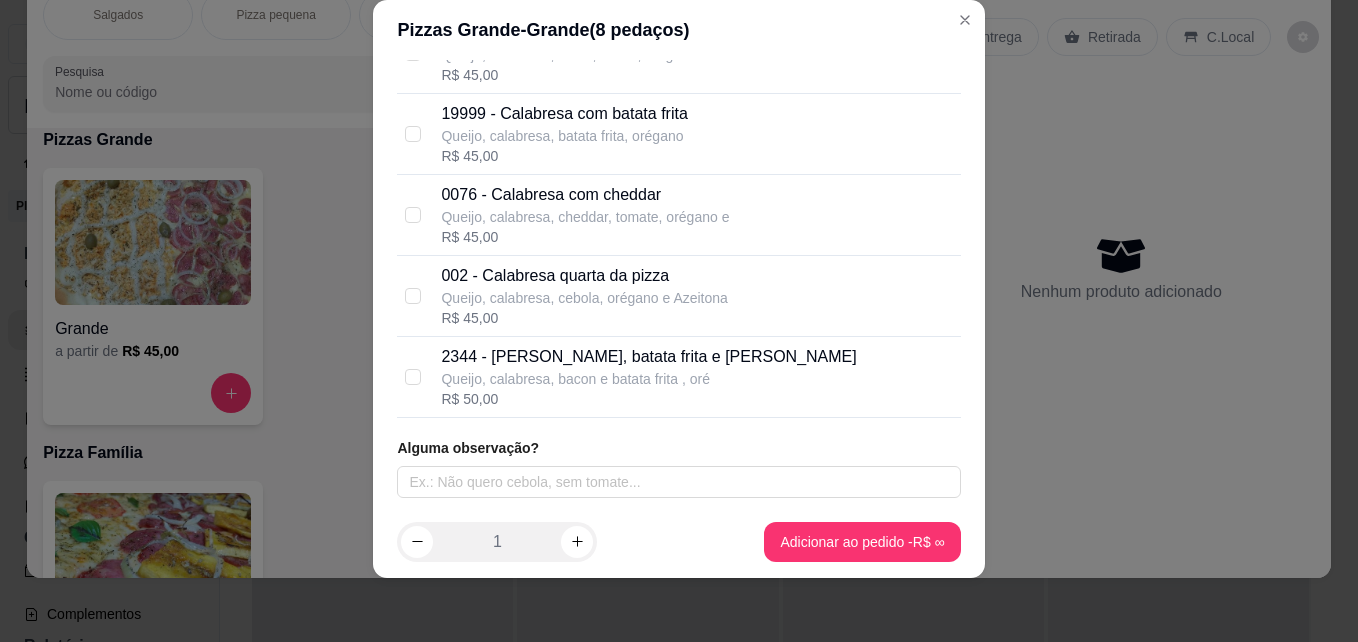 type on "cal" 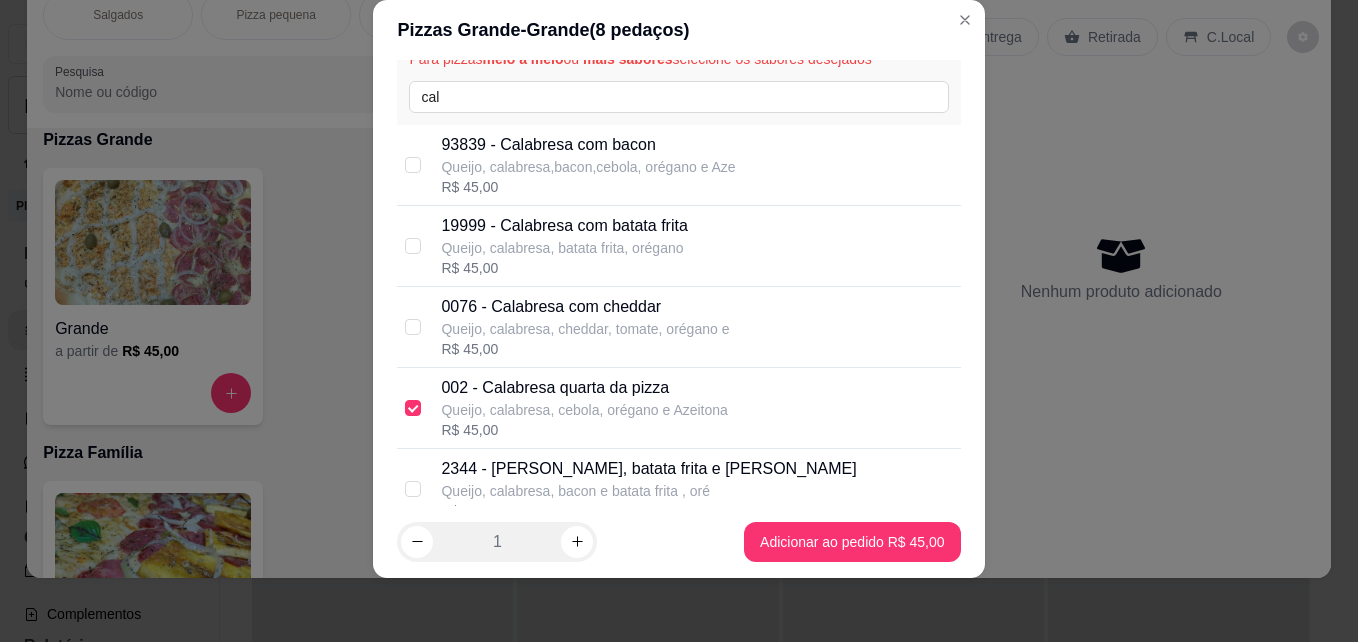 scroll, scrollTop: 0, scrollLeft: 0, axis: both 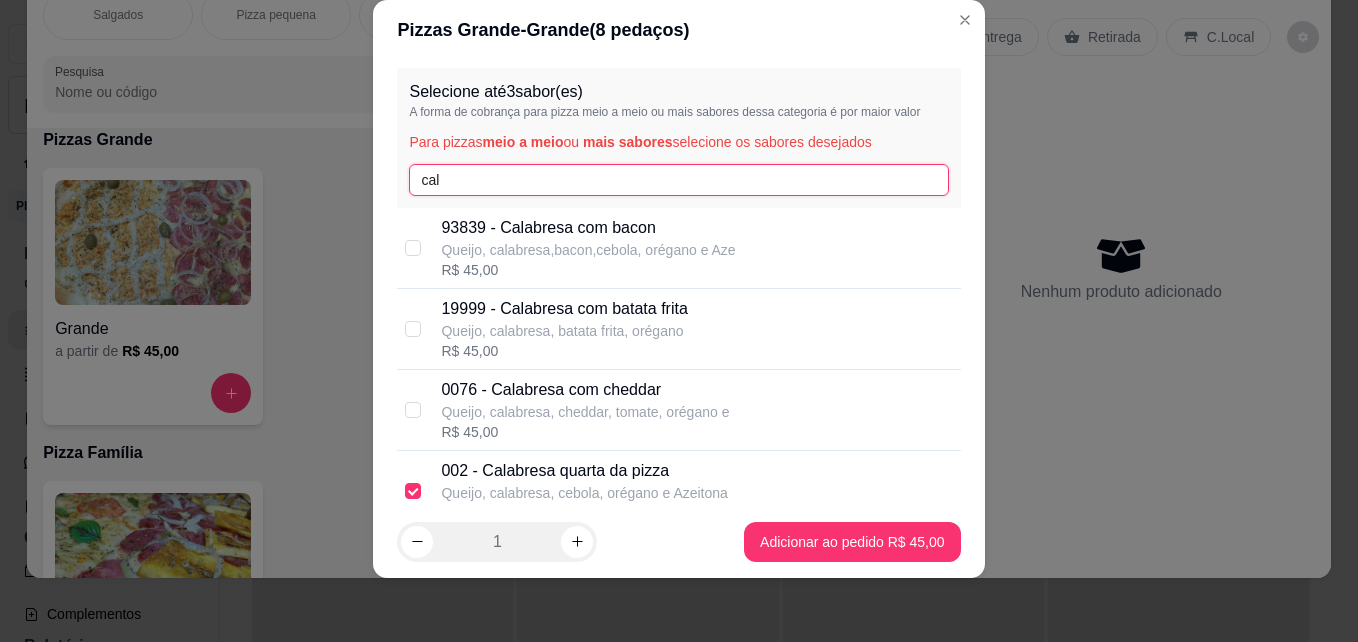 drag, startPoint x: 518, startPoint y: 194, endPoint x: 406, endPoint y: 193, distance: 112.00446 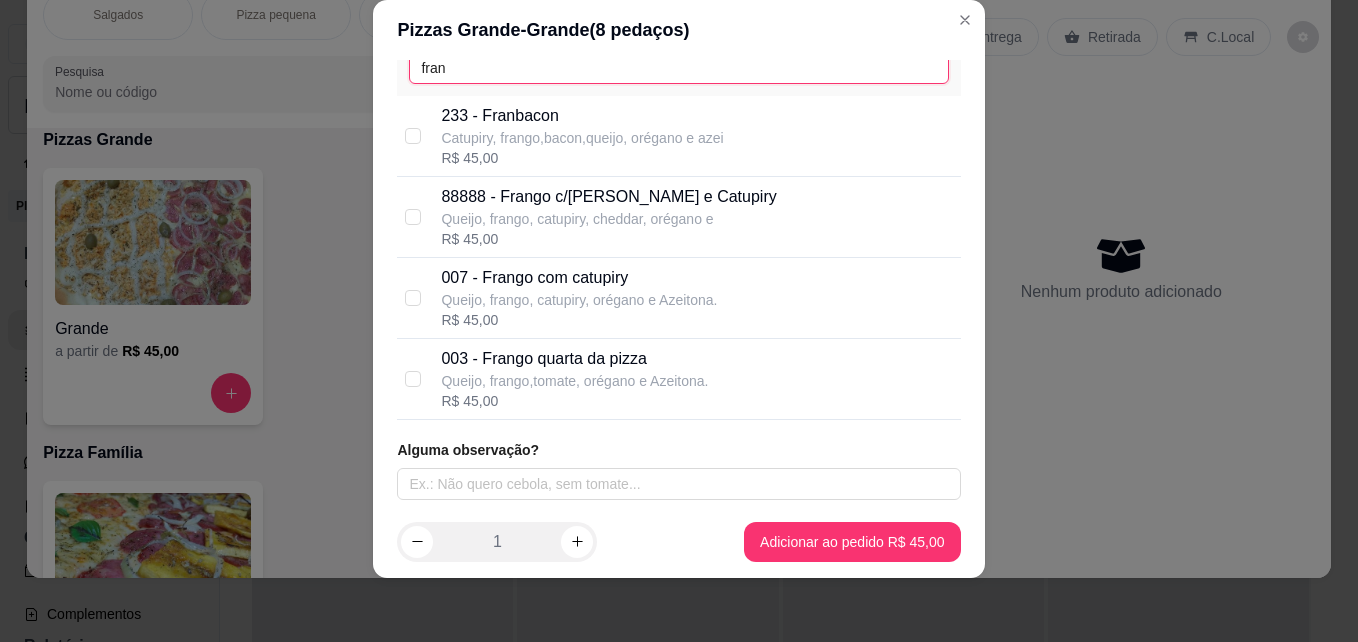 scroll, scrollTop: 114, scrollLeft: 0, axis: vertical 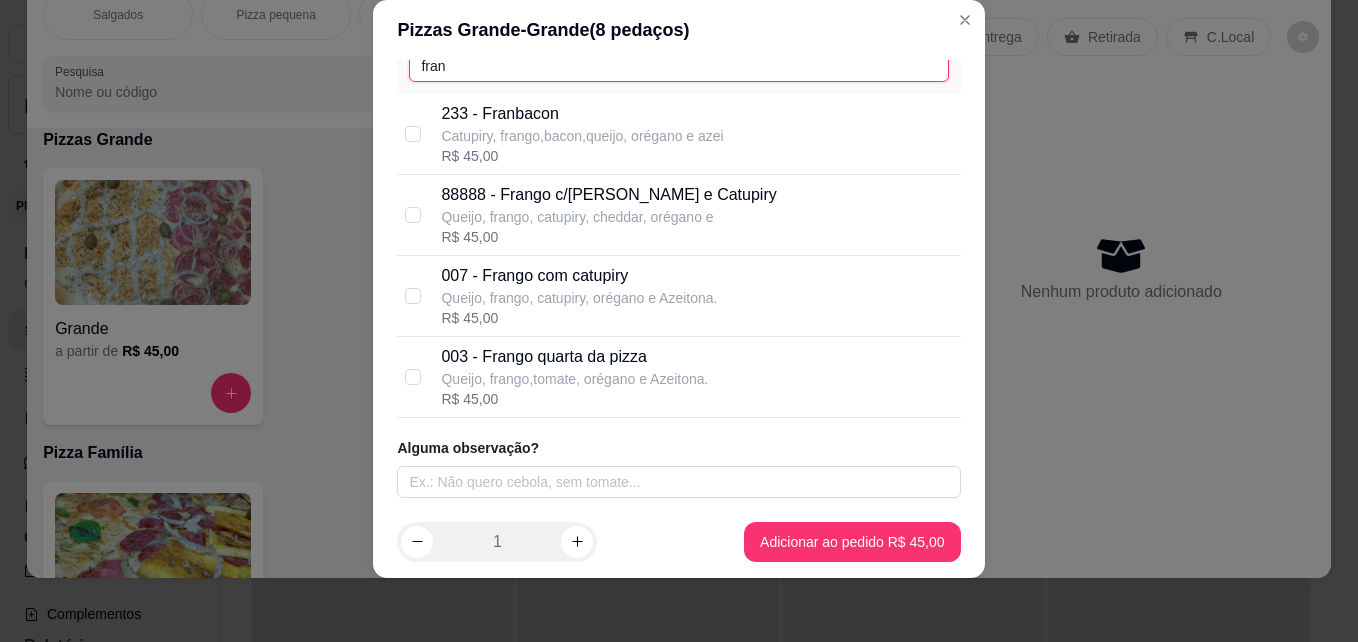 type on "fran" 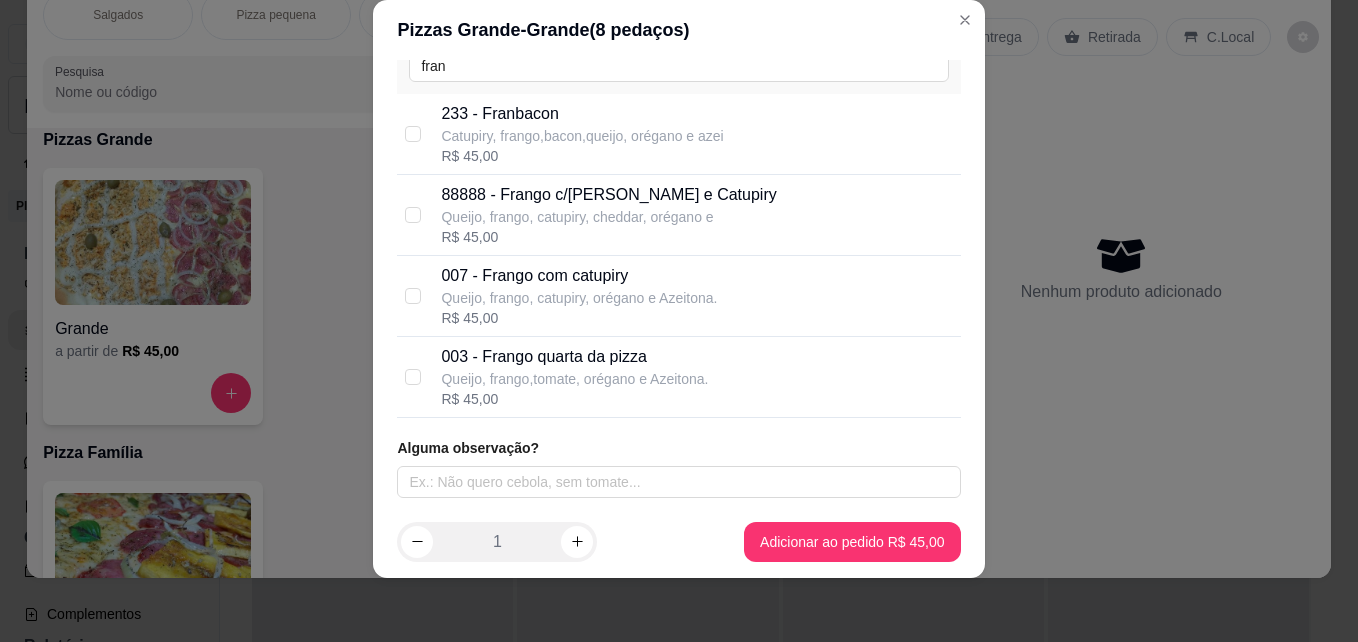 click on "003 - Frango quarta da pizza" at bounding box center (574, 357) 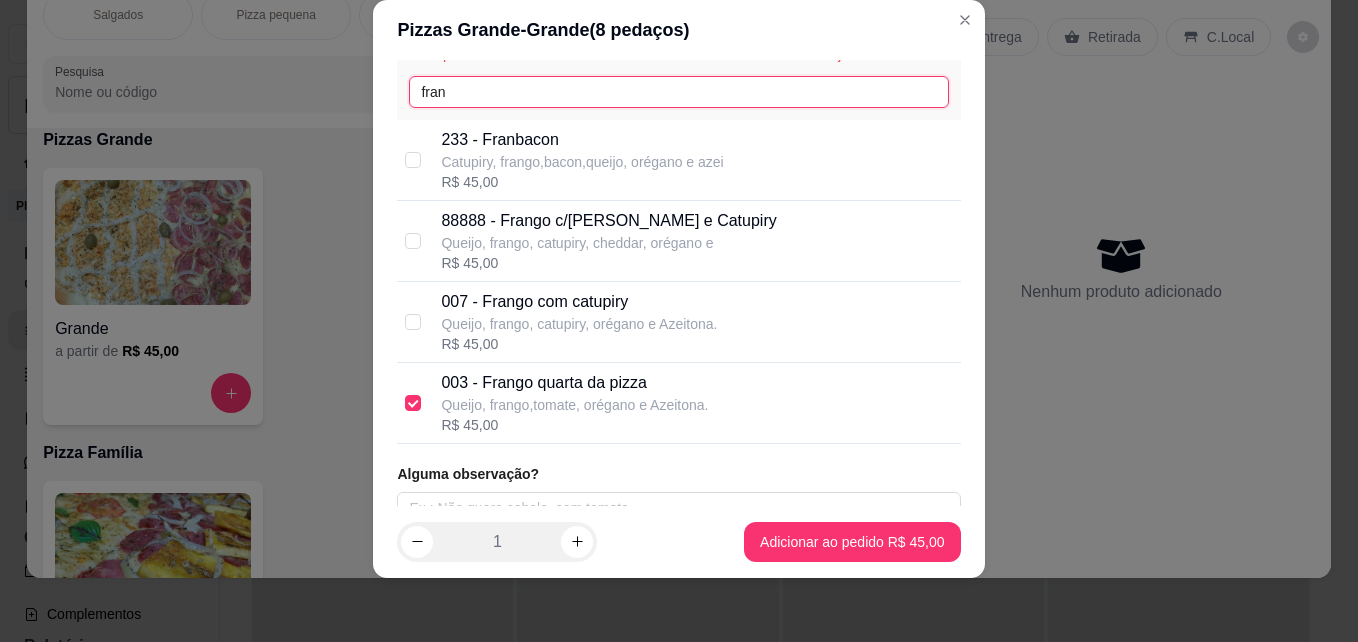 drag, startPoint x: 458, startPoint y: 77, endPoint x: 417, endPoint y: 78, distance: 41.01219 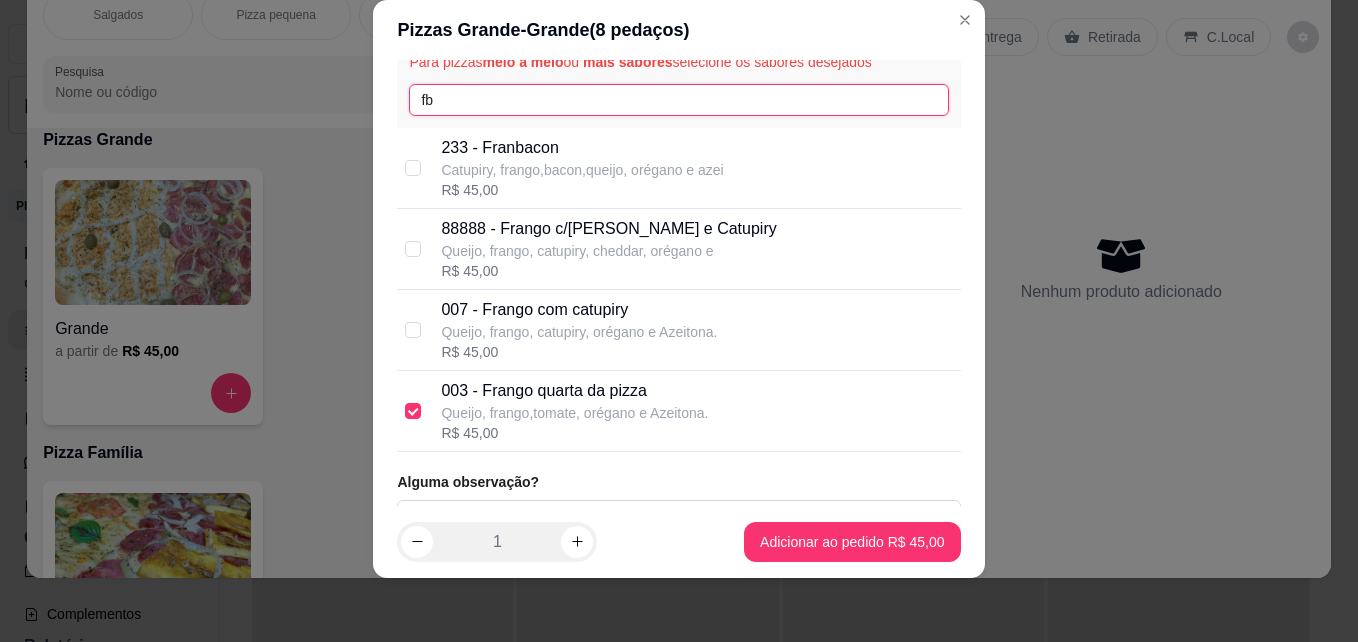 scroll, scrollTop: 0, scrollLeft: 0, axis: both 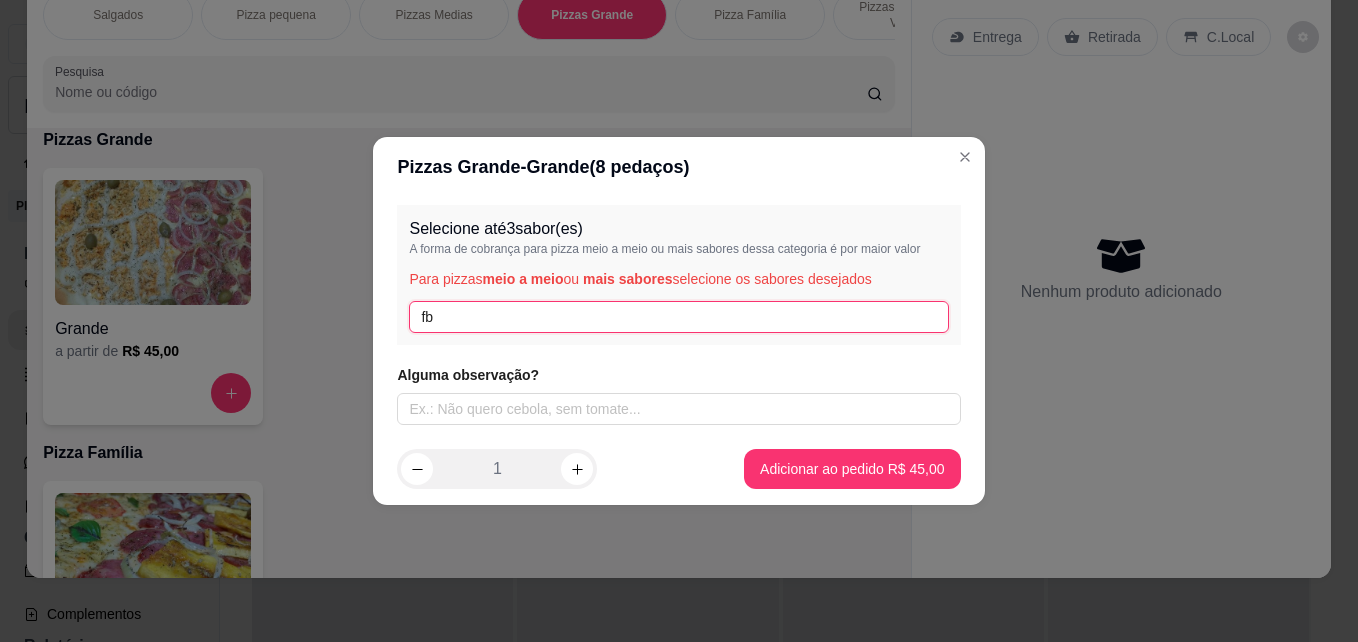 type on "f" 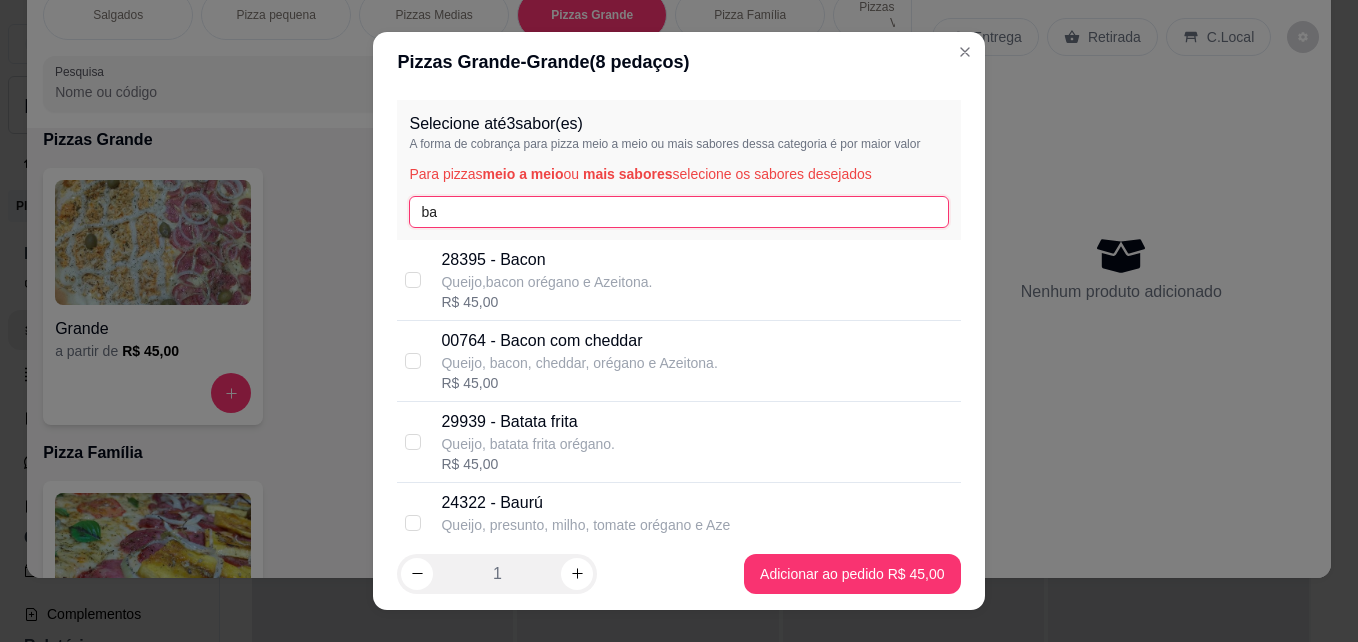 type on "b" 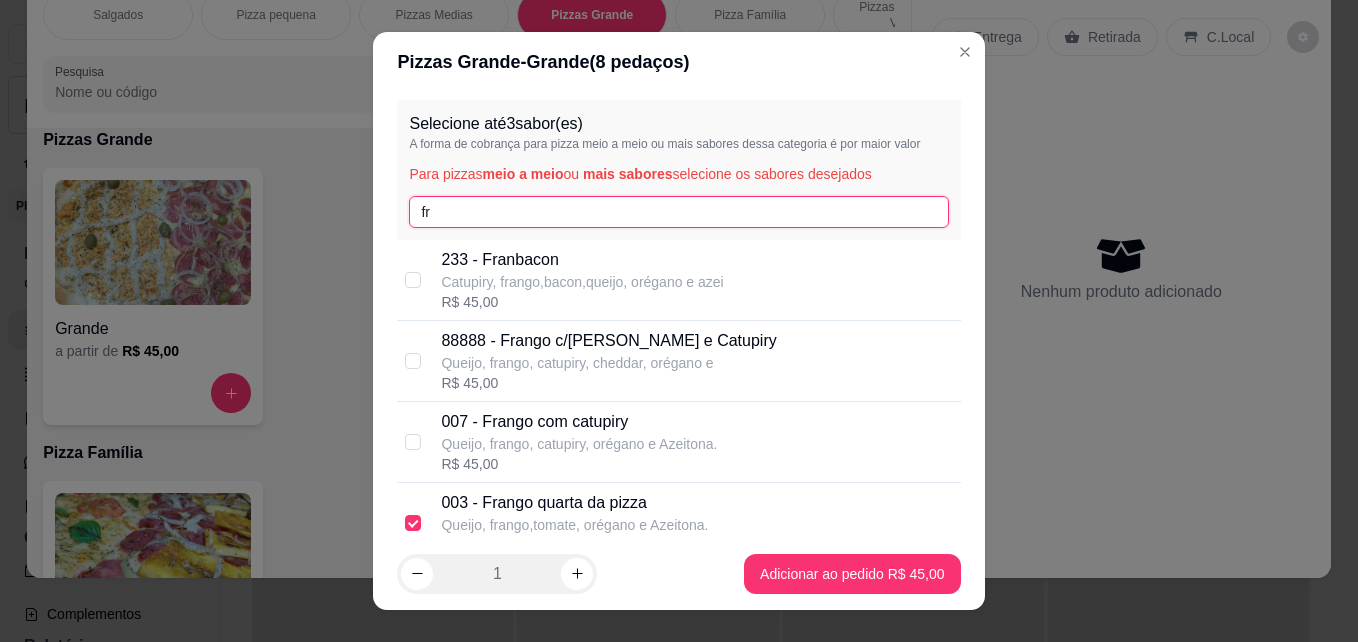 type on "f" 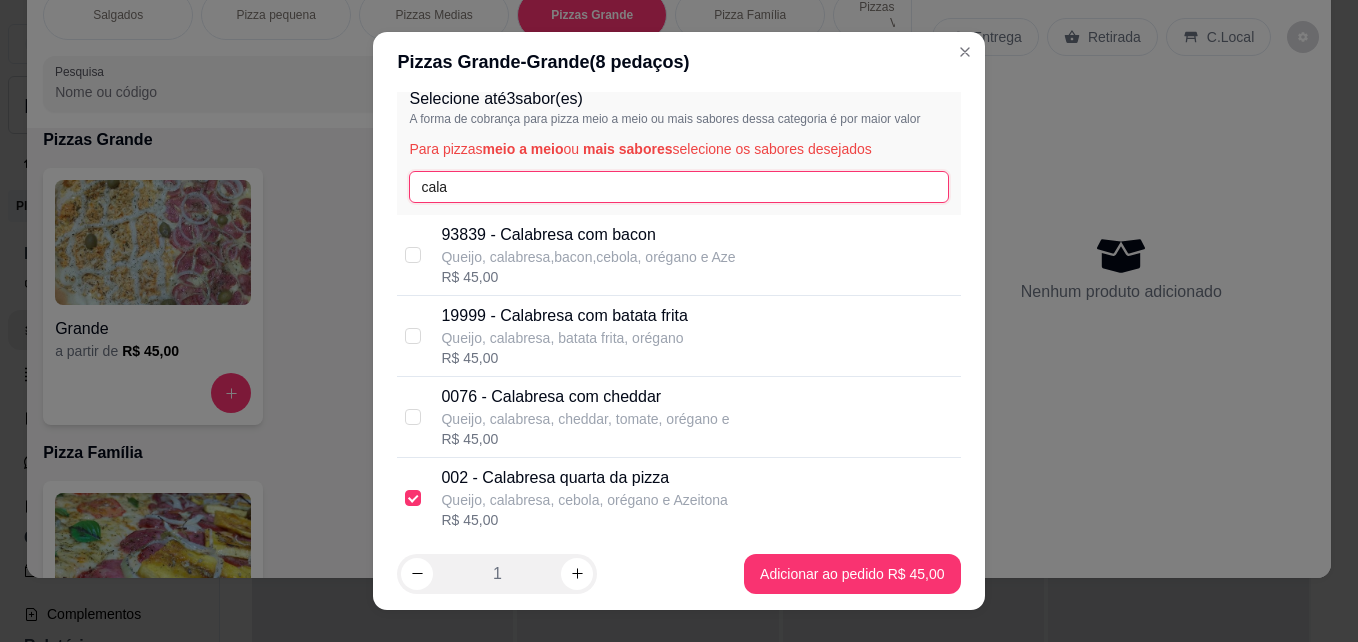 scroll, scrollTop: 0, scrollLeft: 0, axis: both 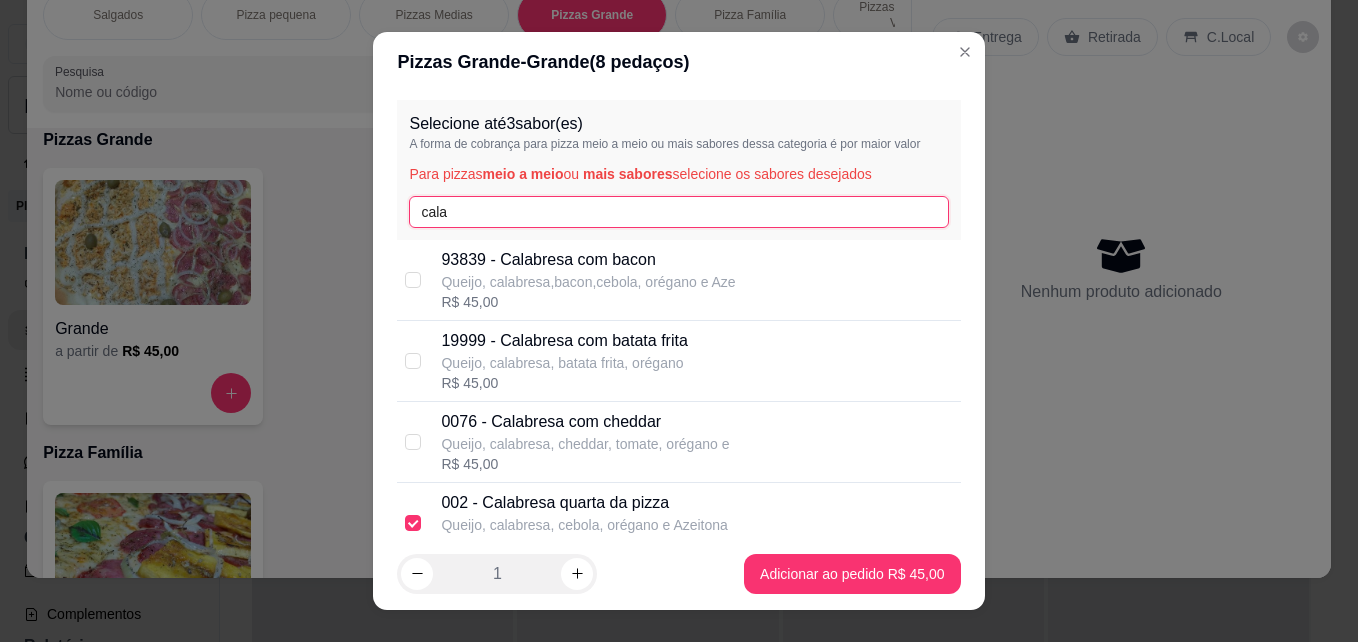 type on "cala" 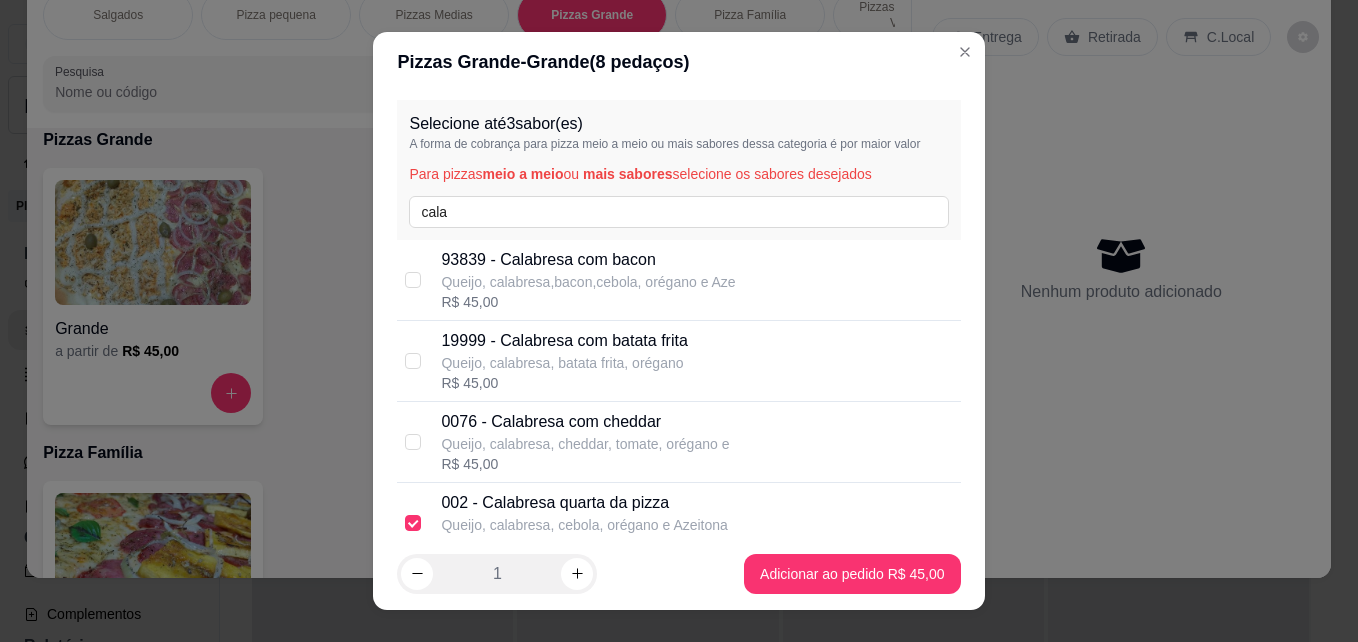 click on "19999 - Calabresa com batata frita" at bounding box center (564, 341) 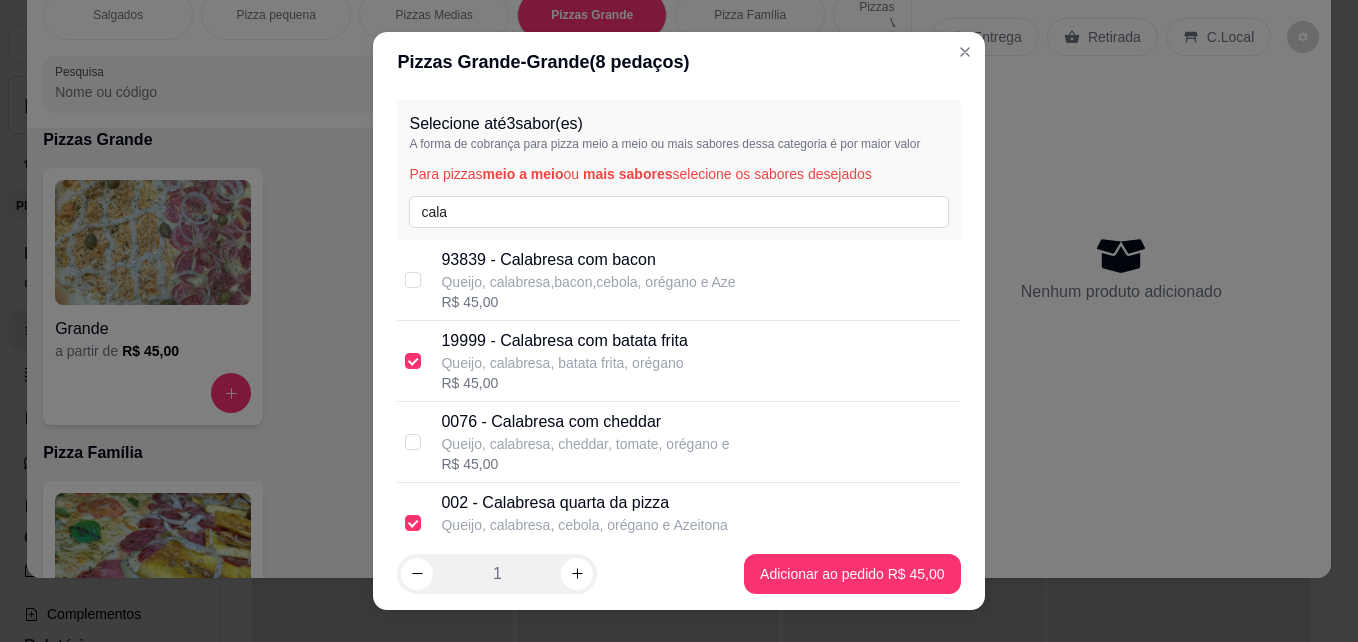 scroll, scrollTop: 100, scrollLeft: 0, axis: vertical 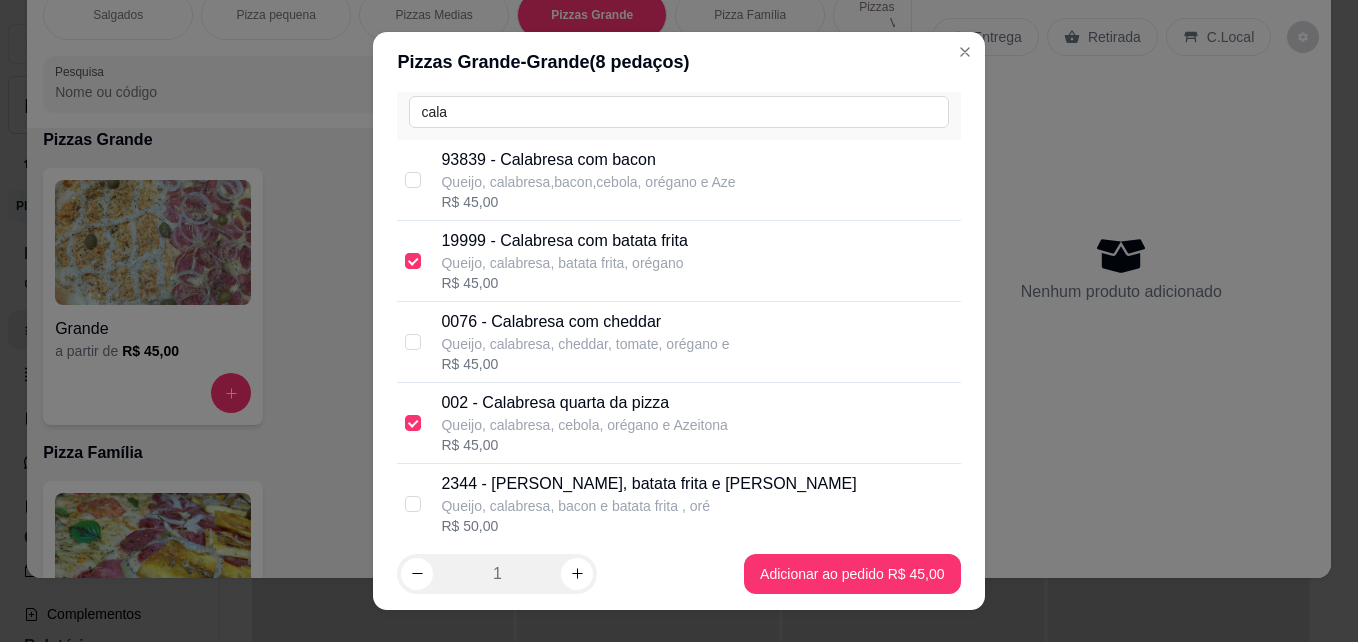 click on "19999 - Calabresa com batata frita" at bounding box center [564, 241] 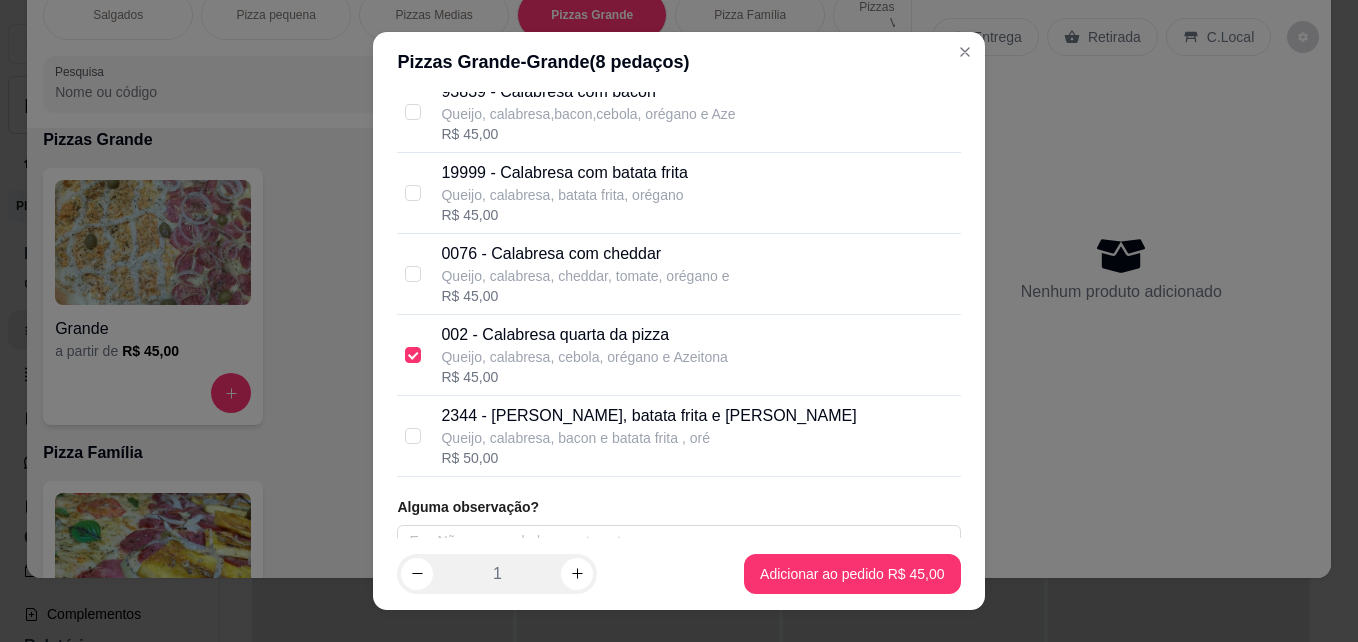 scroll, scrollTop: 195, scrollLeft: 0, axis: vertical 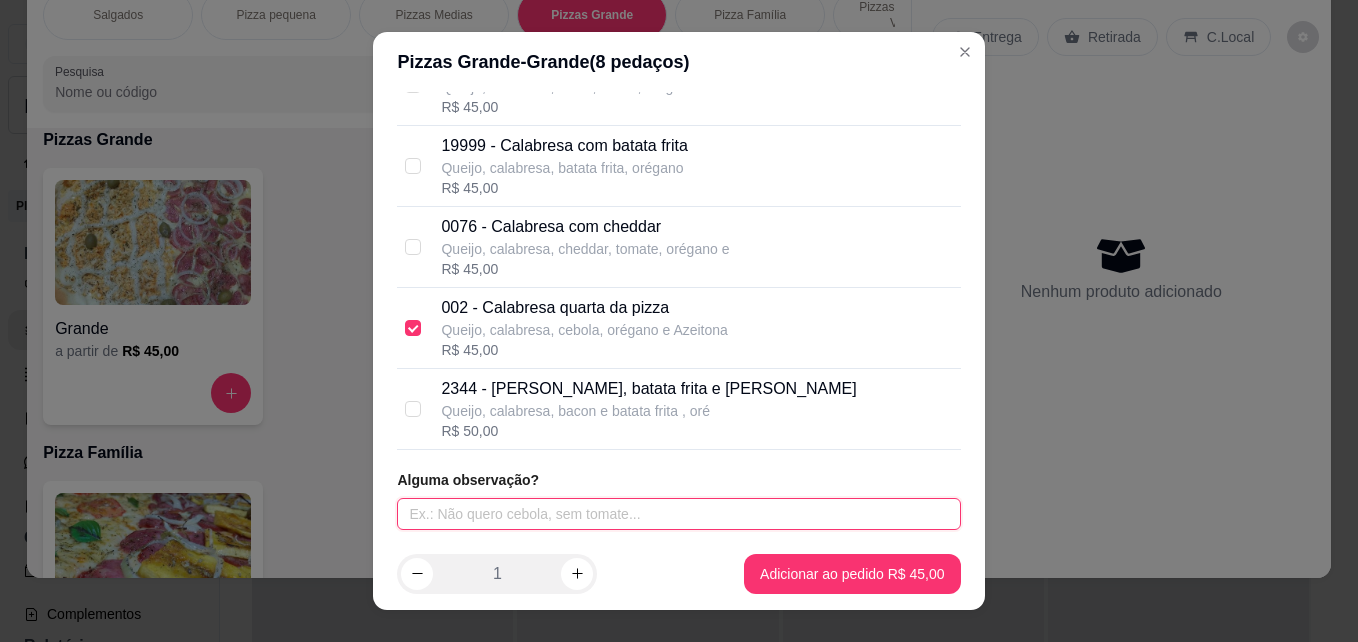 click at bounding box center (678, 514) 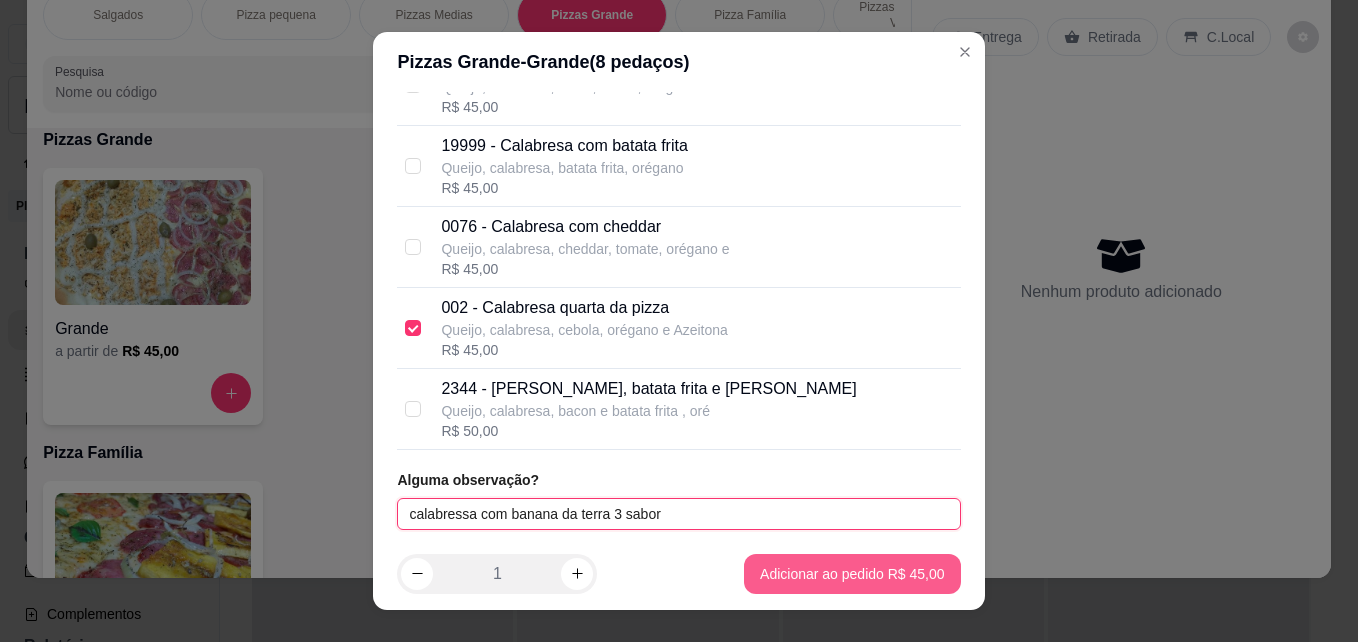 type on "calabressa com banana da terra 3 sabor" 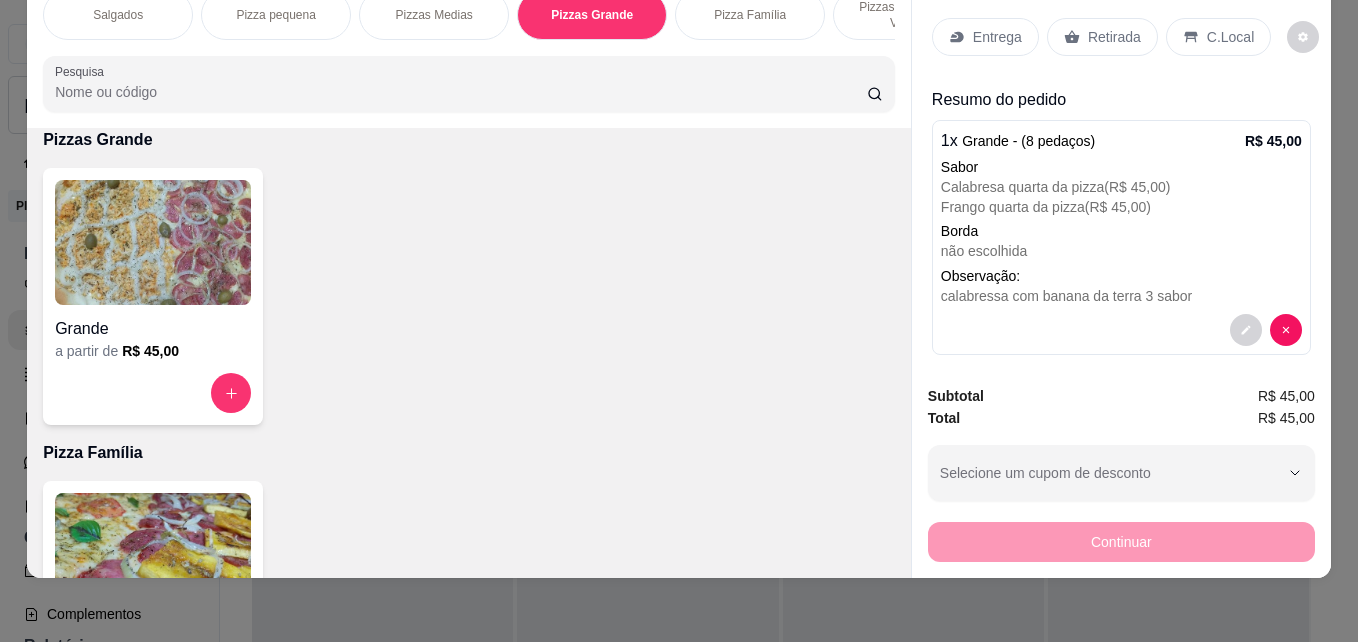 click on "C.Local" at bounding box center [1230, 37] 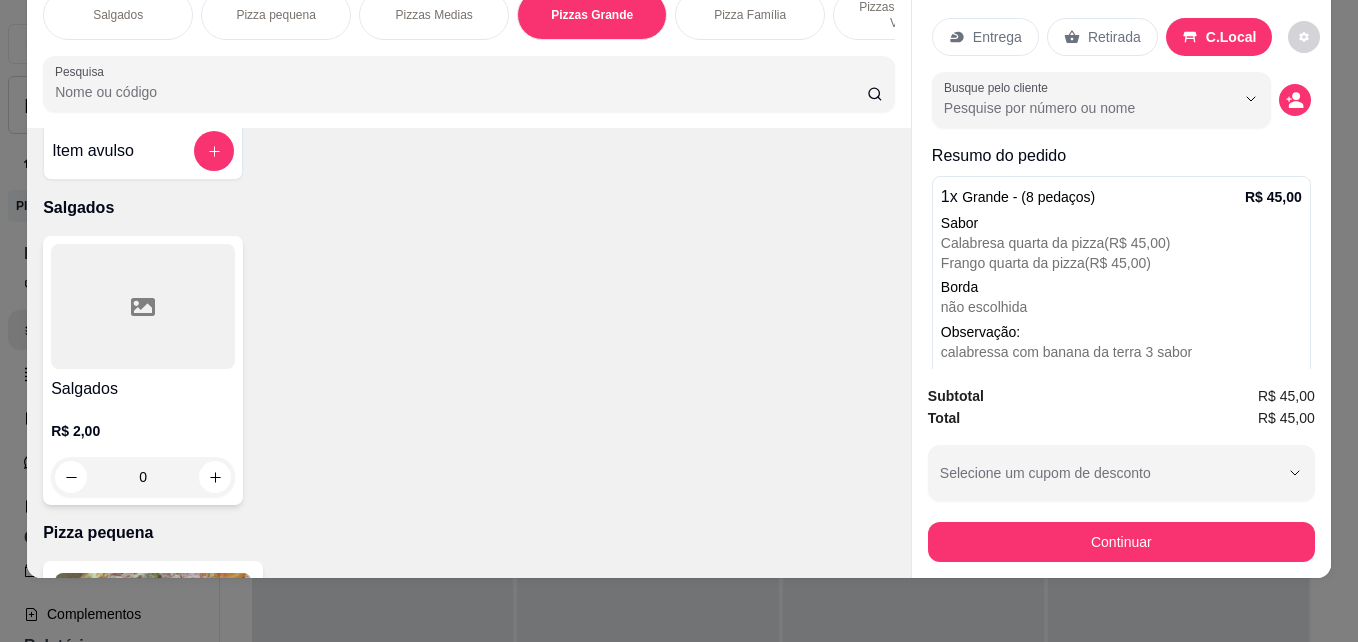 scroll, scrollTop: 0, scrollLeft: 0, axis: both 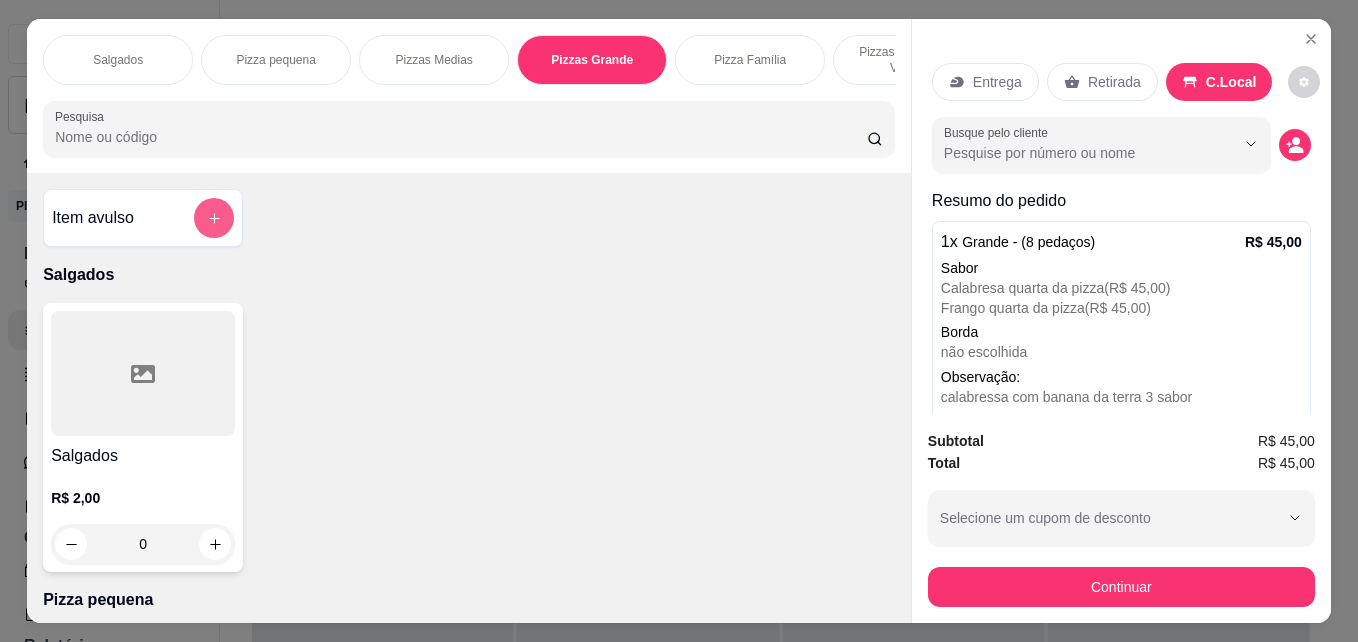 click at bounding box center [214, 218] 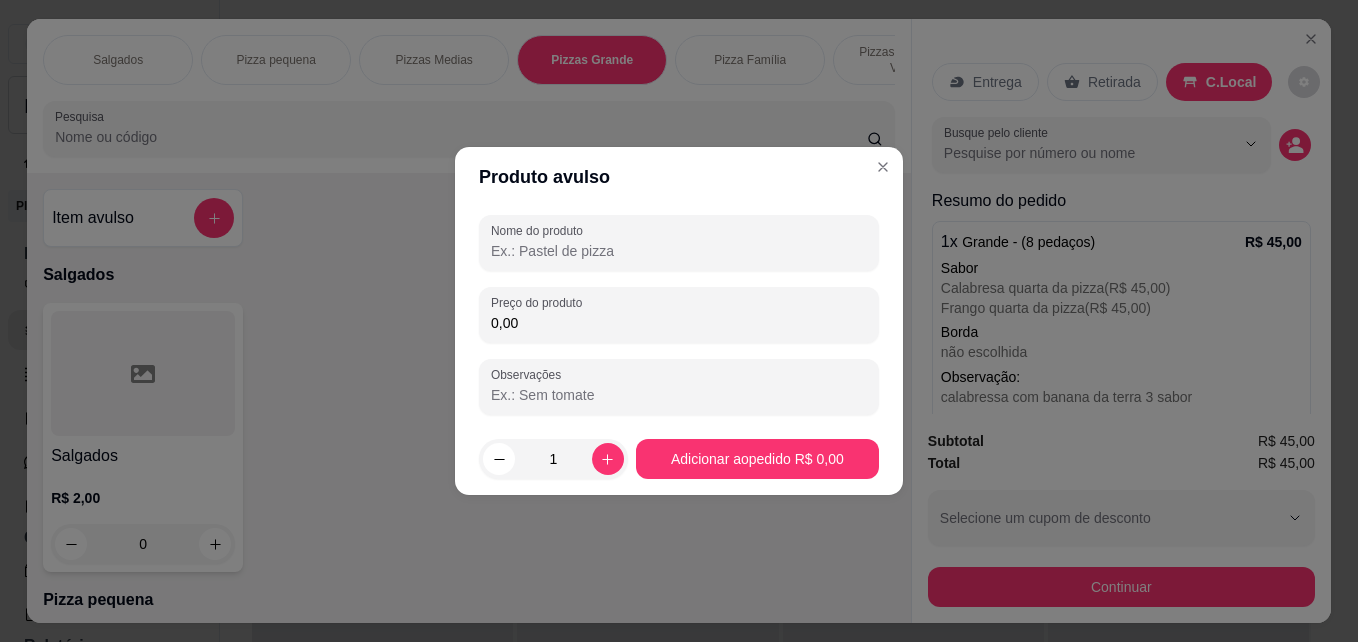 click on "0,00" at bounding box center (679, 323) 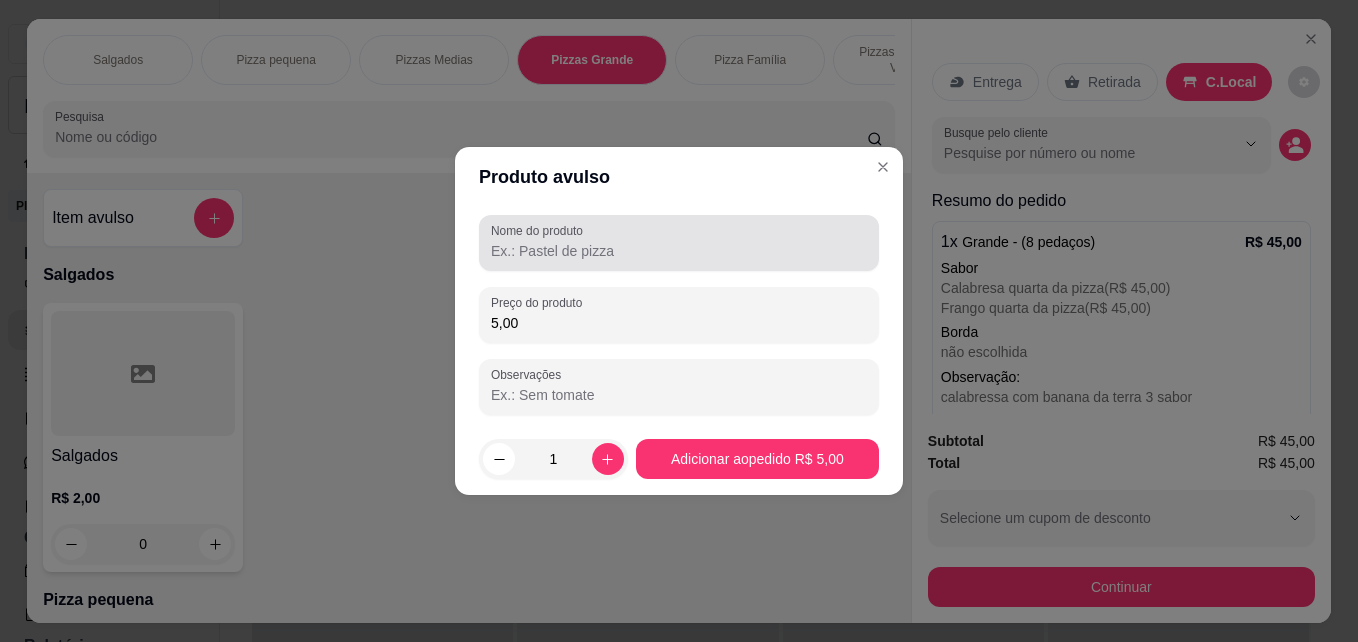 type on "5,00" 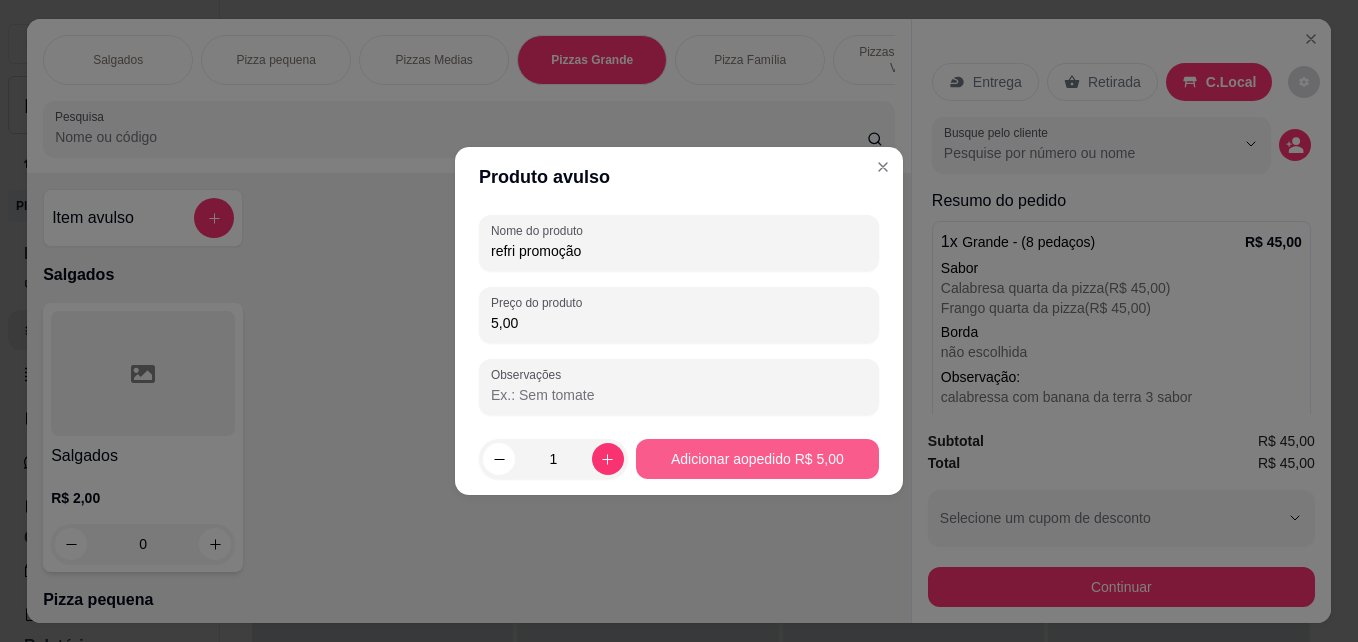 type on "refri promoção" 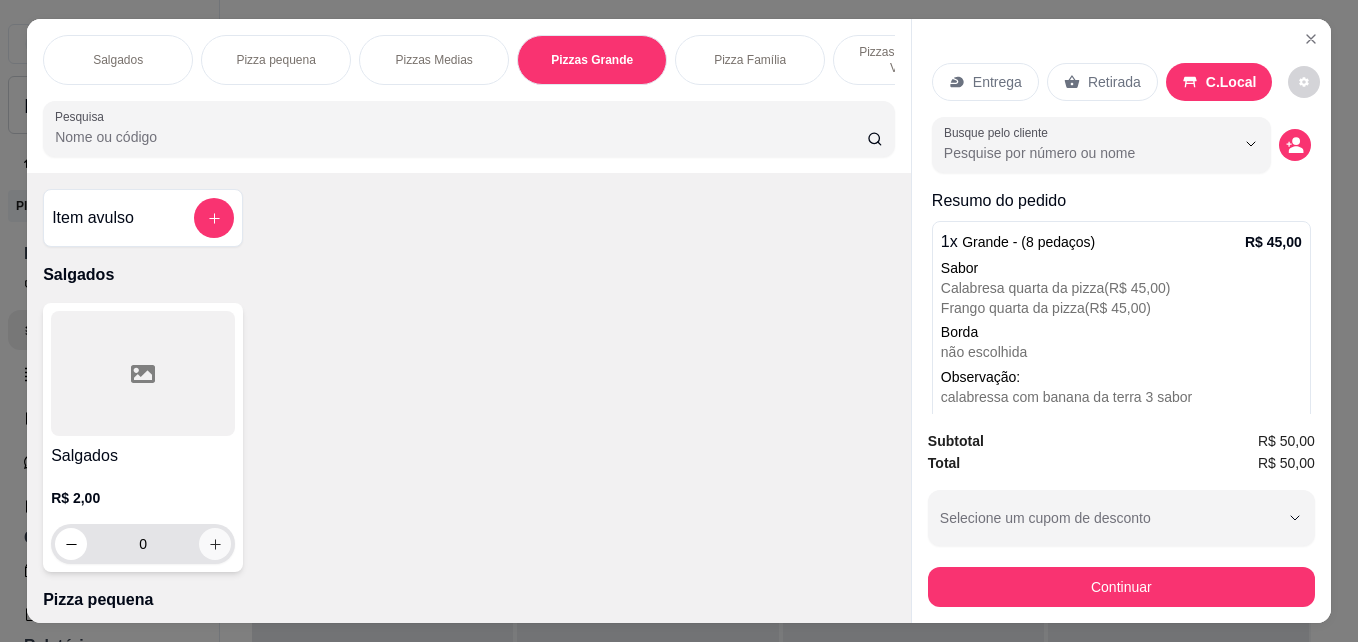 click 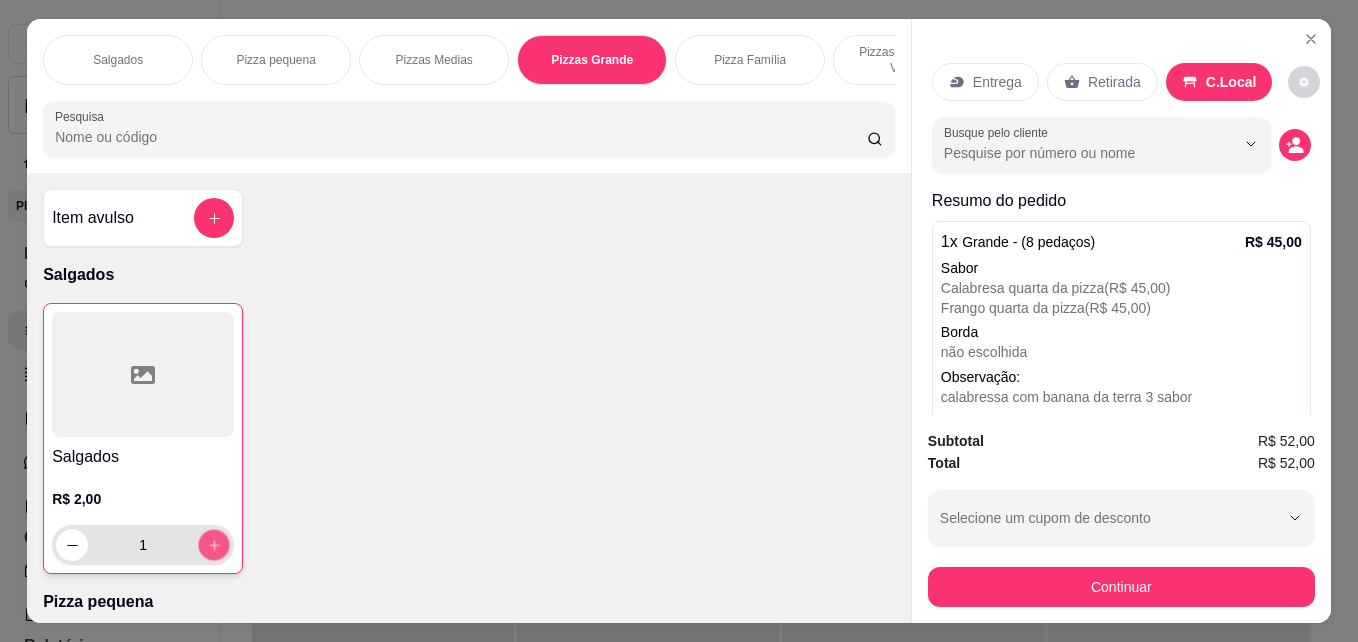 click 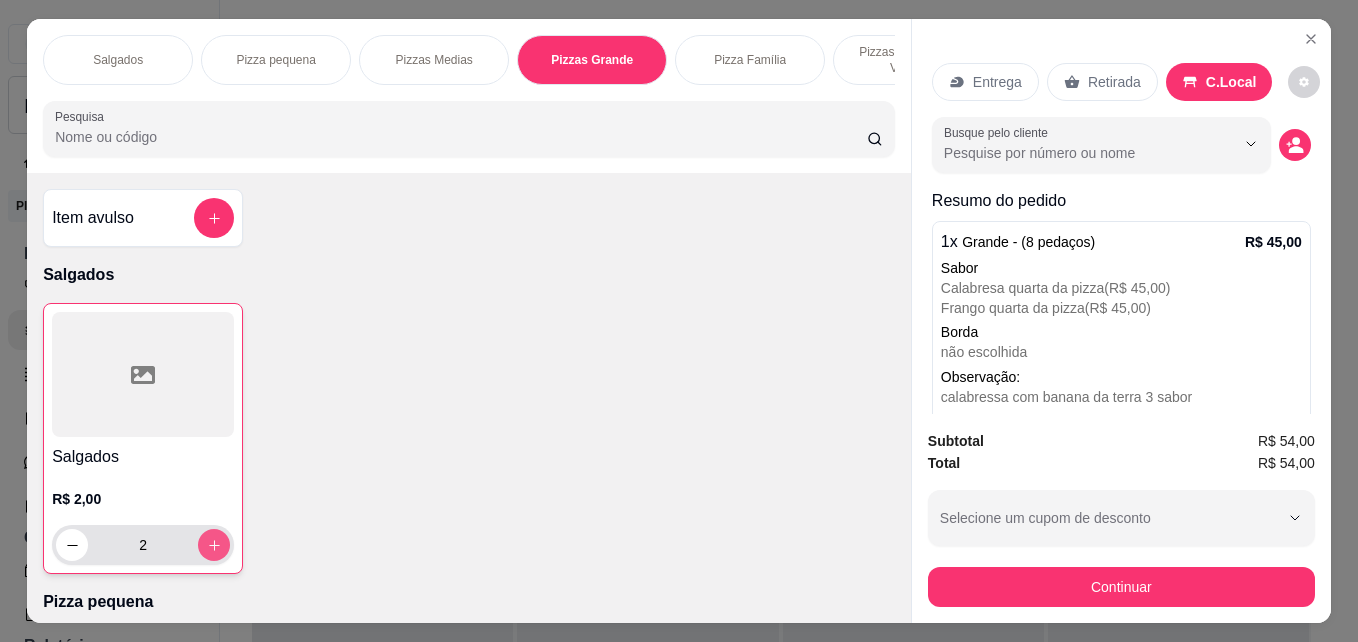 click 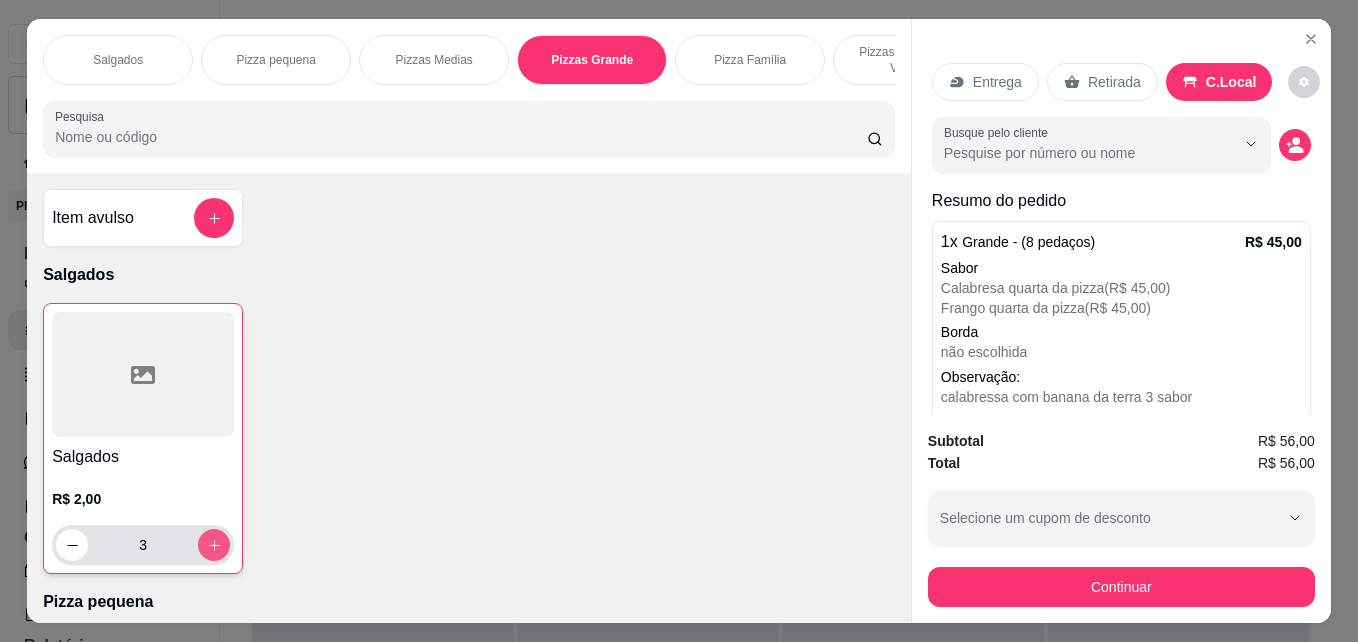 click 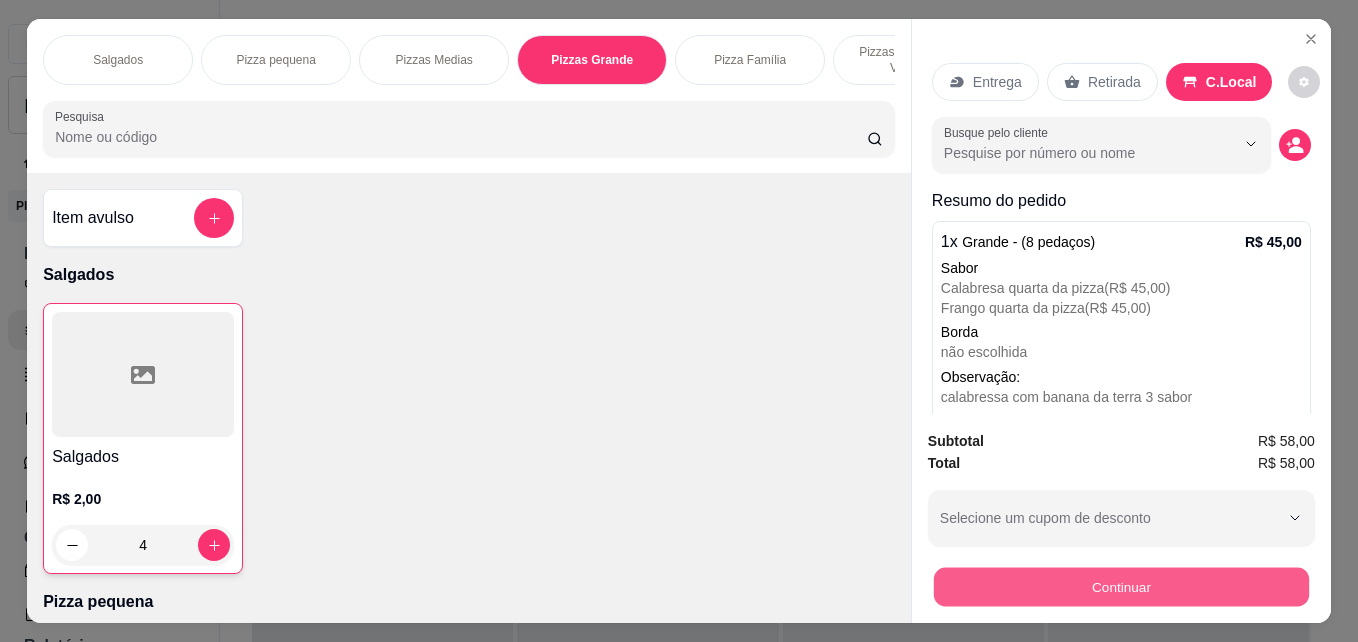 click on "Continuar" at bounding box center [1121, 586] 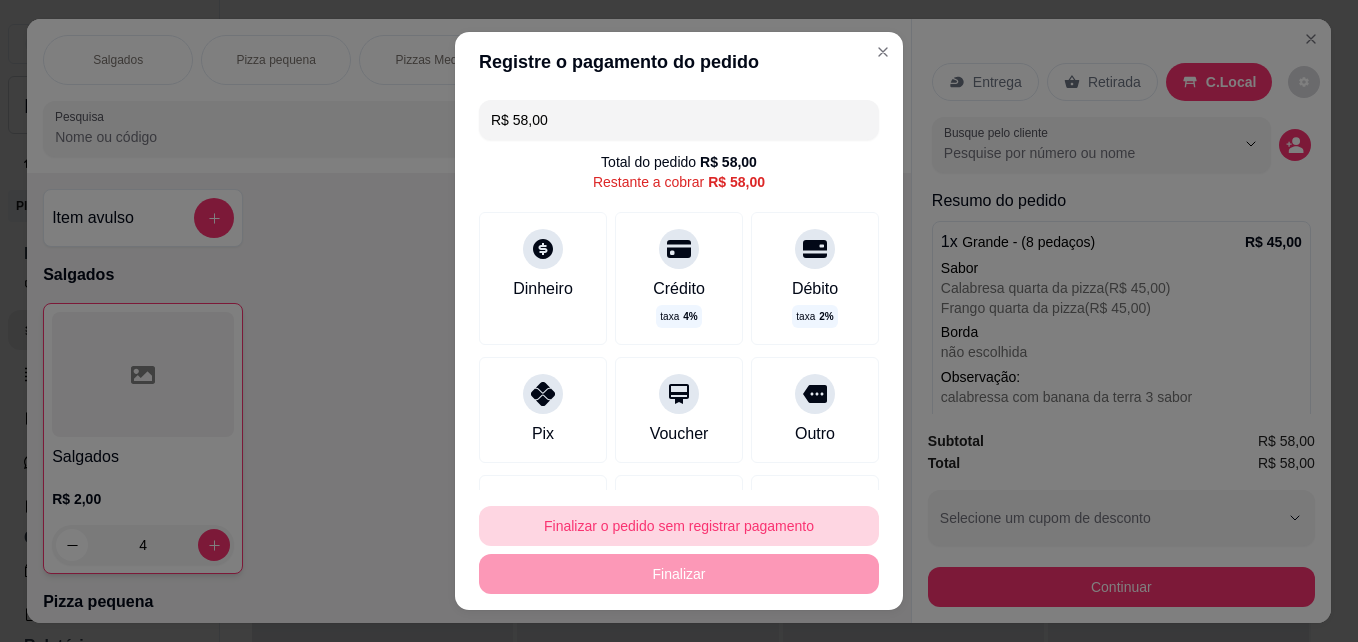 click on "Finalizar o pedido sem registrar pagamento" at bounding box center [679, 526] 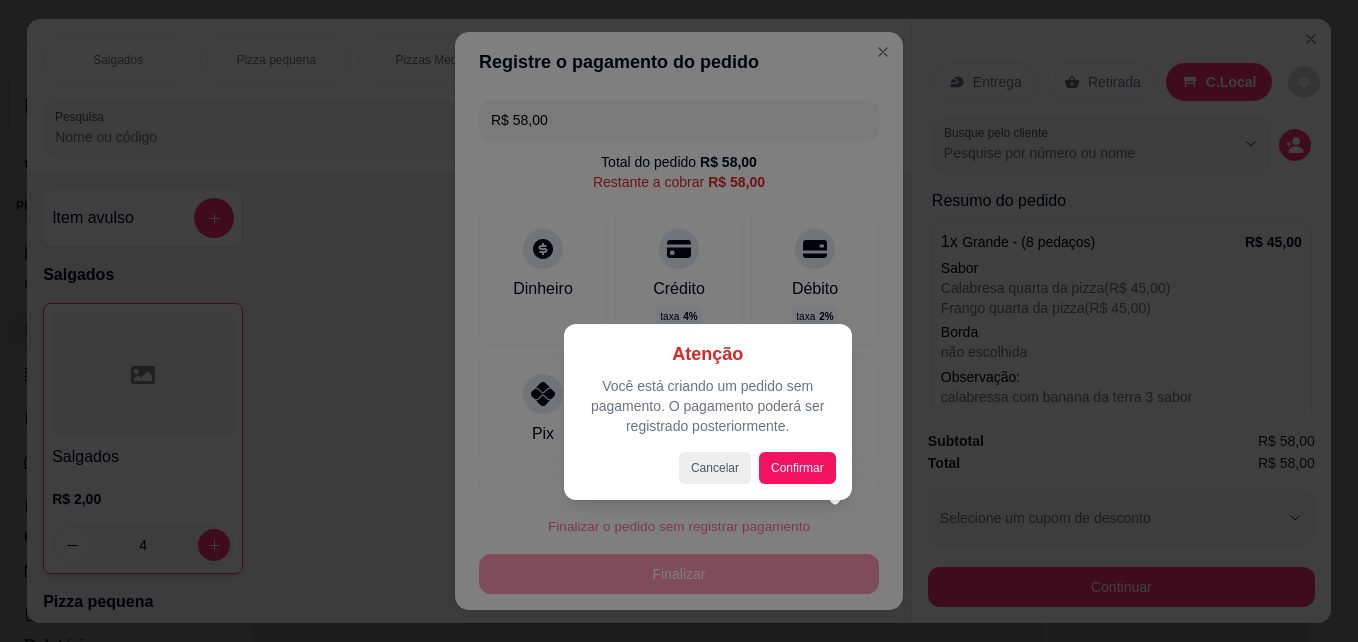 click at bounding box center [679, 321] 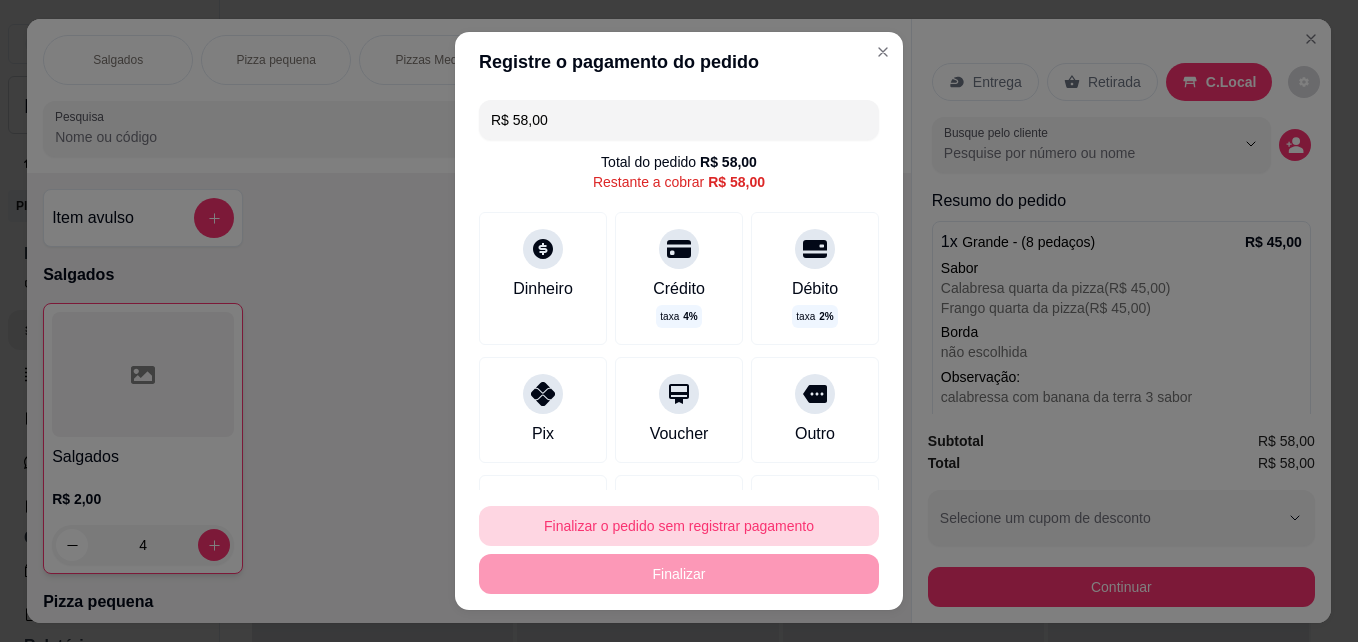 click on "Finalizar o pedido sem registrar pagamento" at bounding box center (679, 526) 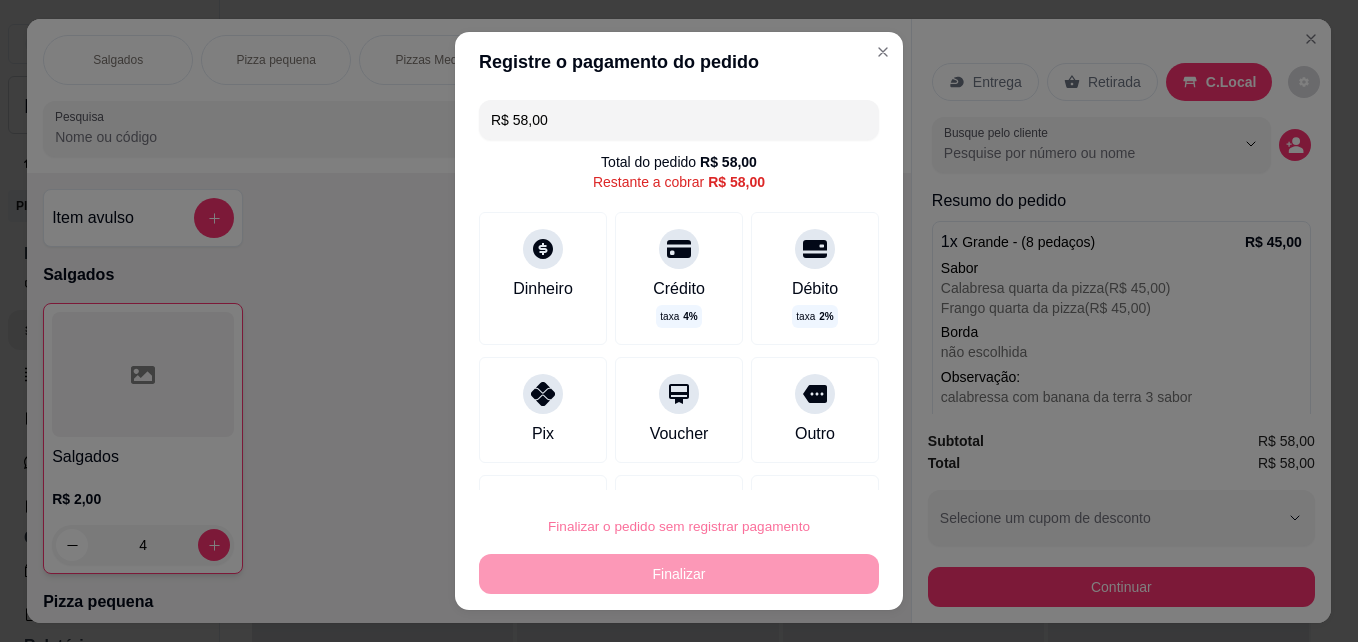 click on "Confirmar" at bounding box center (795, 469) 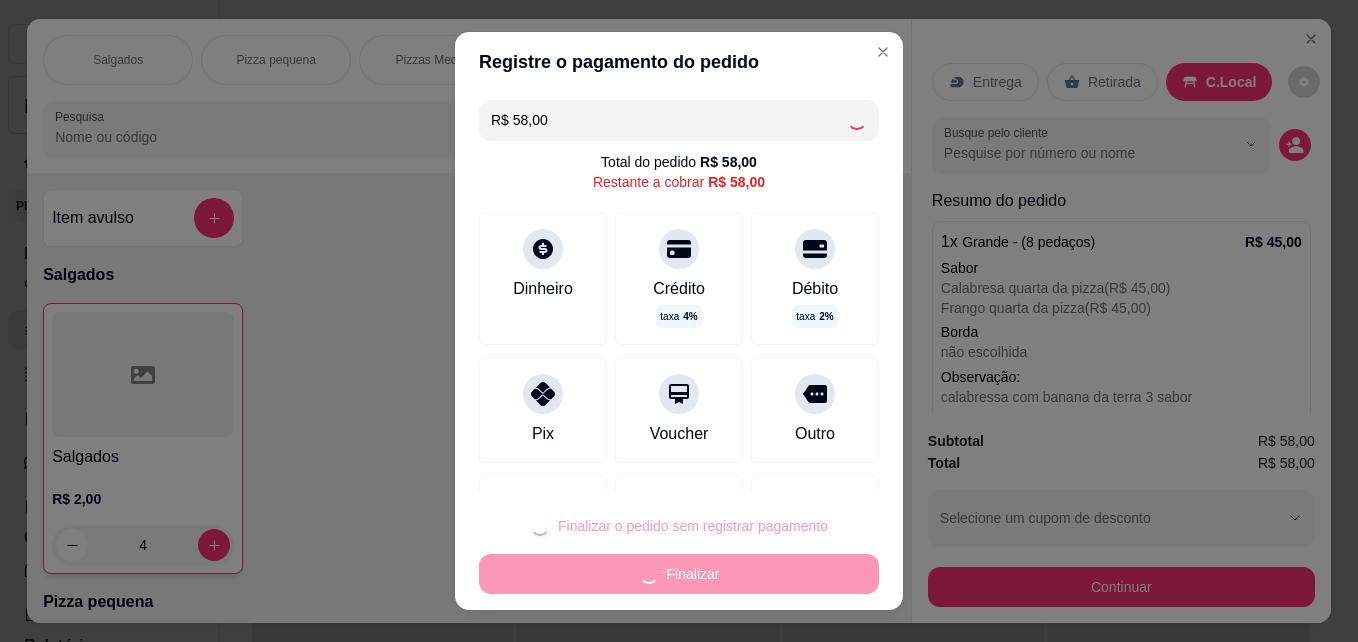 type on "0" 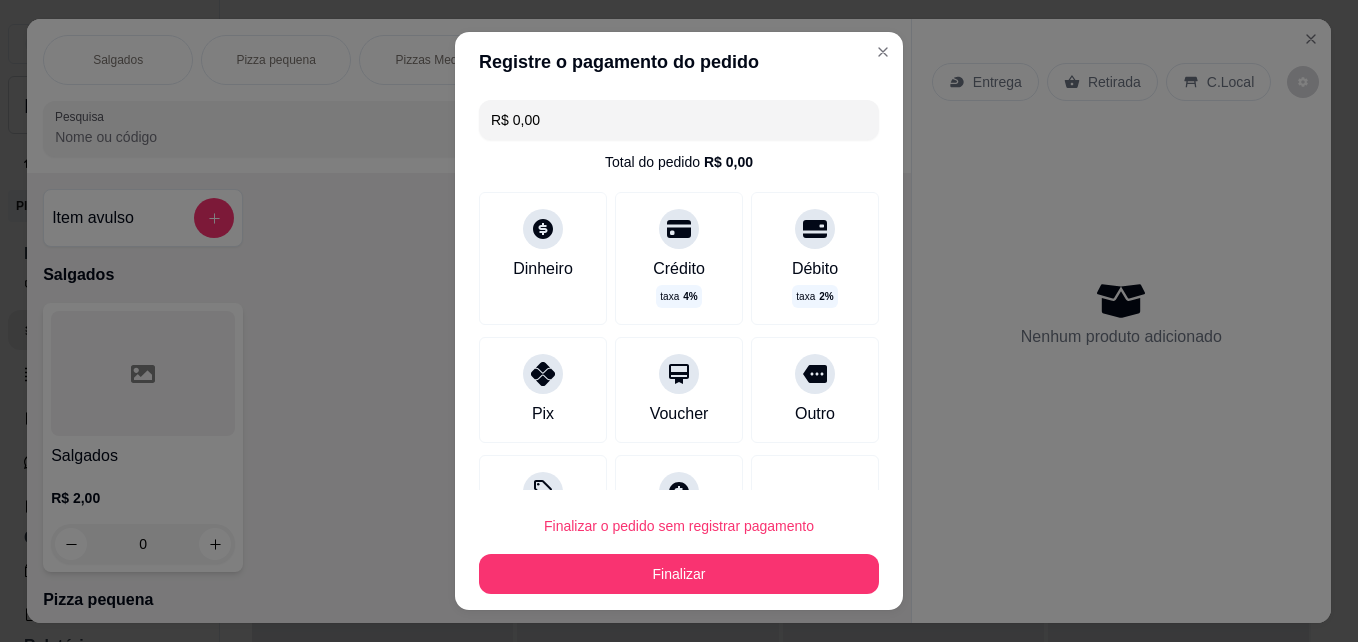 type on "R$ 0,00" 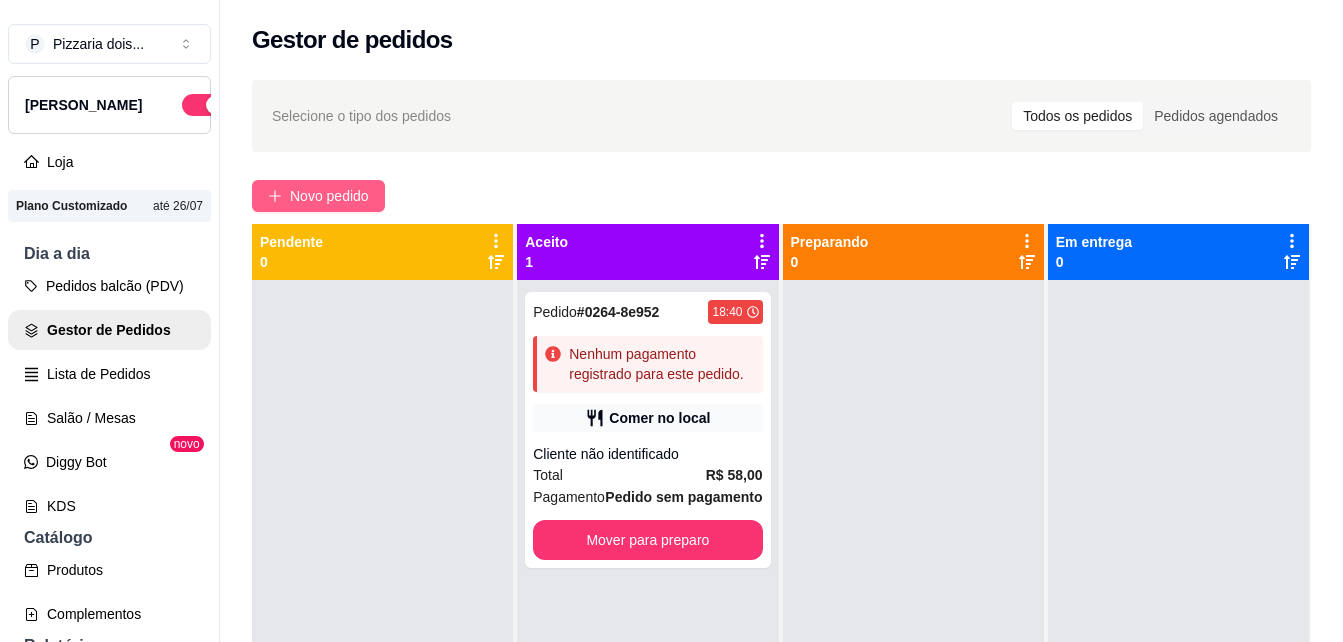 click on "Novo pedido" at bounding box center (318, 196) 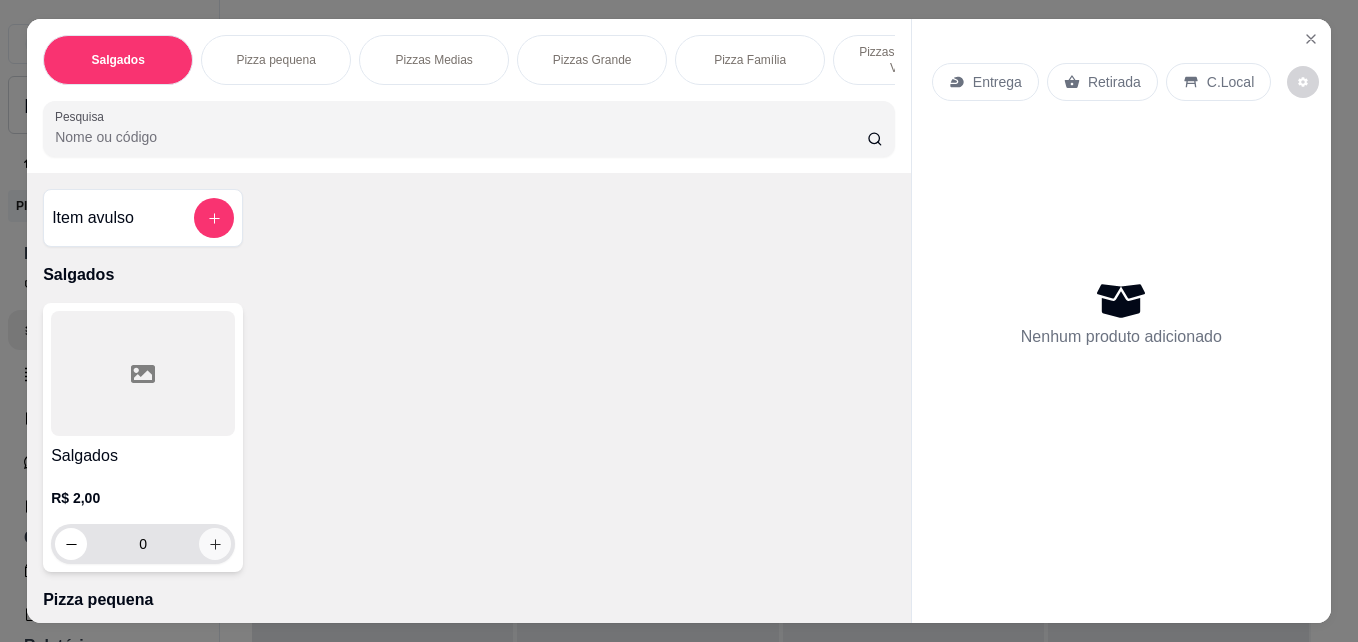 click 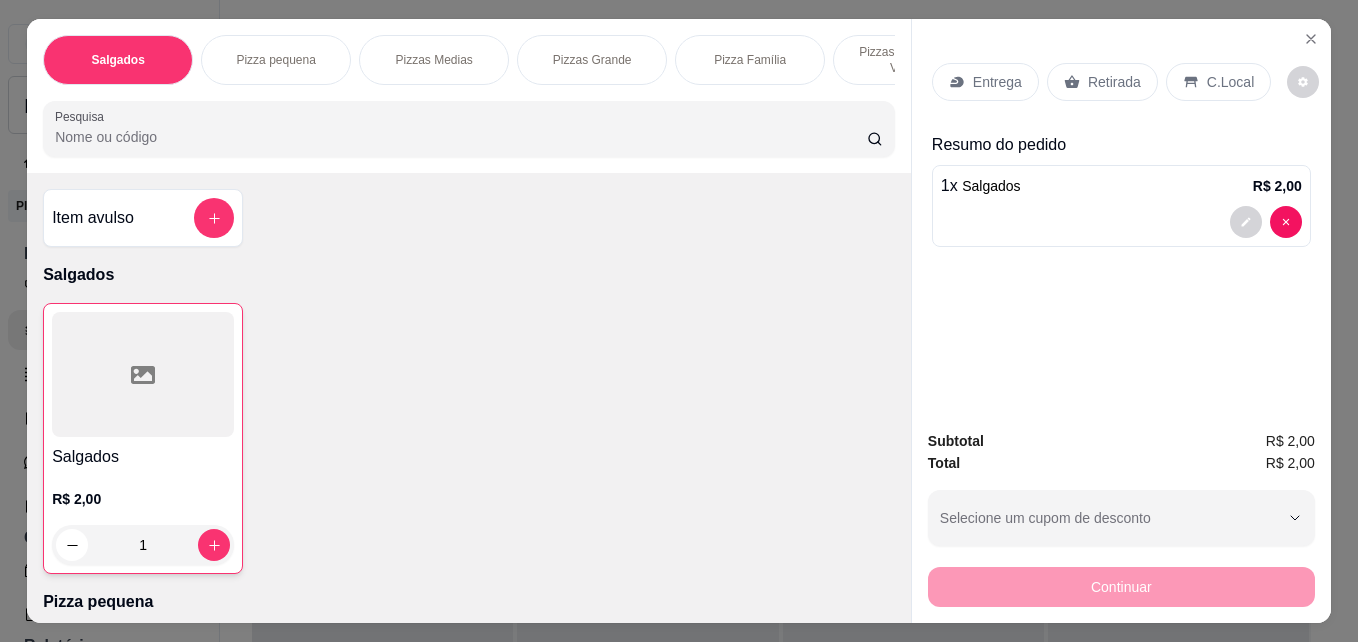 click on "Retirada" at bounding box center (1114, 82) 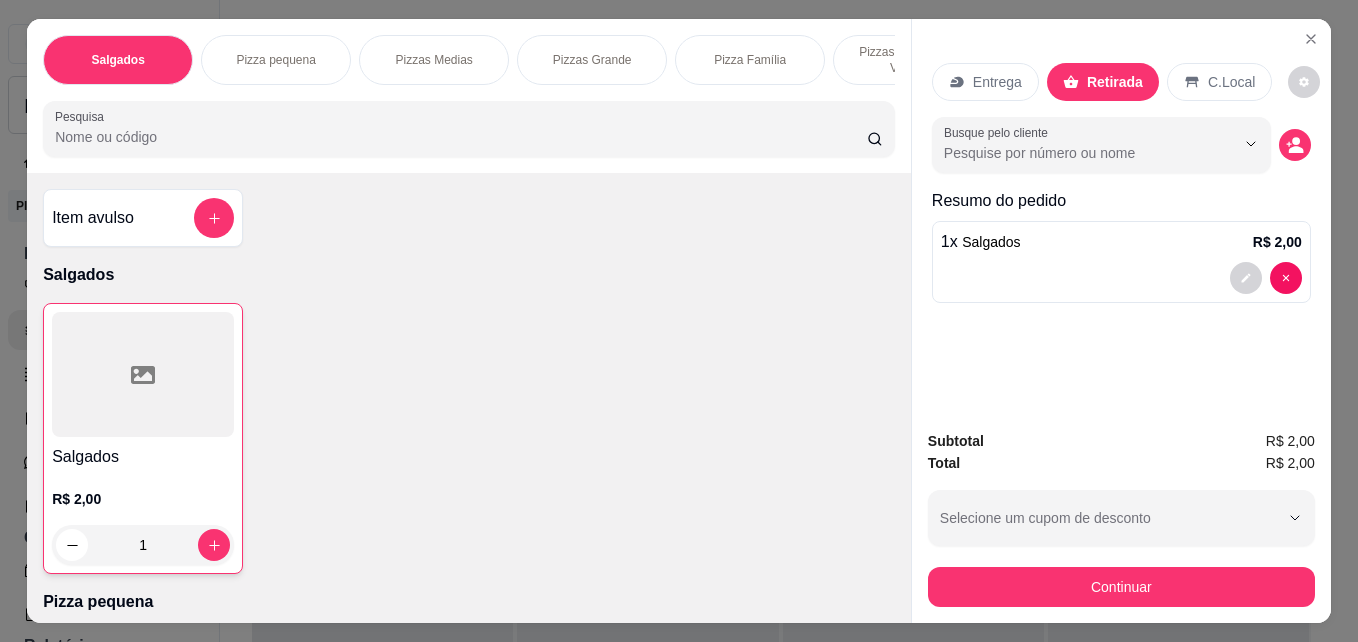 drag, startPoint x: 1137, startPoint y: 480, endPoint x: 1097, endPoint y: 418, distance: 73.78347 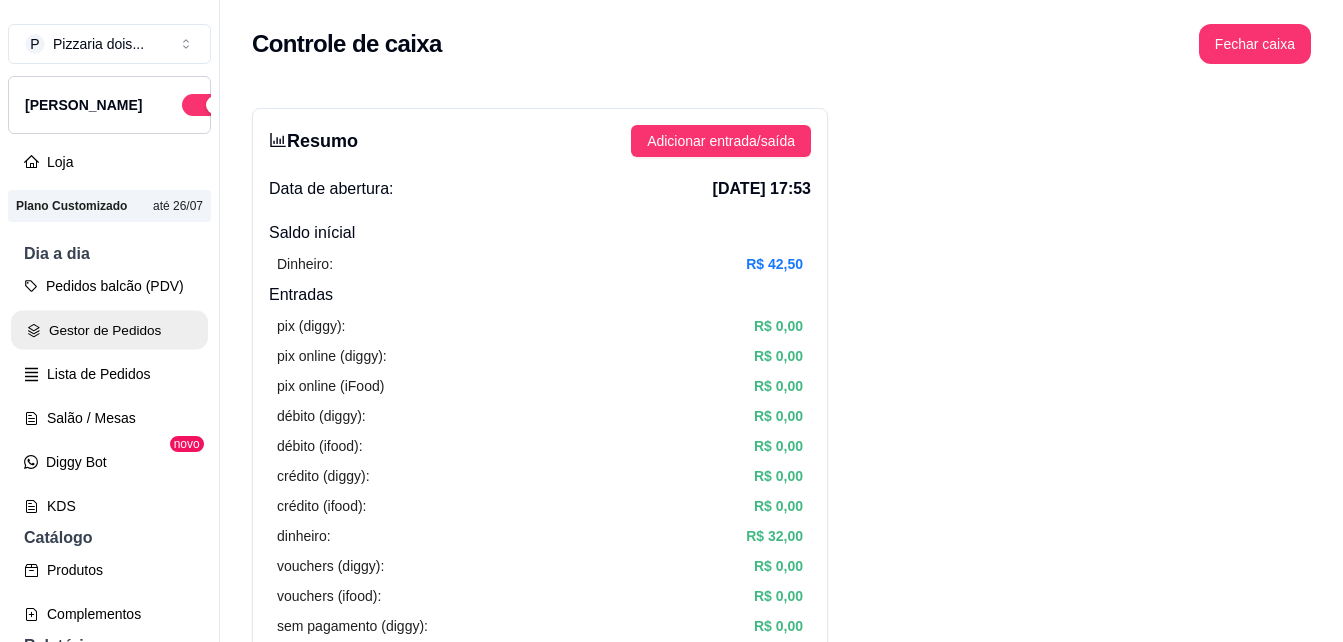 click on "Gestor de Pedidos" at bounding box center (109, 330) 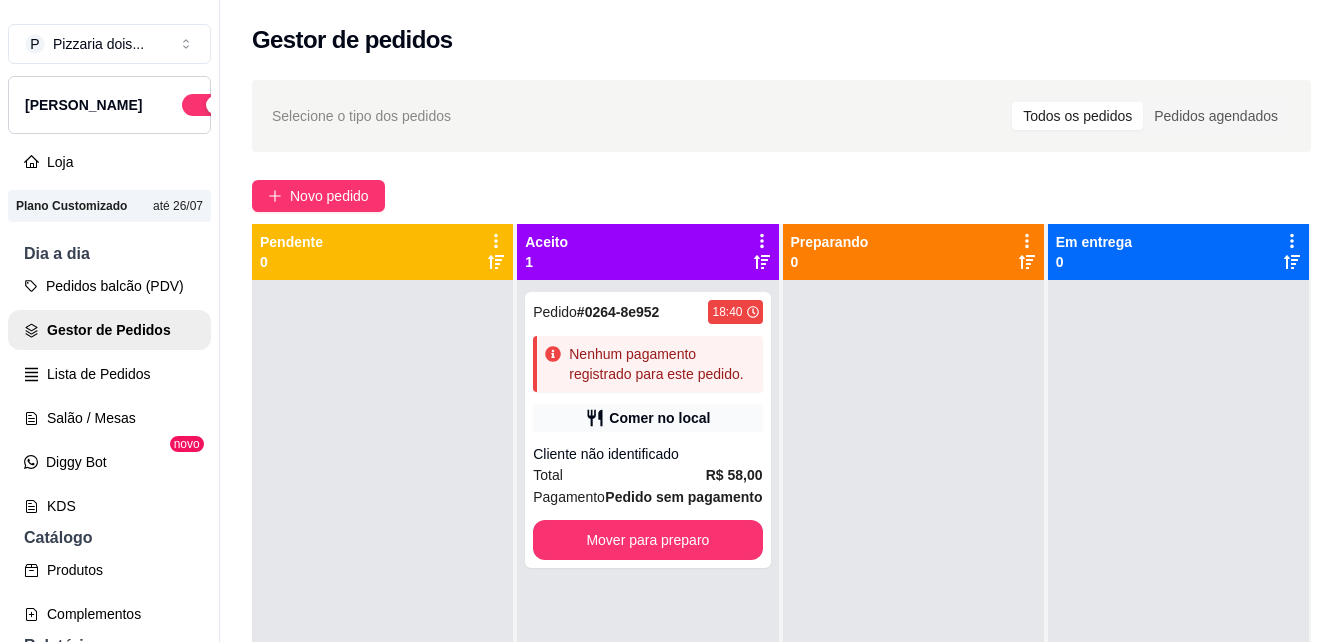 click at bounding box center (913, 601) 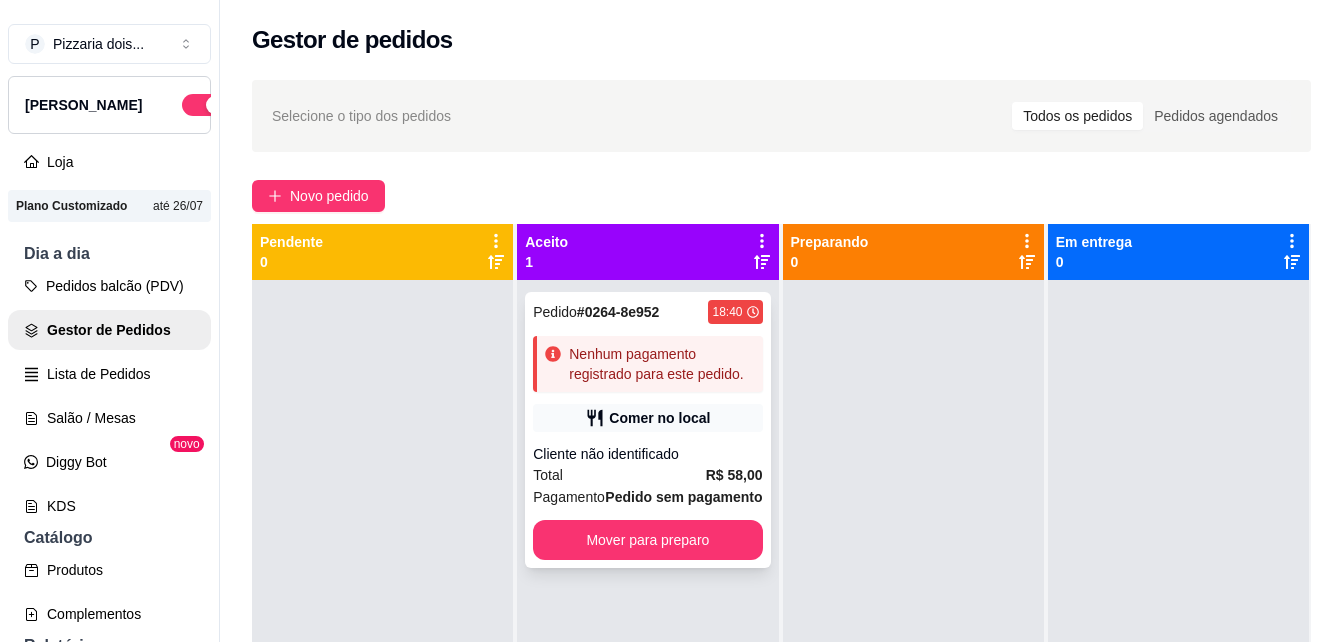click on "Pedido  # 0264-8e952 18:40 Nenhum pagamento registrado para este pedido. Comer no local Cliente não identificado Total R$ 58,00 Pagamento Pedido sem pagamento Mover para preparo" at bounding box center [647, 430] 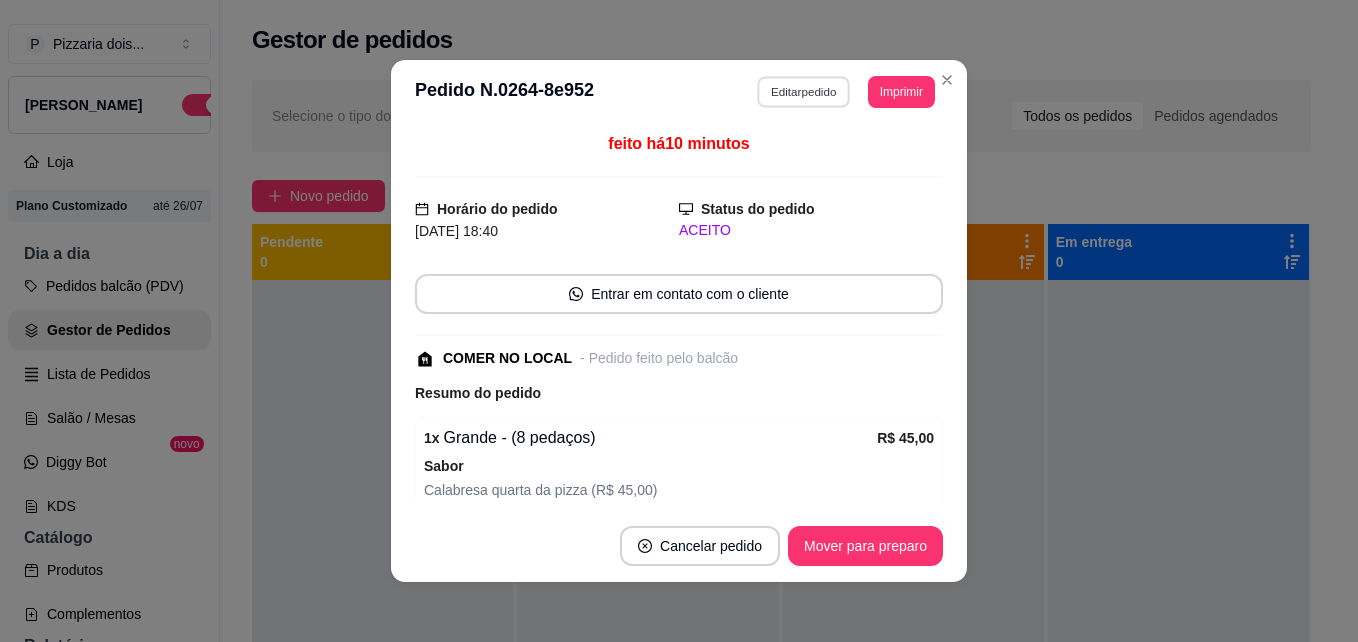 click on "Editar  pedido" at bounding box center (804, 91) 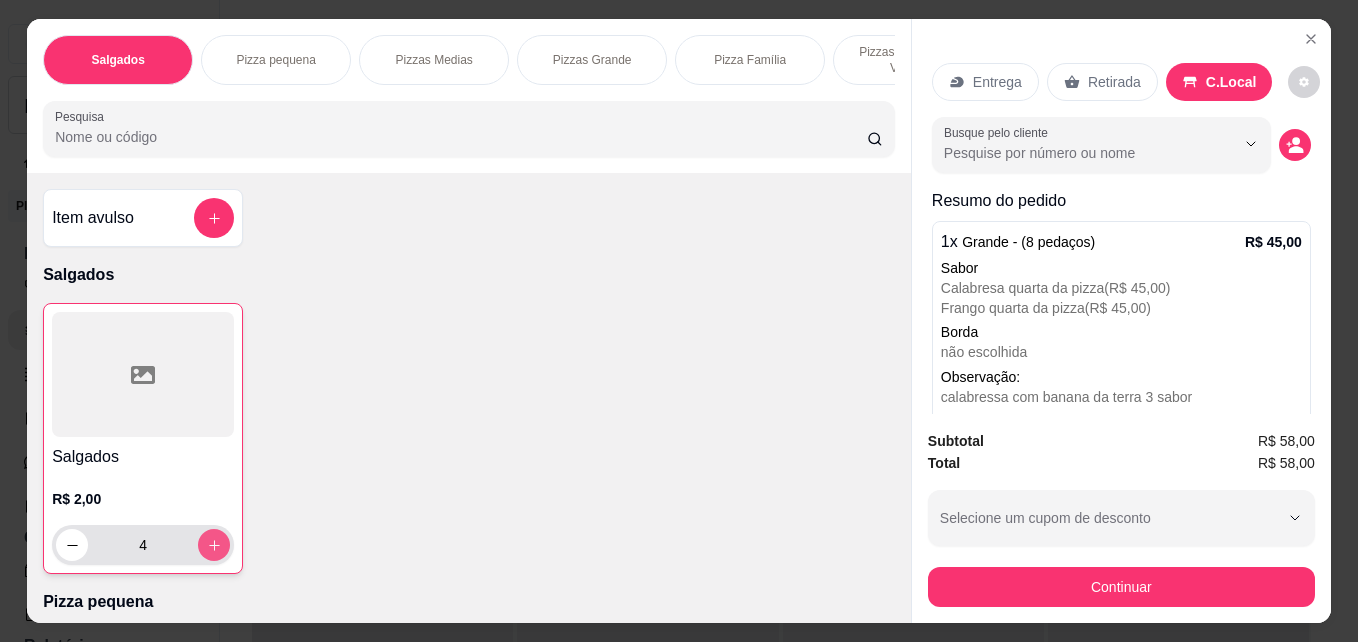 click at bounding box center (214, 545) 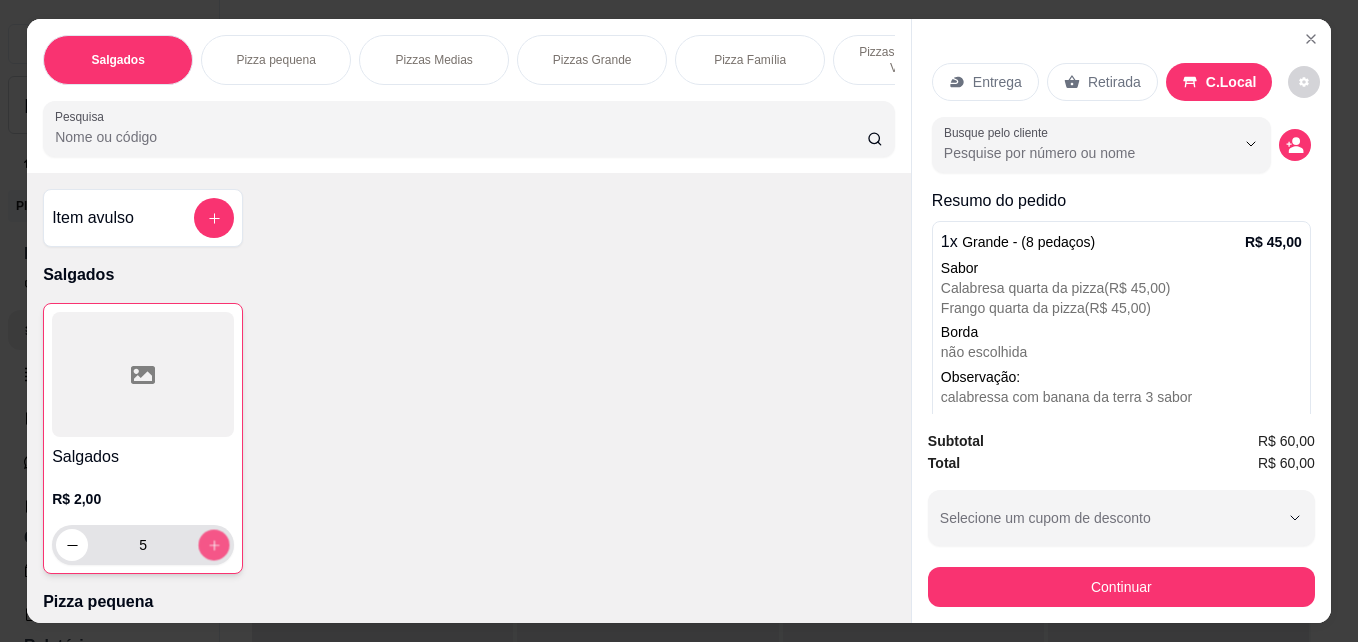 click at bounding box center [214, 545] 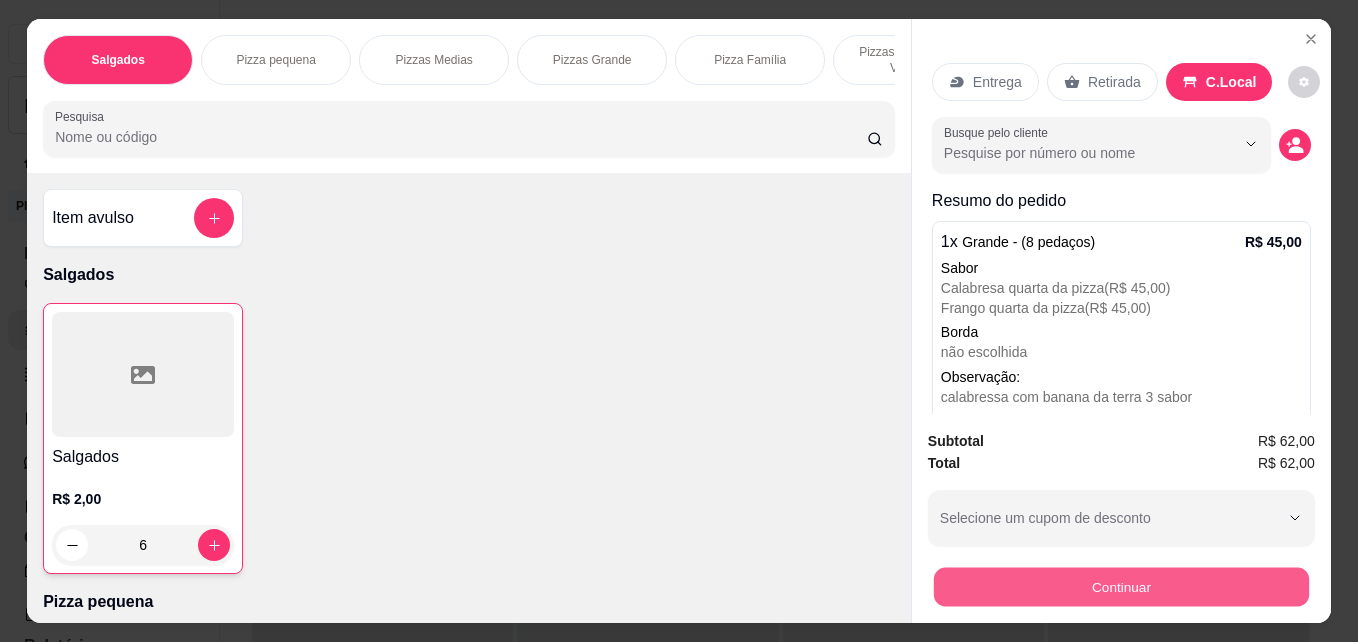 click on "Continuar" at bounding box center [1121, 586] 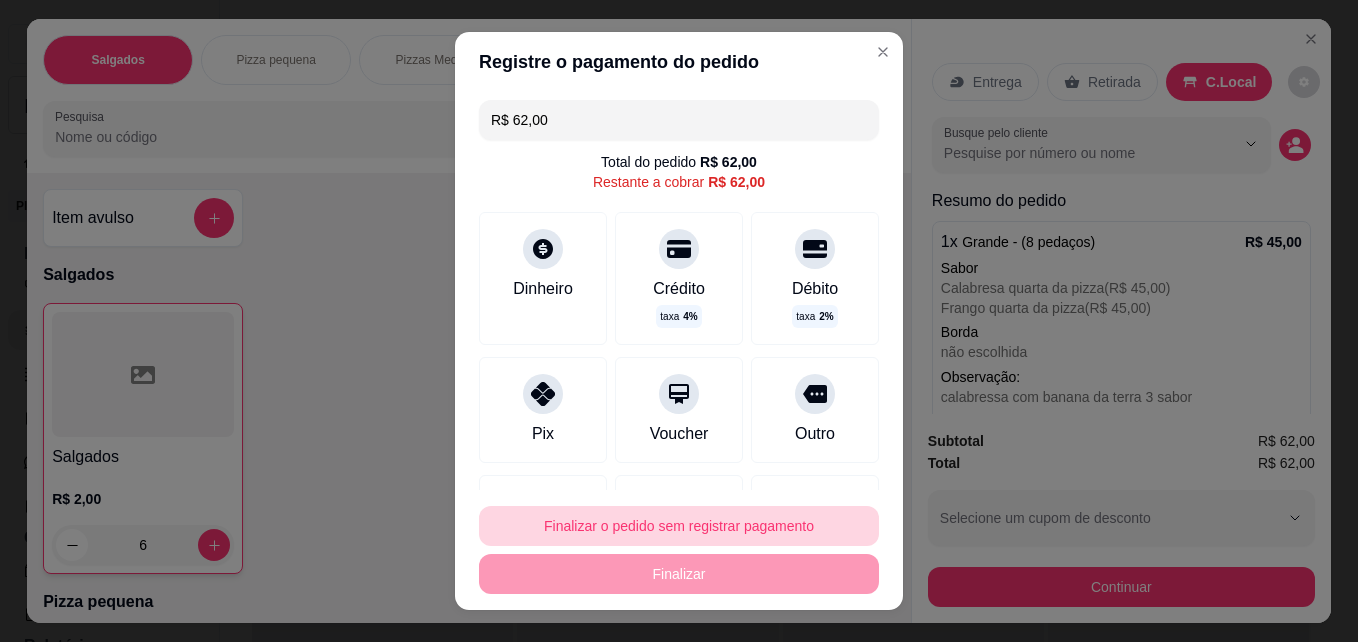 click on "Finalizar o pedido sem registrar pagamento" at bounding box center [679, 526] 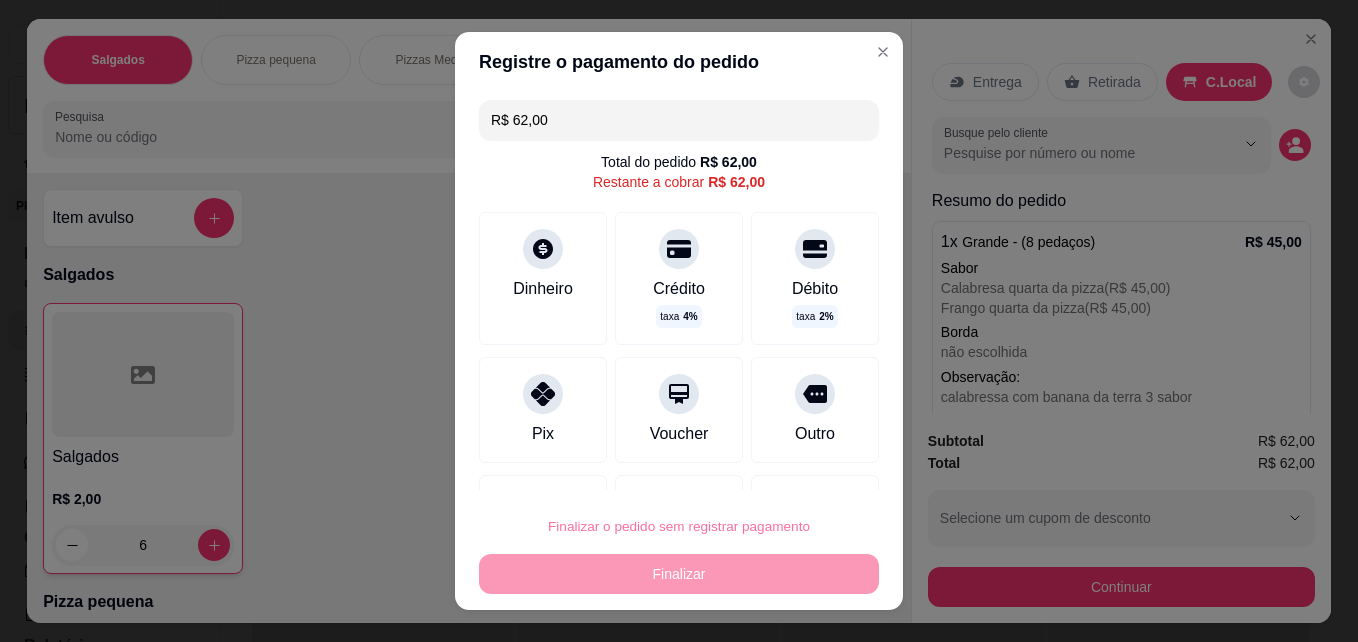 click on "Confirmar" at bounding box center (794, 469) 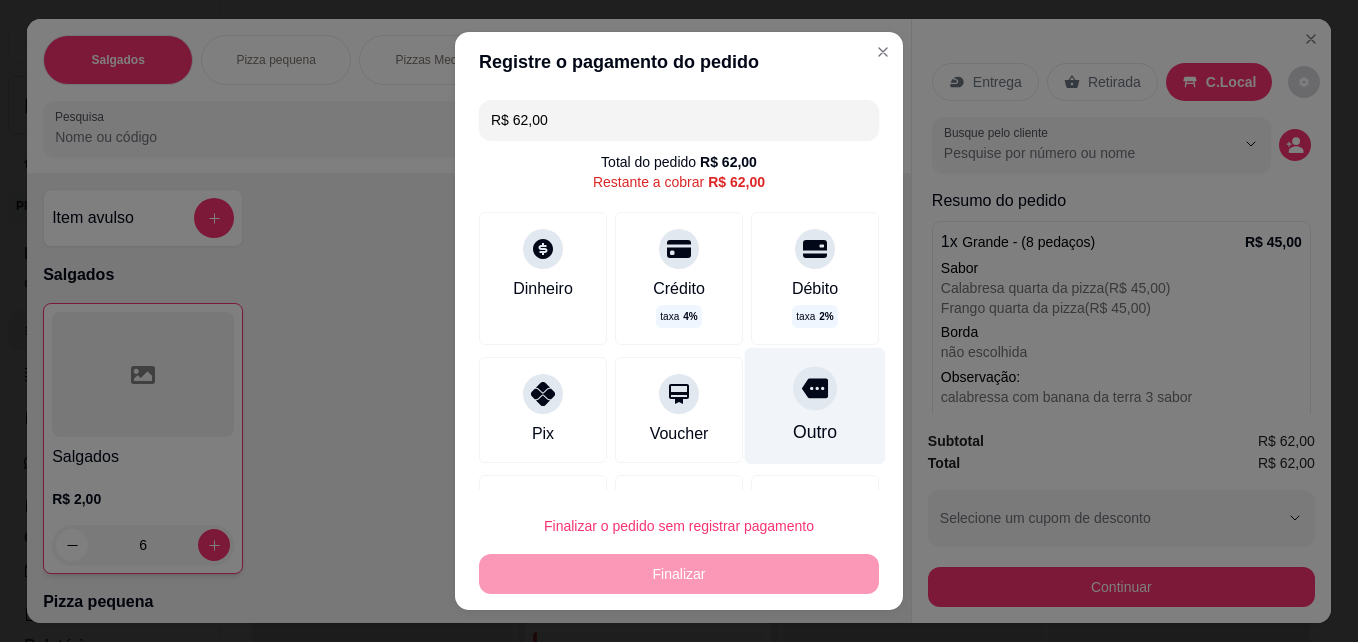 type on "0" 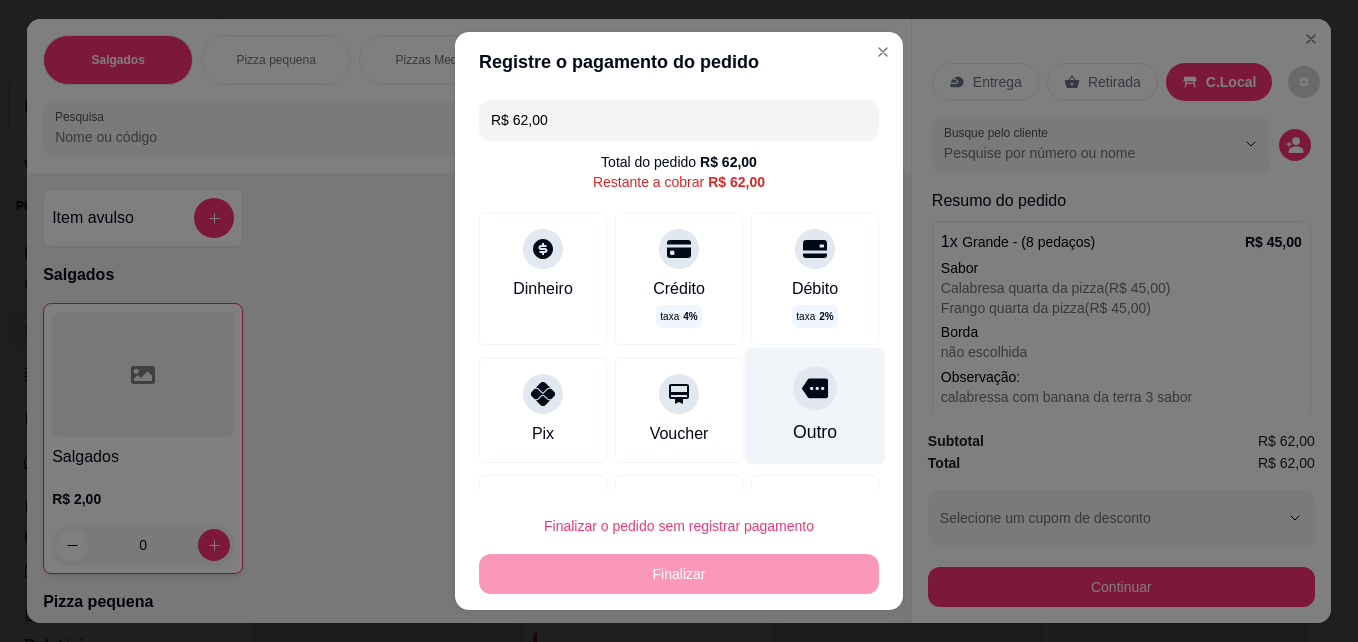 type on "R$ 0,00" 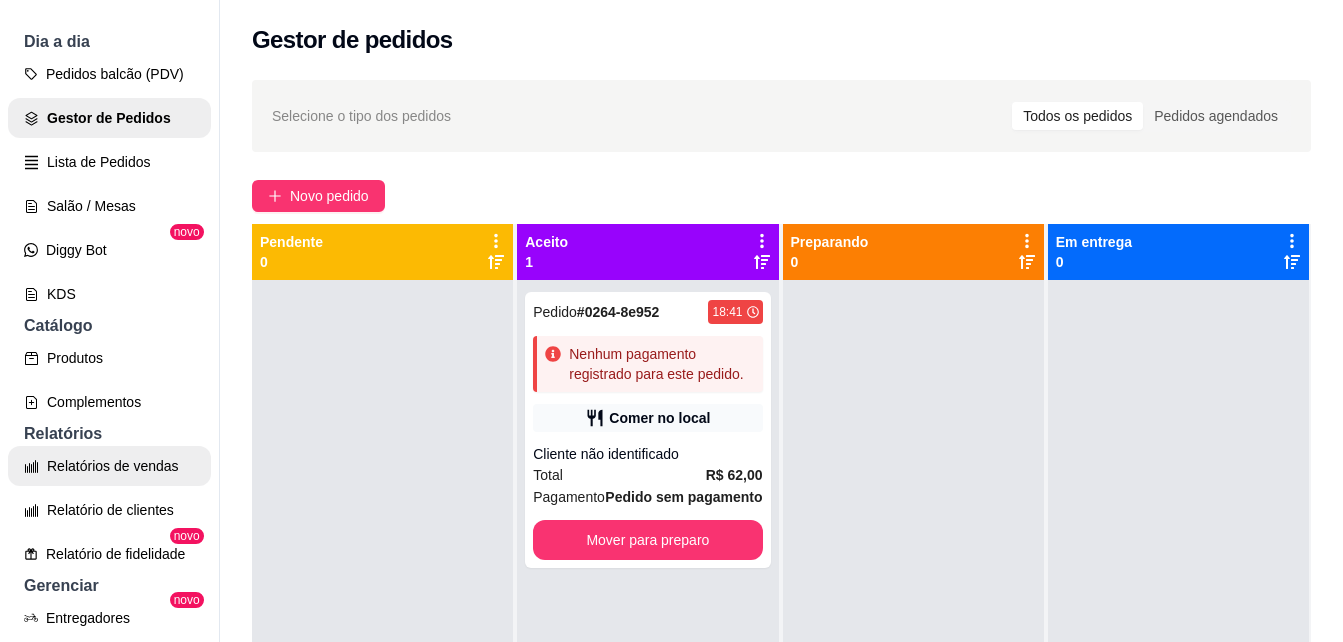 scroll, scrollTop: 200, scrollLeft: 0, axis: vertical 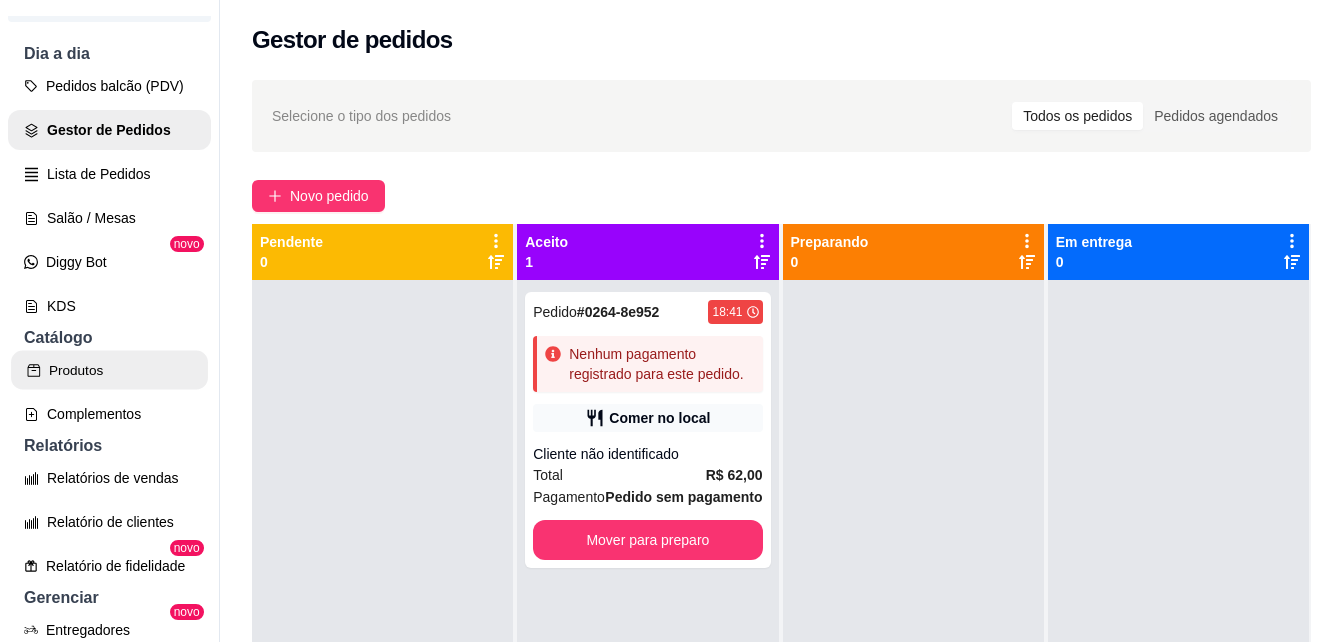 click on "Produtos" at bounding box center [109, 370] 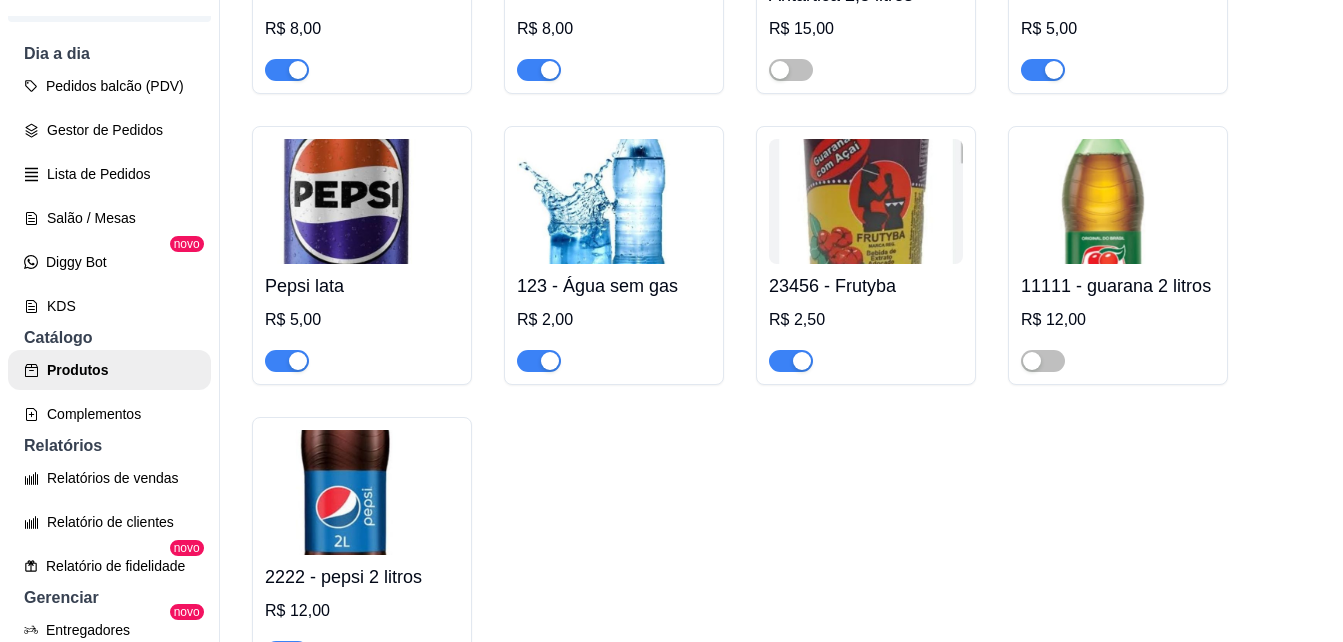 scroll, scrollTop: 9900, scrollLeft: 0, axis: vertical 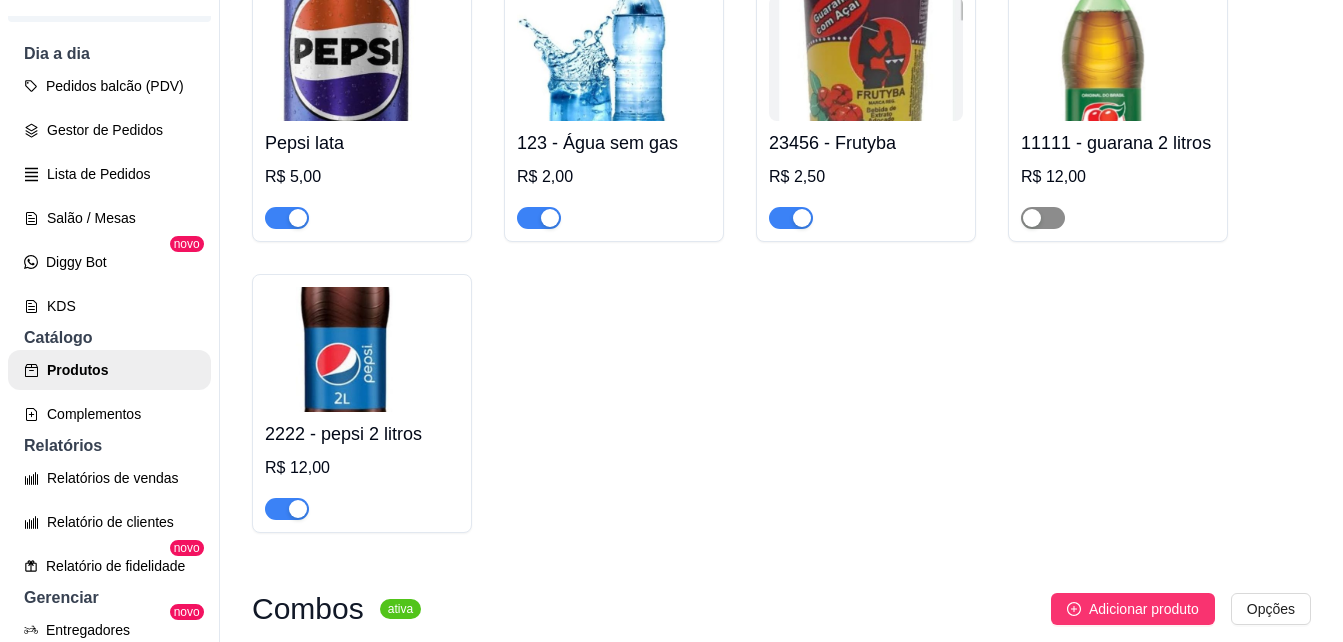 click at bounding box center (1043, 218) 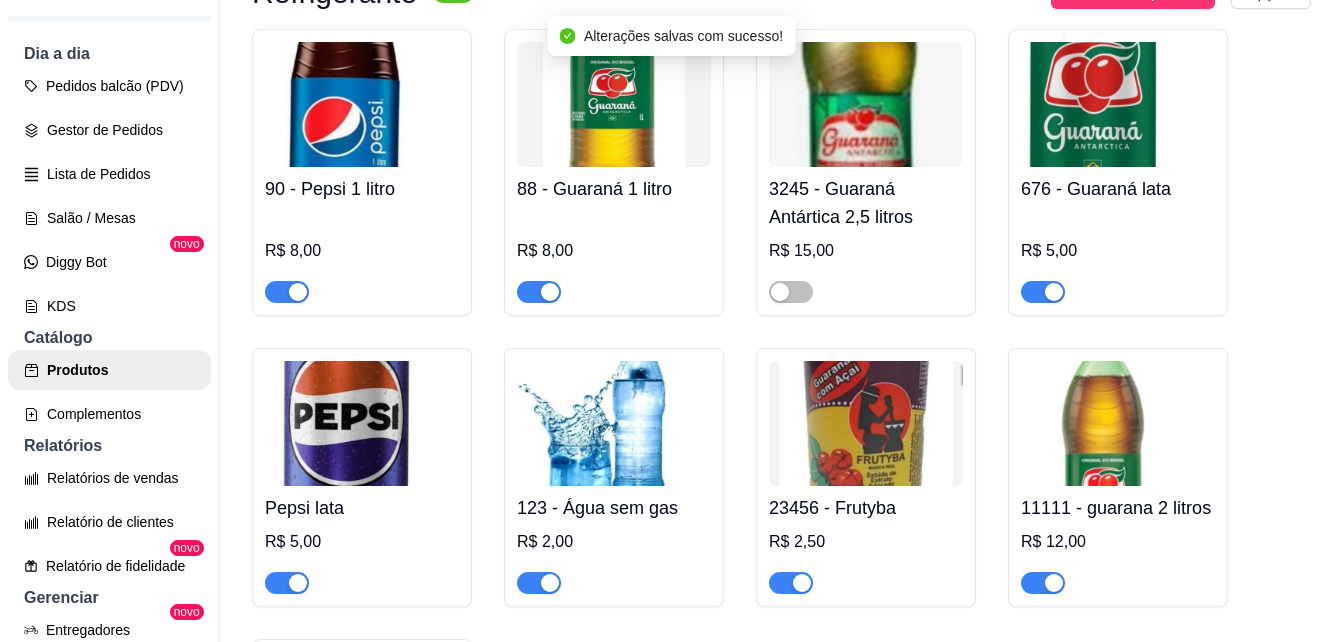 scroll, scrollTop: 9500, scrollLeft: 0, axis: vertical 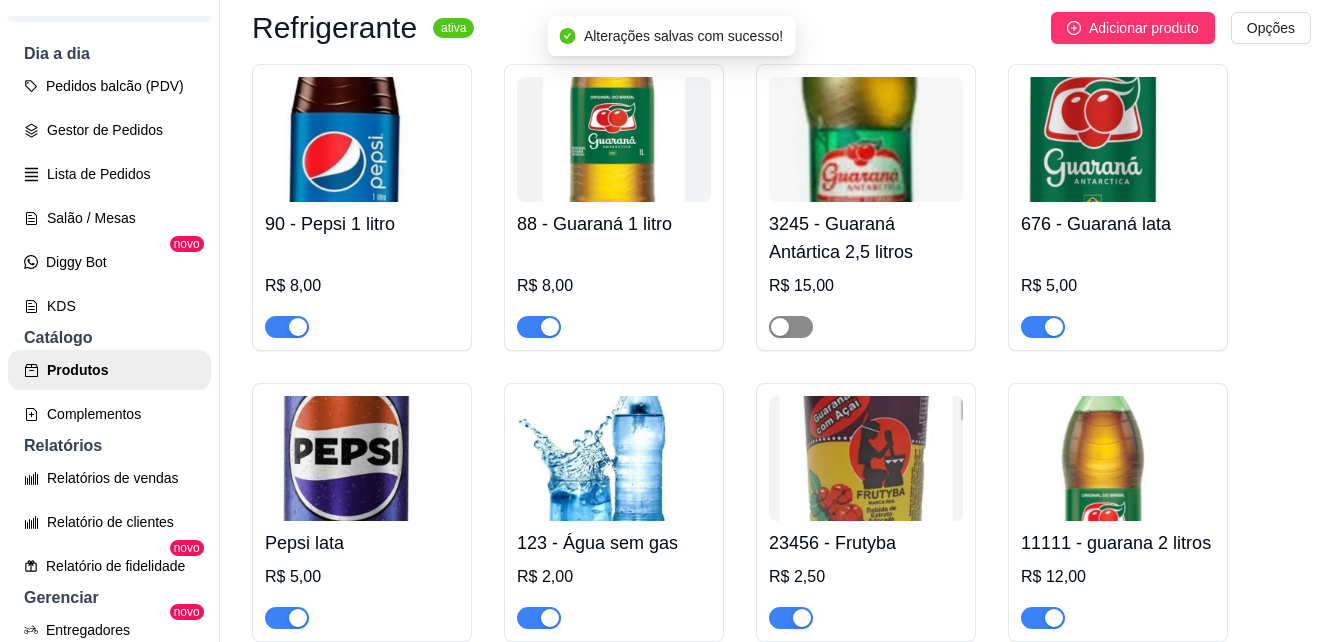 click at bounding box center (791, 327) 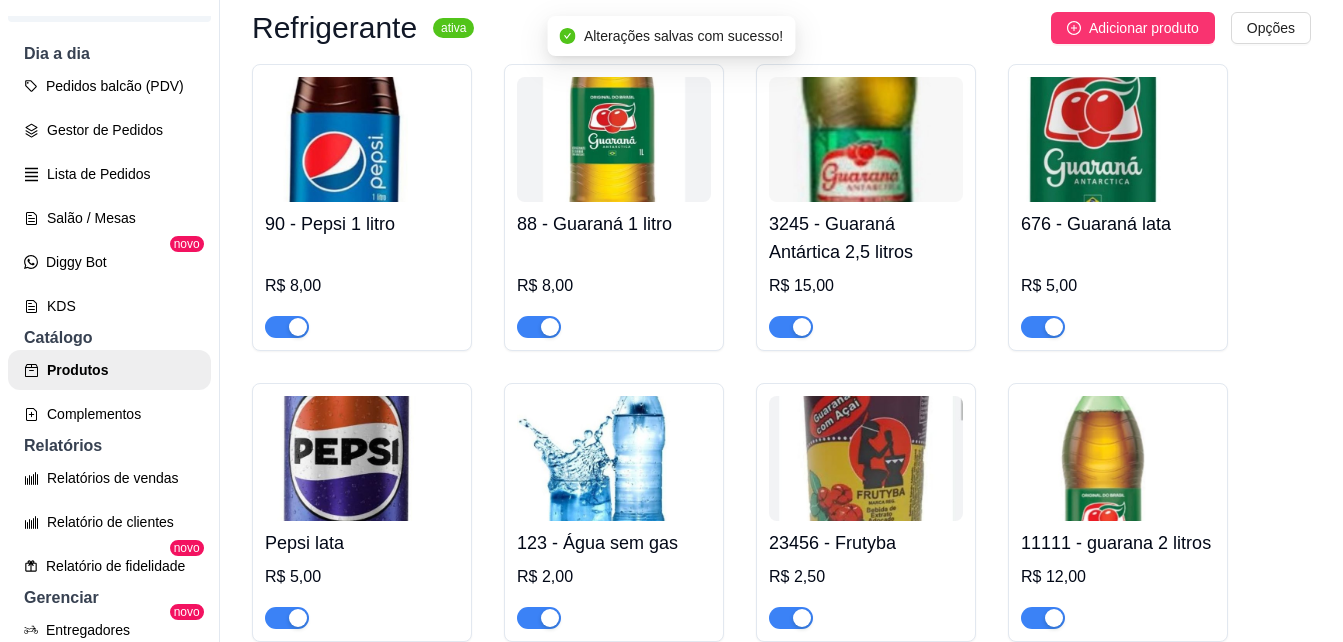 click at bounding box center (791, 327) 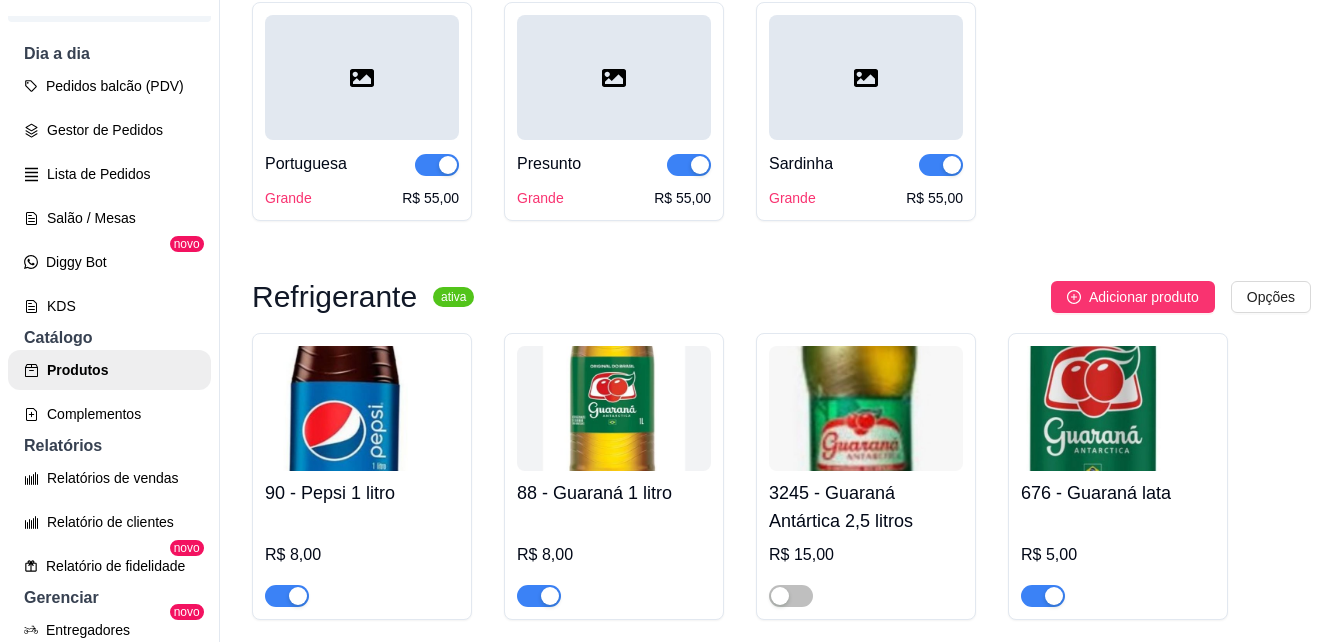 scroll, scrollTop: 9300, scrollLeft: 0, axis: vertical 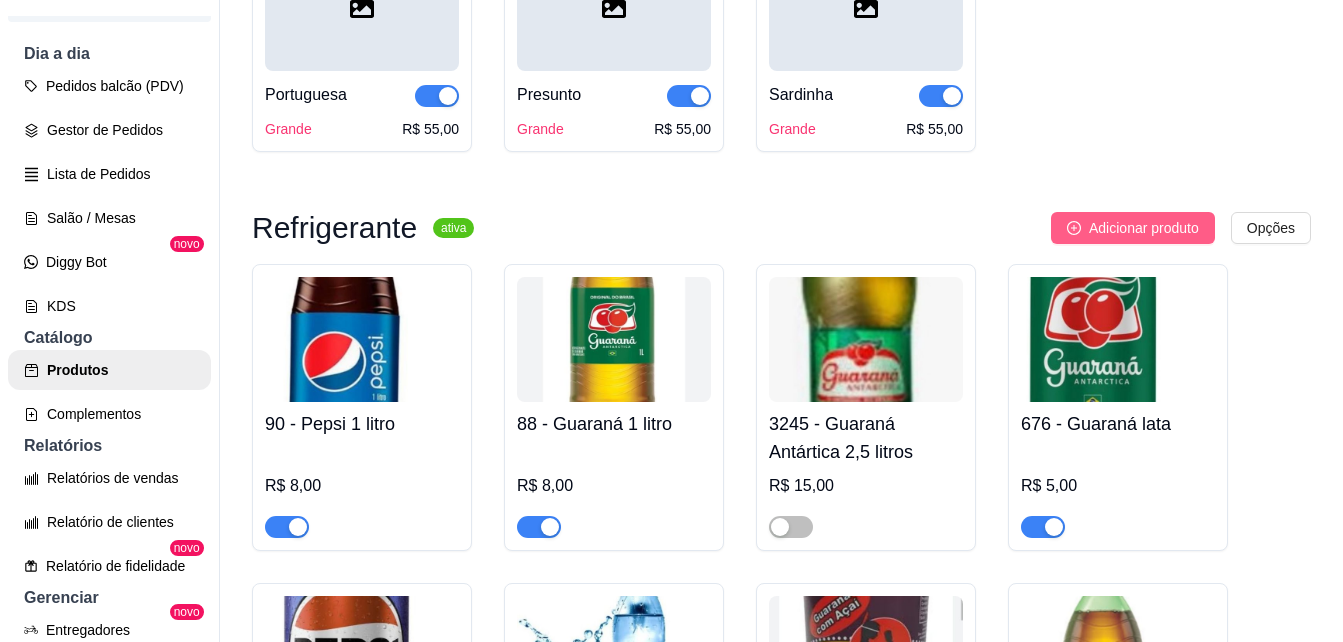 click on "Adicionar produto" at bounding box center (1144, 228) 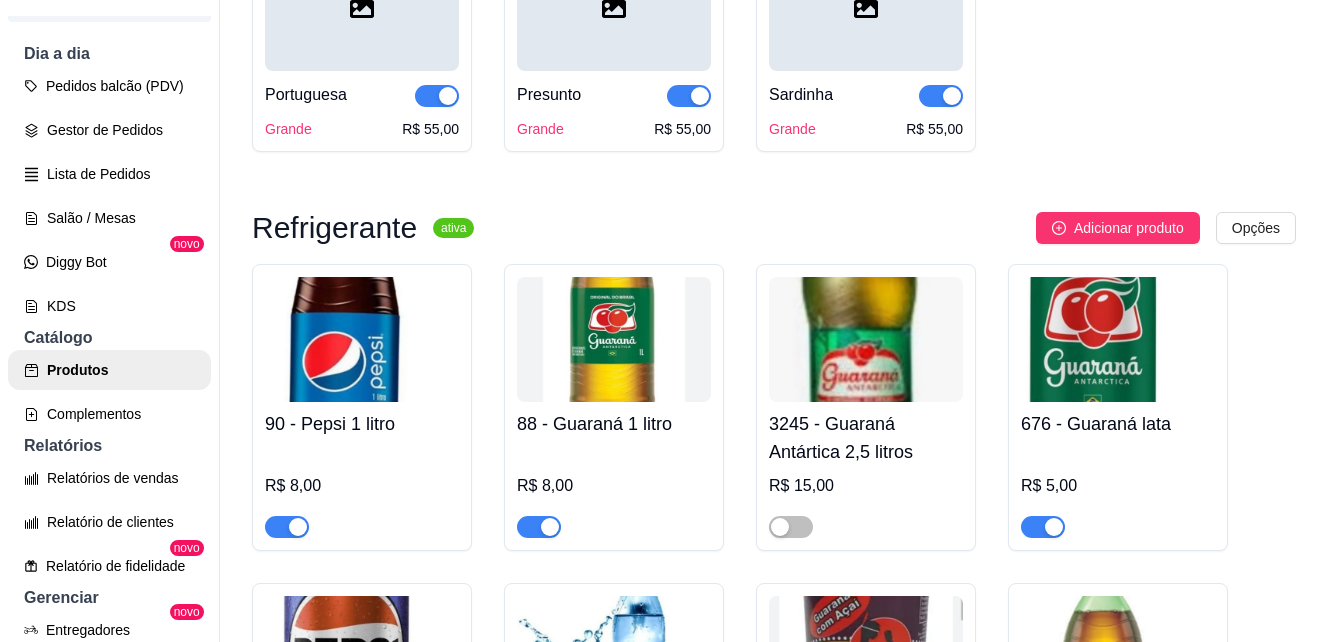 type 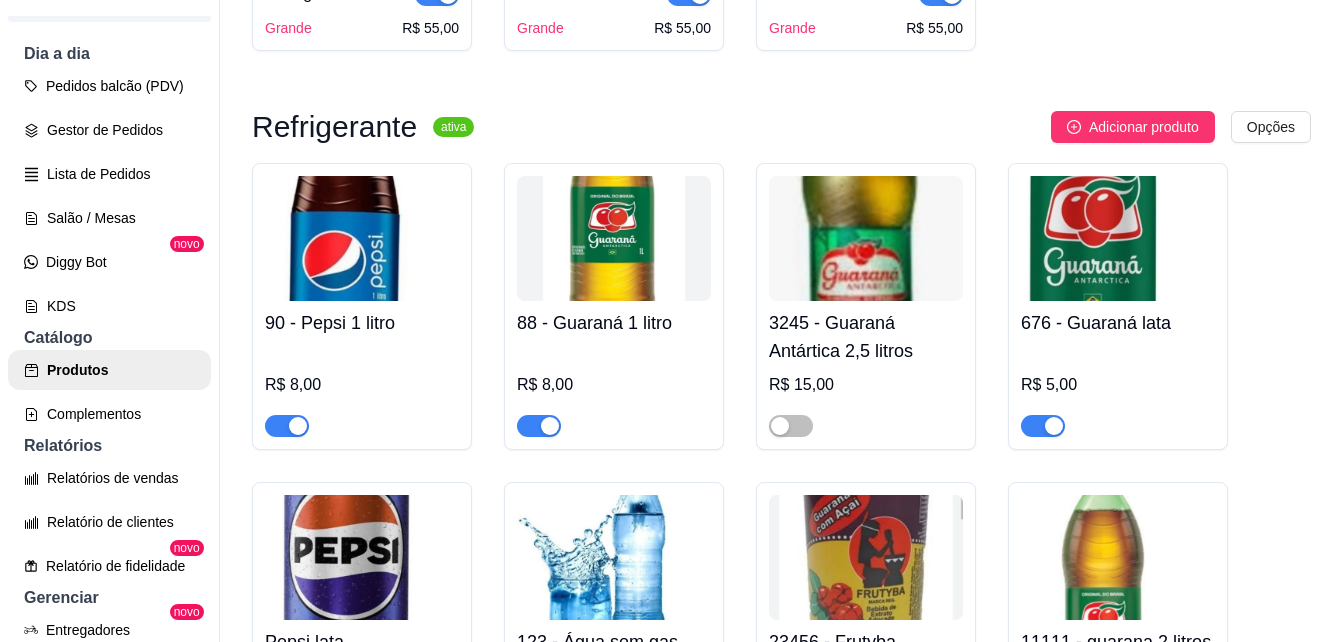 scroll, scrollTop: 9400, scrollLeft: 0, axis: vertical 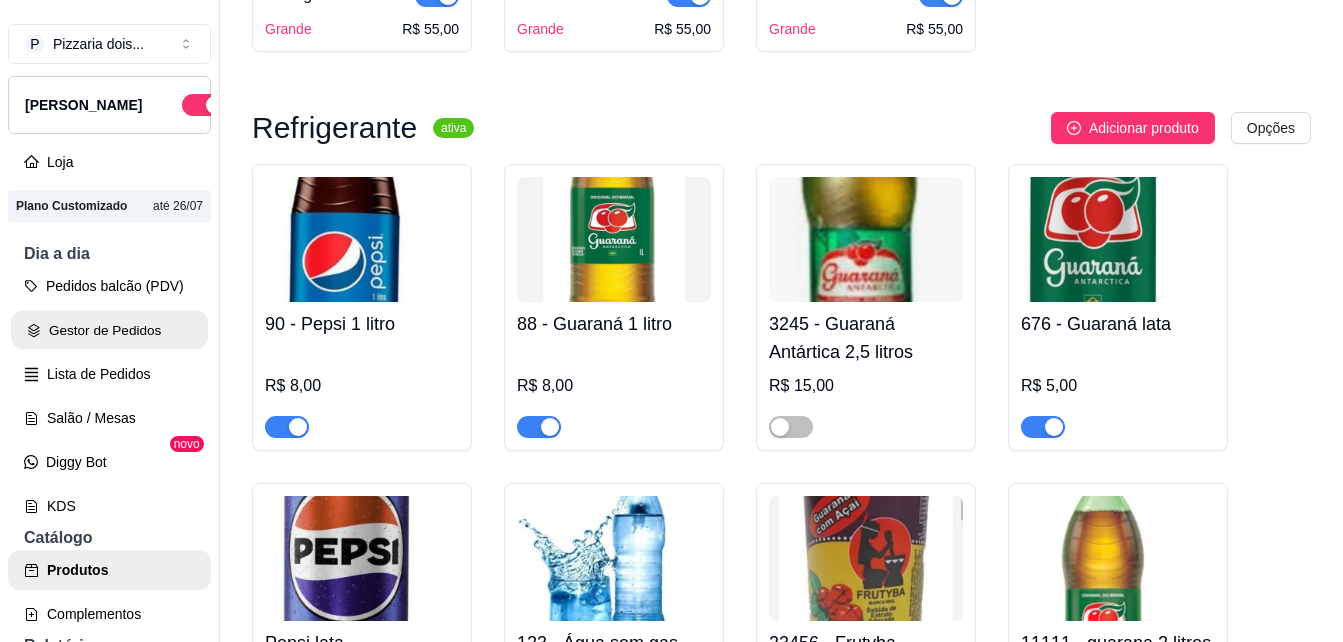 click on "Gestor de Pedidos" at bounding box center [109, 330] 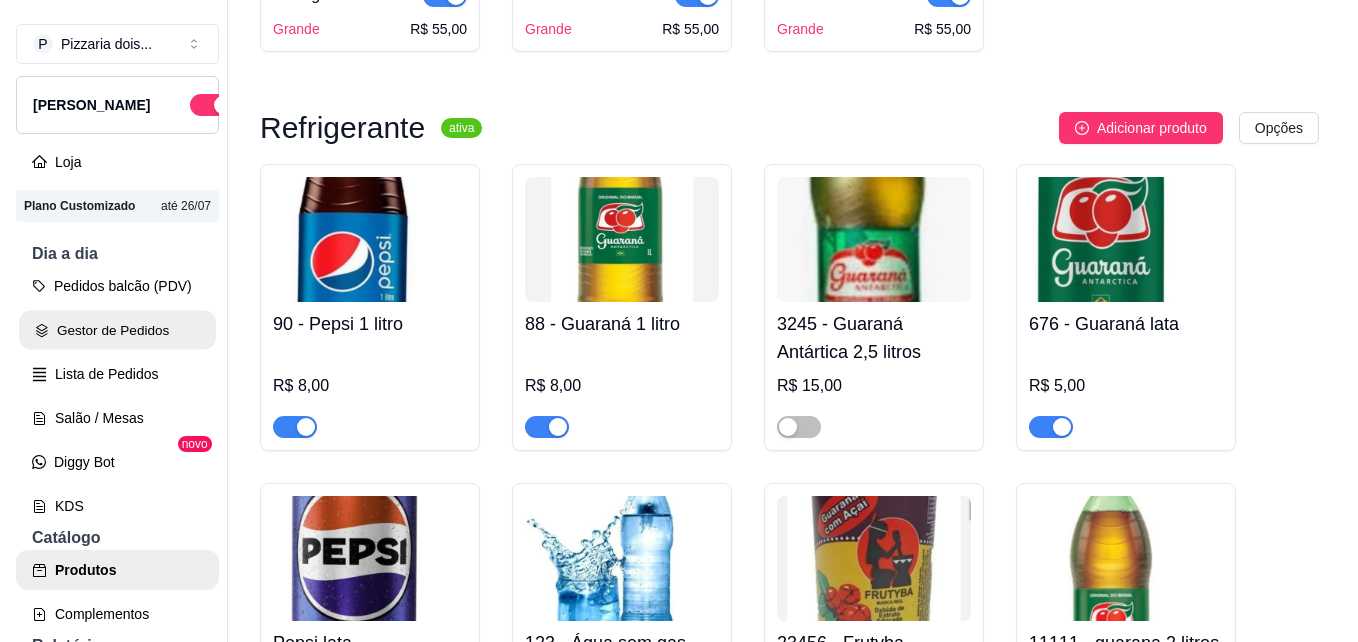 scroll, scrollTop: 0, scrollLeft: 0, axis: both 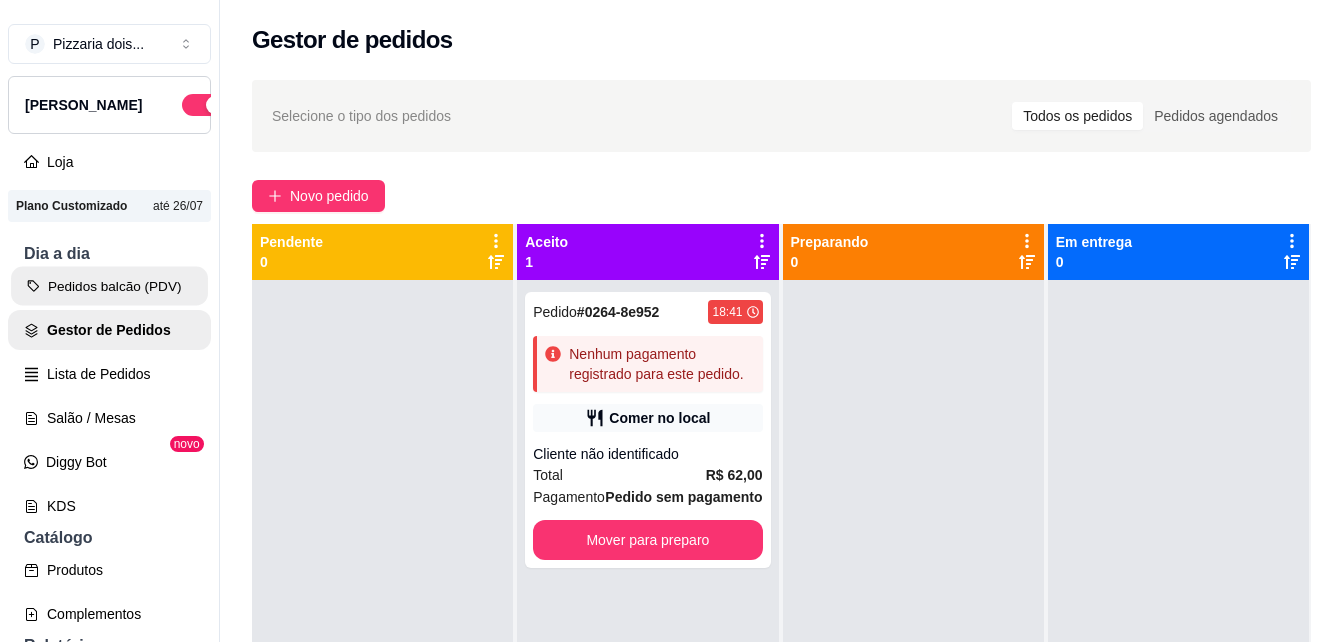 click on "Pedidos balcão (PDV)" at bounding box center [109, 286] 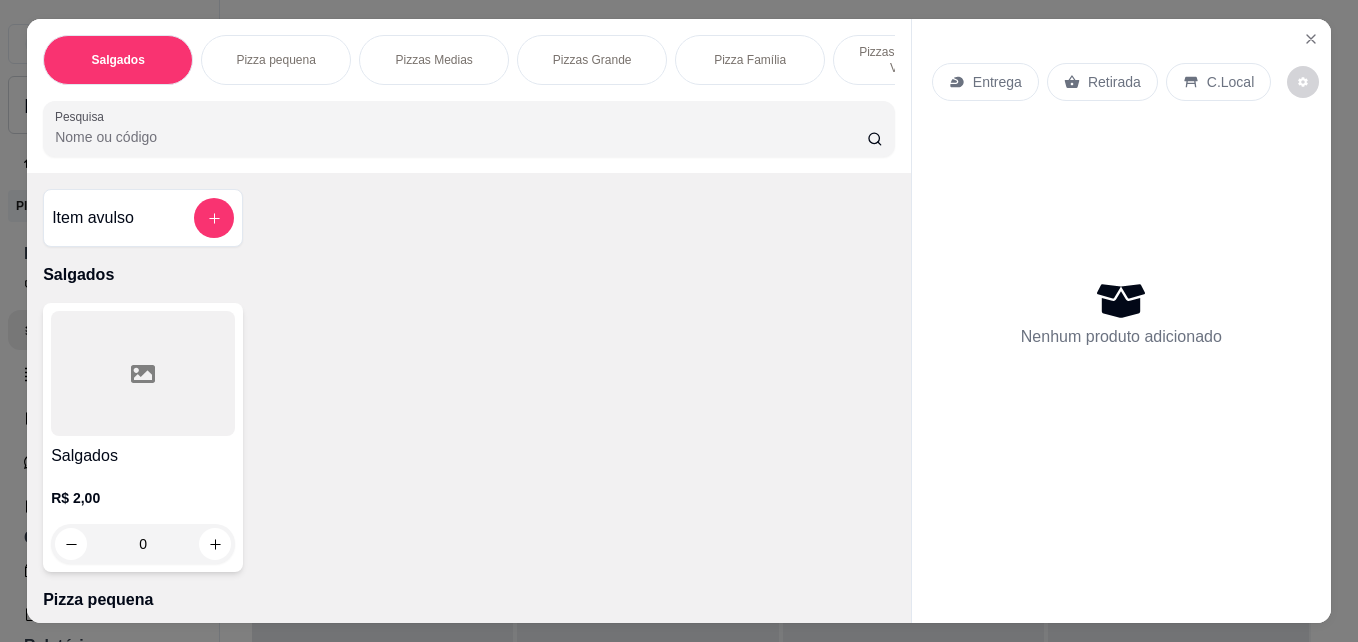 type 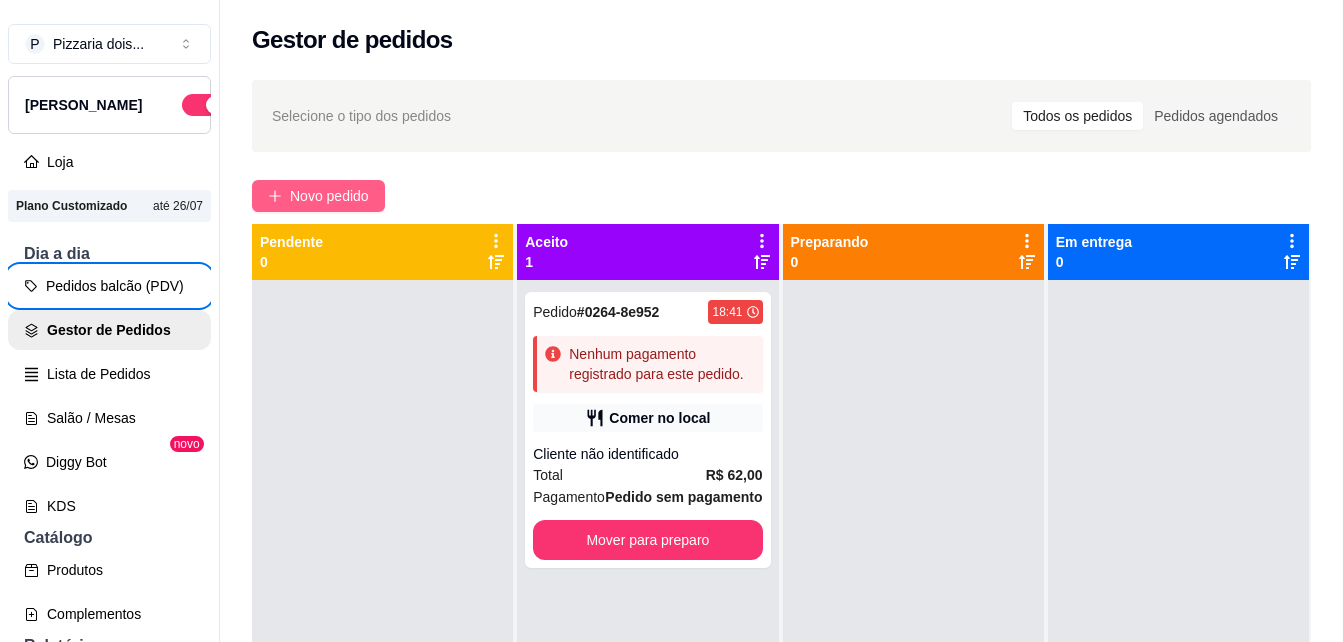 click on "Novo pedido" at bounding box center (318, 196) 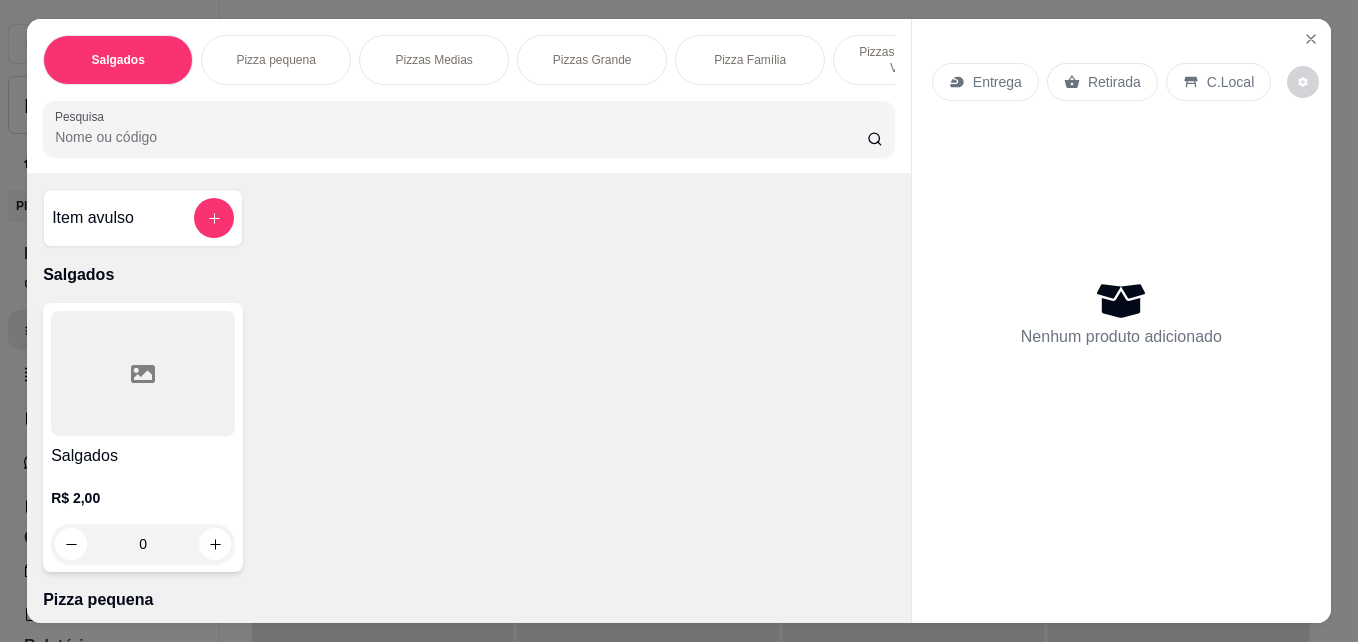 scroll, scrollTop: 0, scrollLeft: 745, axis: horizontal 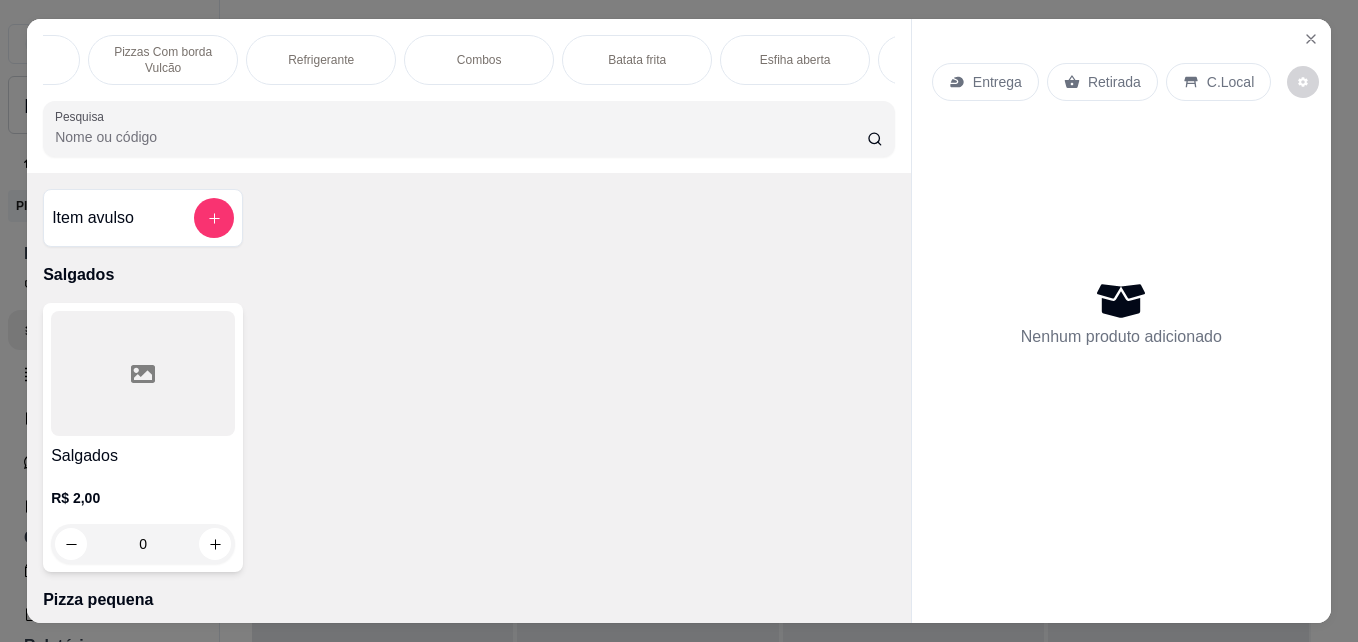 click on "Combos" at bounding box center [479, 60] 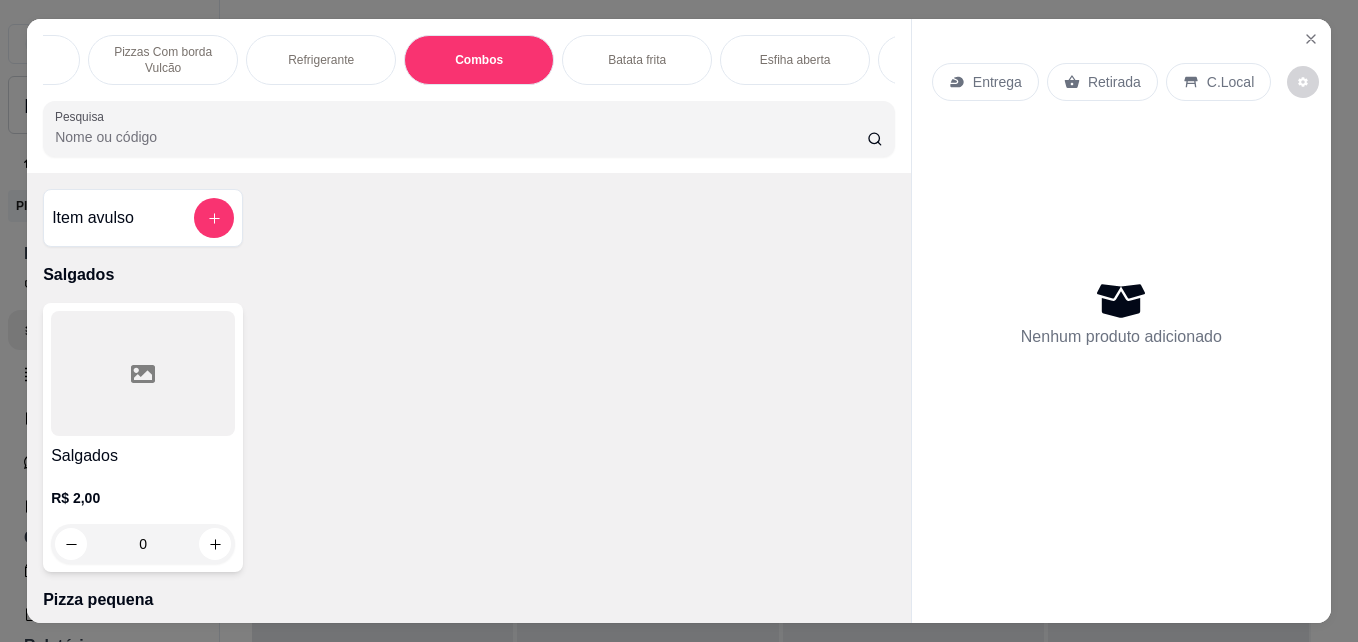 scroll, scrollTop: 2875, scrollLeft: 0, axis: vertical 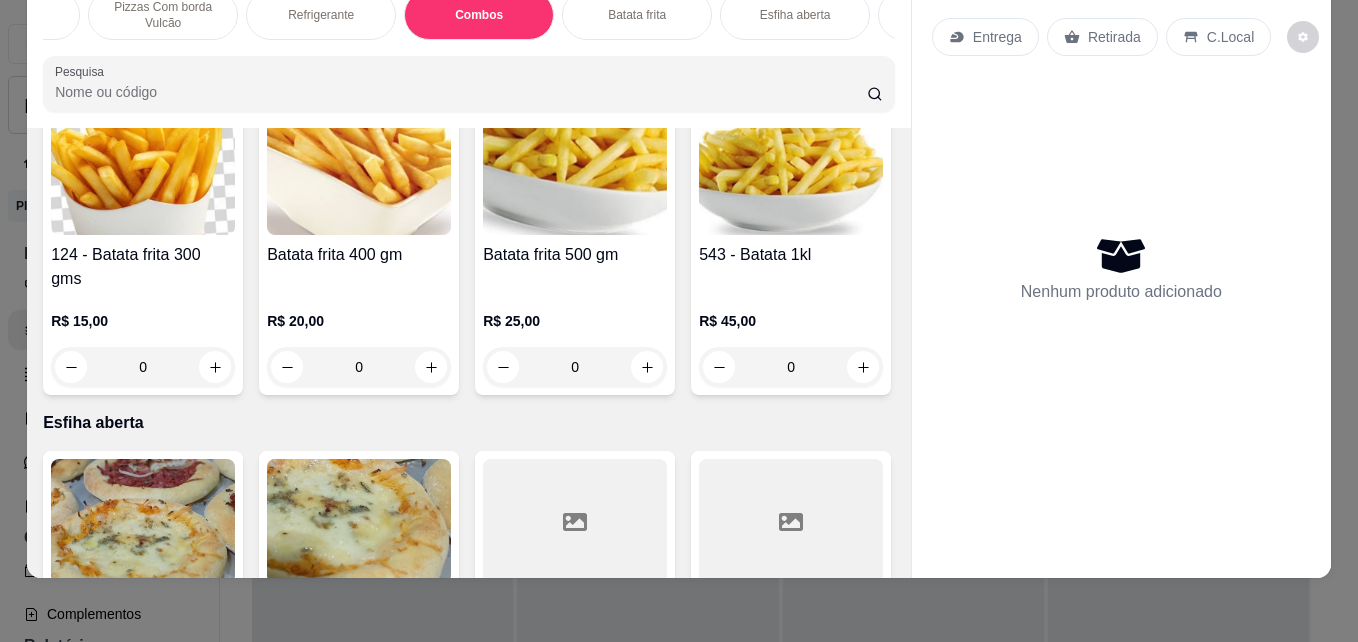 click on "0" at bounding box center [791, -267] 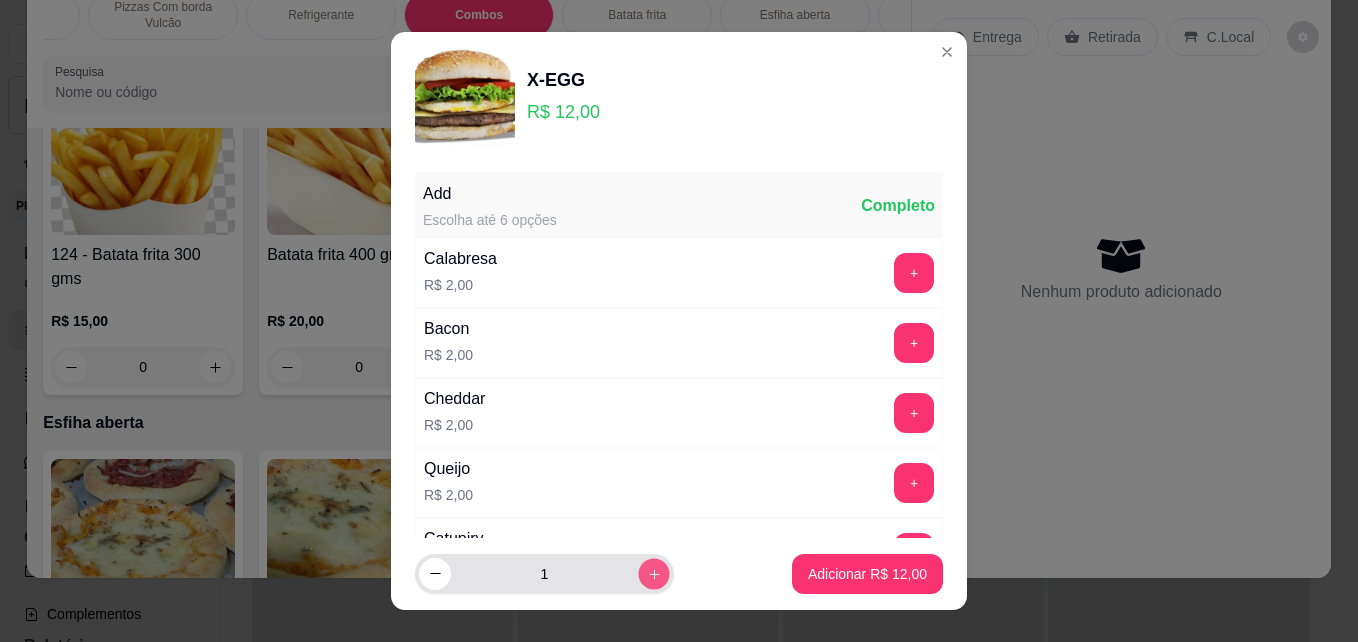 click at bounding box center (653, 573) 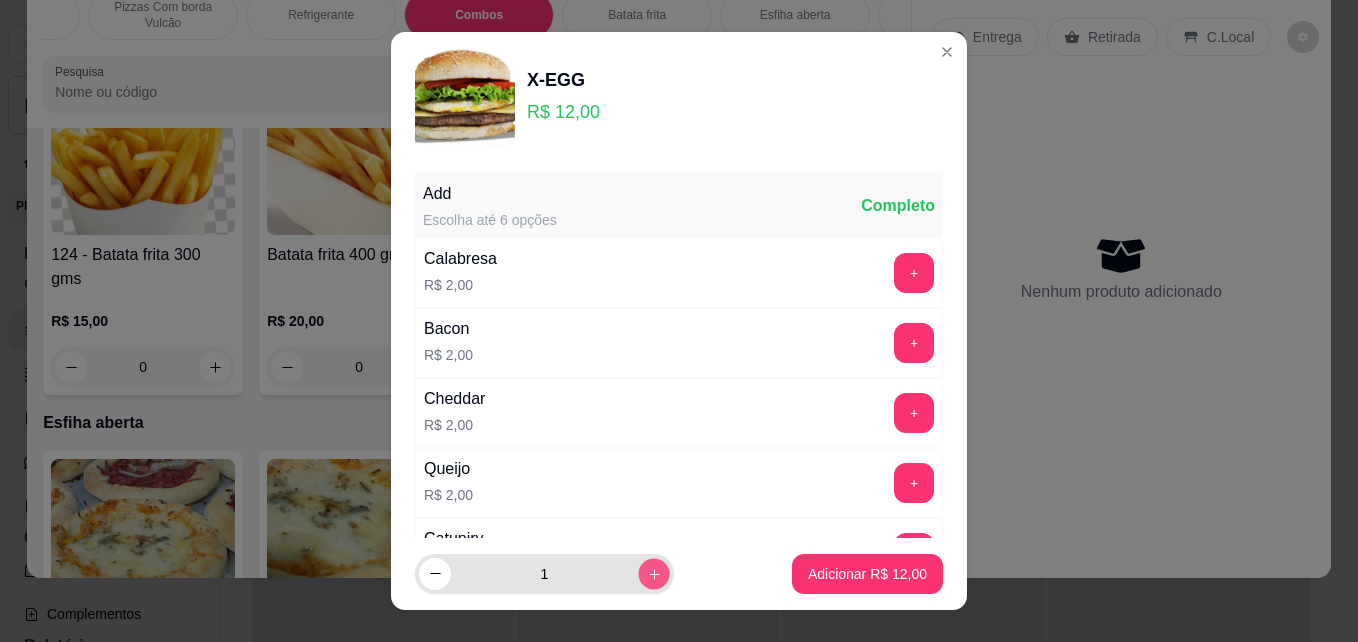 type on "2" 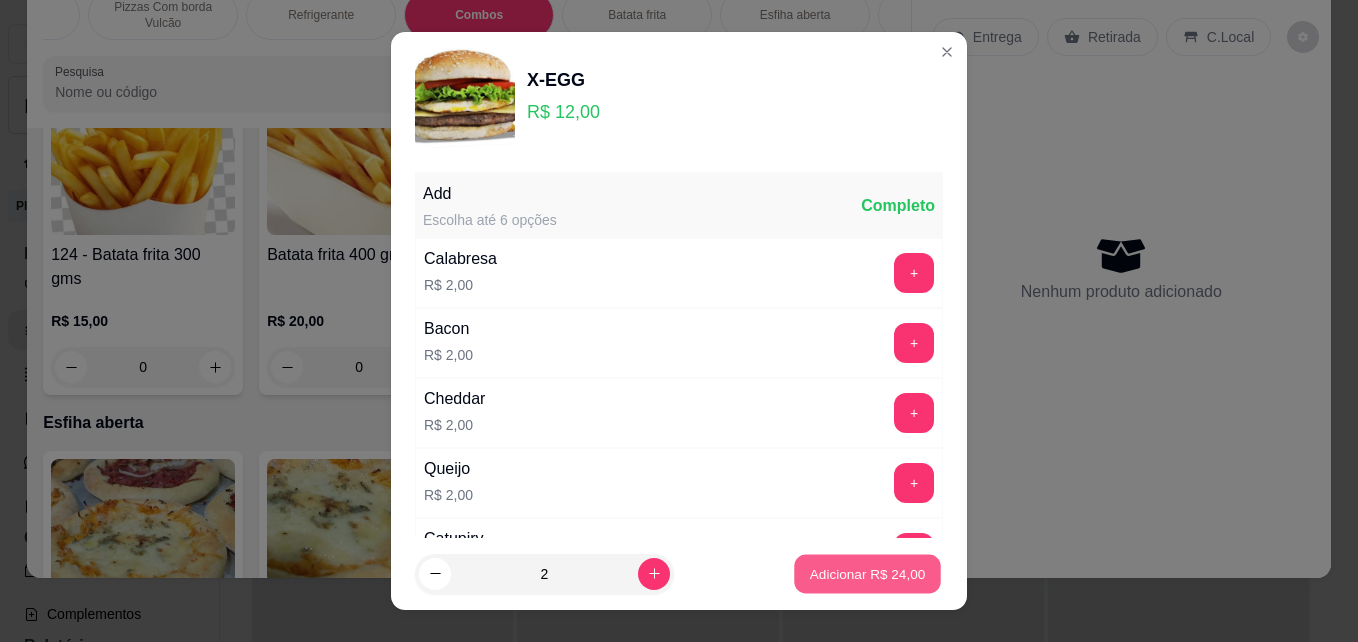 click on "Adicionar   R$ 24,00" at bounding box center (868, 573) 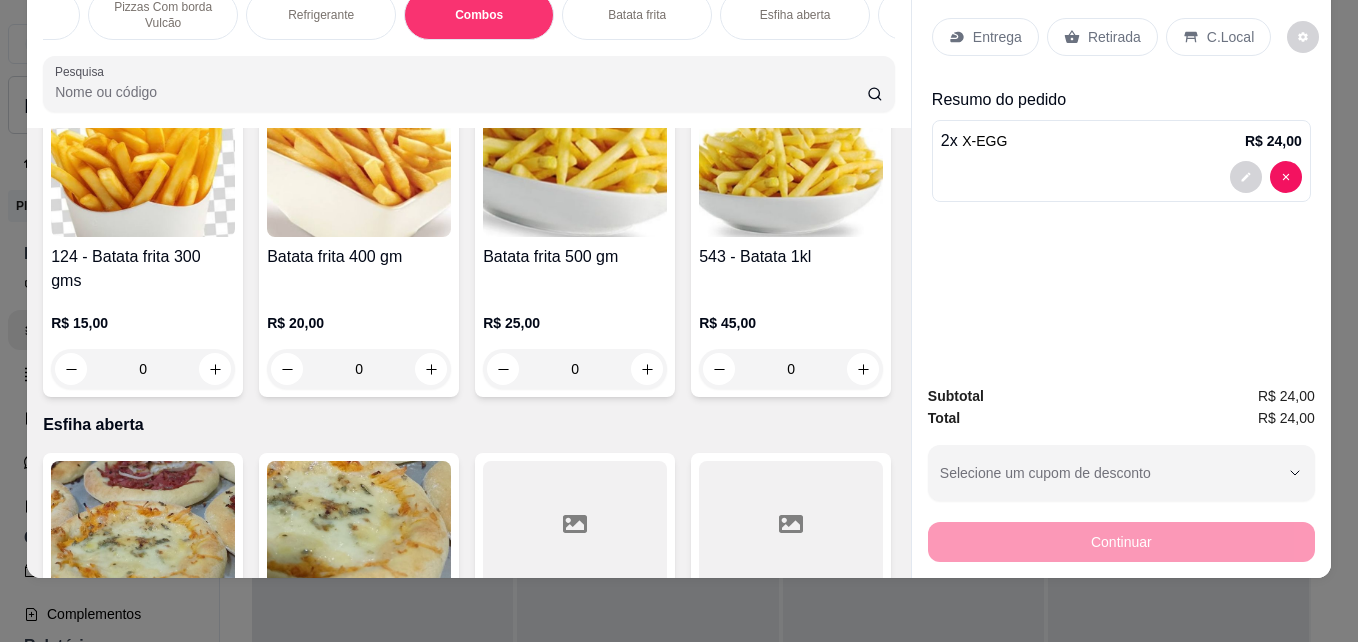 scroll, scrollTop: 0, scrollLeft: 0, axis: both 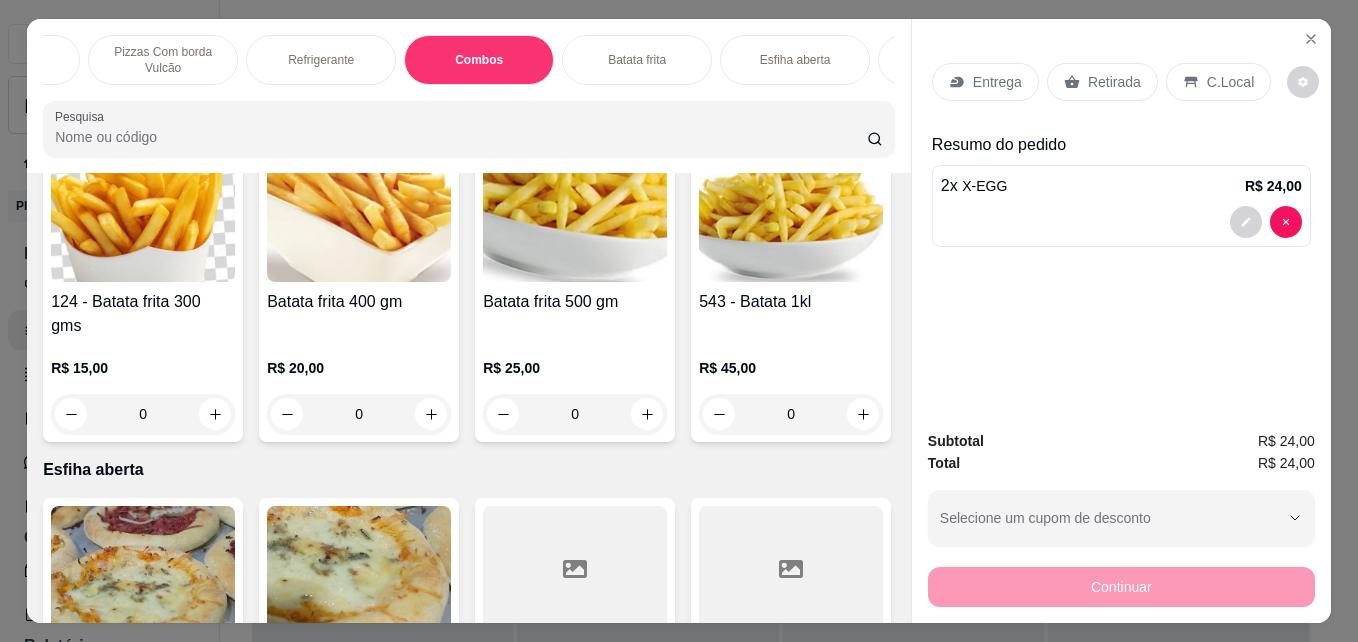 click on "Entrega" at bounding box center [985, 82] 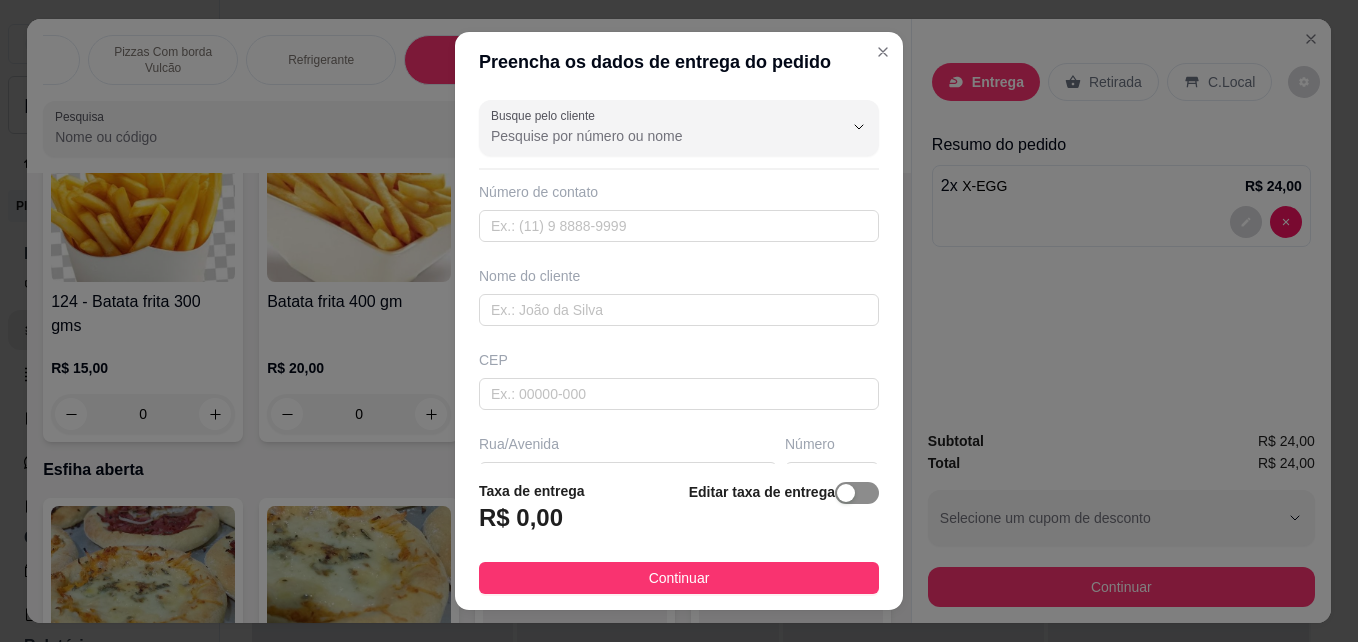 click at bounding box center [846, 493] 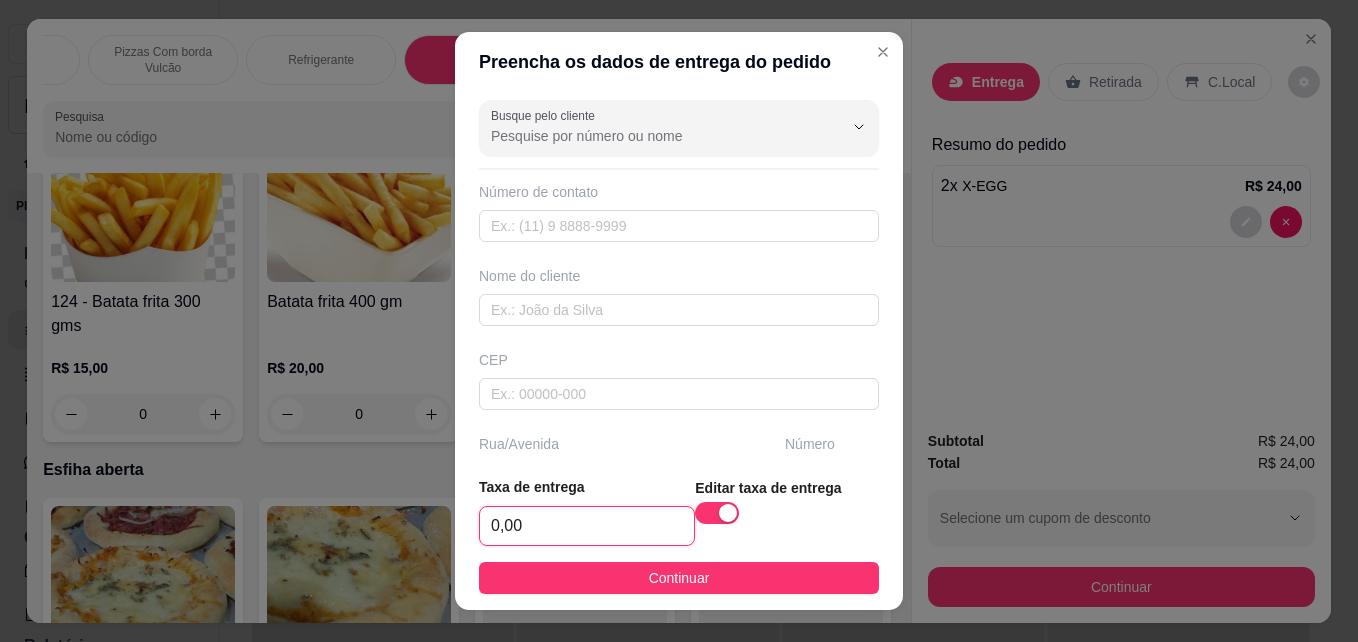 click on "0,00" at bounding box center (587, 526) 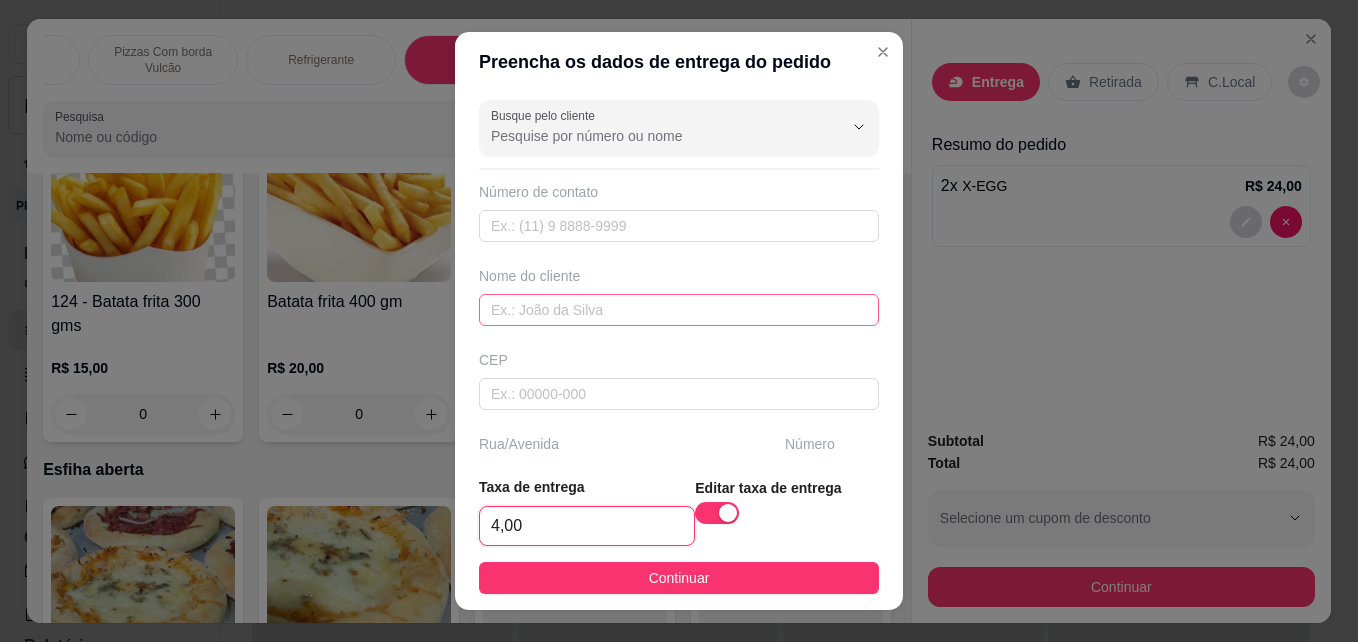 type on "4,00" 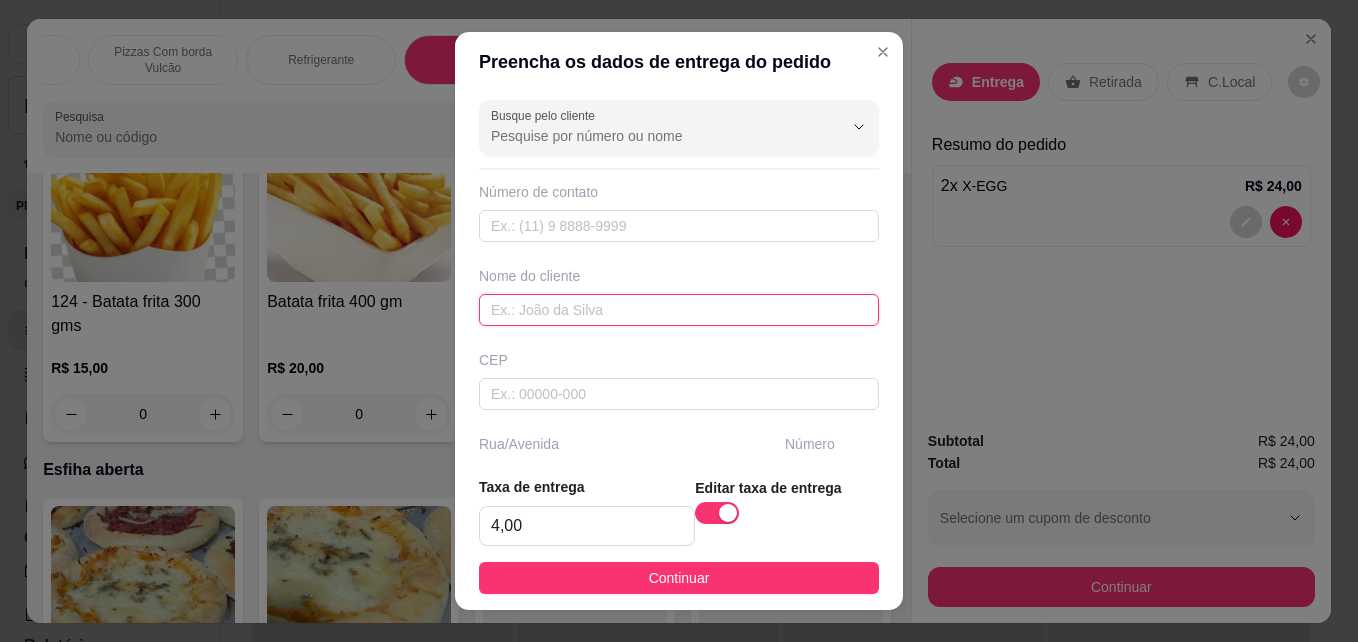 click at bounding box center (679, 310) 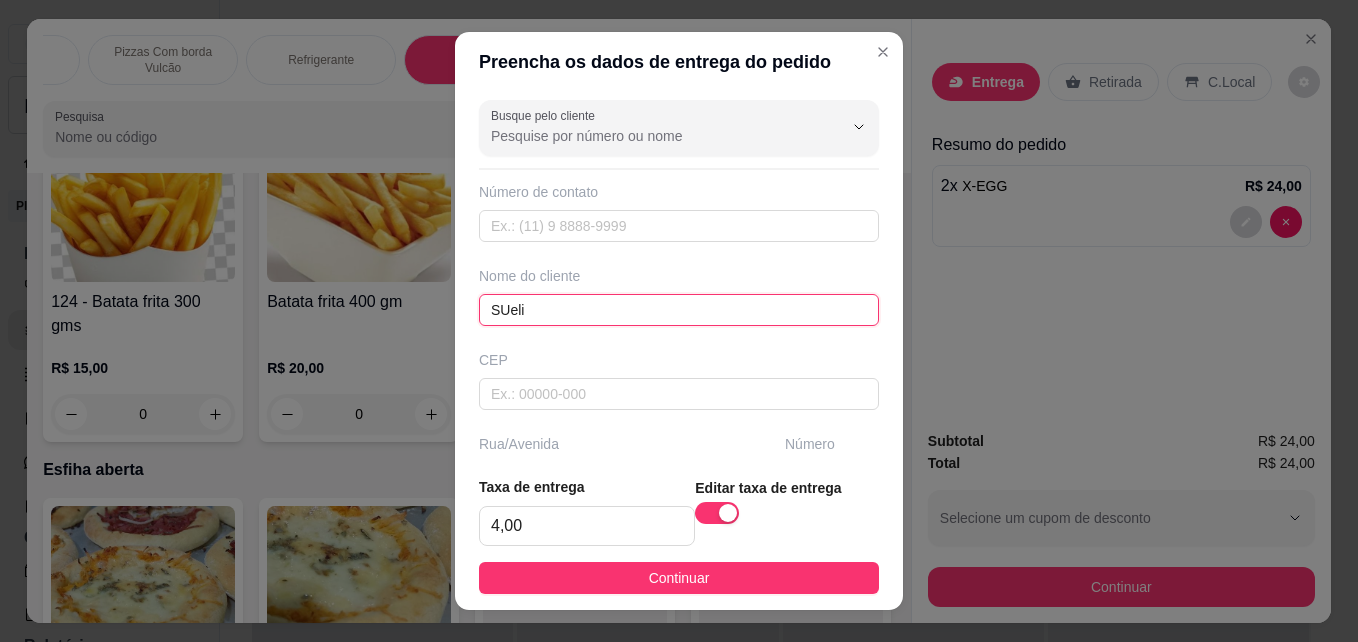 click on "SUeli" at bounding box center [679, 310] 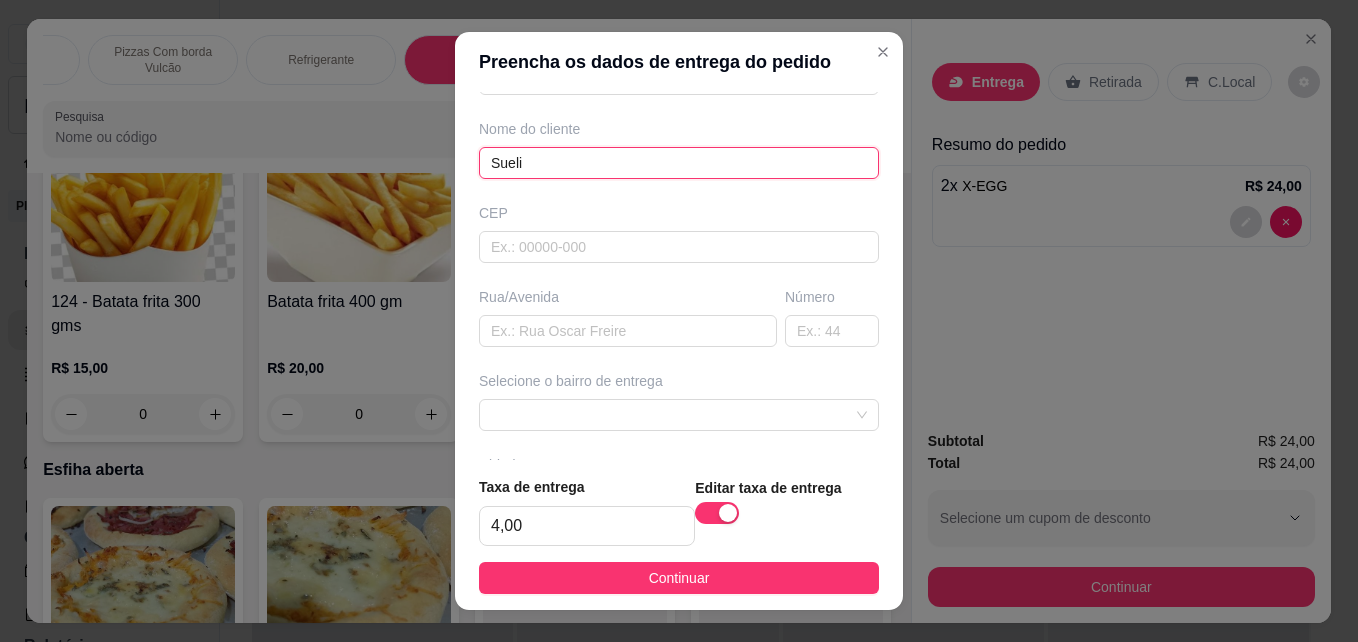 scroll, scrollTop: 200, scrollLeft: 0, axis: vertical 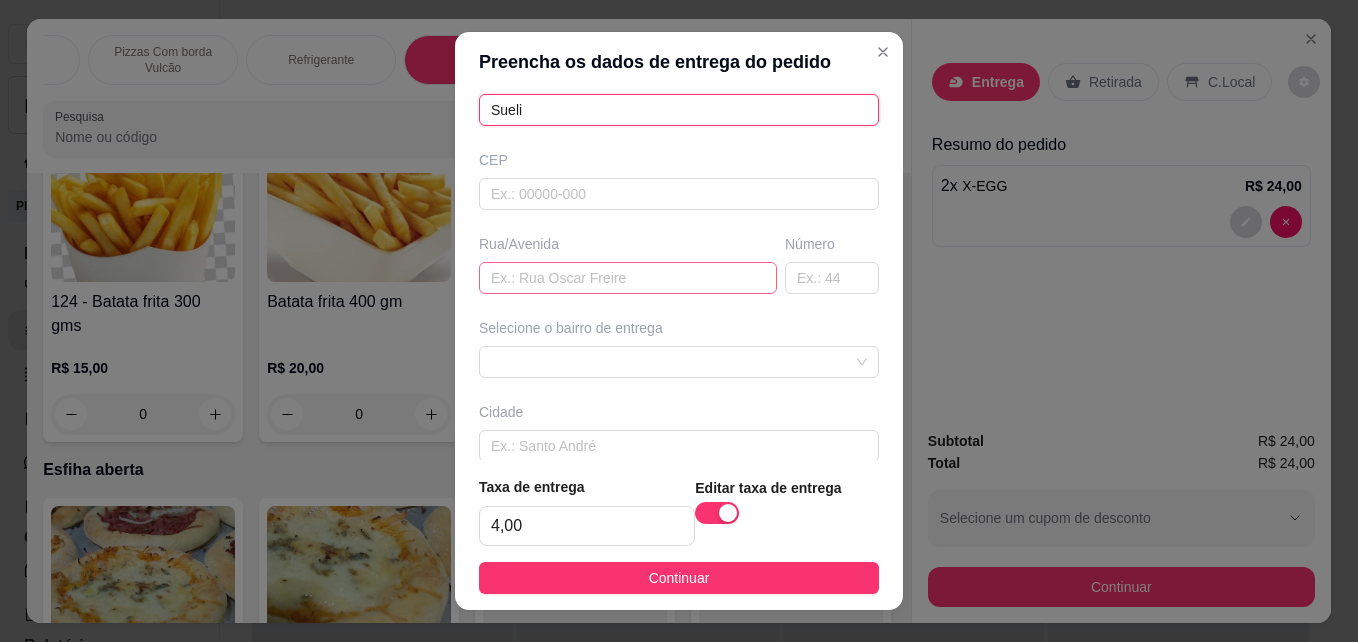 type on "Sueli" 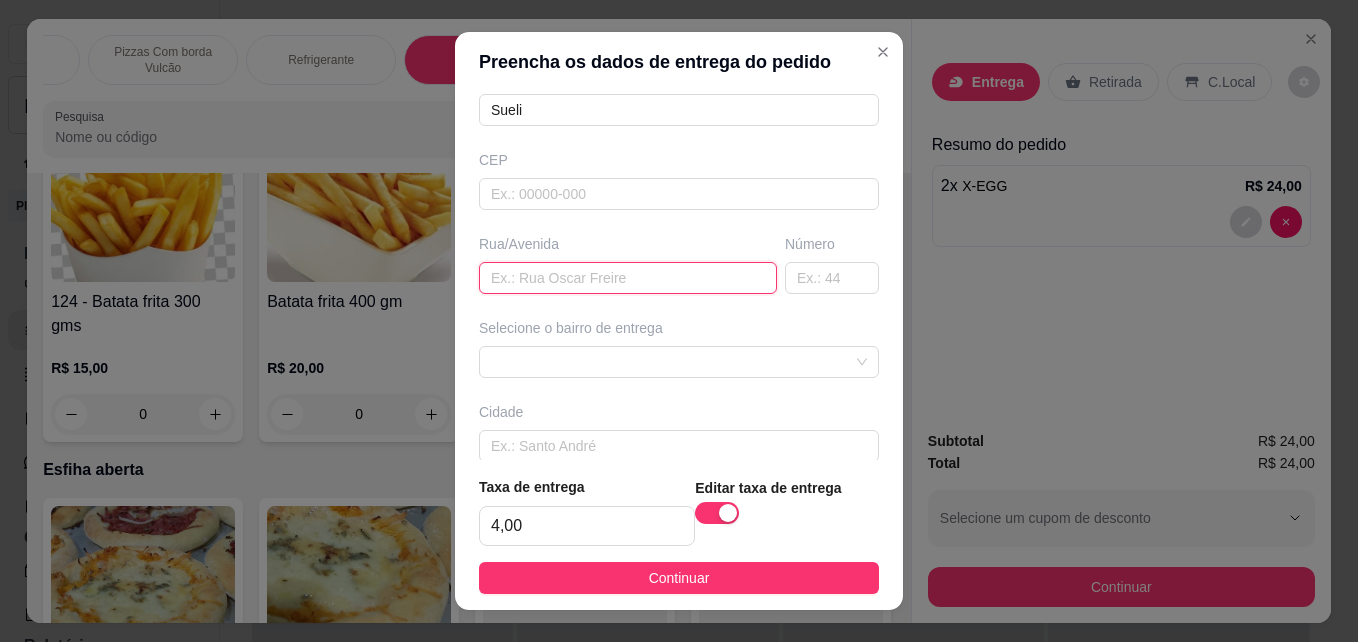 click at bounding box center [628, 278] 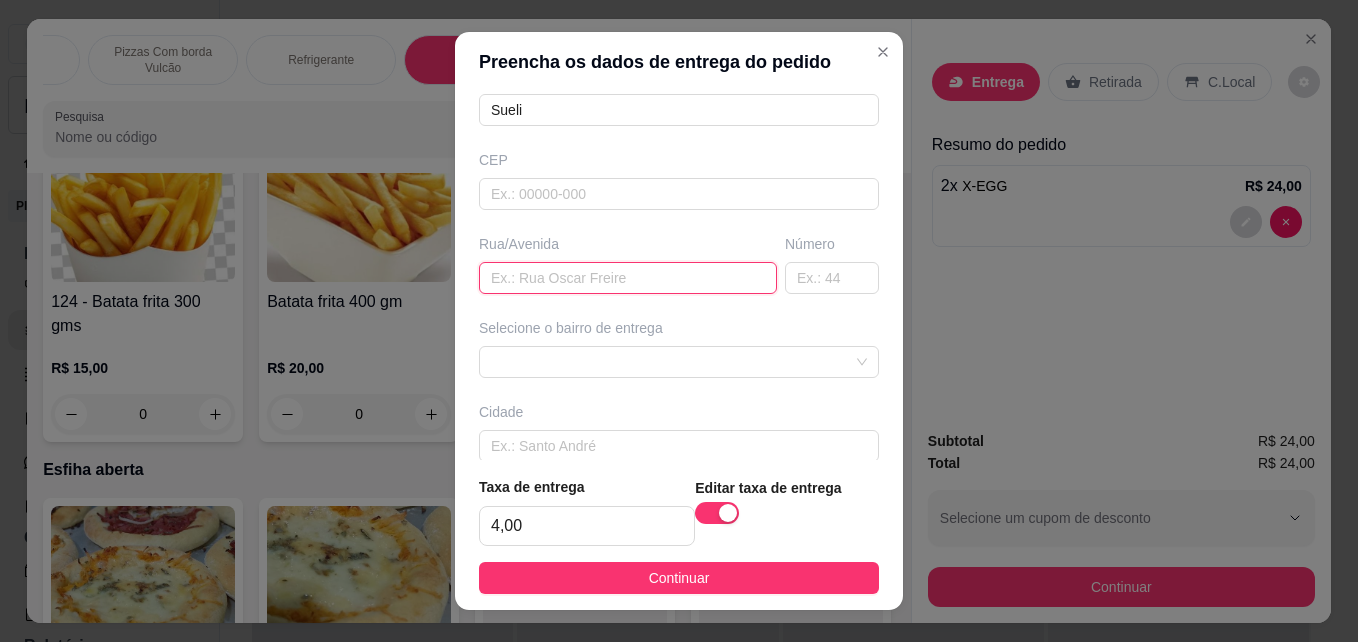 paste on "Endereço praça dos trabalhadores bairro [GEOGRAPHIC_DATA]" 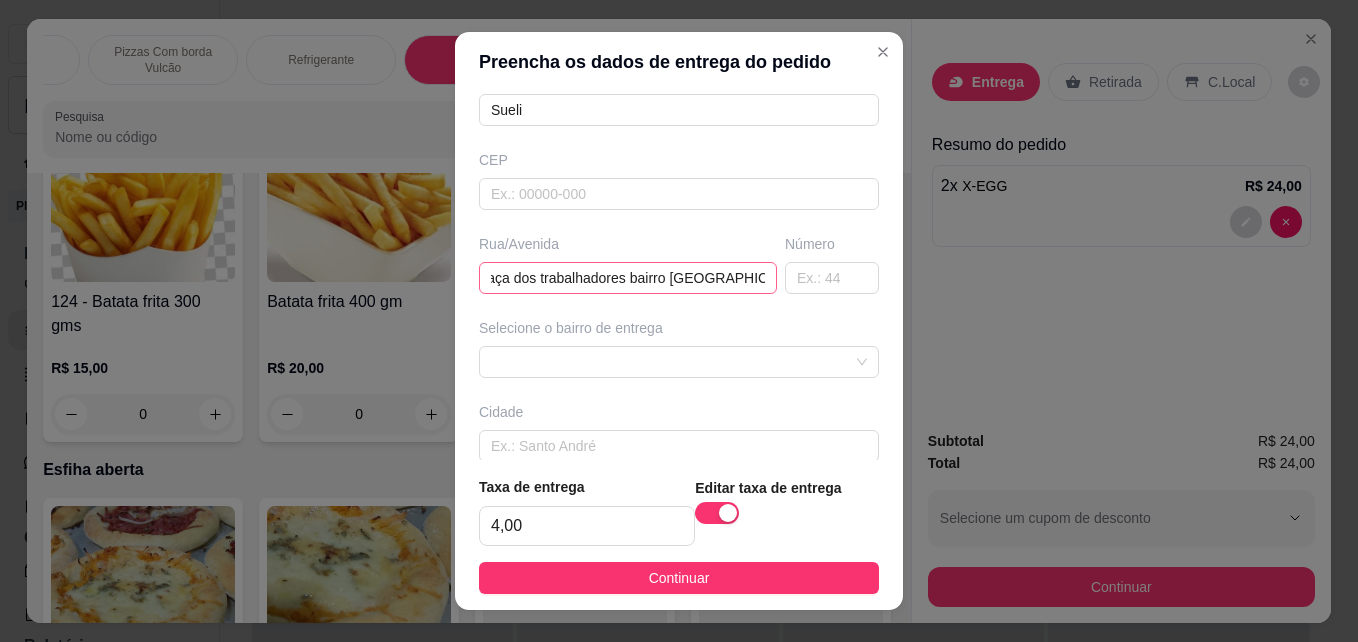 scroll, scrollTop: 0, scrollLeft: 0, axis: both 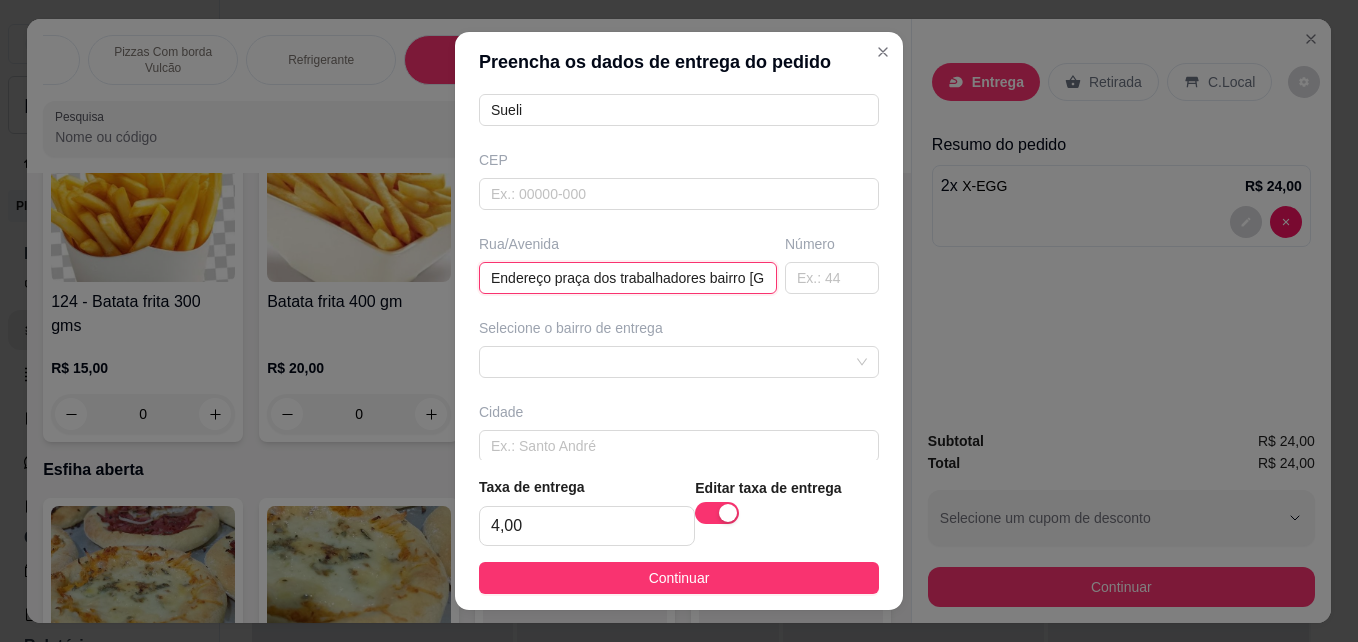 click on "Endereço praça dos trabalhadores bairro [GEOGRAPHIC_DATA]," at bounding box center (628, 278) 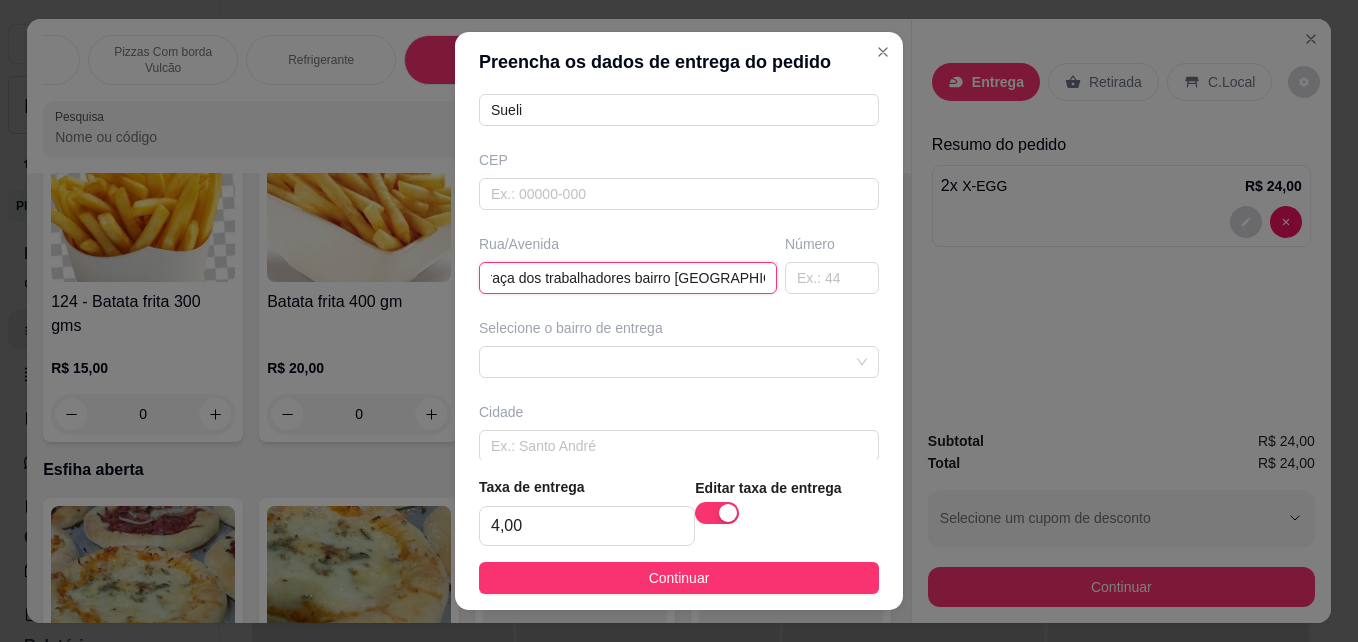 scroll, scrollTop: 0, scrollLeft: 80, axis: horizontal 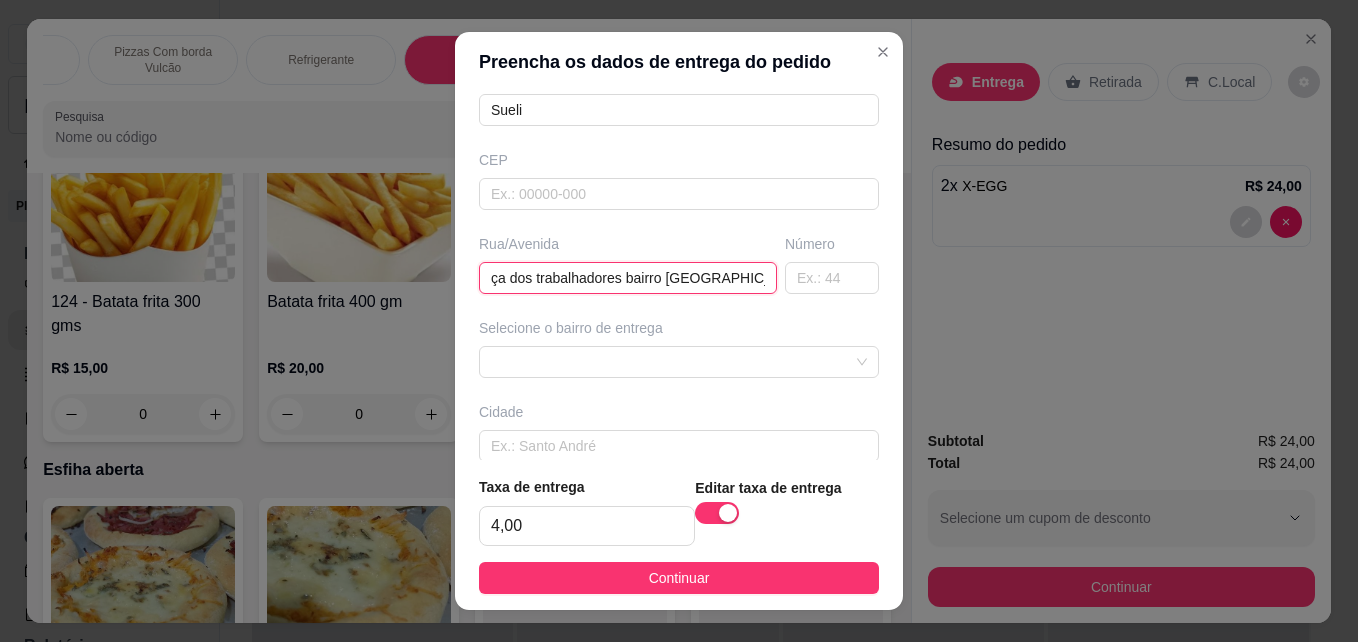 paste on "Quando o entregador chegar ele verá um portão vermelho" 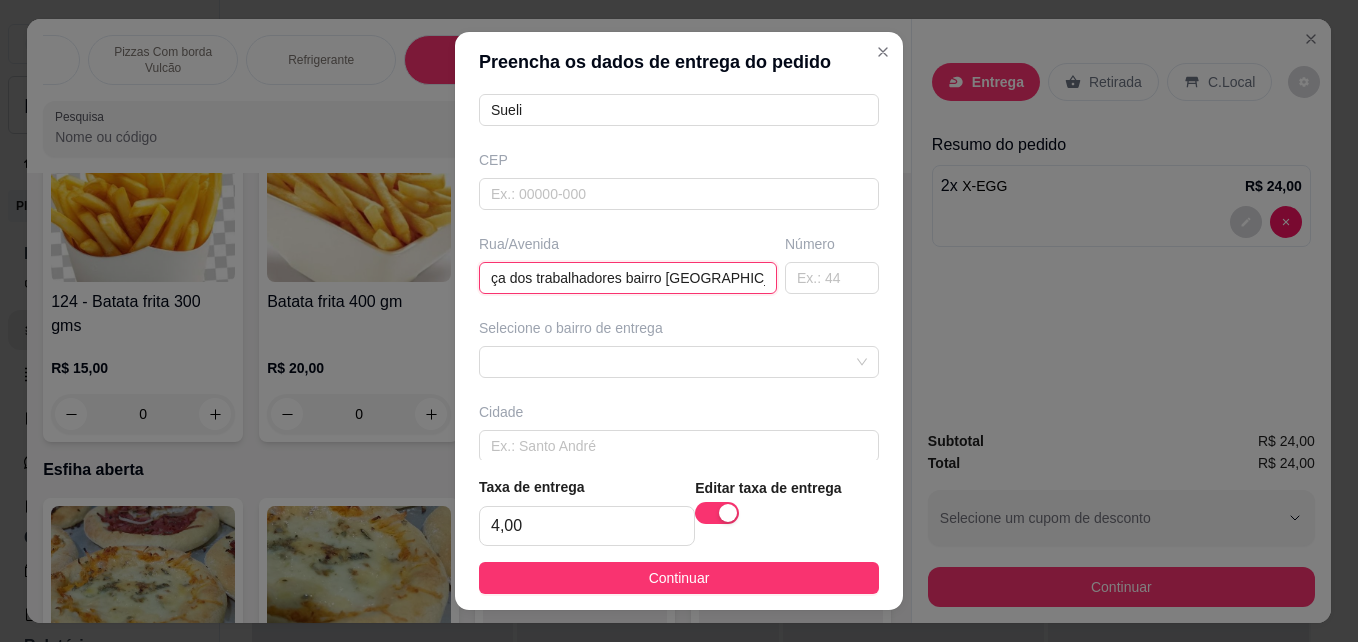 scroll, scrollTop: 0, scrollLeft: 447, axis: horizontal 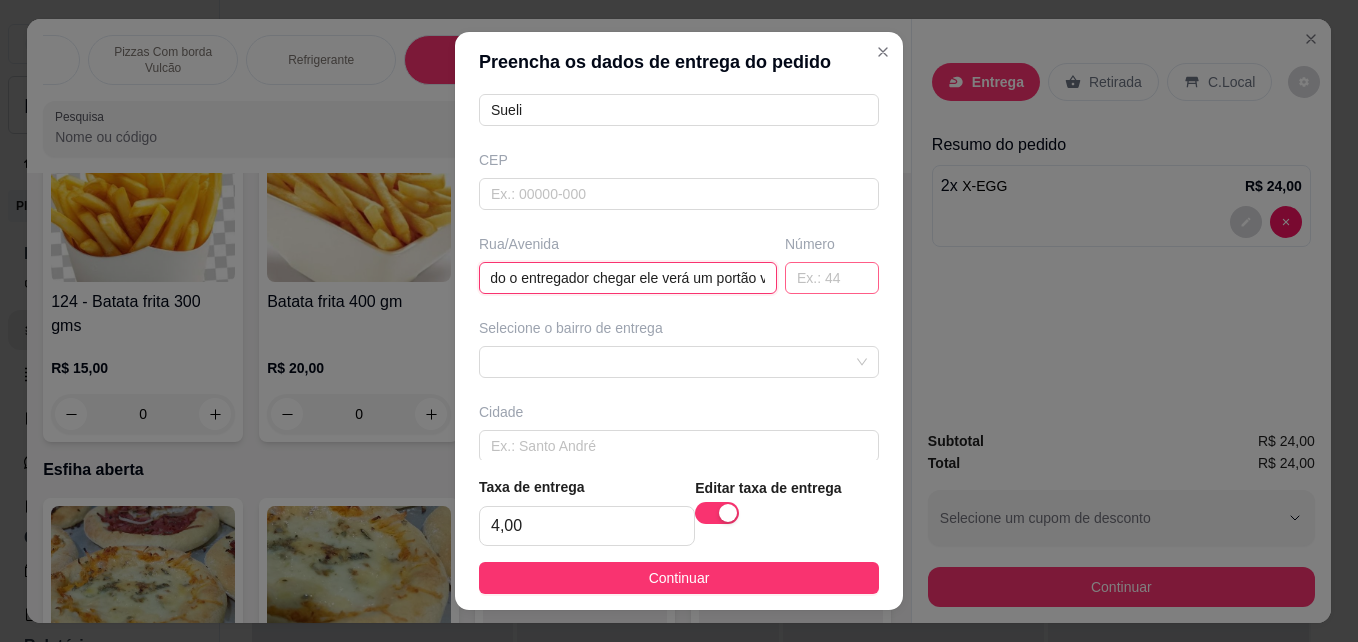 type on "Endereço praça dos trabalhadores bairro [GEOGRAPHIC_DATA], Quando o entregador chegar ele verá um portão vermelho" 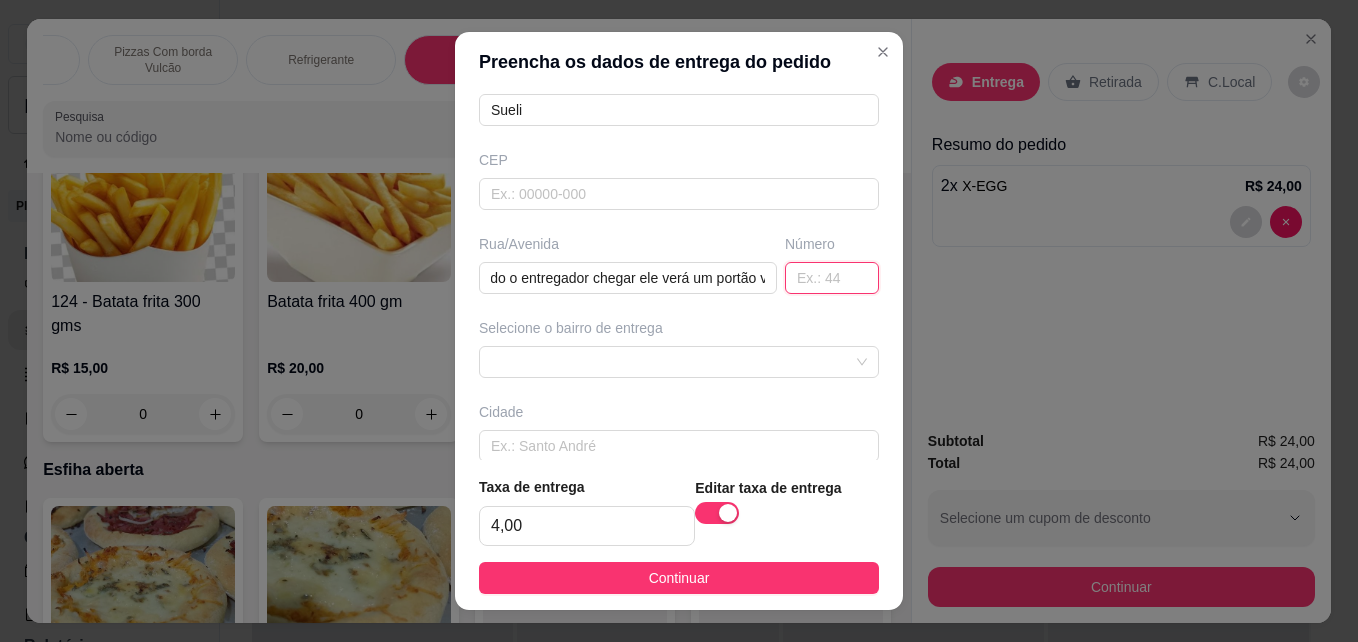 click at bounding box center [832, 278] 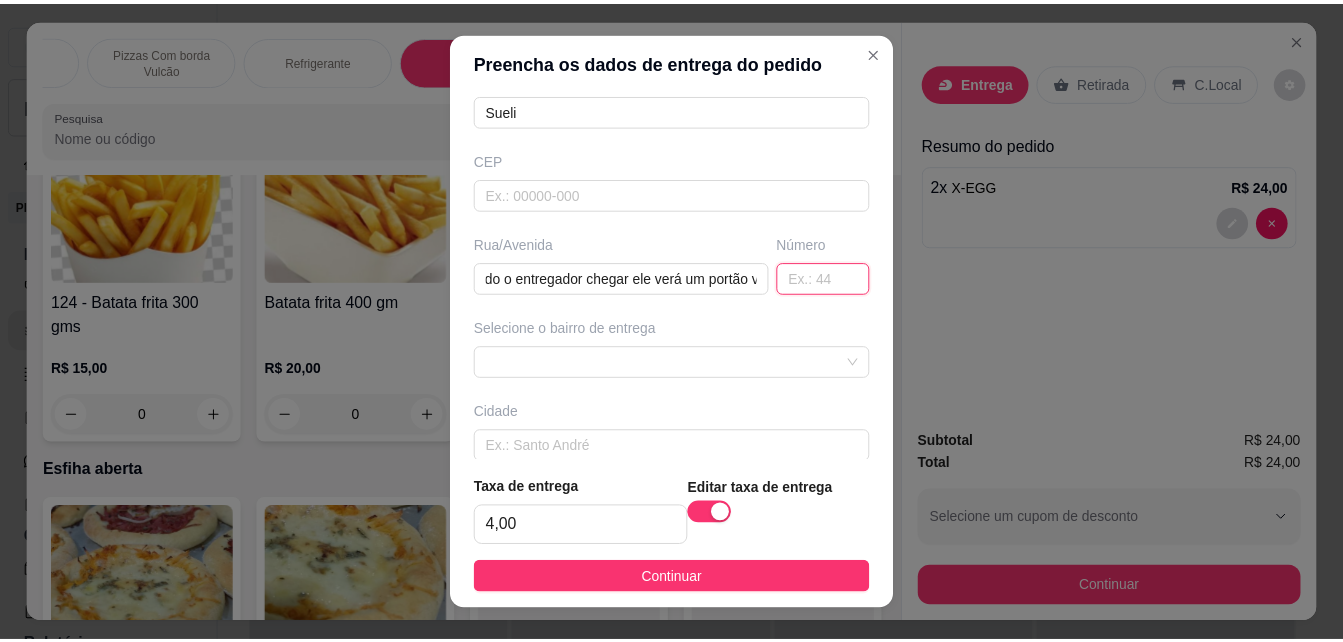 scroll, scrollTop: 0, scrollLeft: 0, axis: both 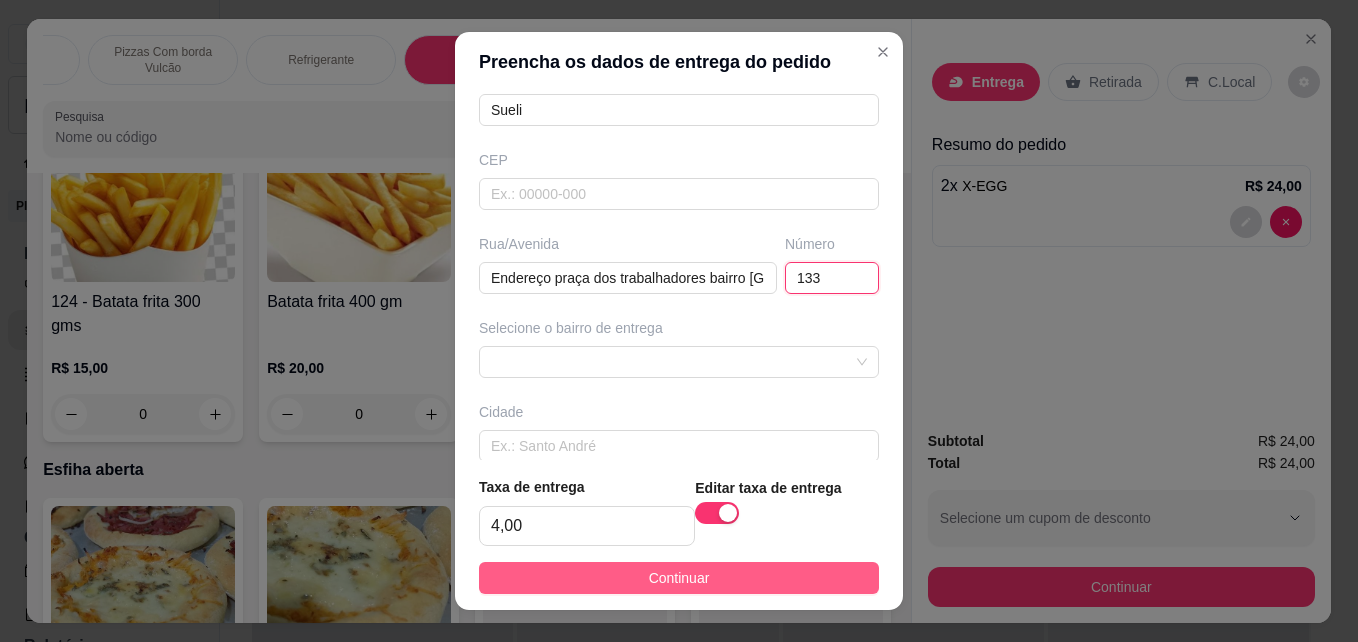 type on "133" 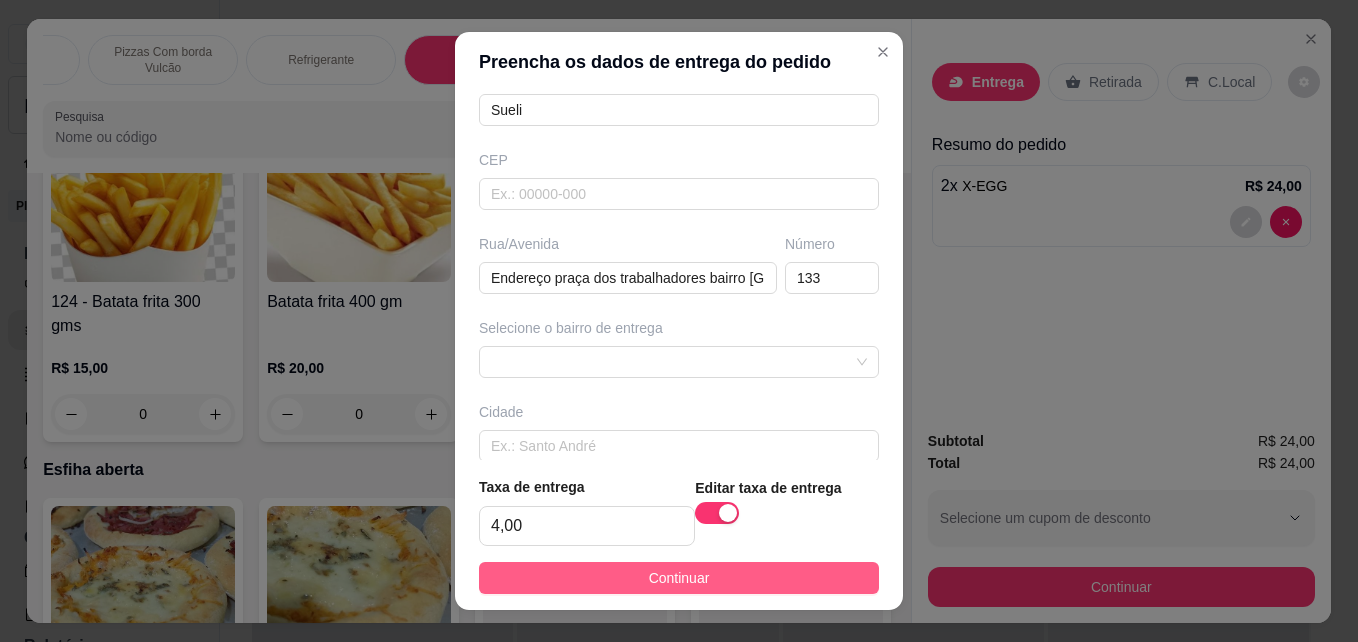 click on "Continuar" at bounding box center [679, 578] 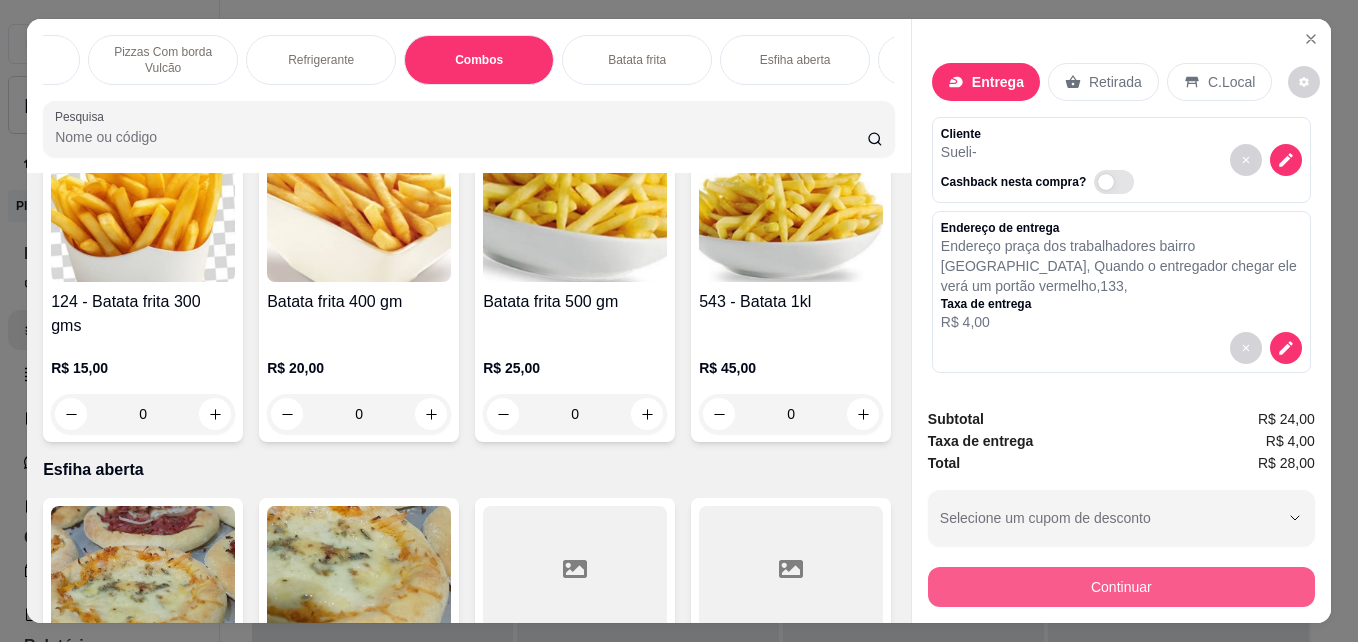 click on "Continuar" at bounding box center (1121, 587) 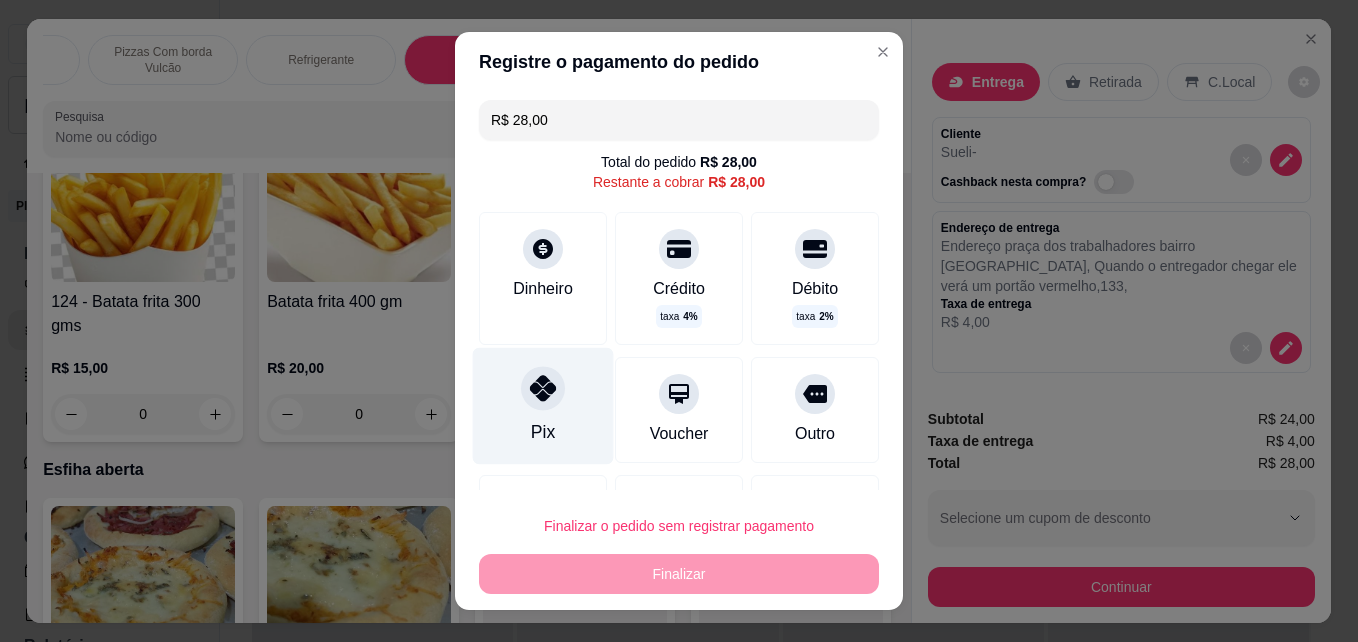 click on "Pix" at bounding box center (543, 406) 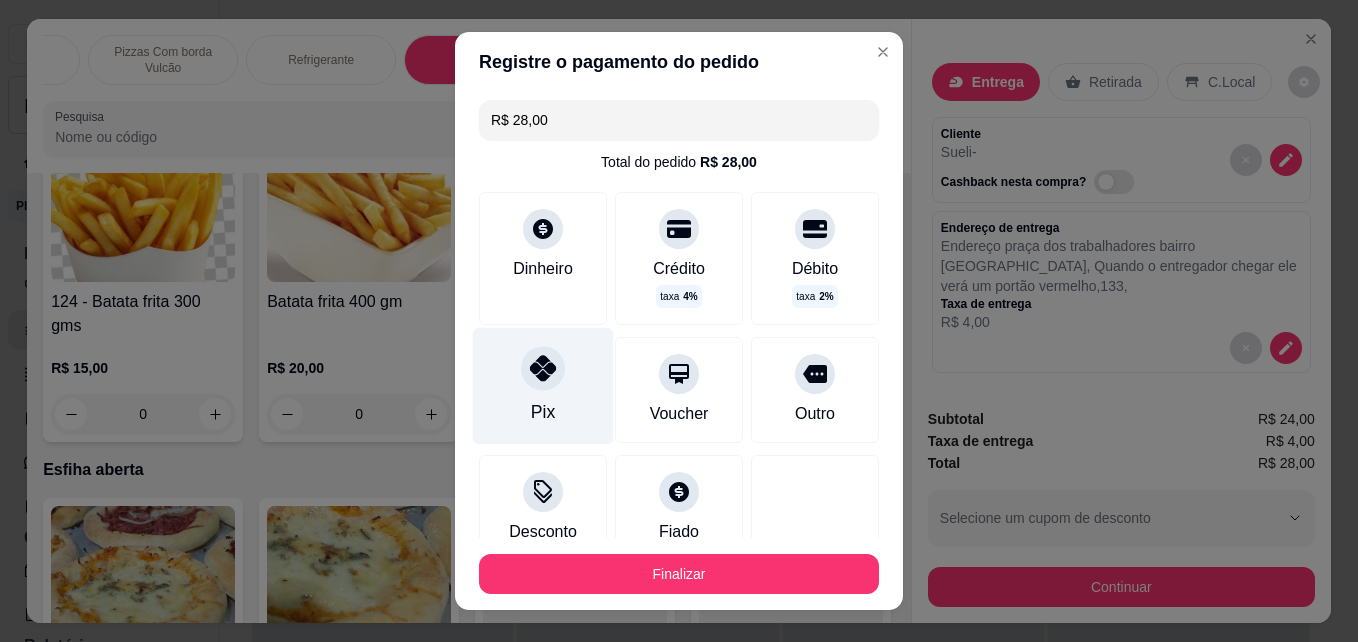 type on "R$ 0,00" 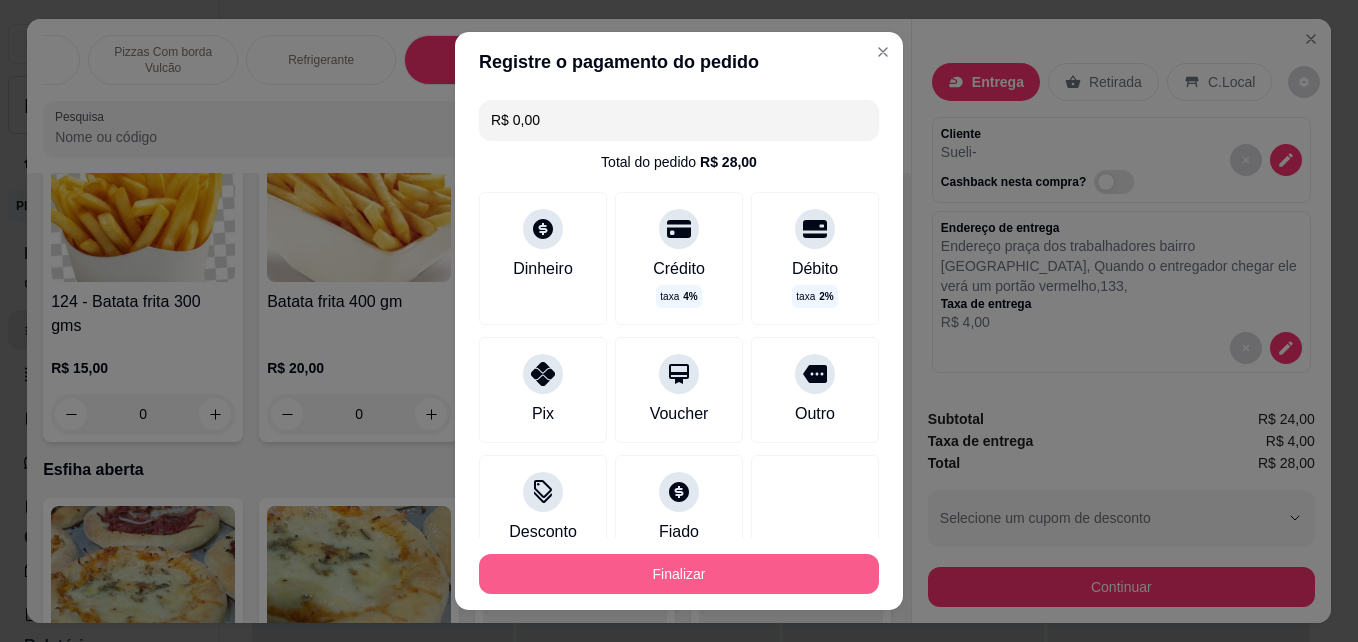 click on "Finalizar" at bounding box center [679, 574] 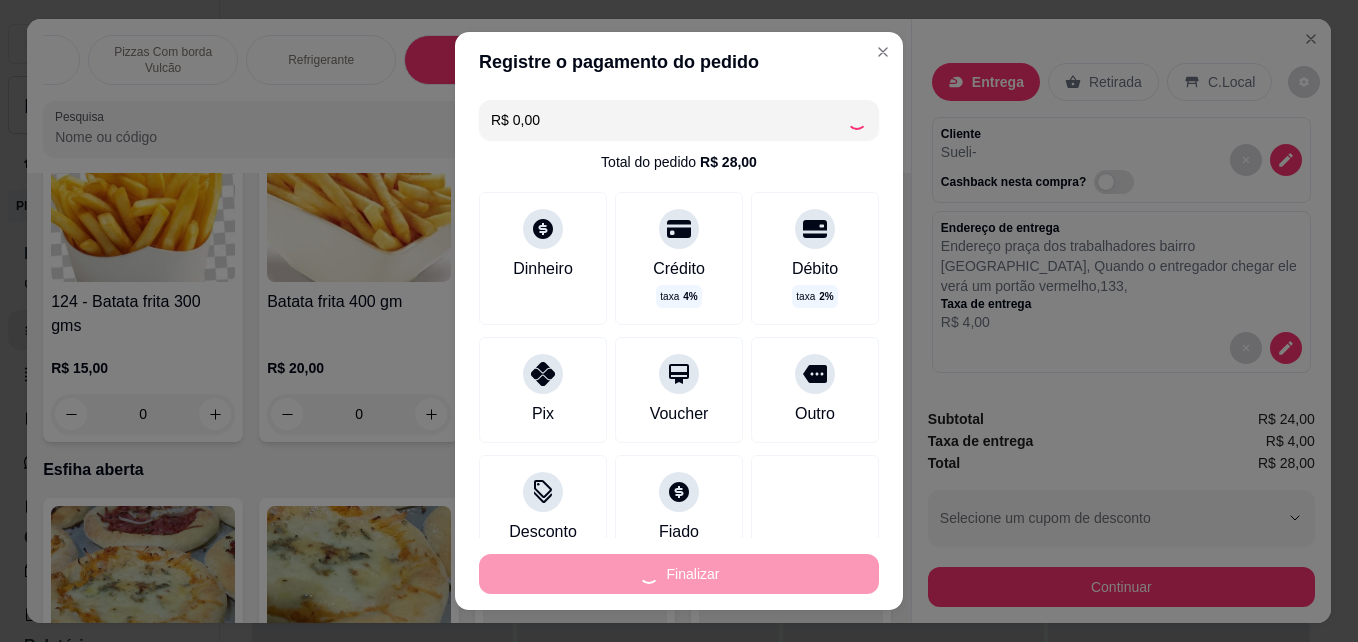 type on "0" 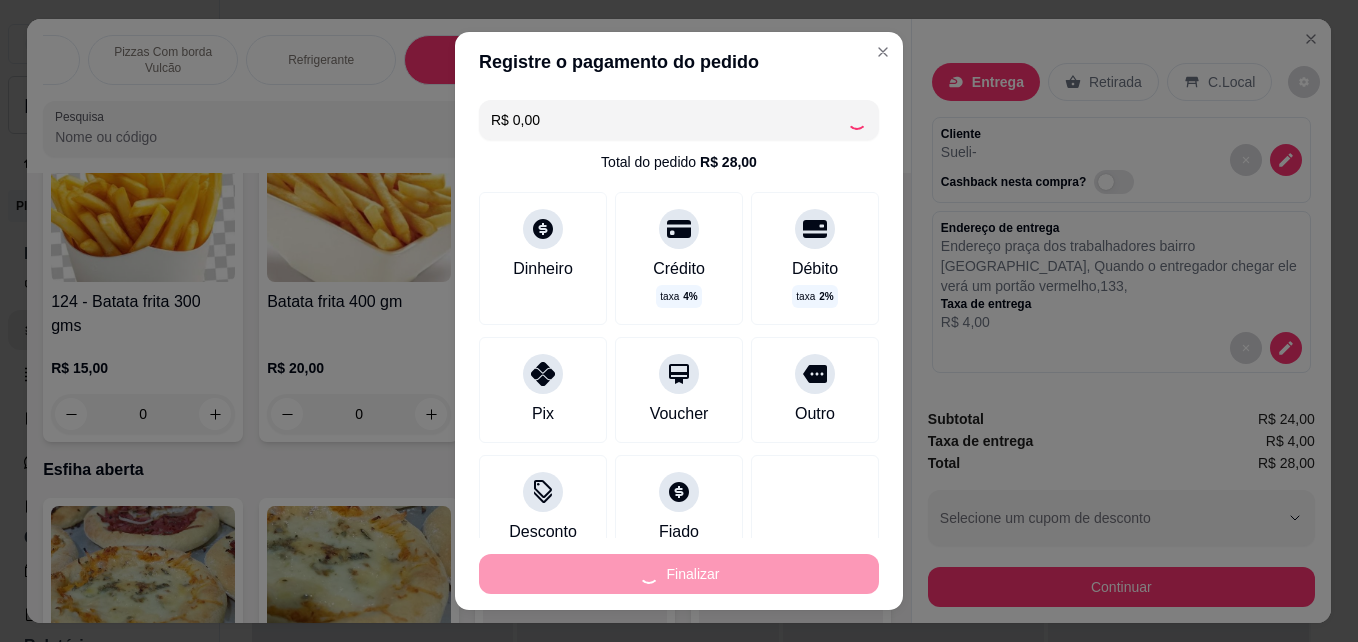 type on "-R$ 28,00" 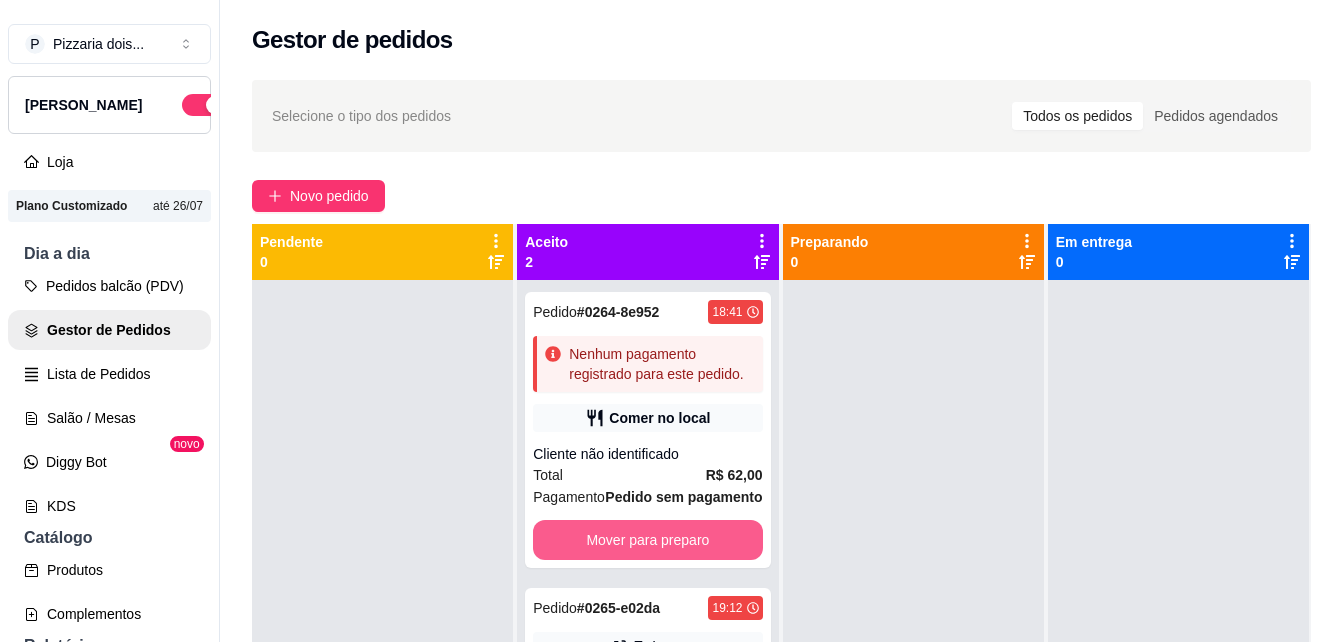 scroll, scrollTop: 56, scrollLeft: 0, axis: vertical 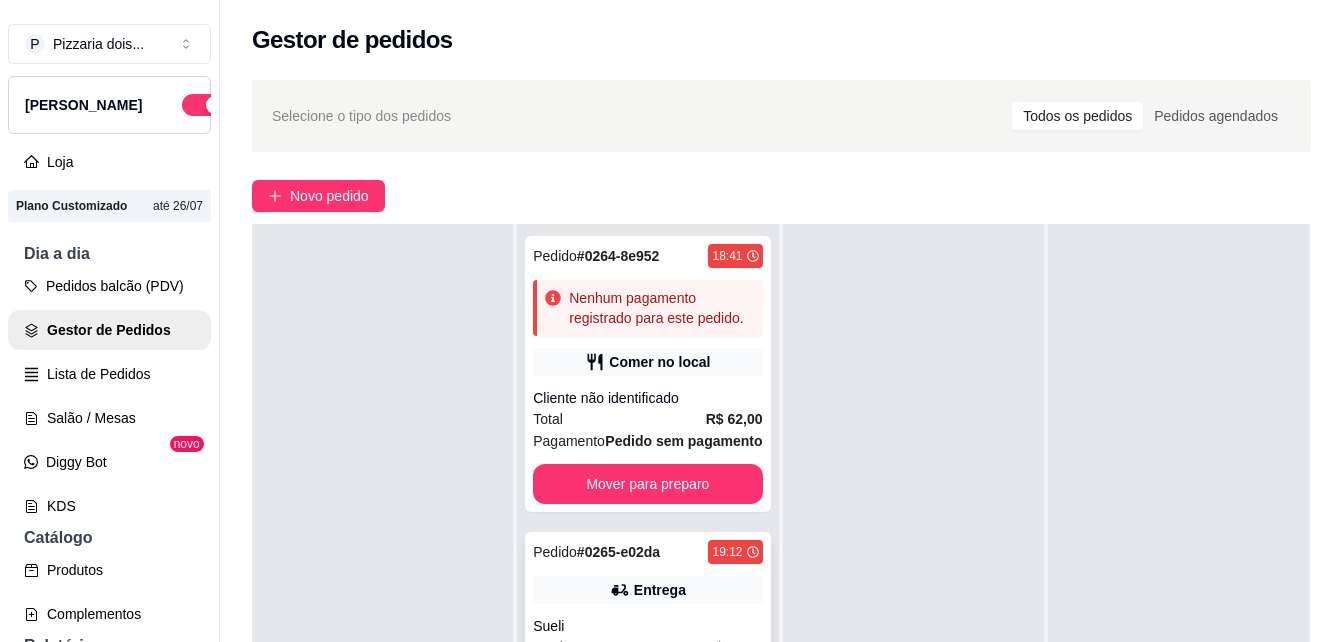 click on "# 0265-e02da" at bounding box center [618, 552] 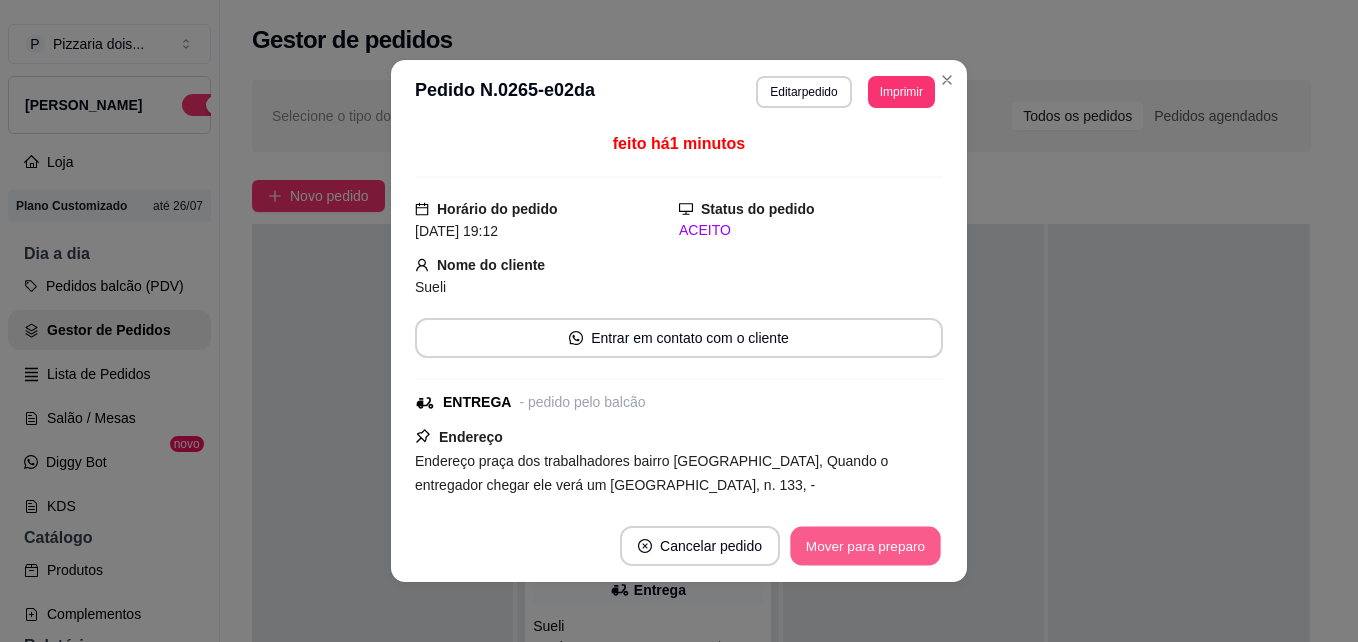 click on "Mover para preparo" at bounding box center [865, 546] 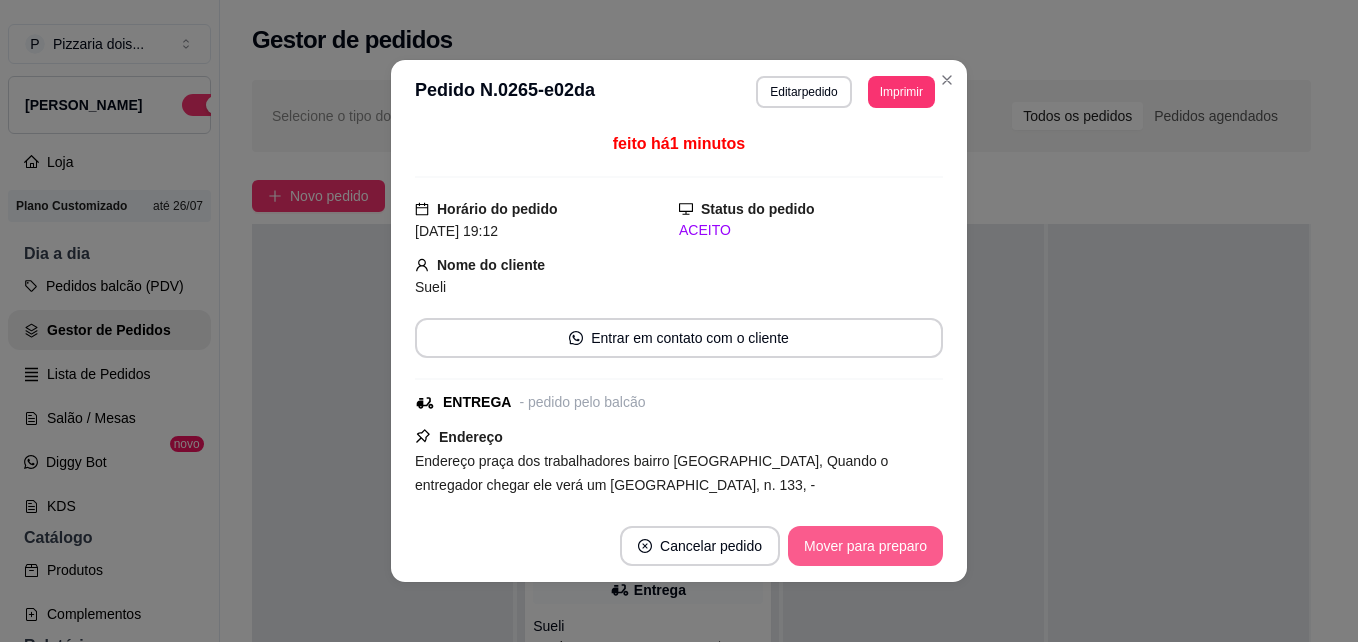 click on "Mover para preparo" at bounding box center [865, 546] 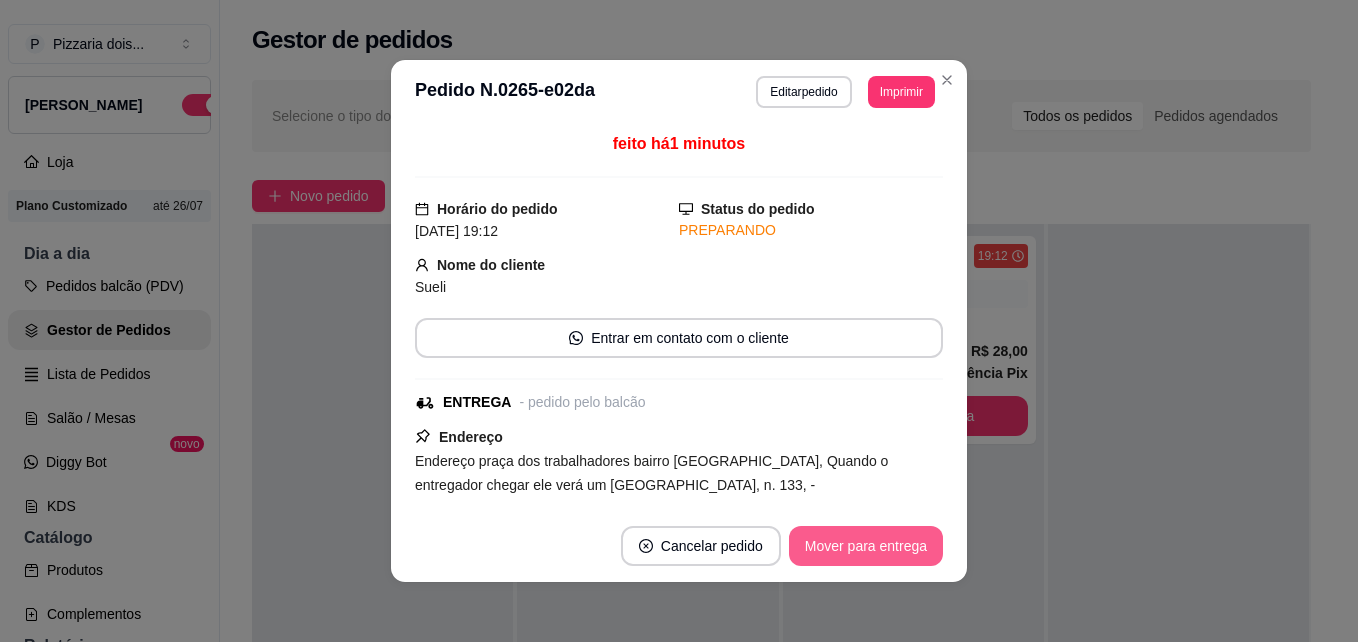 click on "Mover para entrega" at bounding box center (866, 546) 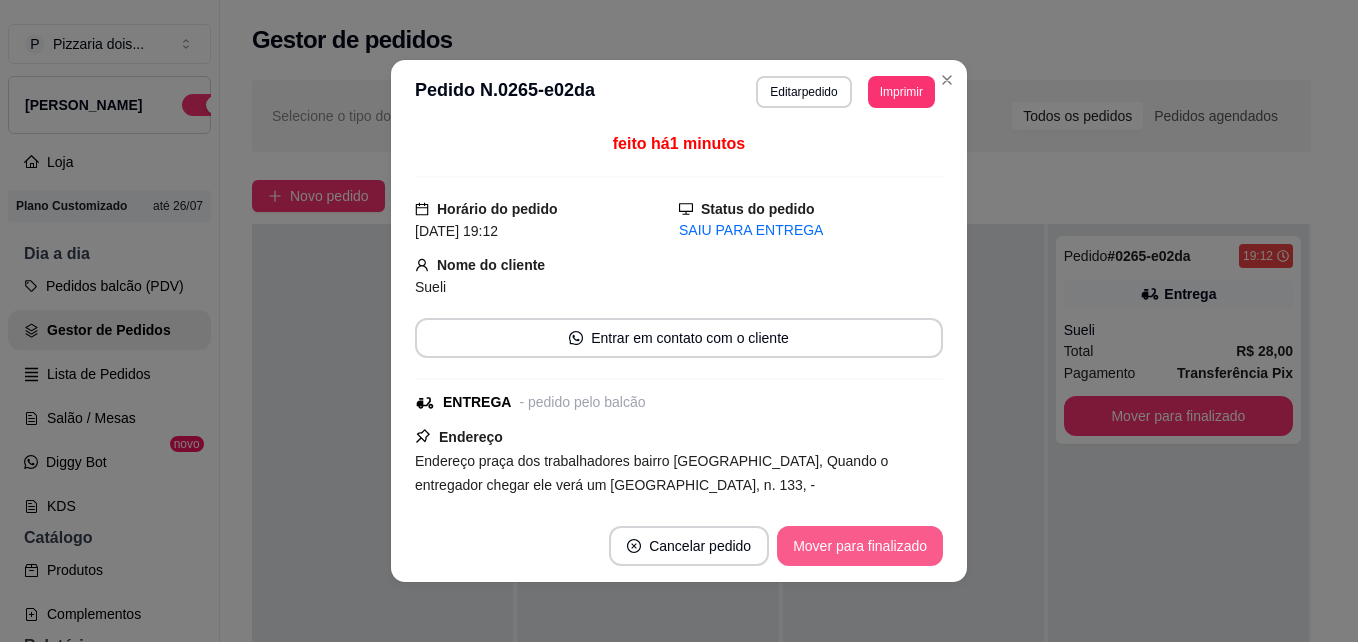 click on "Mover para finalizado" at bounding box center [860, 546] 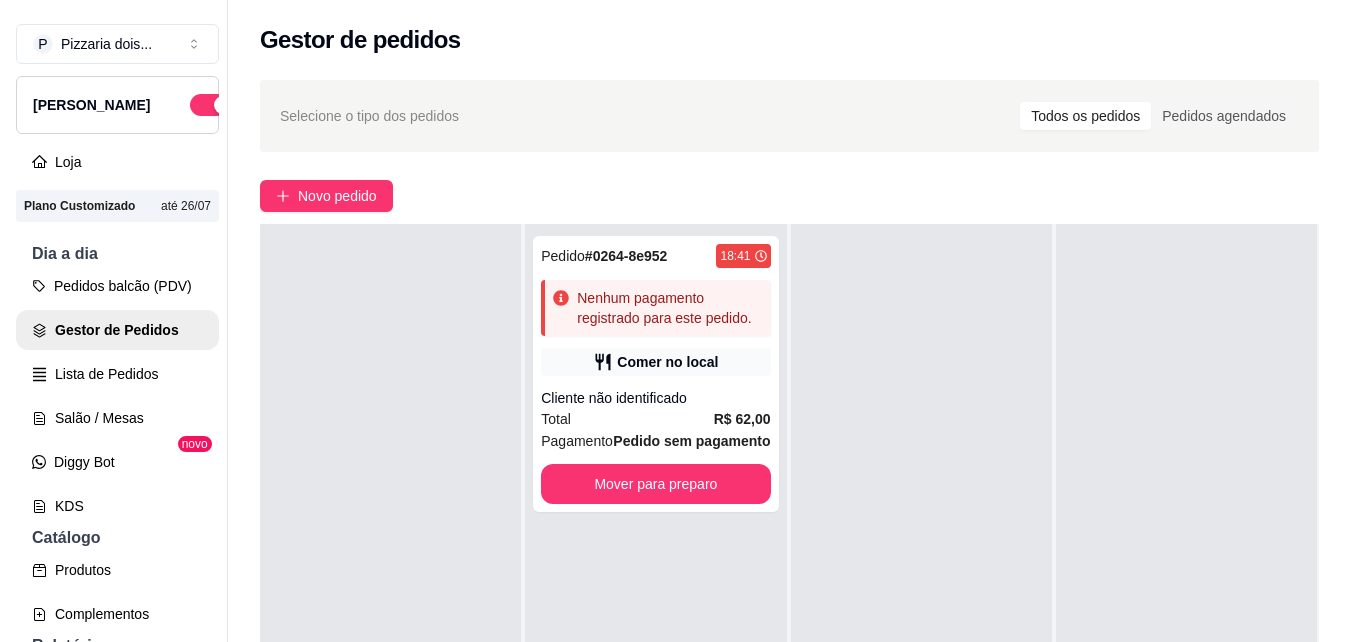 scroll, scrollTop: 0, scrollLeft: 0, axis: both 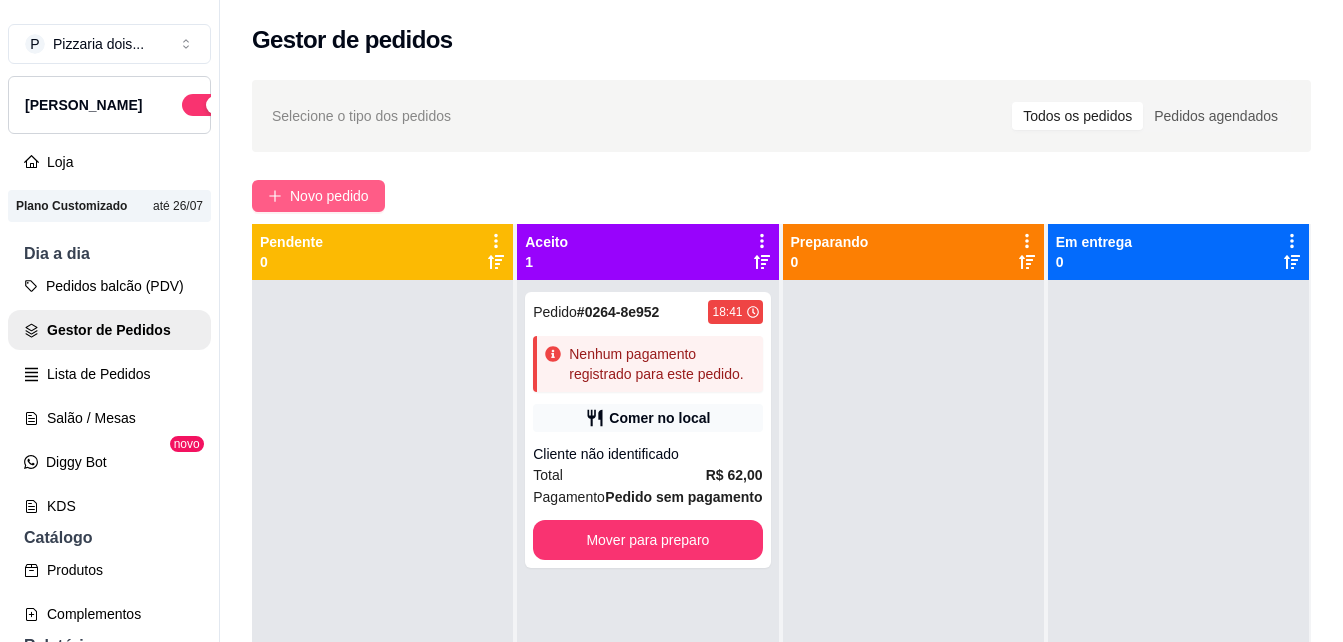 click on "Novo pedido" at bounding box center [318, 196] 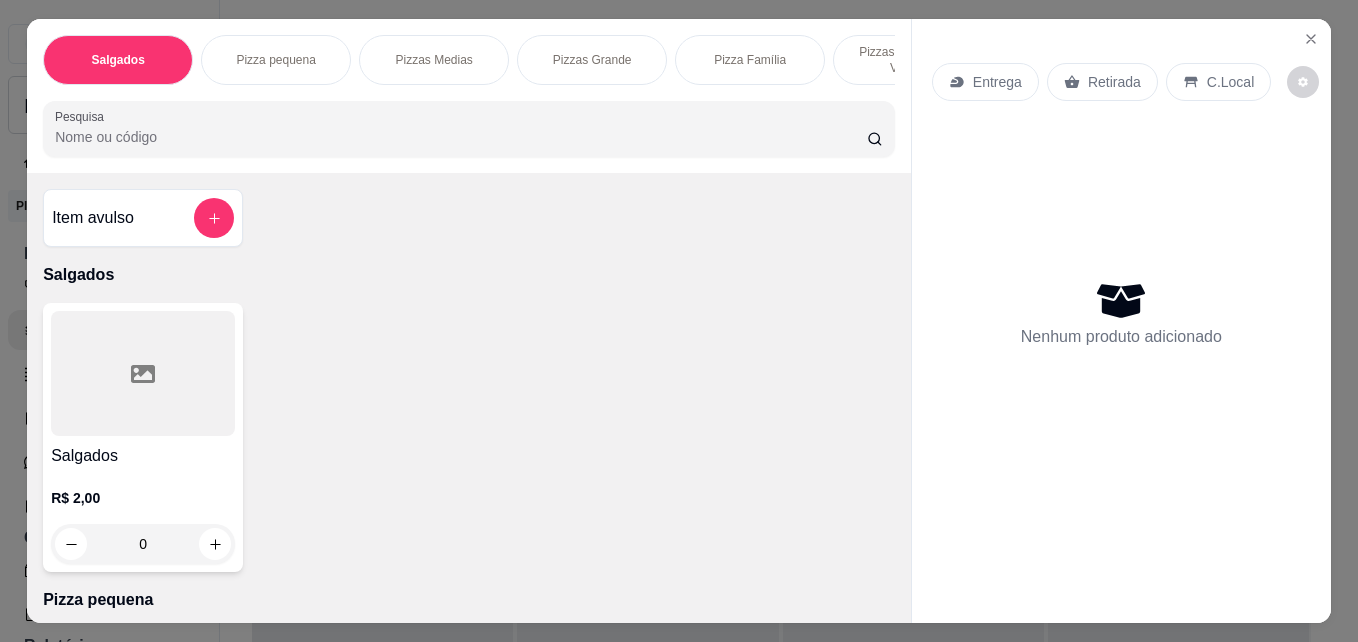scroll, scrollTop: 0, scrollLeft: 745, axis: horizontal 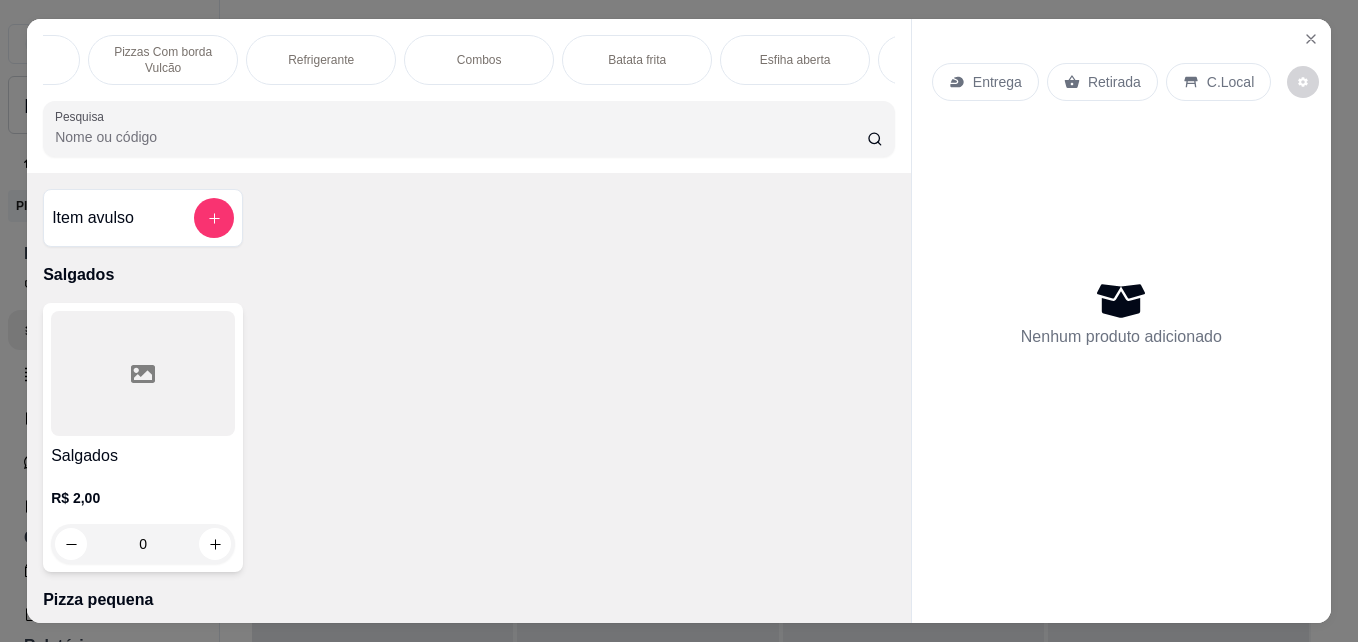 click on "Combos" at bounding box center (479, 60) 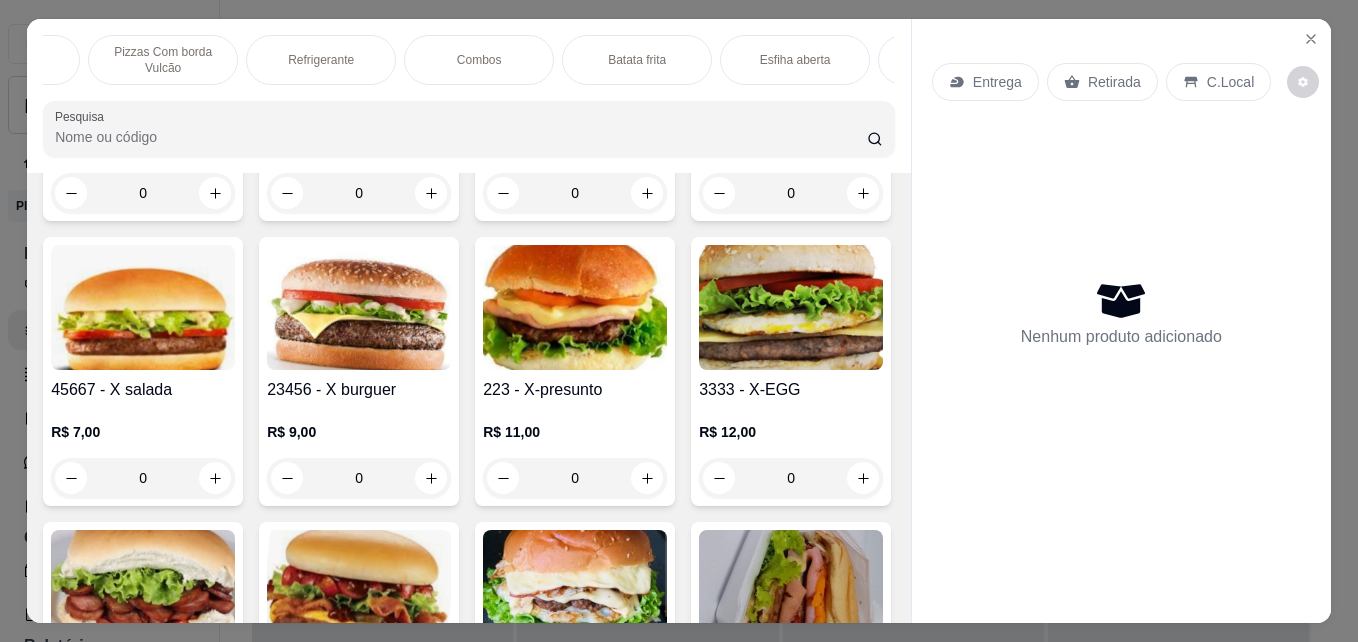 scroll, scrollTop: 52, scrollLeft: 0, axis: vertical 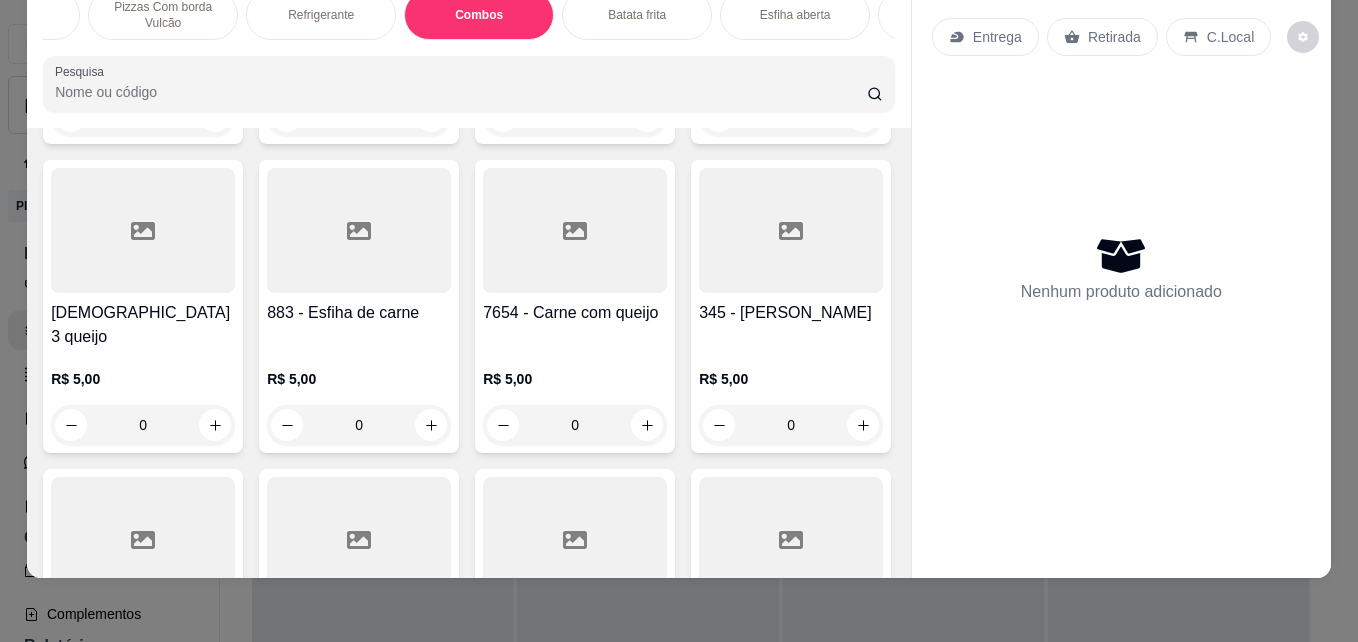 click on "0" at bounding box center (359, -233) 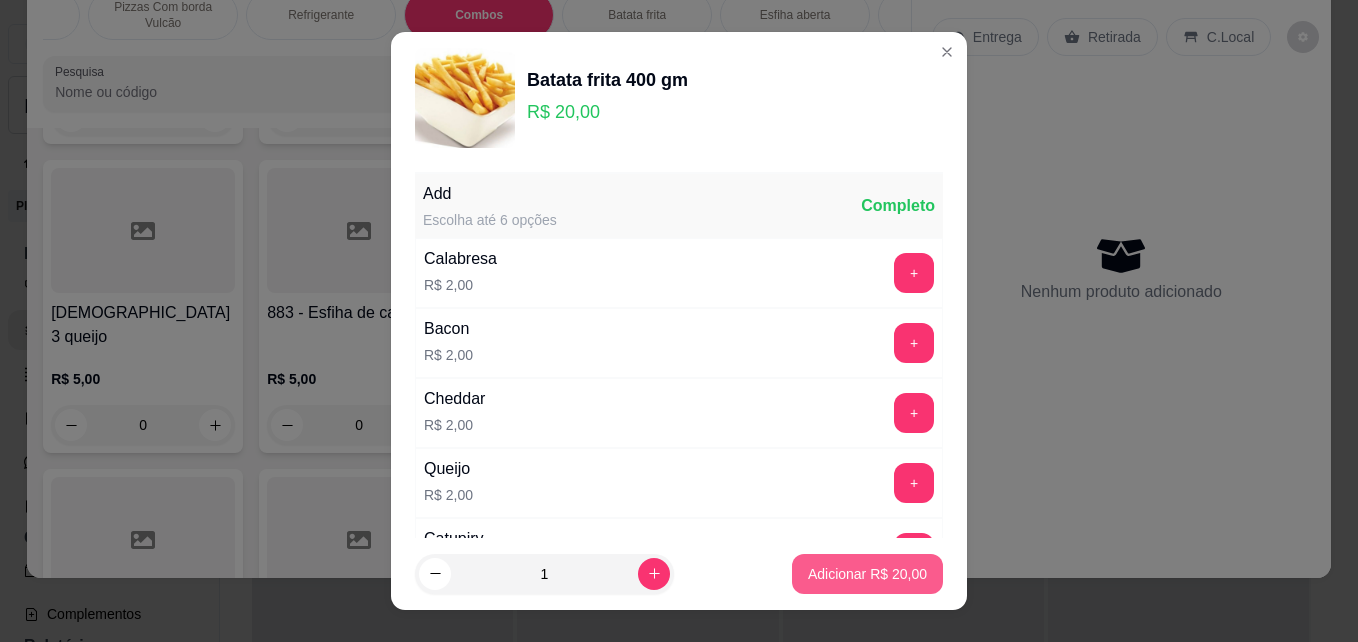 click on "Adicionar   R$ 20,00" at bounding box center [867, 574] 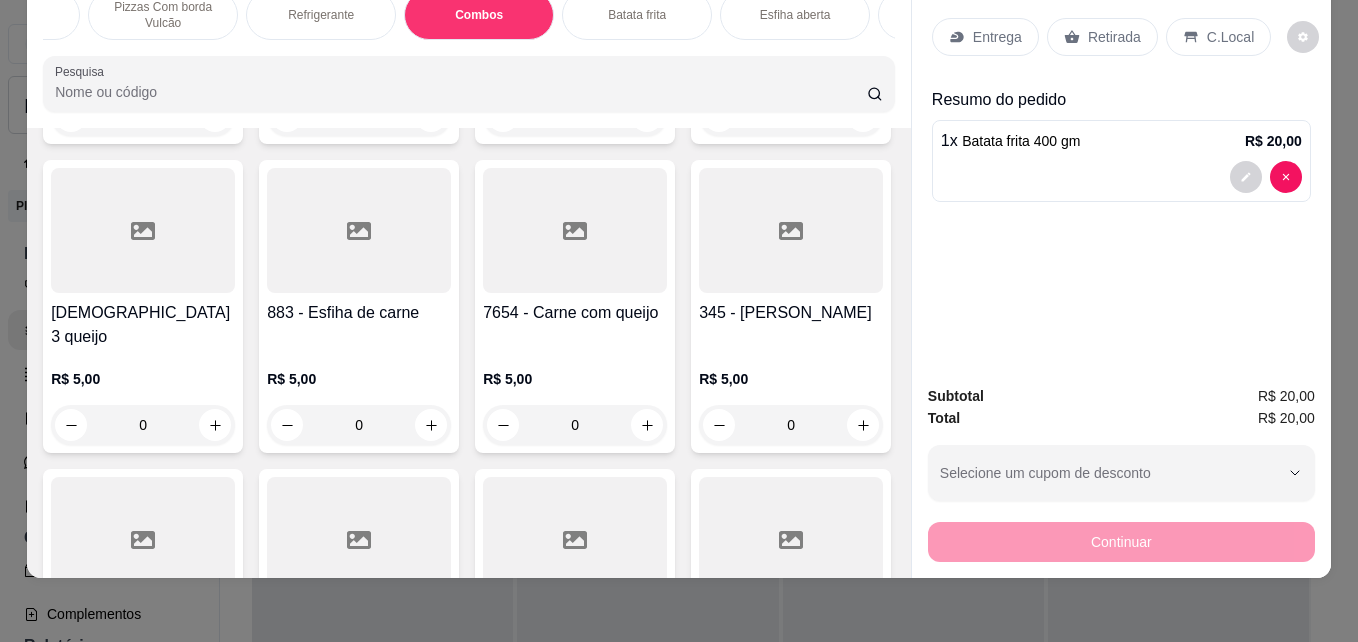 click on "Entrega" at bounding box center [985, 37] 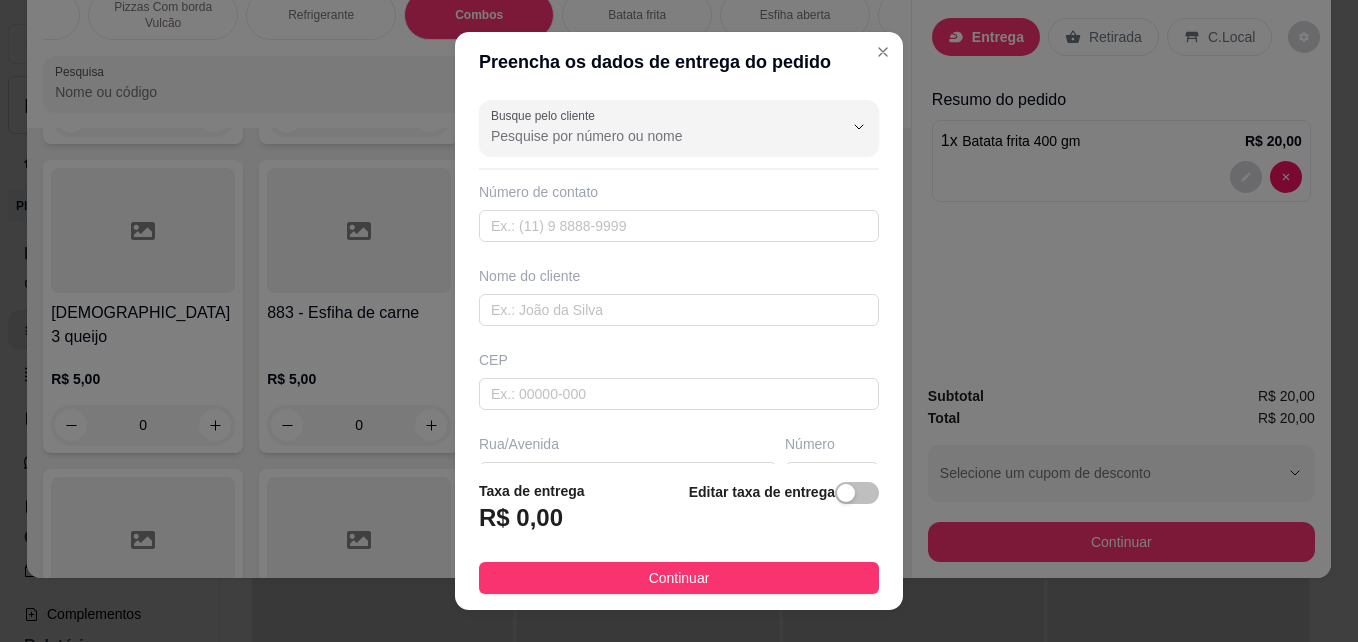 drag, startPoint x: 840, startPoint y: 485, endPoint x: 741, endPoint y: 512, distance: 102.61579 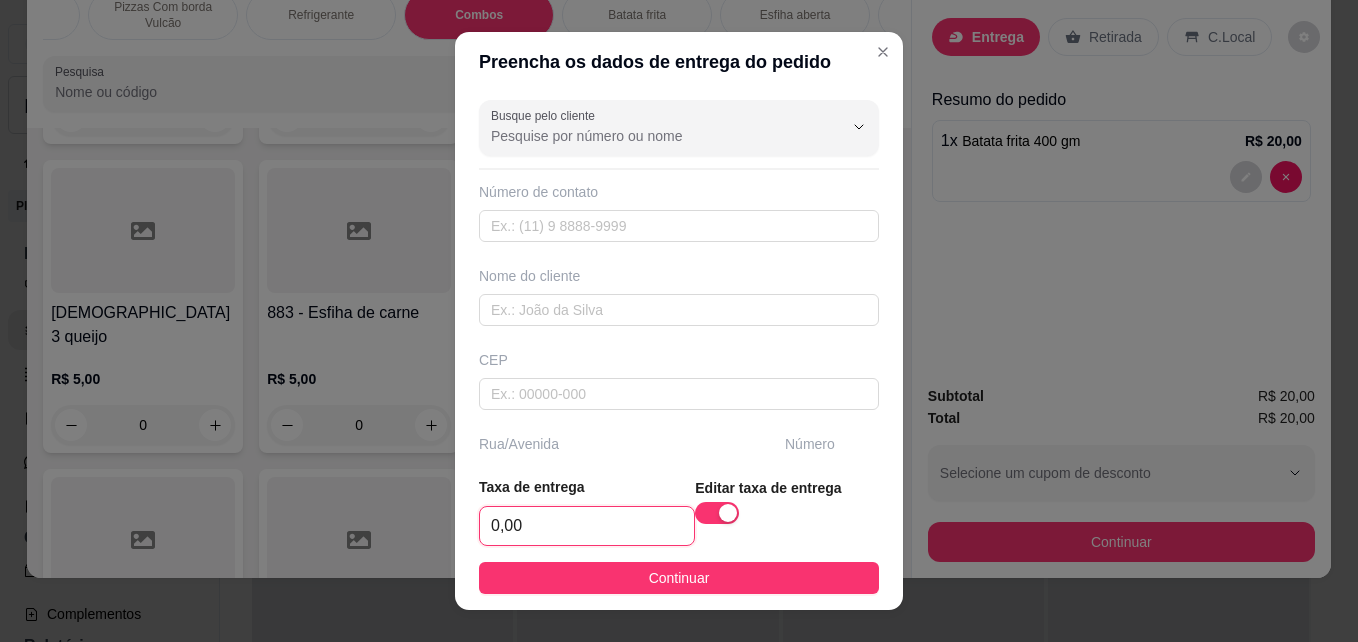 click on "0,00" at bounding box center [587, 526] 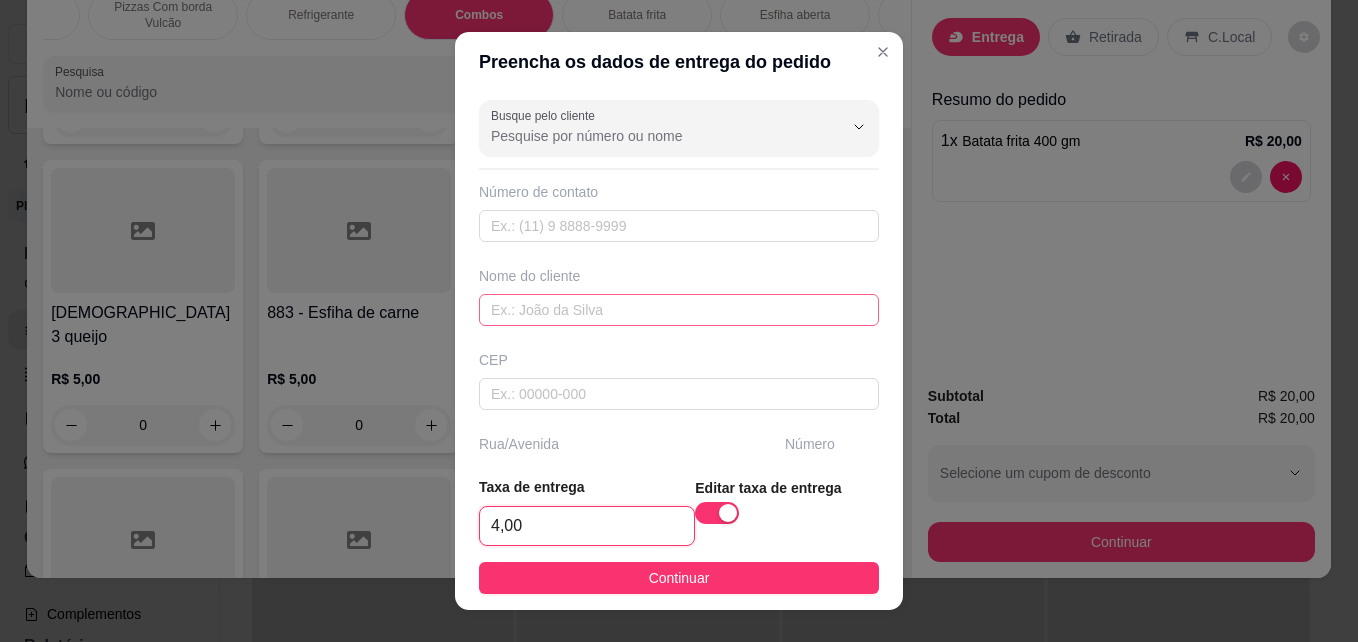 type on "4,00" 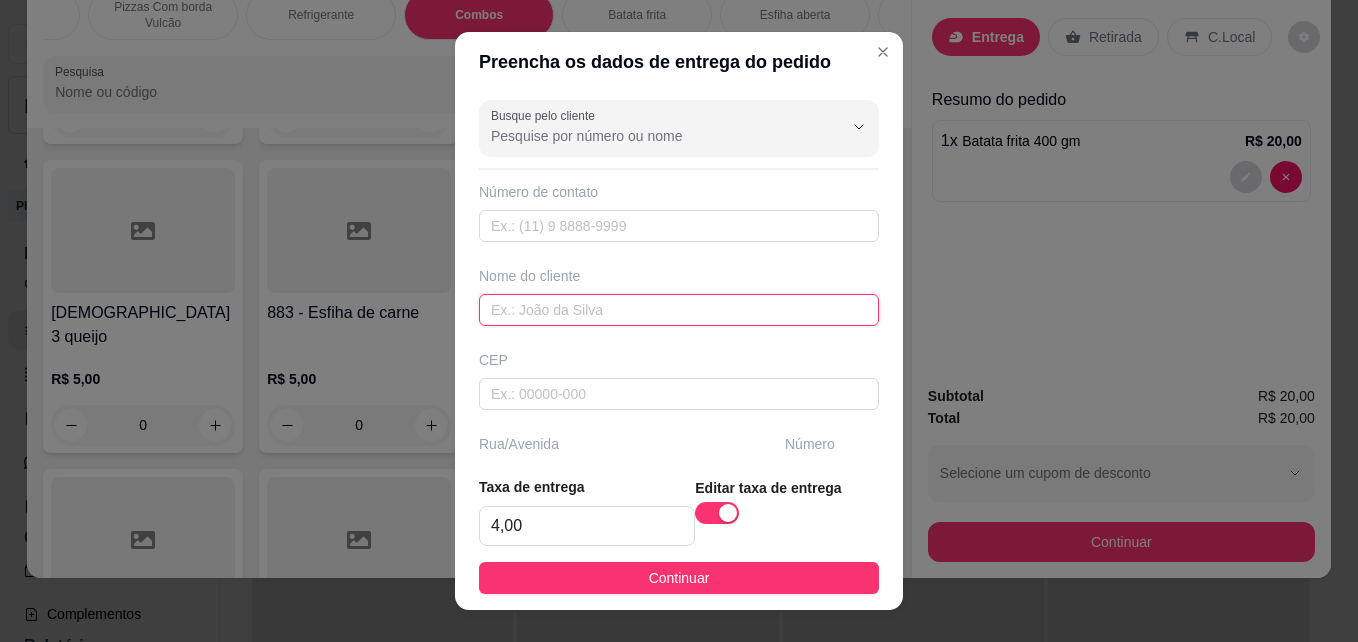 click at bounding box center (679, 310) 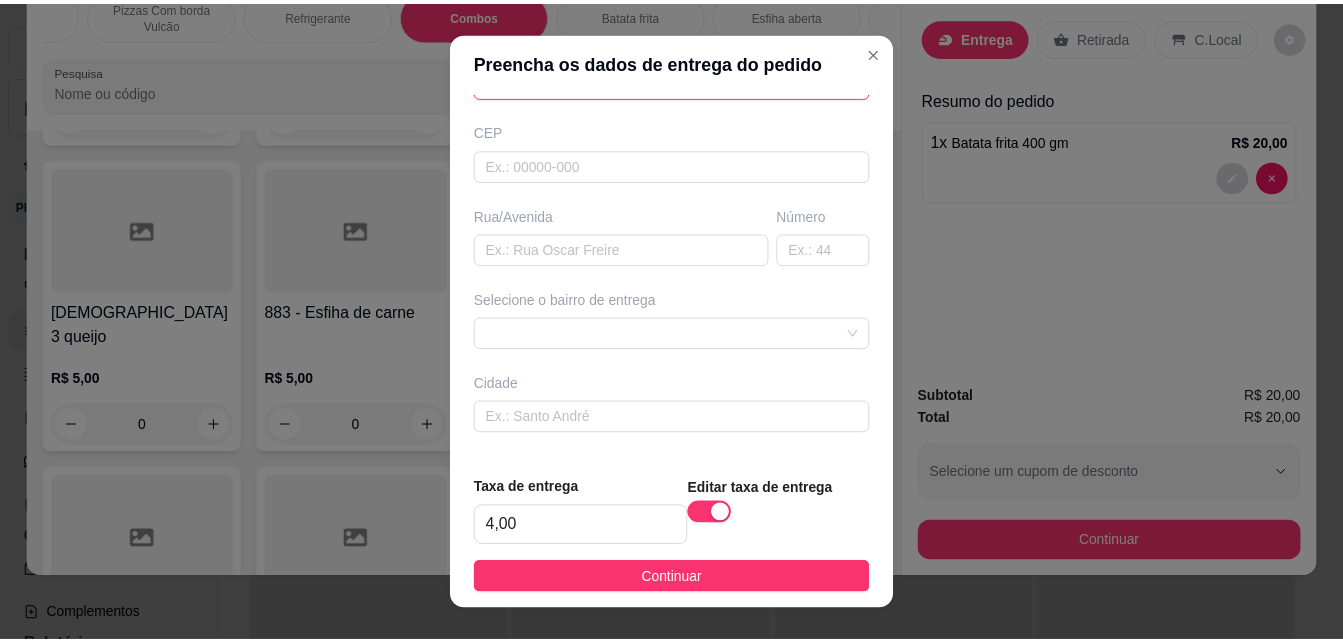 scroll, scrollTop: 300, scrollLeft: 0, axis: vertical 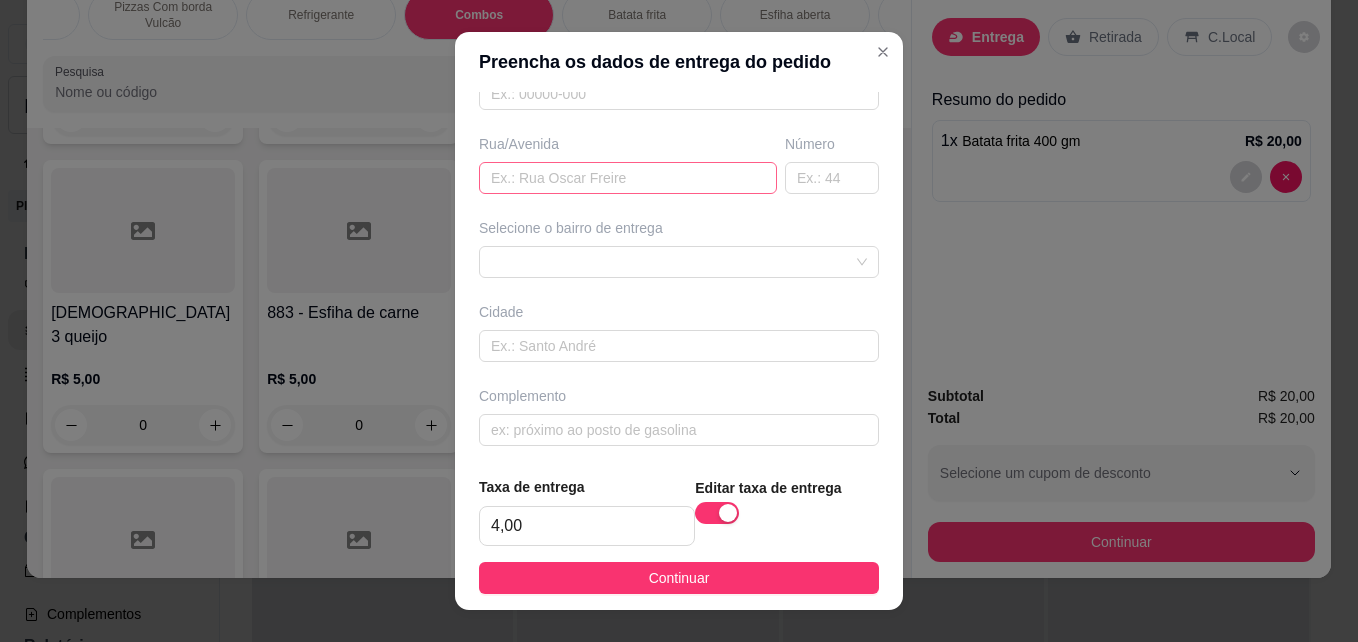 type on "[PERSON_NAME]" 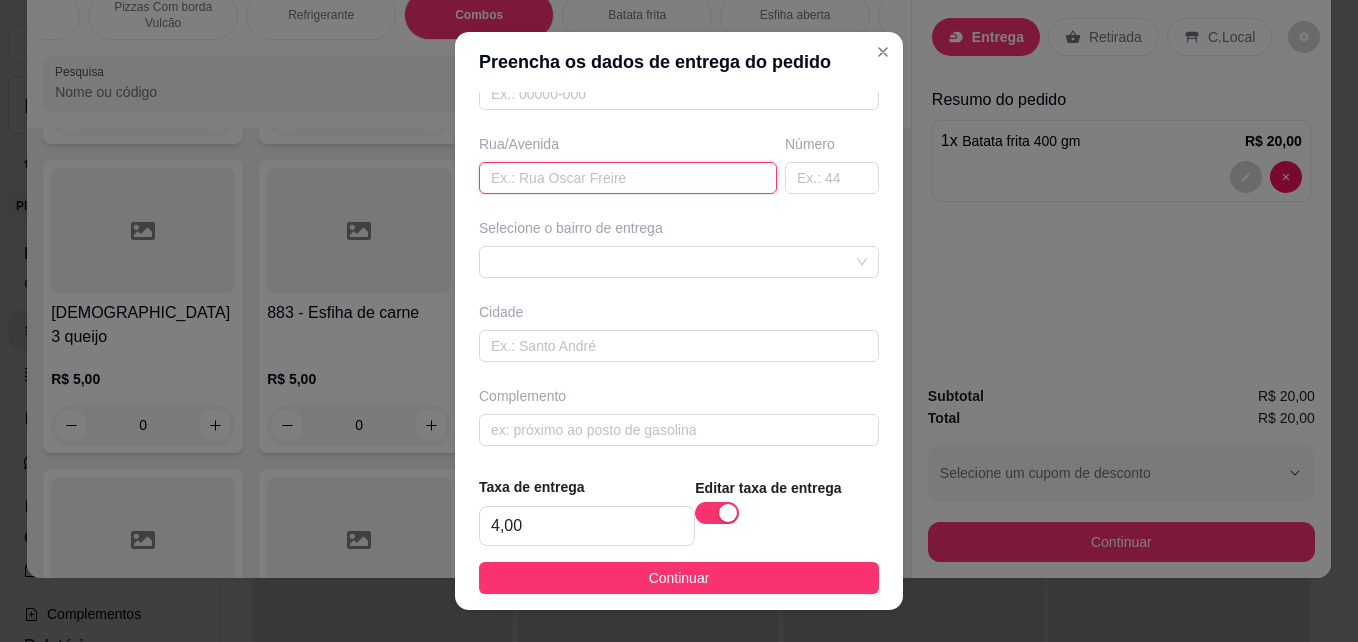 click at bounding box center (628, 178) 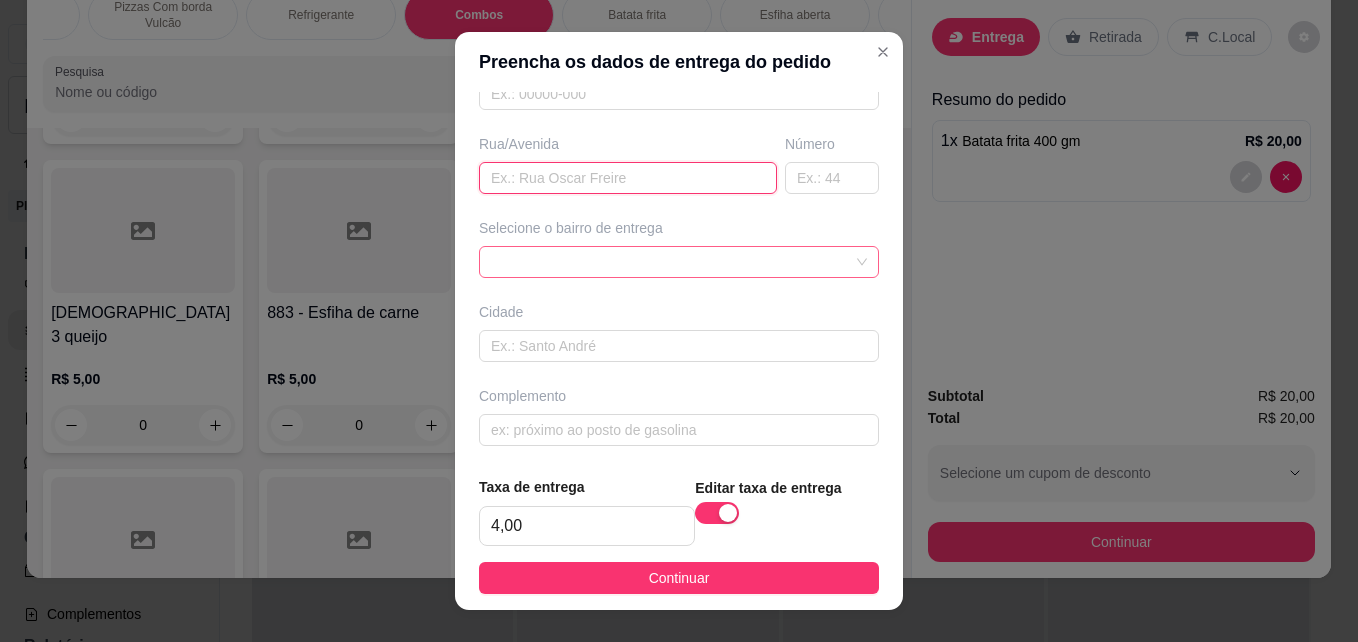 paste on "[STREET_ADDRESS]" 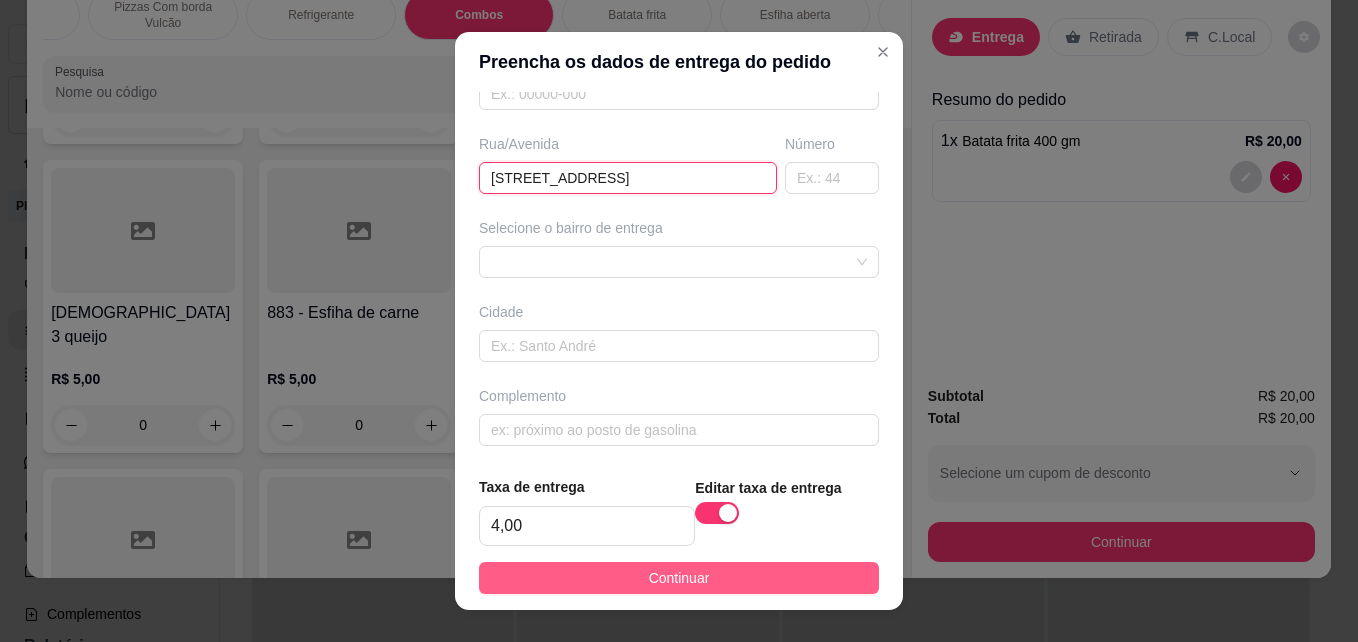 type on "[STREET_ADDRESS]" 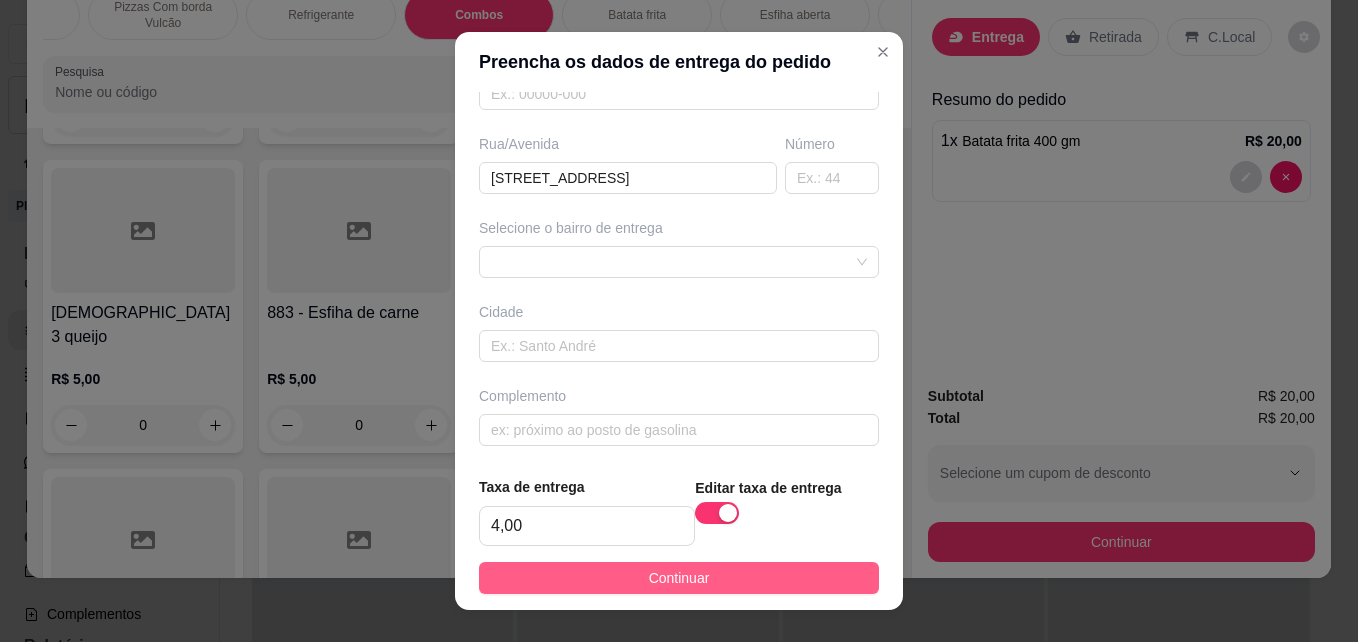 click on "Continuar" at bounding box center (679, 578) 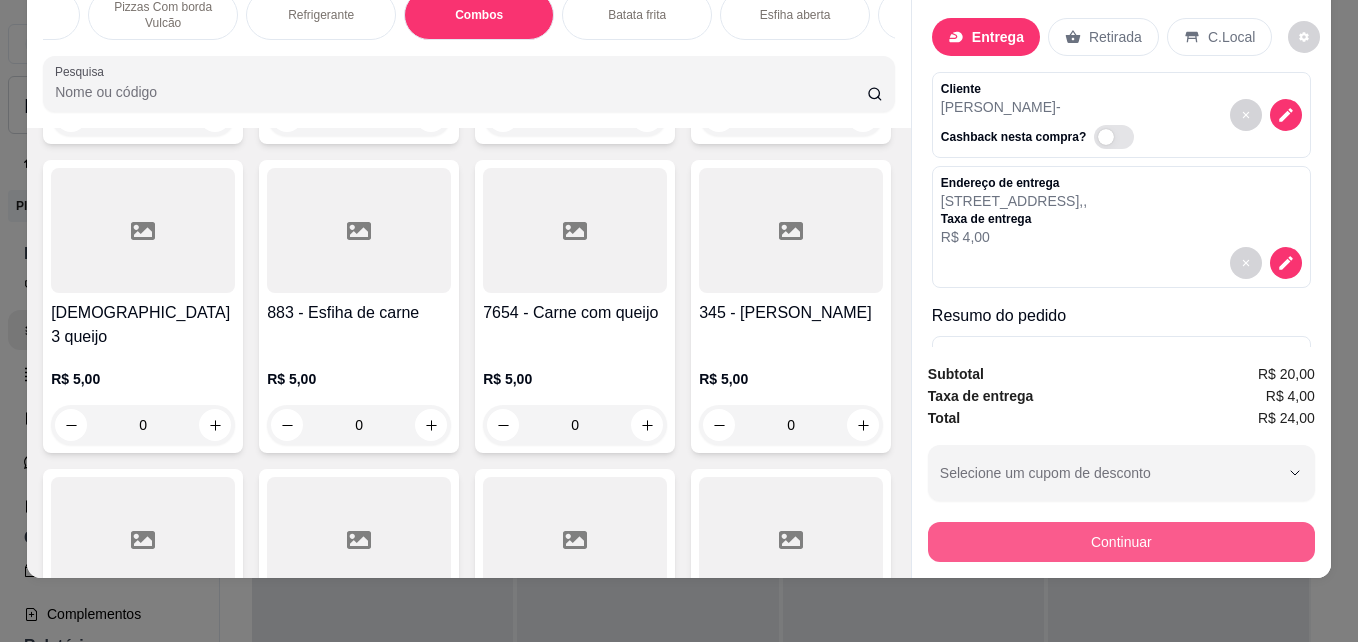 click on "Continuar" at bounding box center [1121, 542] 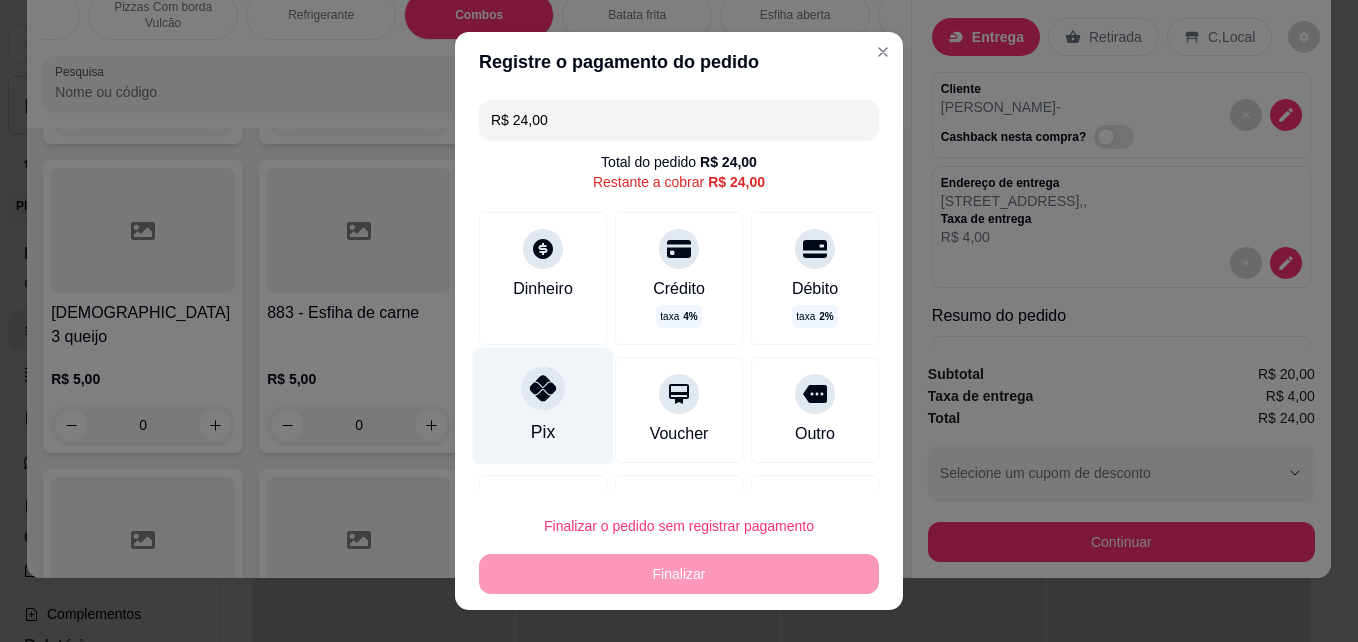click on "Pix" at bounding box center (543, 406) 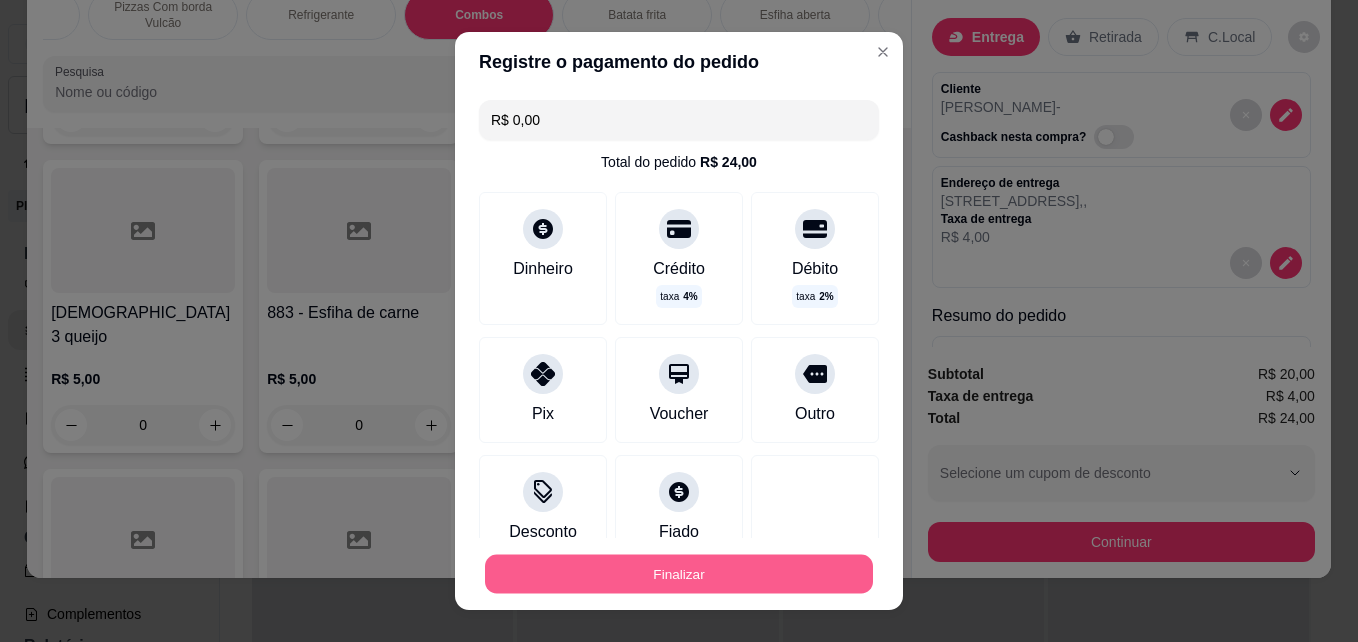 click on "Finalizar" at bounding box center [679, 574] 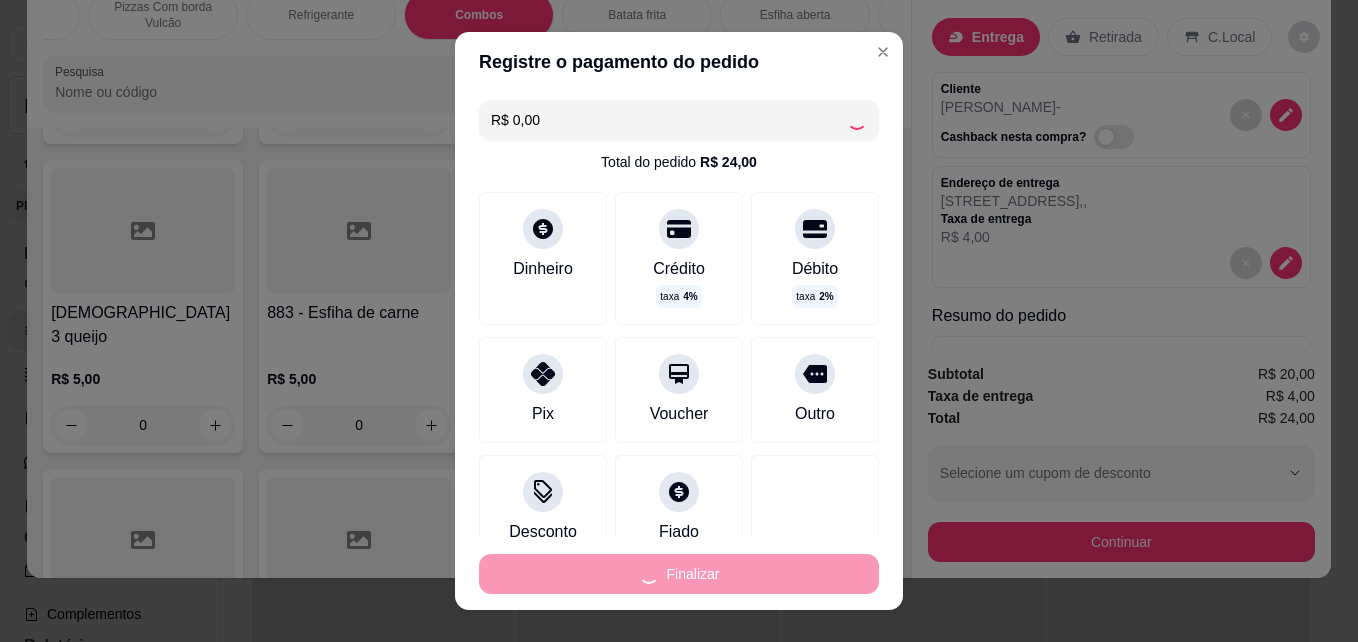 type on "0" 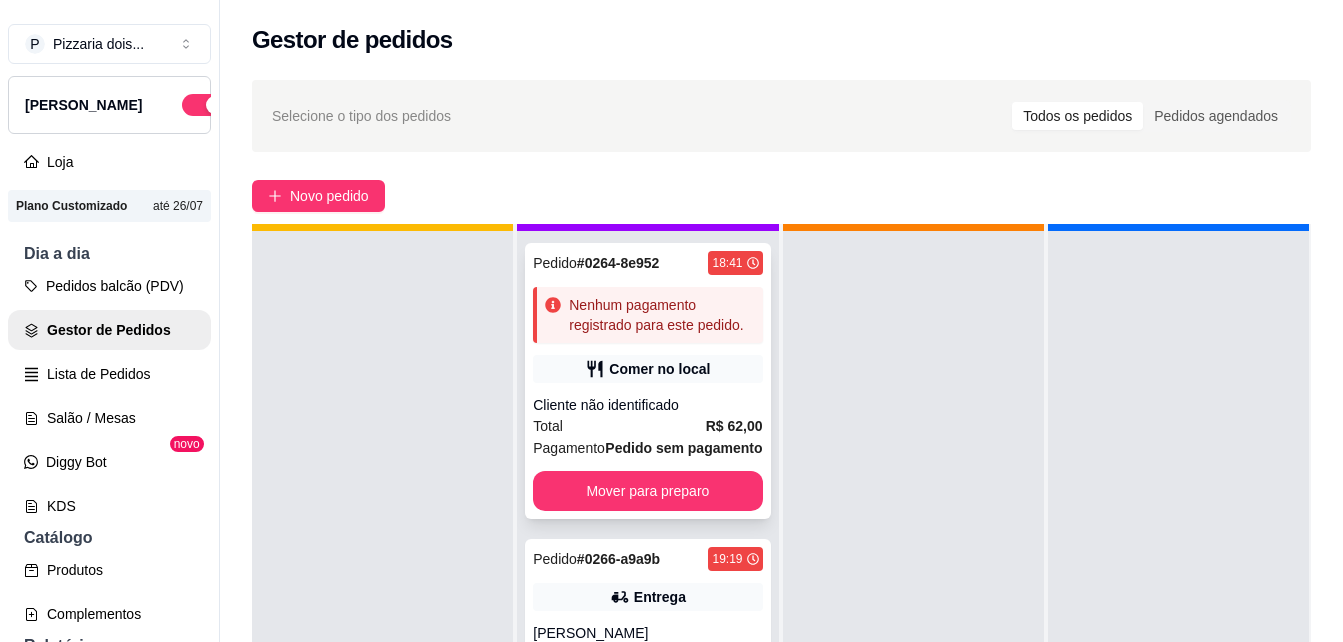 scroll, scrollTop: 56, scrollLeft: 0, axis: vertical 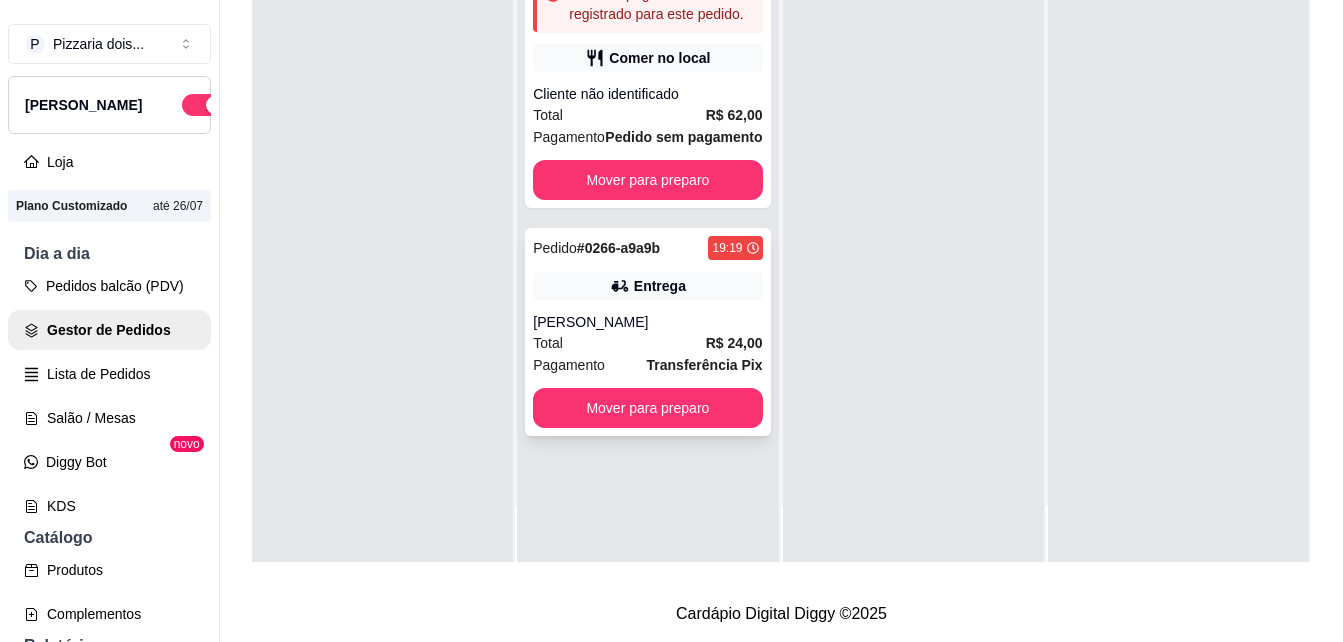 click on "Pedido  # 0266-a9a9b 19:19 Entrega vivian Total R$ 24,00 Pagamento Transferência Pix Mover para preparo" at bounding box center [647, 332] 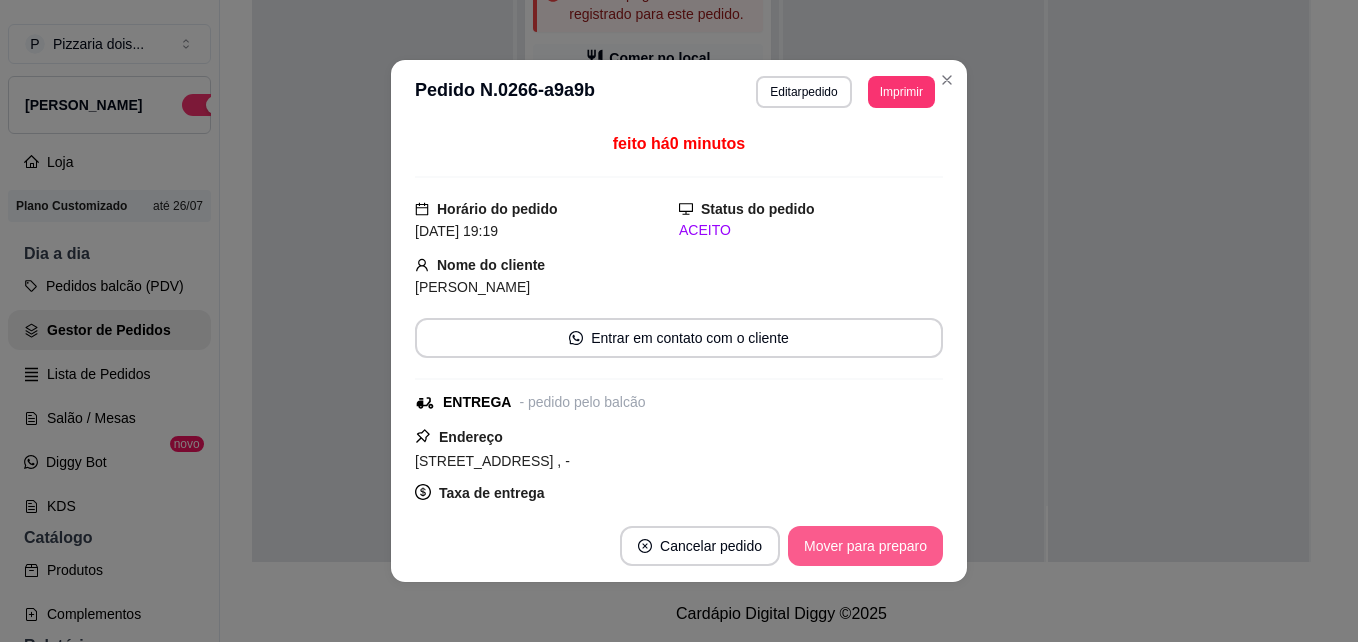 click on "Mover para preparo" at bounding box center (865, 546) 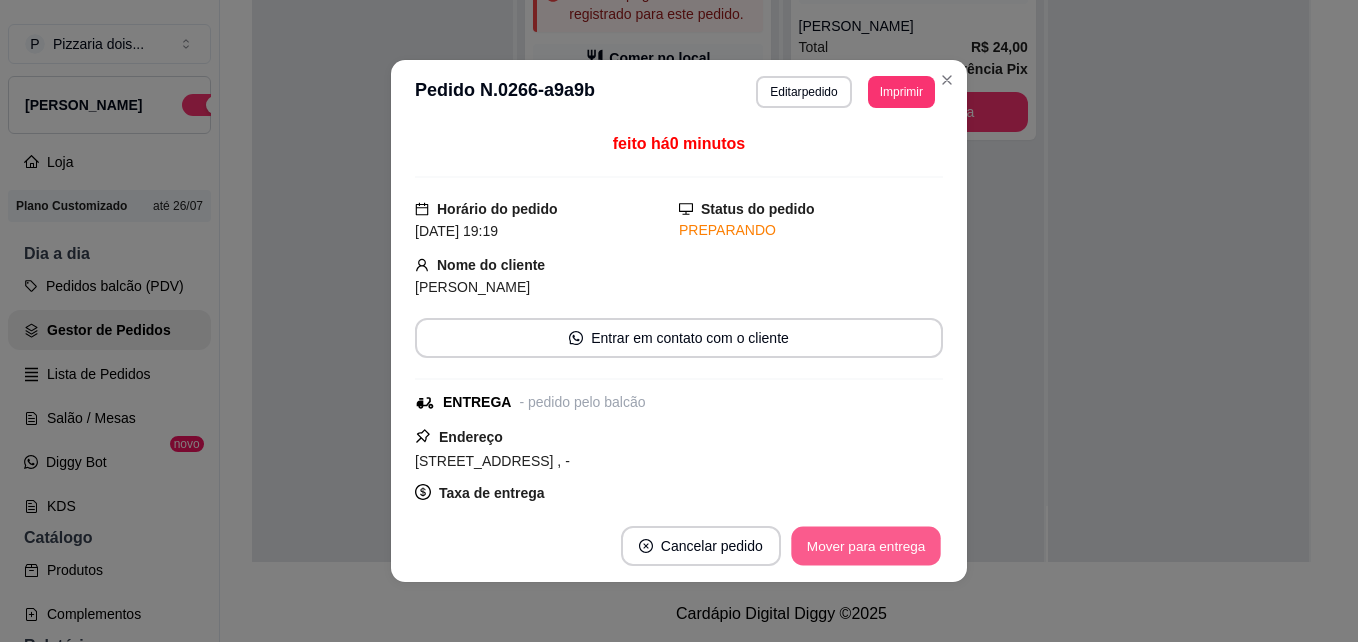 click on "Mover para entrega" at bounding box center (866, 546) 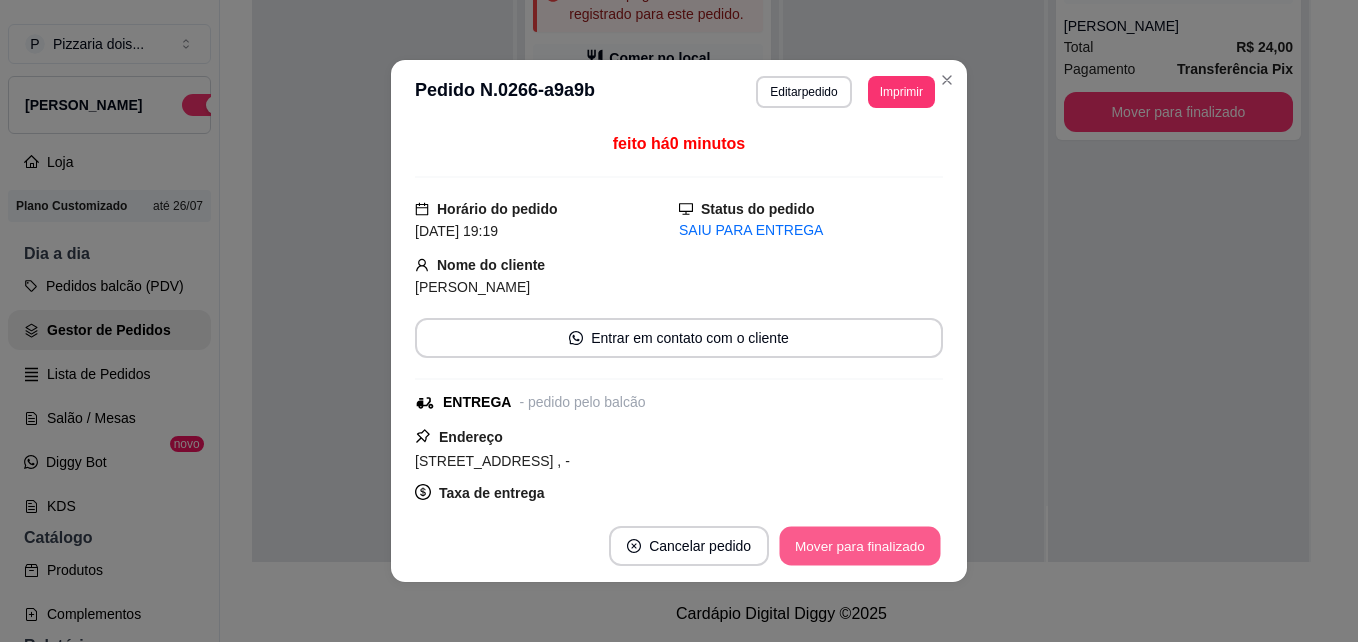 click on "Mover para finalizado" at bounding box center (860, 546) 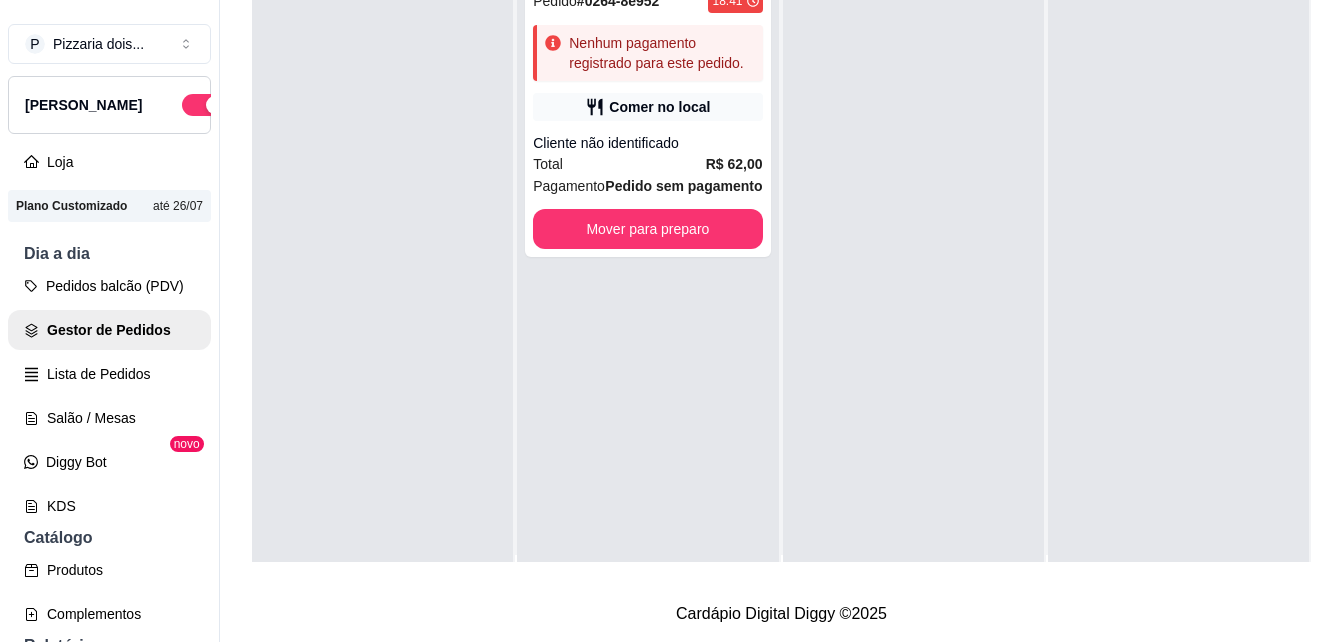 scroll, scrollTop: 0, scrollLeft: 0, axis: both 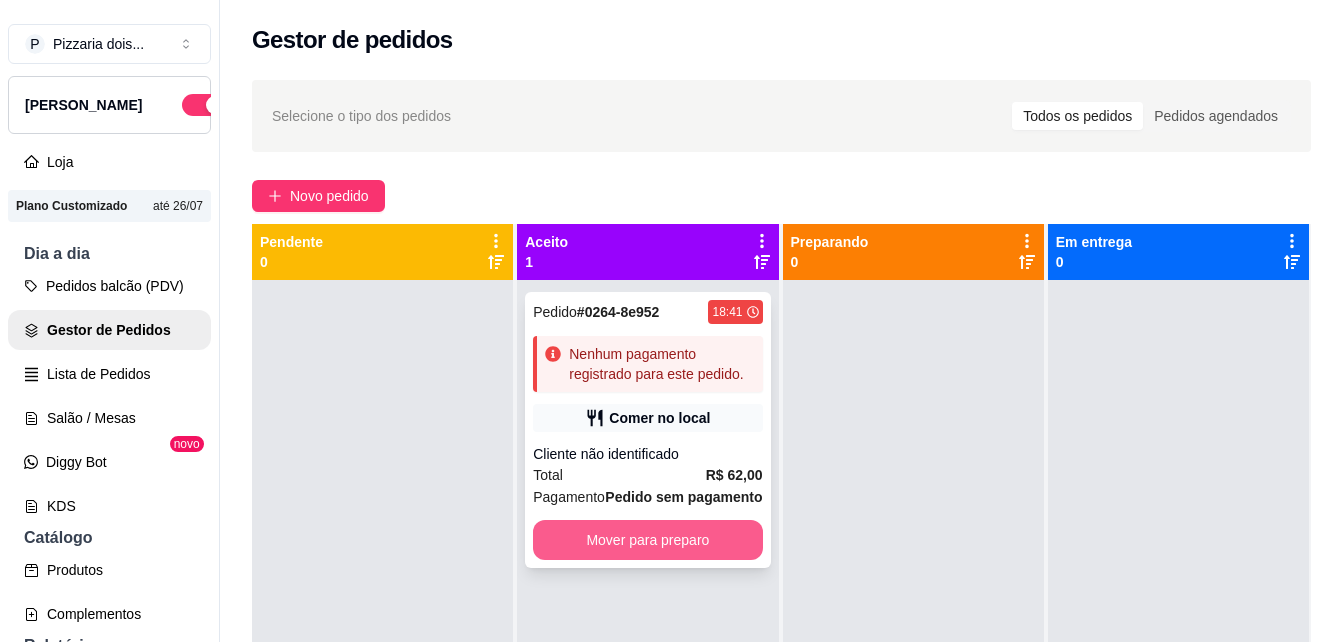 click on "Mover para preparo" at bounding box center [647, 540] 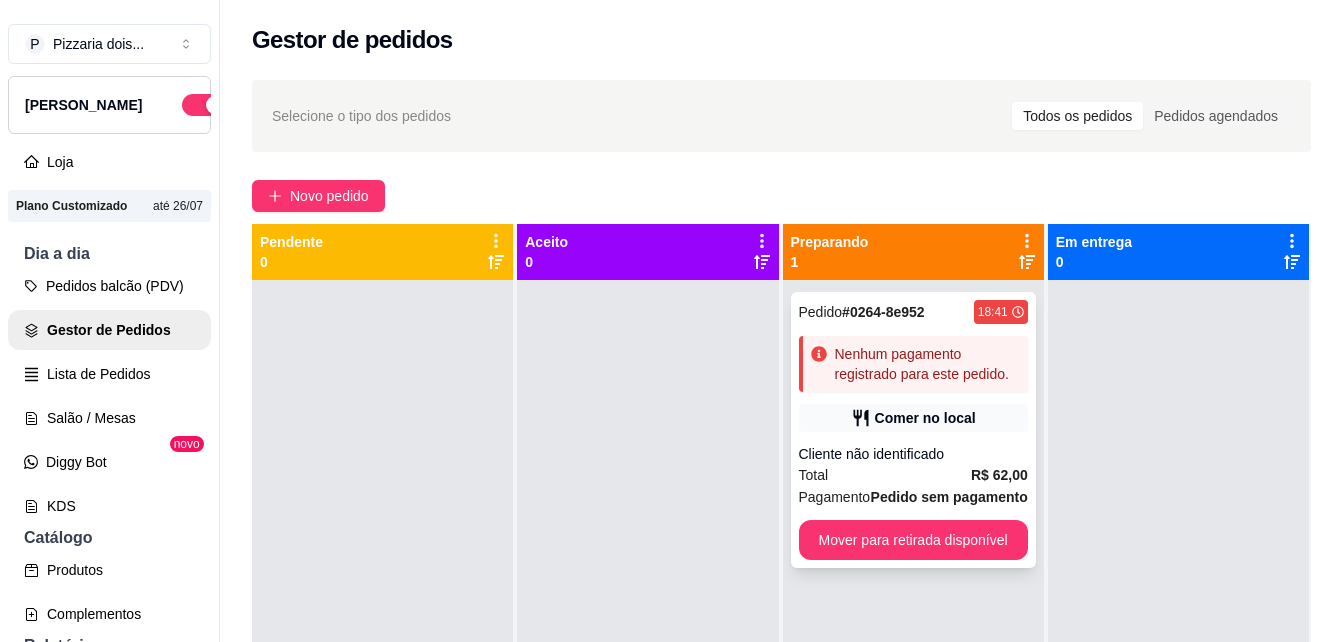 click on "Comer no local" at bounding box center [913, 418] 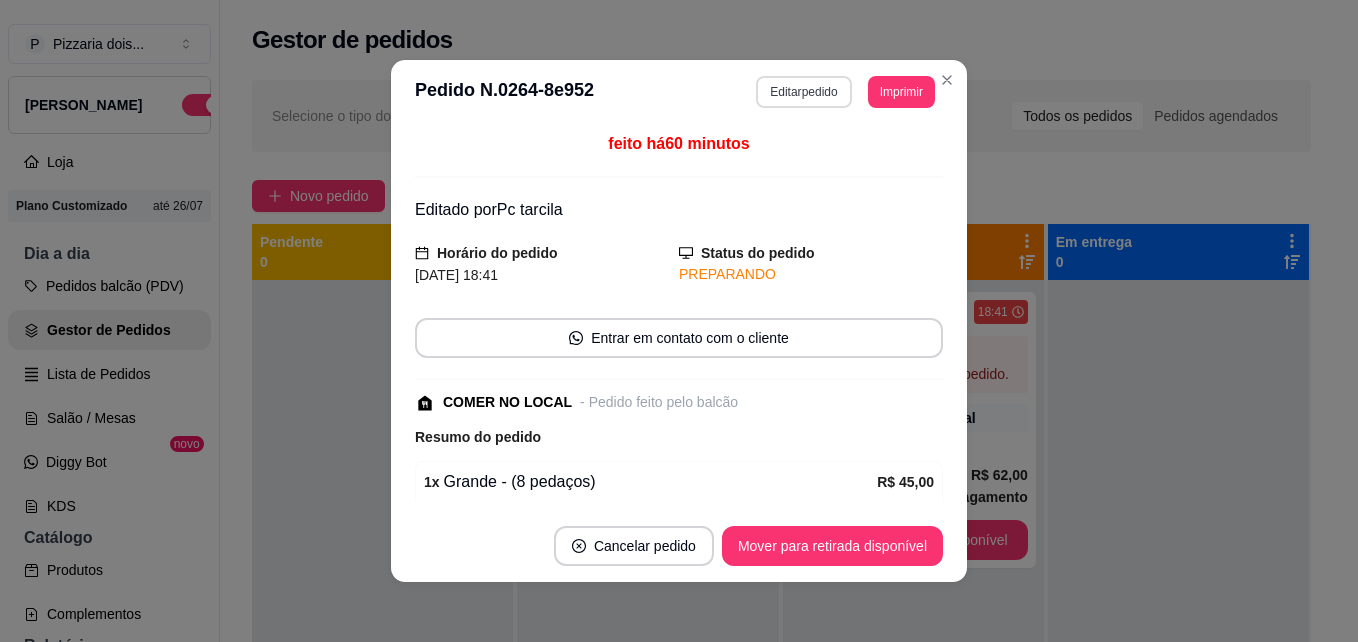 click on "Editar  pedido" at bounding box center (803, 92) 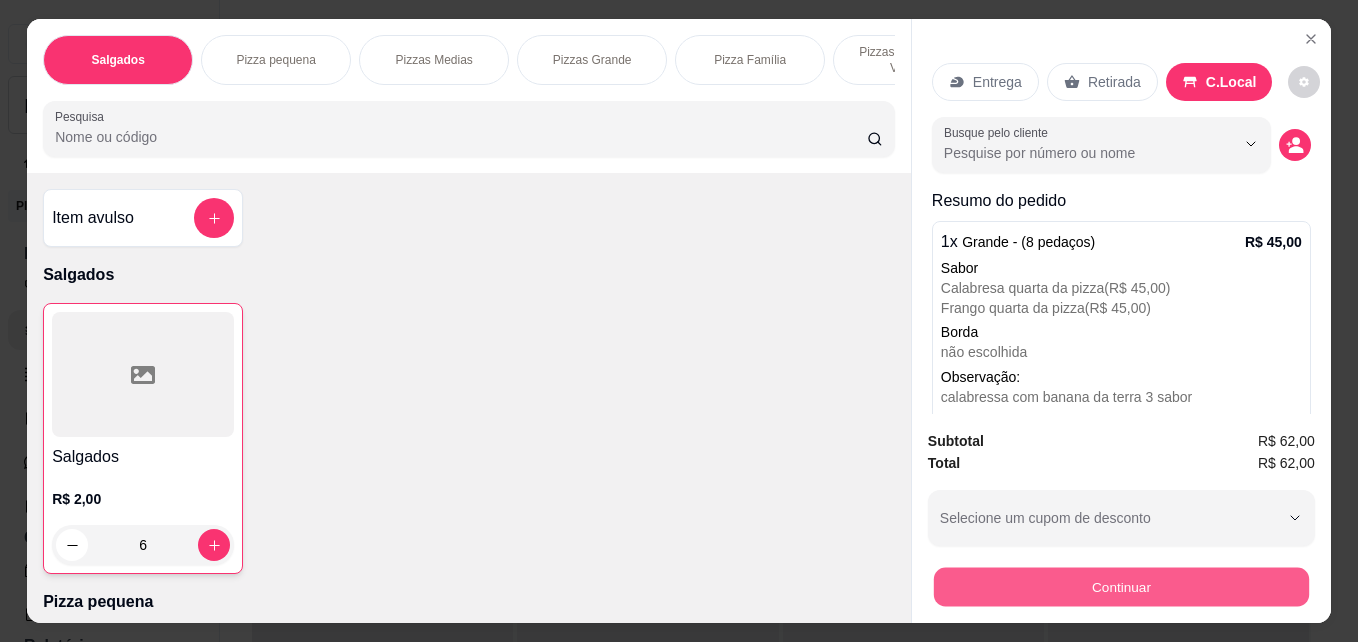click on "Continuar" at bounding box center (1121, 586) 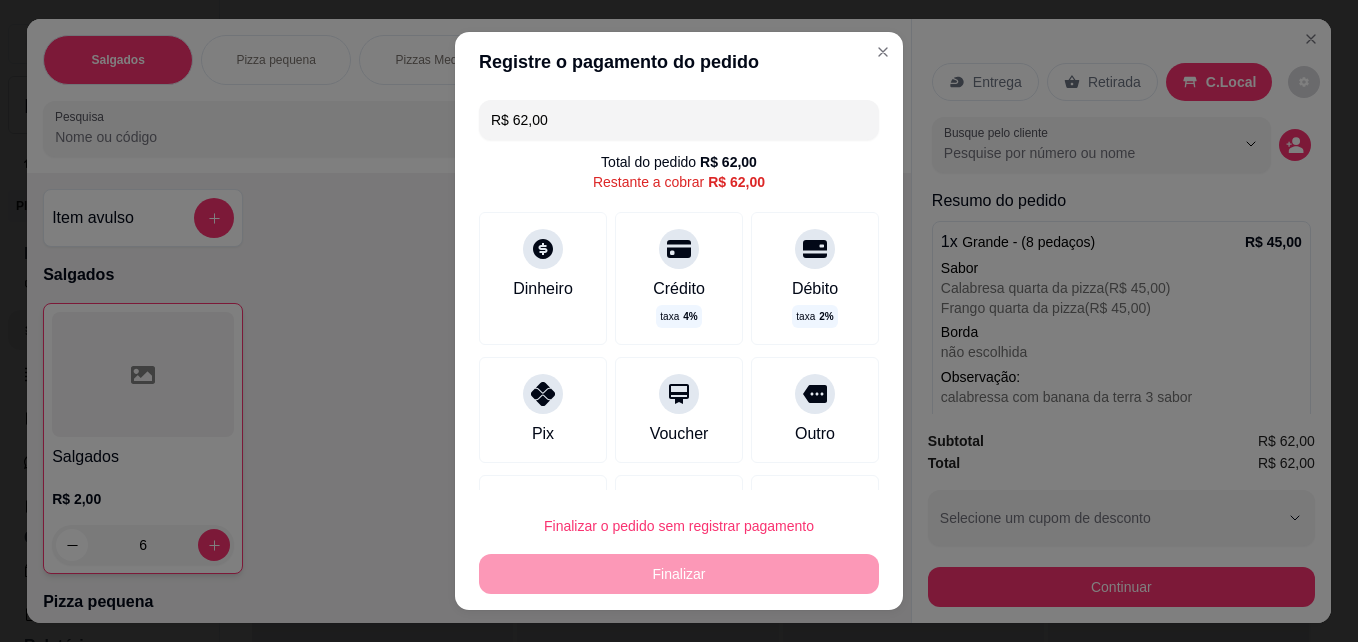 click on "R$ 62,00 Total do pedido   R$ 62,00 Restante a cobrar   R$ 62,00 Dinheiro Crédito taxa   4 % Débito taxa   2 % Pix Voucher Outro Desconto Fiado" at bounding box center [679, 291] 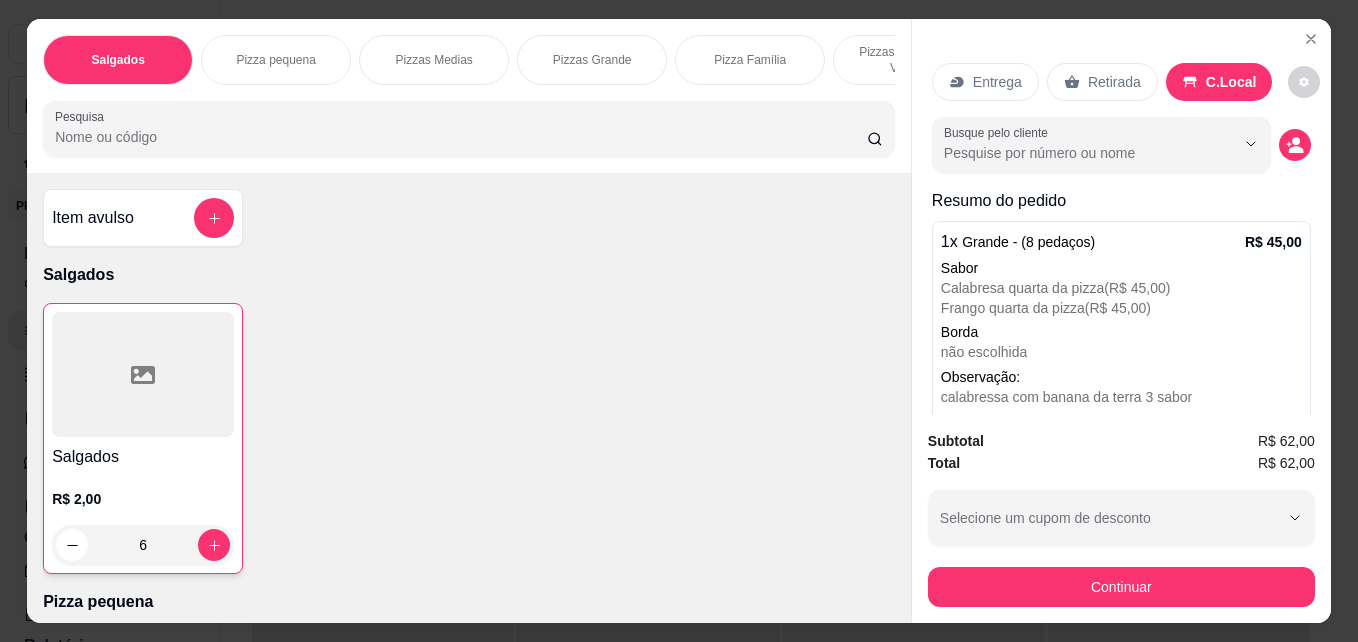 click on "Subtotal R$ 62,00" at bounding box center [1121, 441] 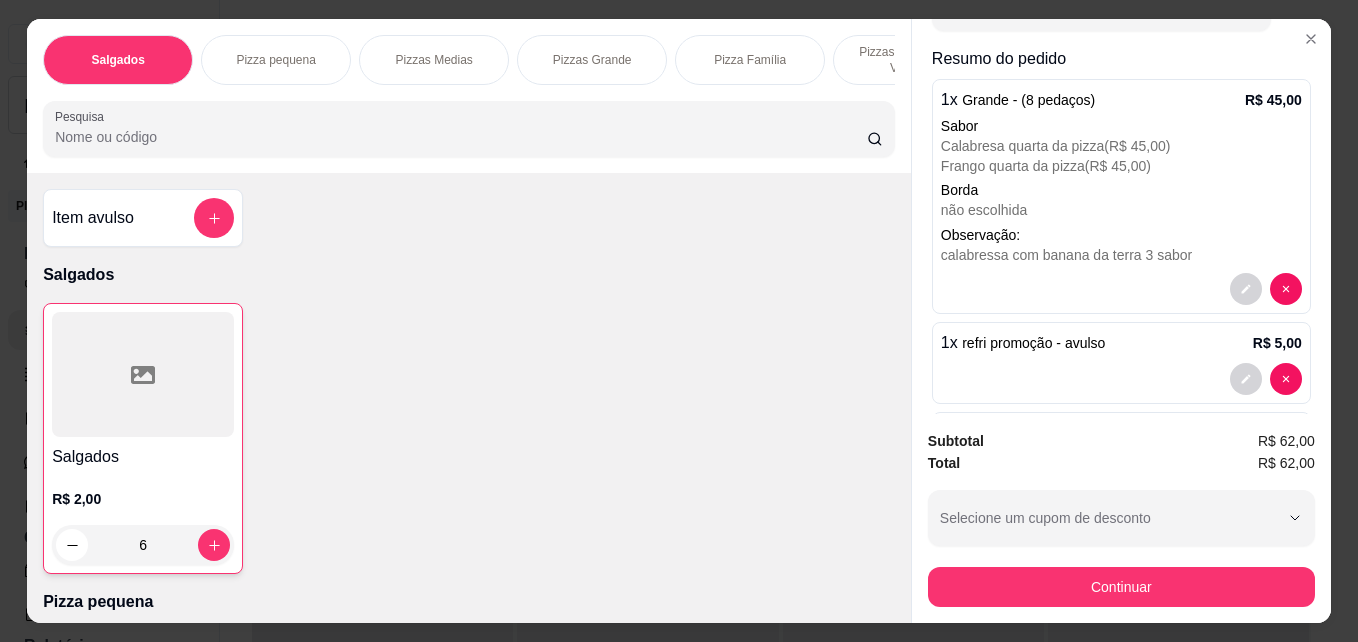 scroll, scrollTop: 0, scrollLeft: 0, axis: both 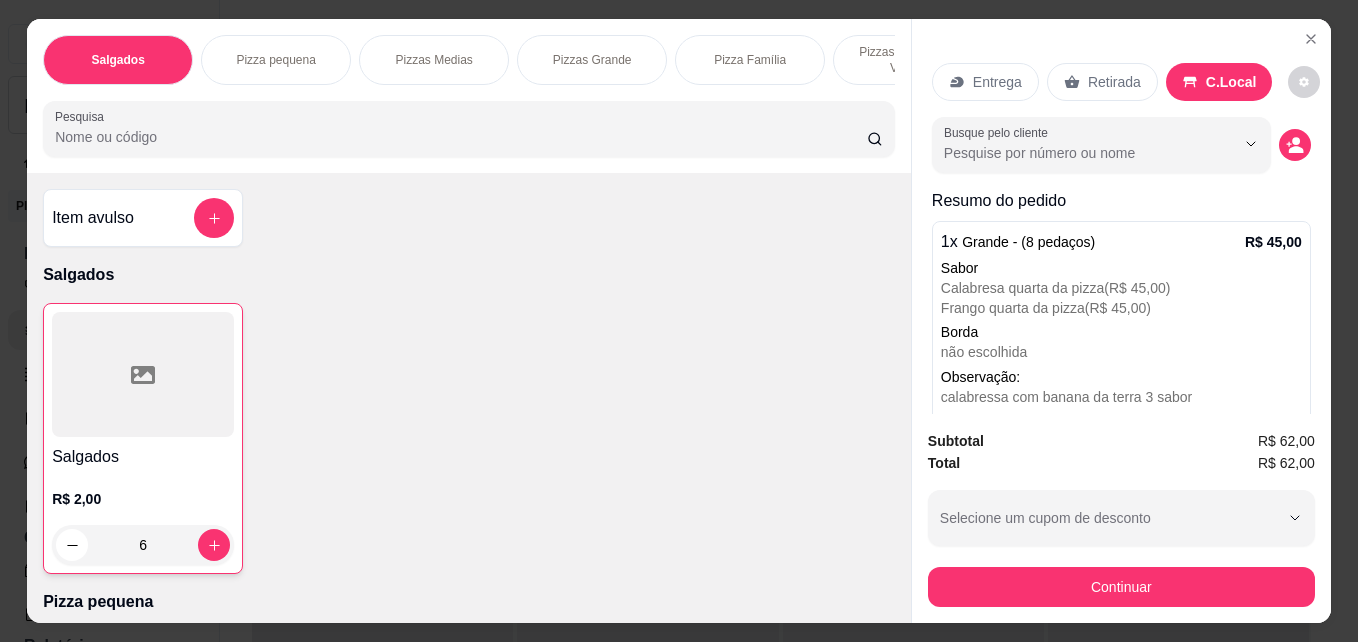 drag, startPoint x: 1167, startPoint y: 72, endPoint x: 1133, endPoint y: 167, distance: 100.90094 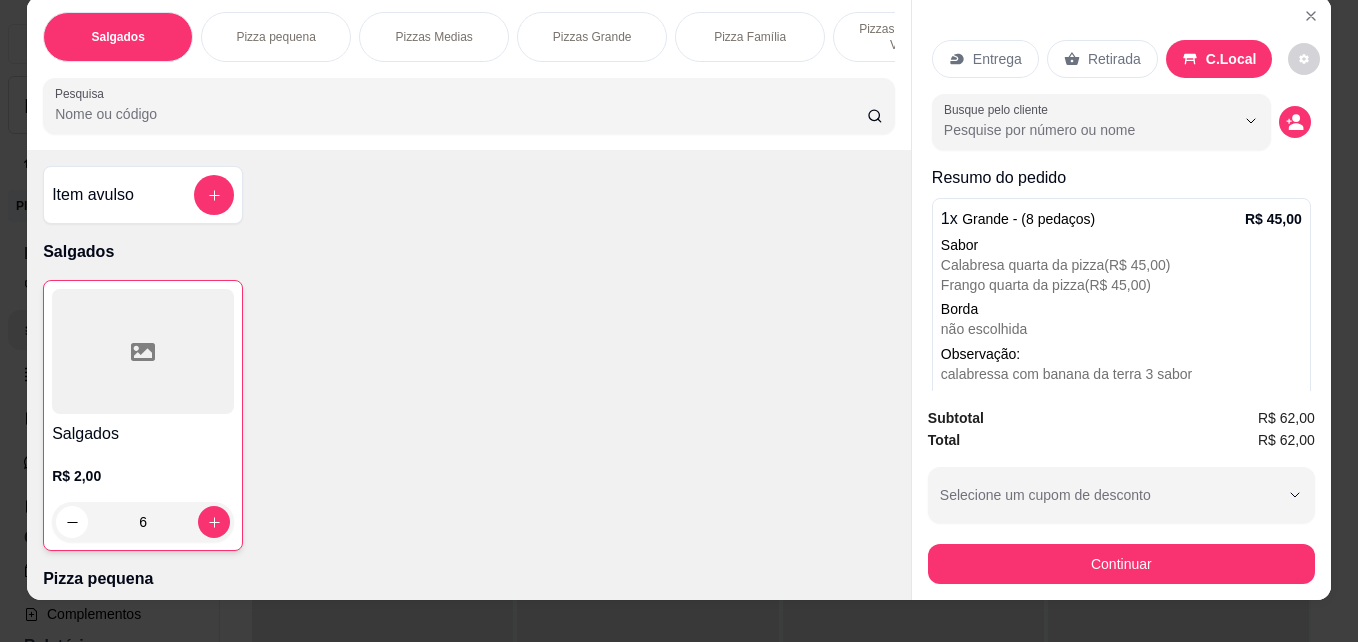 scroll, scrollTop: 0, scrollLeft: 0, axis: both 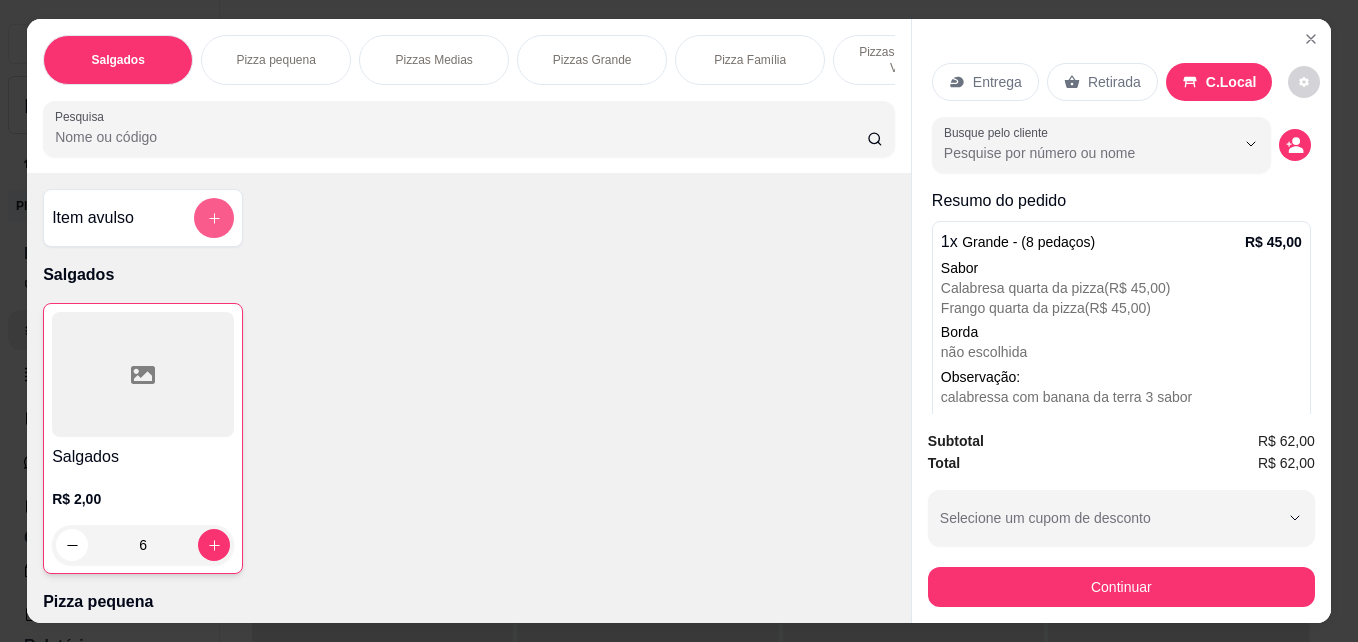 click 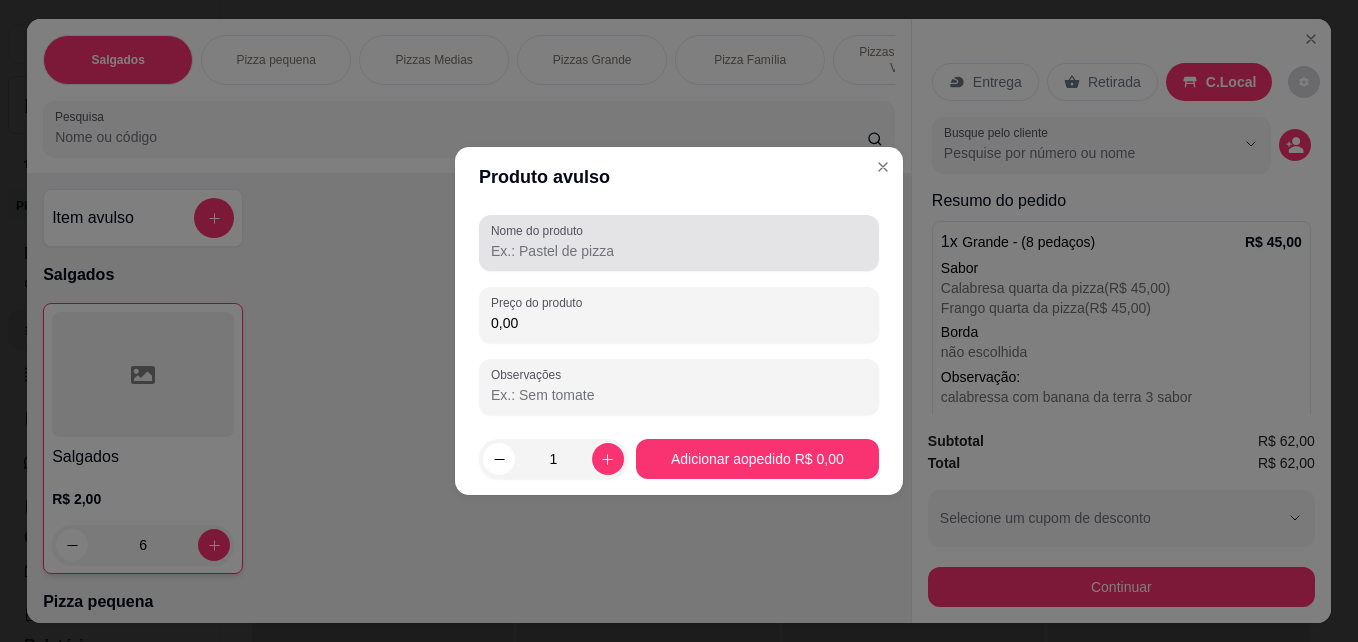 click on "Nome do produto" at bounding box center [679, 251] 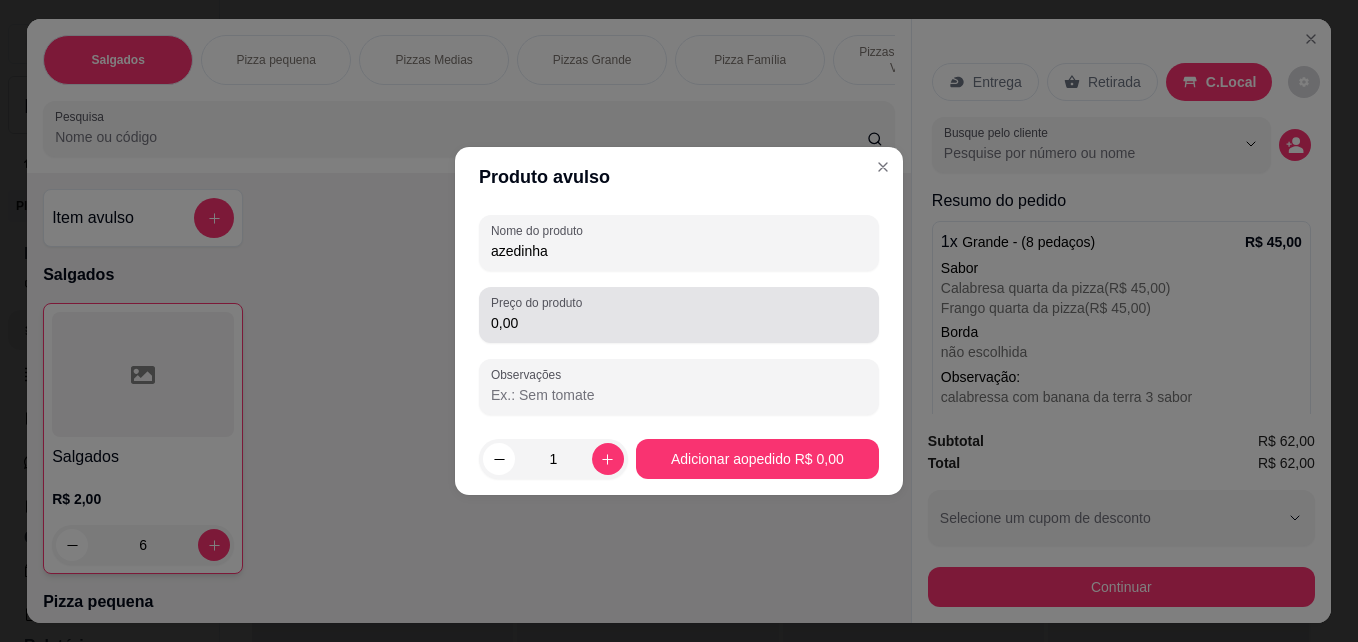 type on "azedinha" 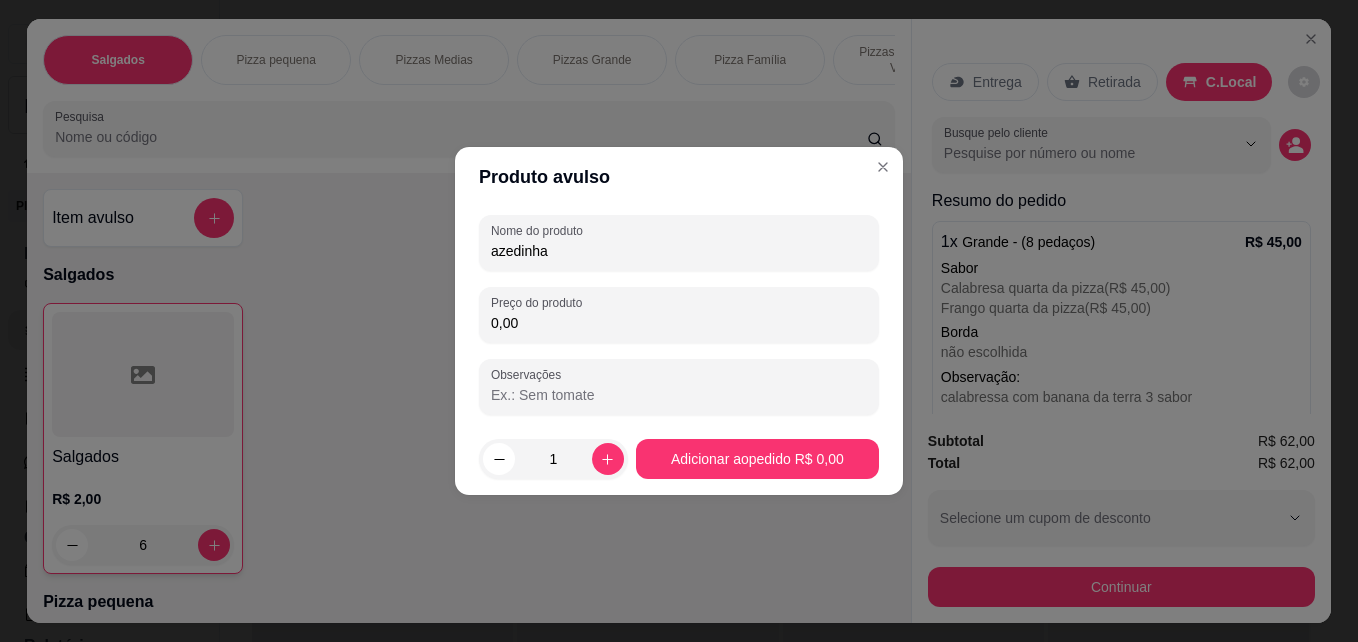click on "0,00" at bounding box center [679, 323] 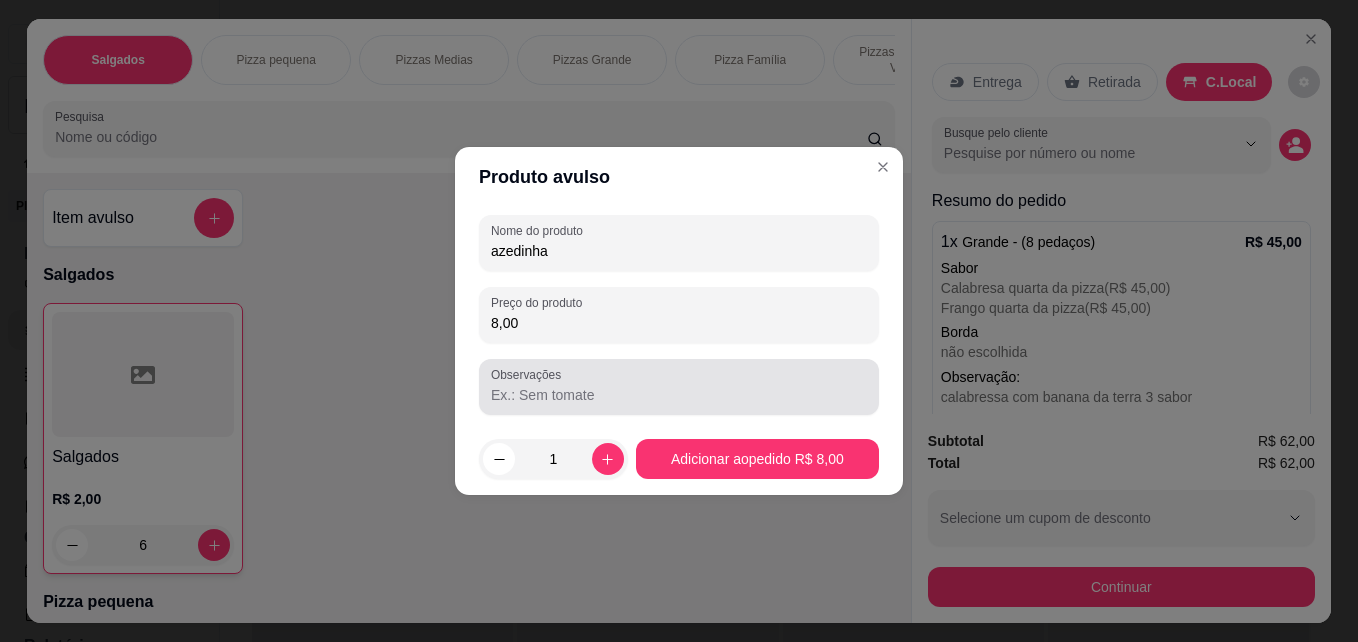 type on "8,00" 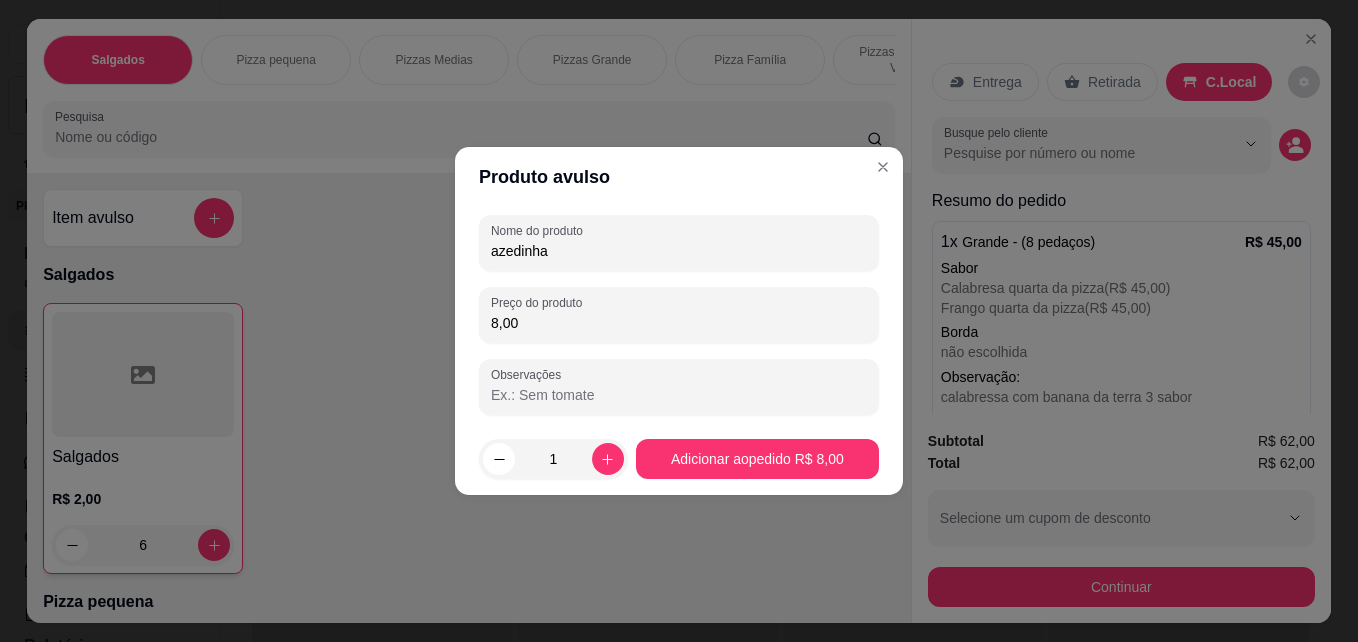 click on "Observações" at bounding box center (679, 395) 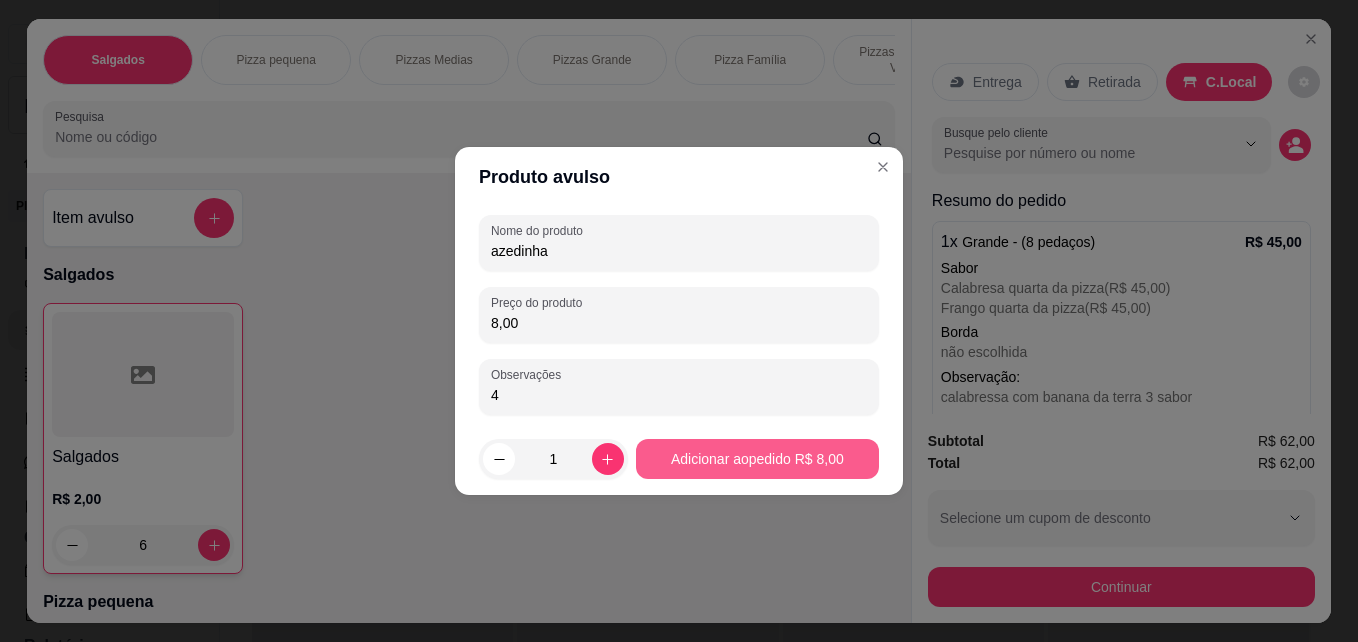 type on "4" 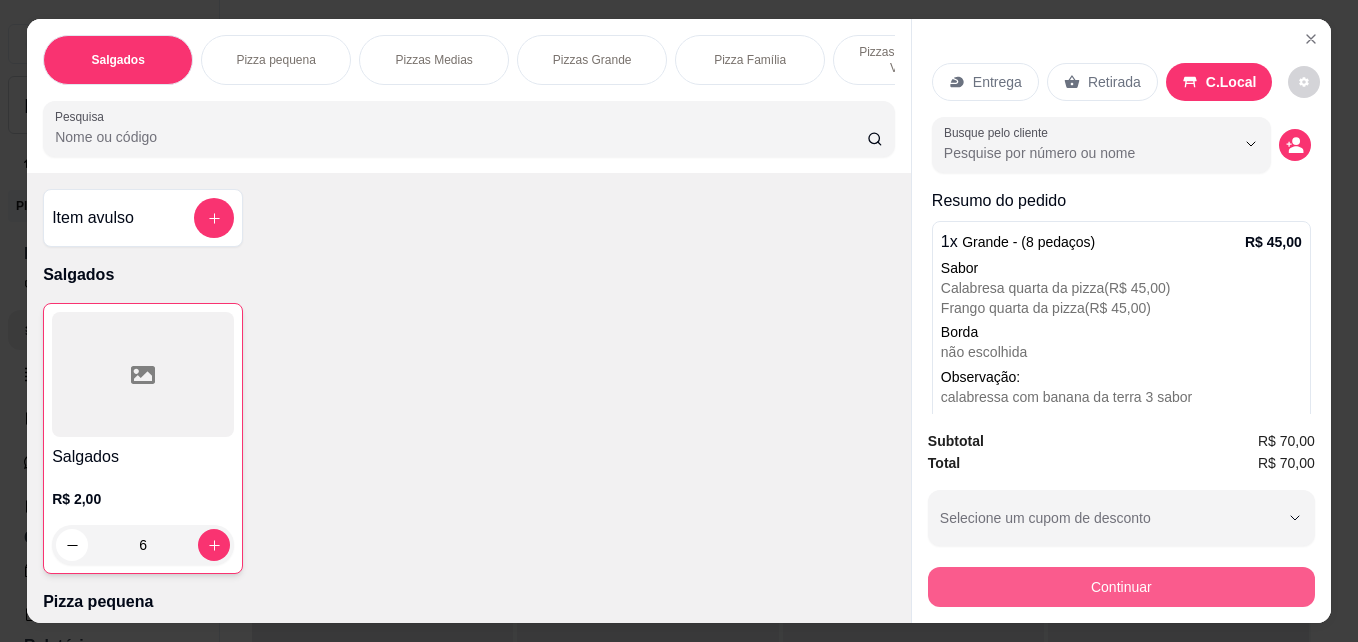 click on "Continuar" at bounding box center [1121, 587] 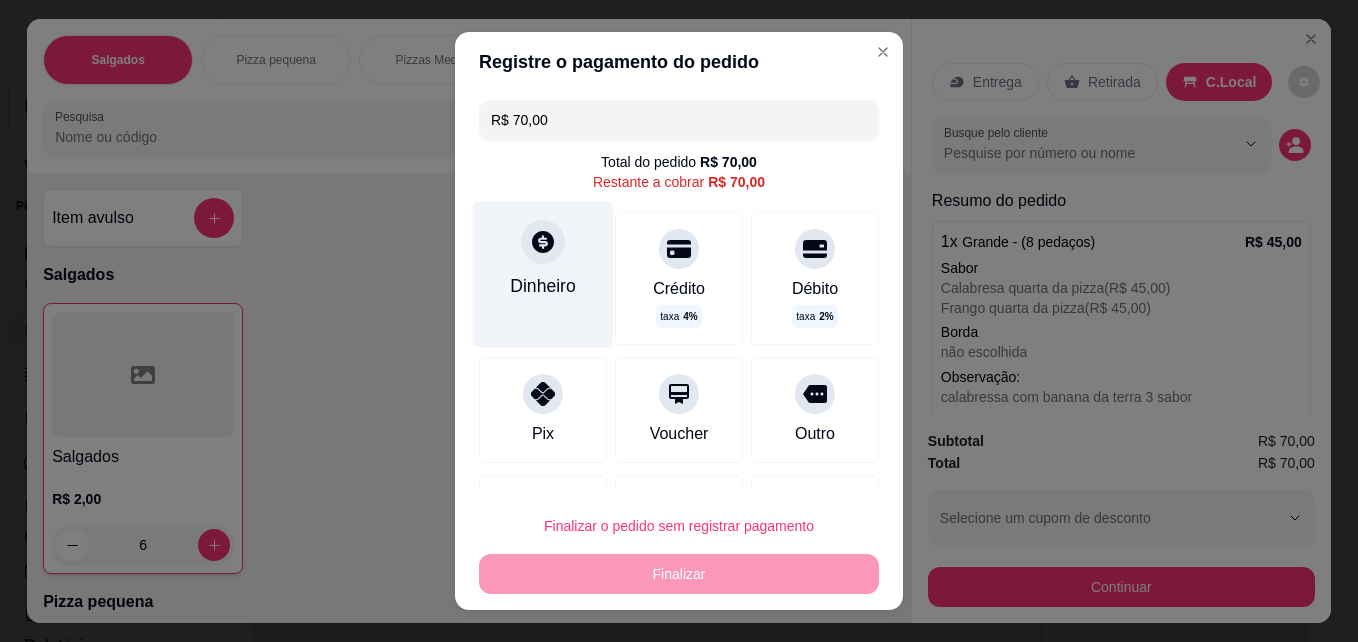 click on "Dinheiro" at bounding box center (543, 286) 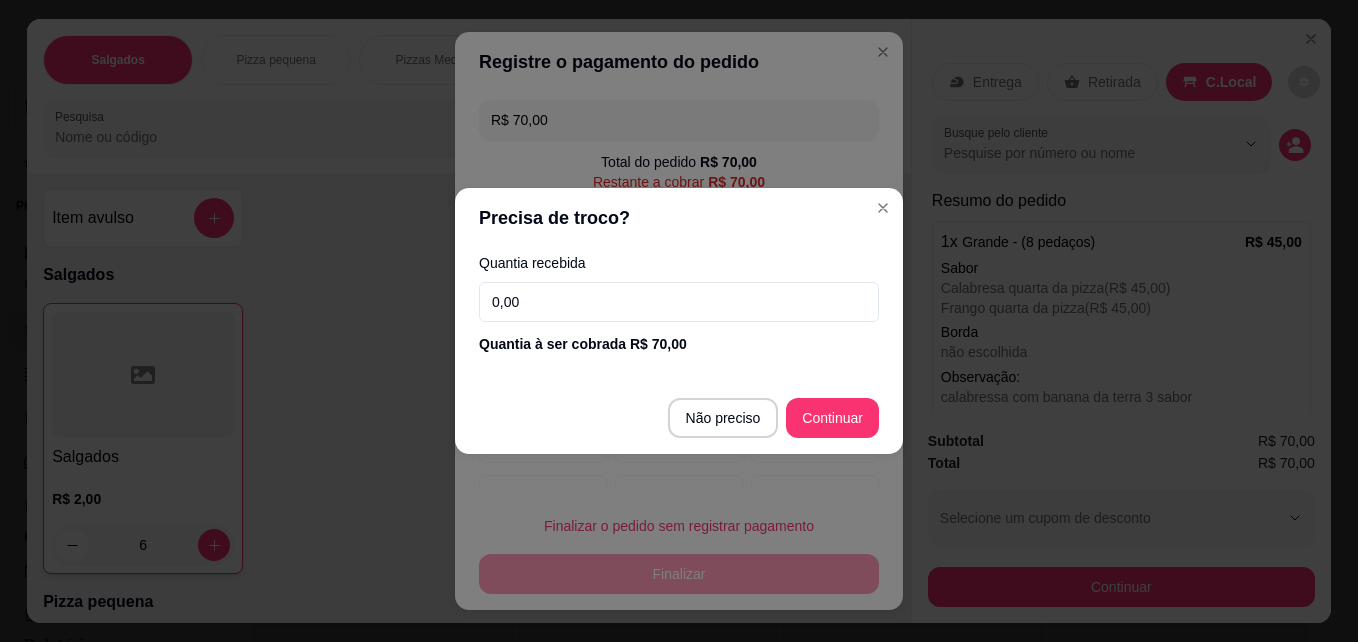 click on "0,00" at bounding box center [679, 302] 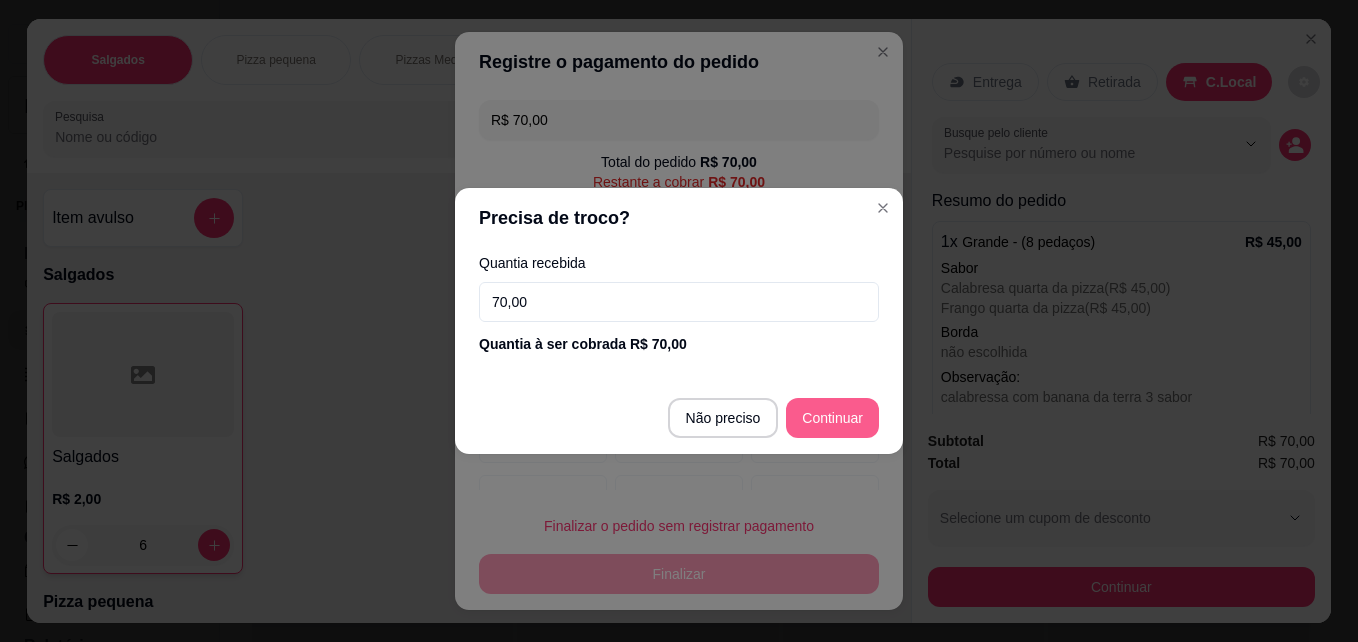 type on "70,00" 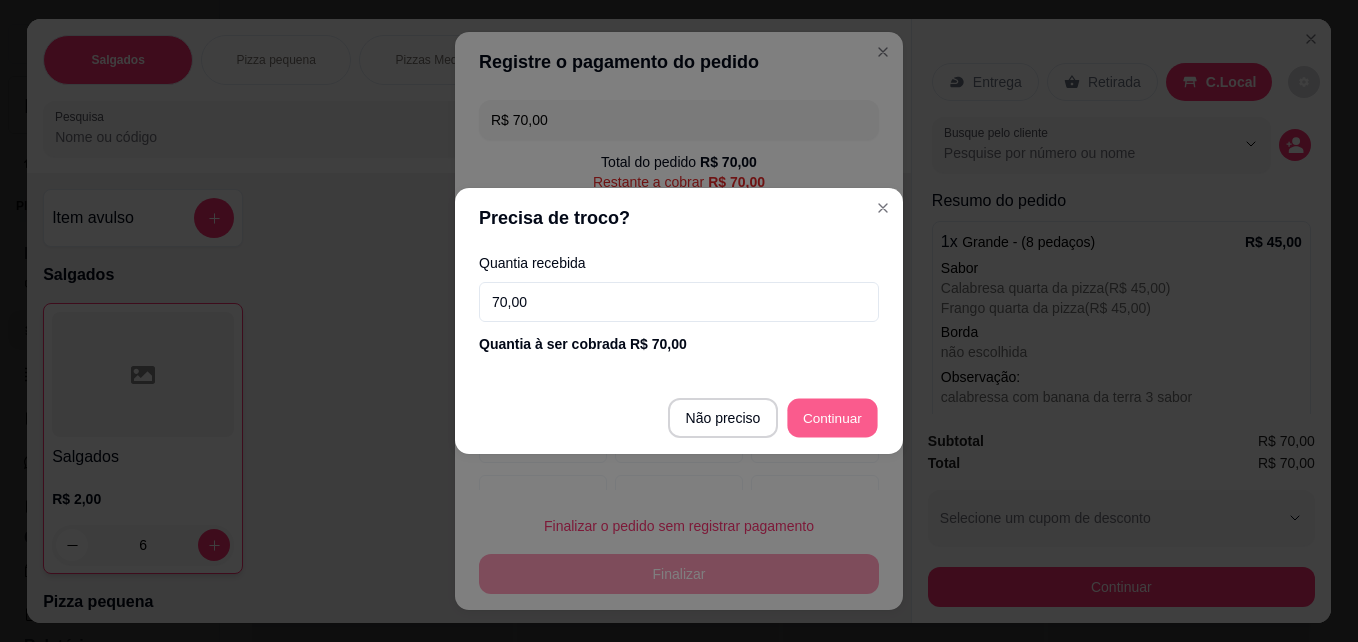 type on "R$ 0,00" 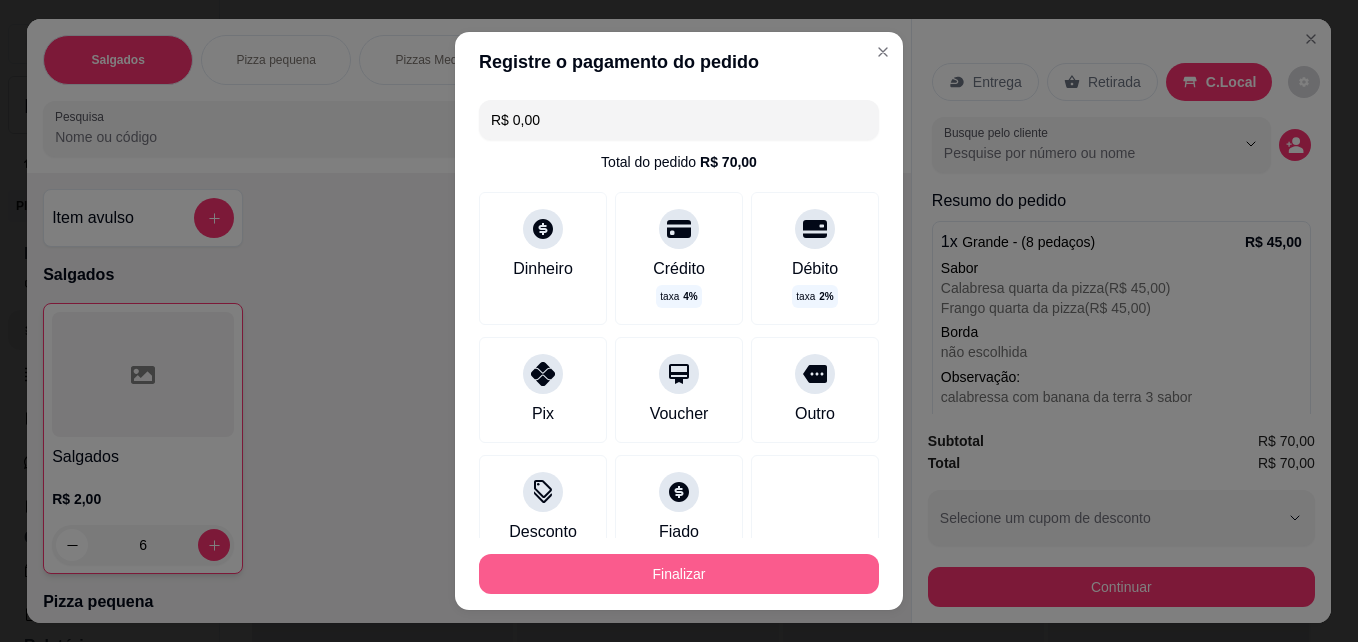 click on "Finalizar" at bounding box center (679, 574) 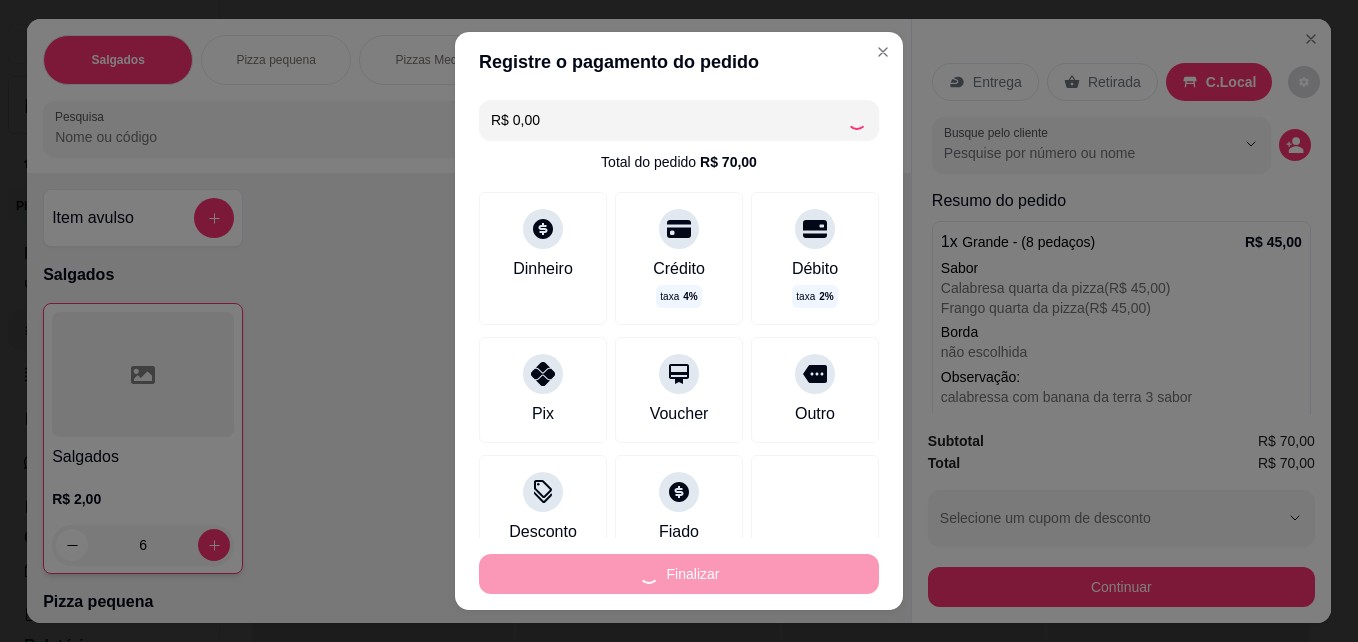 type on "0" 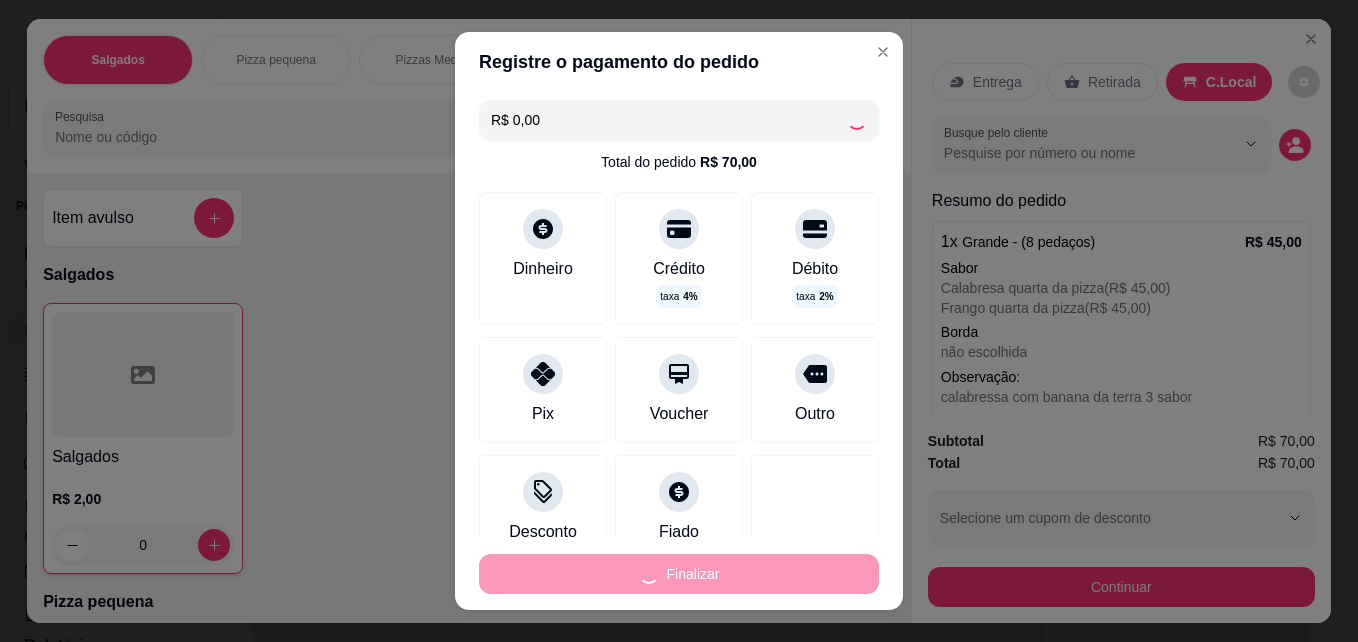 type on "-R$ 70,00" 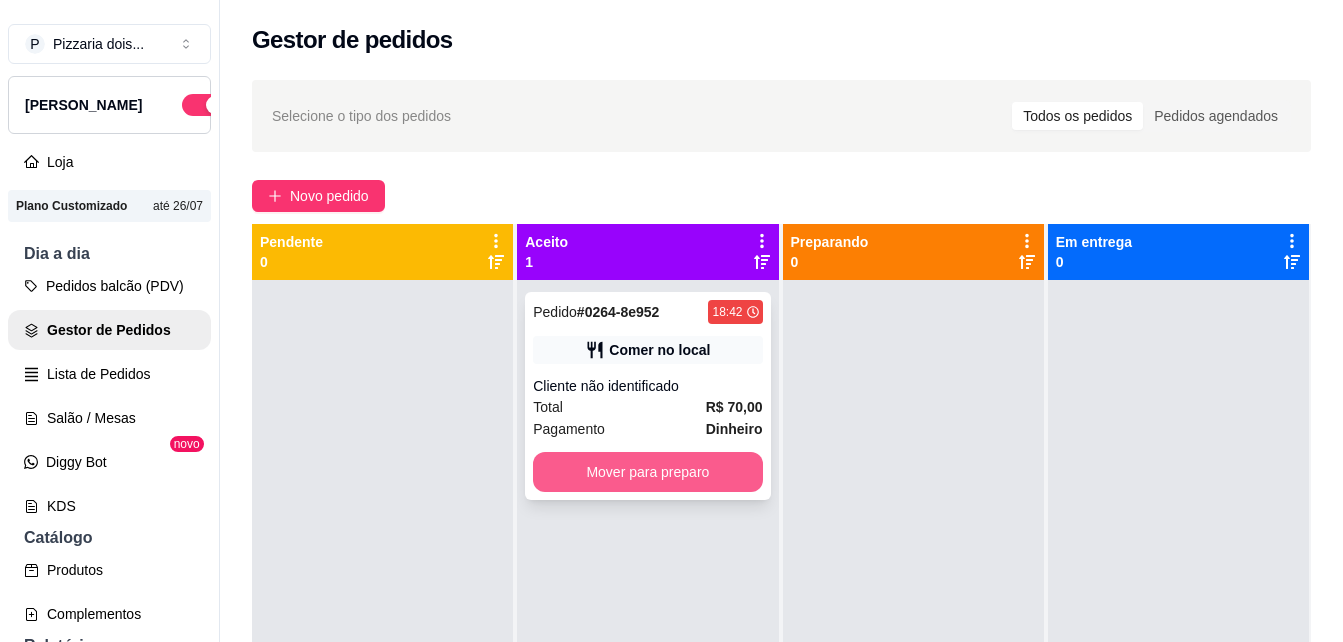click on "Mover para preparo" at bounding box center (647, 472) 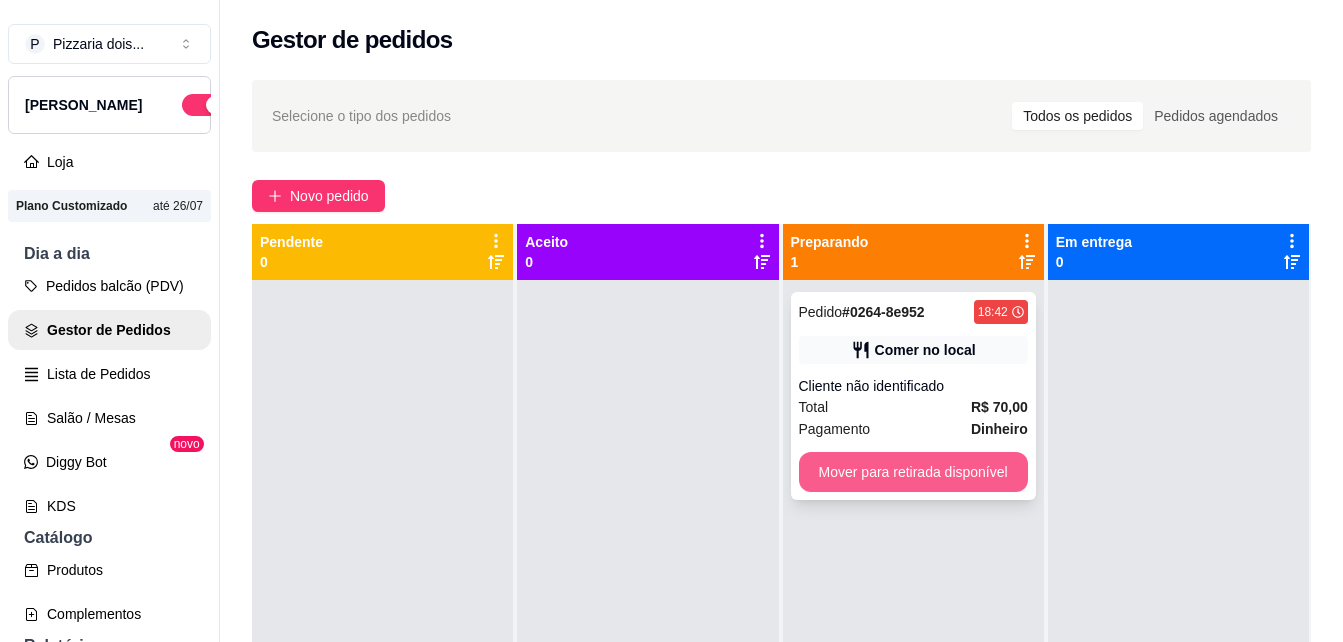 click on "Mover para retirada disponível" at bounding box center (913, 472) 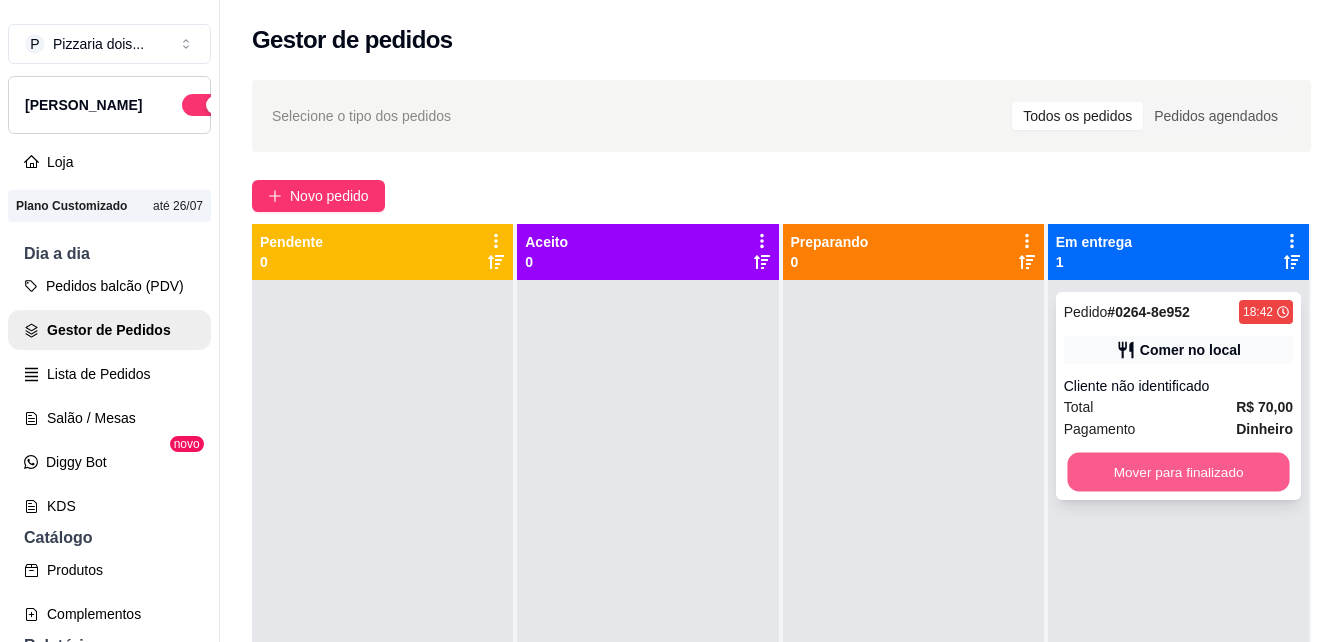 click on "Mover para finalizado" at bounding box center (1178, 472) 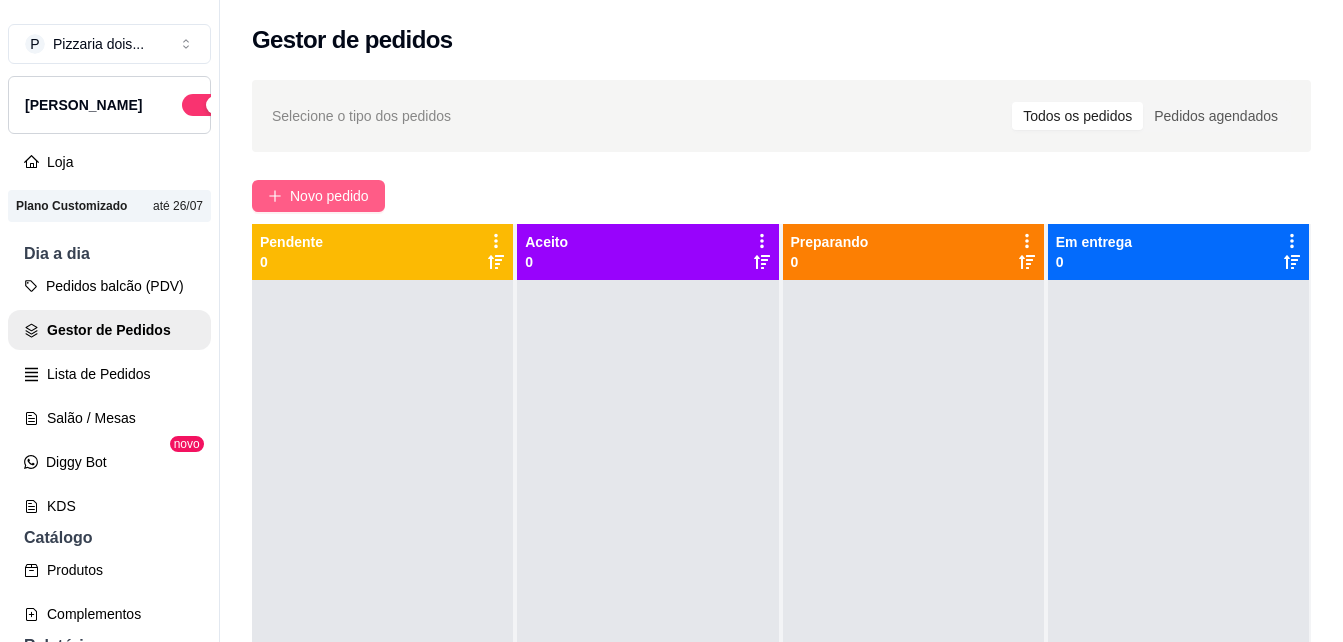 click on "Novo pedido" at bounding box center (318, 196) 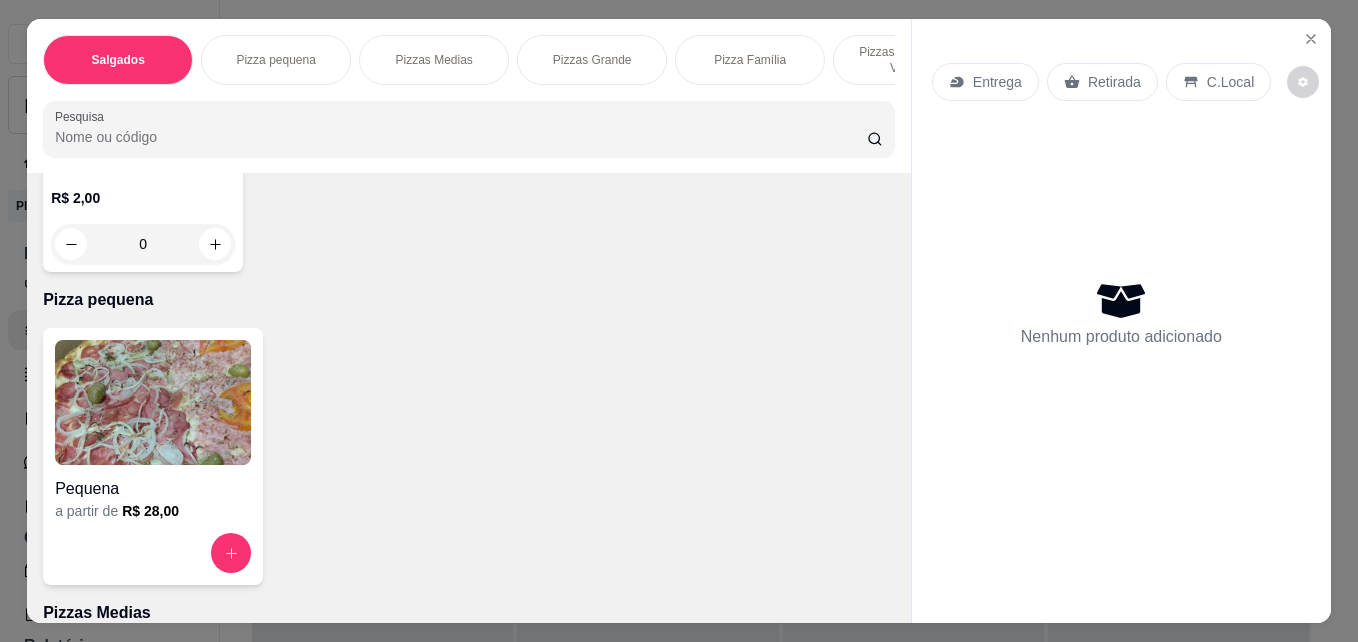 scroll, scrollTop: 0, scrollLeft: 0, axis: both 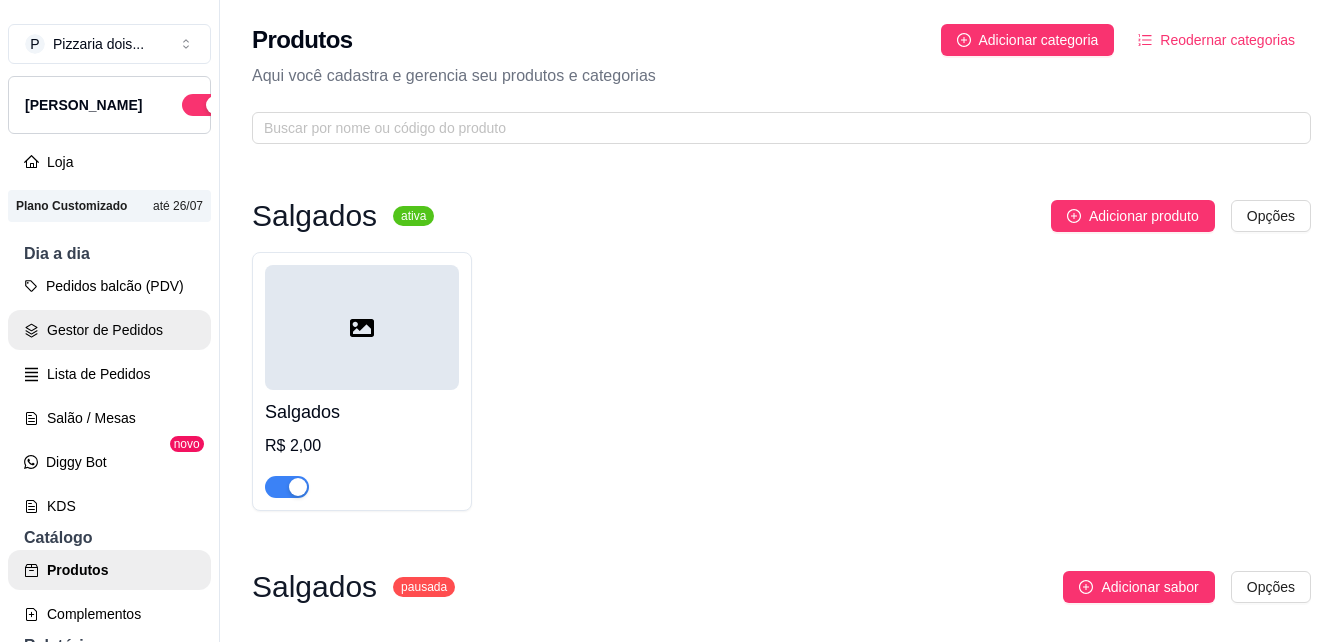 click on "Gestor de Pedidos" at bounding box center [109, 330] 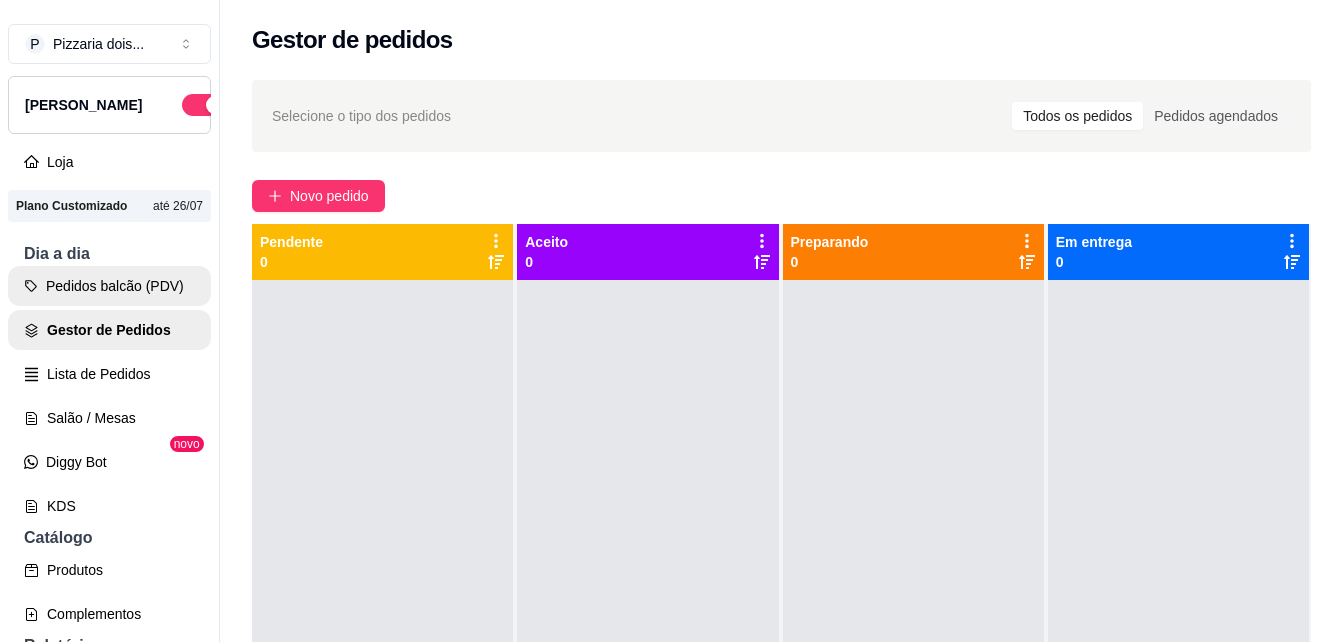 click on "Pedidos balcão (PDV)" at bounding box center [109, 286] 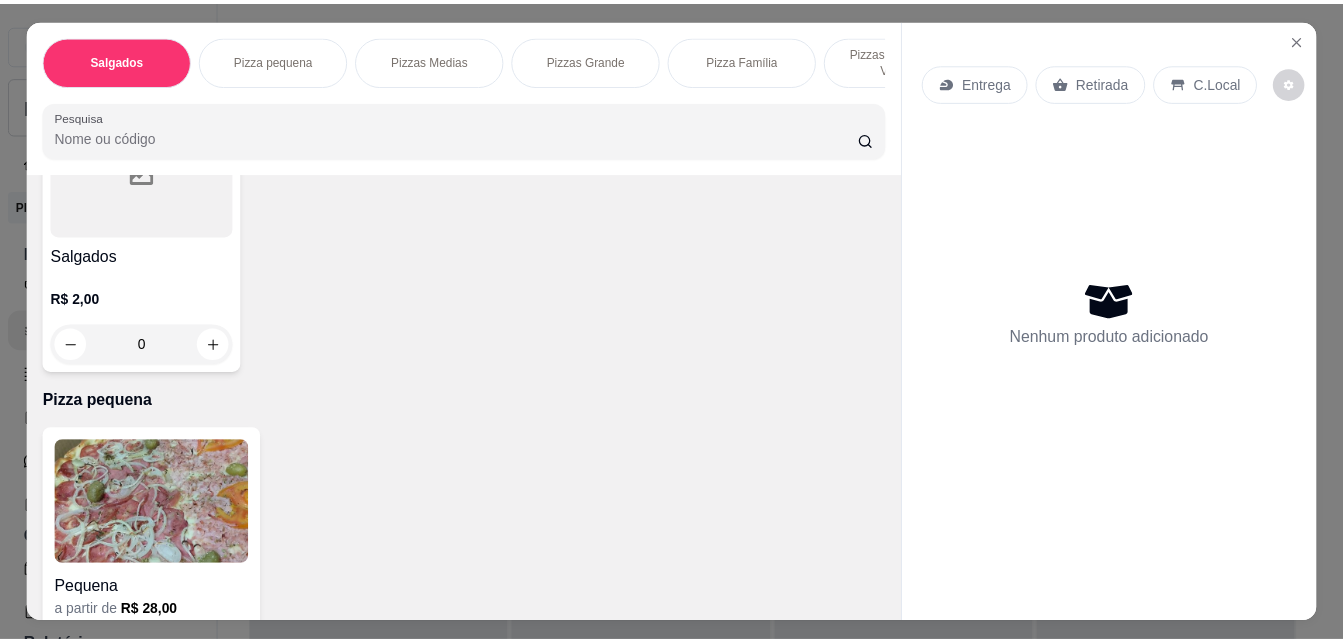 scroll, scrollTop: 0, scrollLeft: 0, axis: both 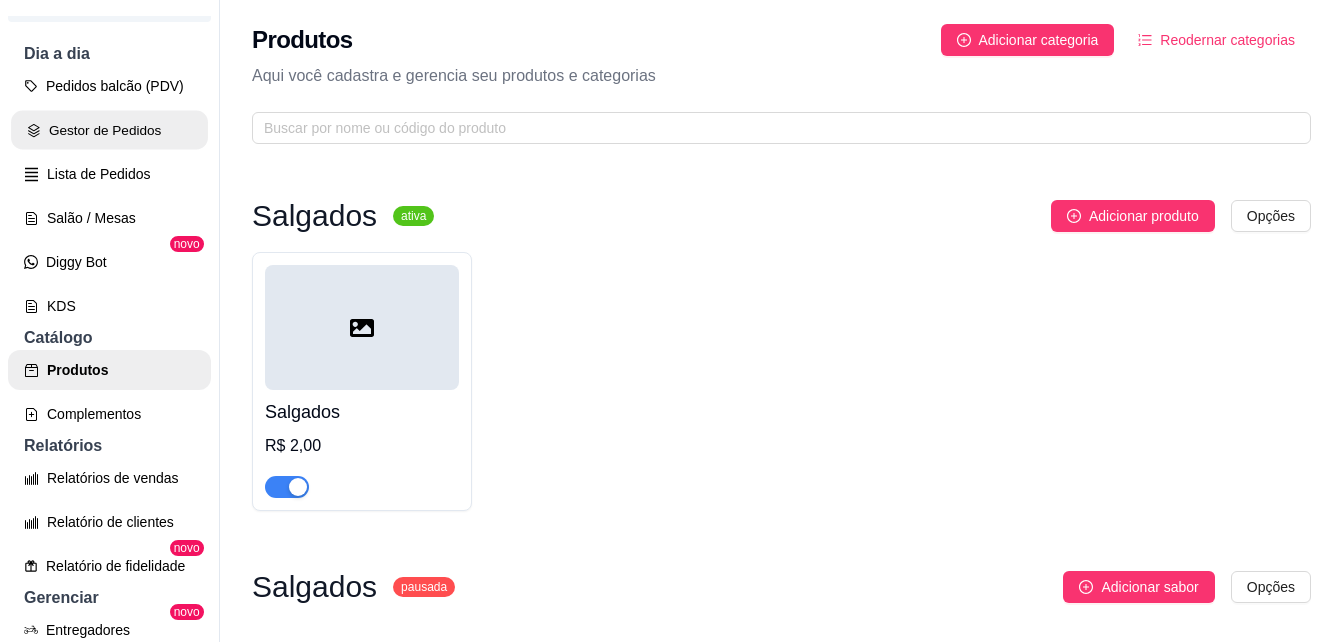click on "Gestor de Pedidos" at bounding box center (109, 130) 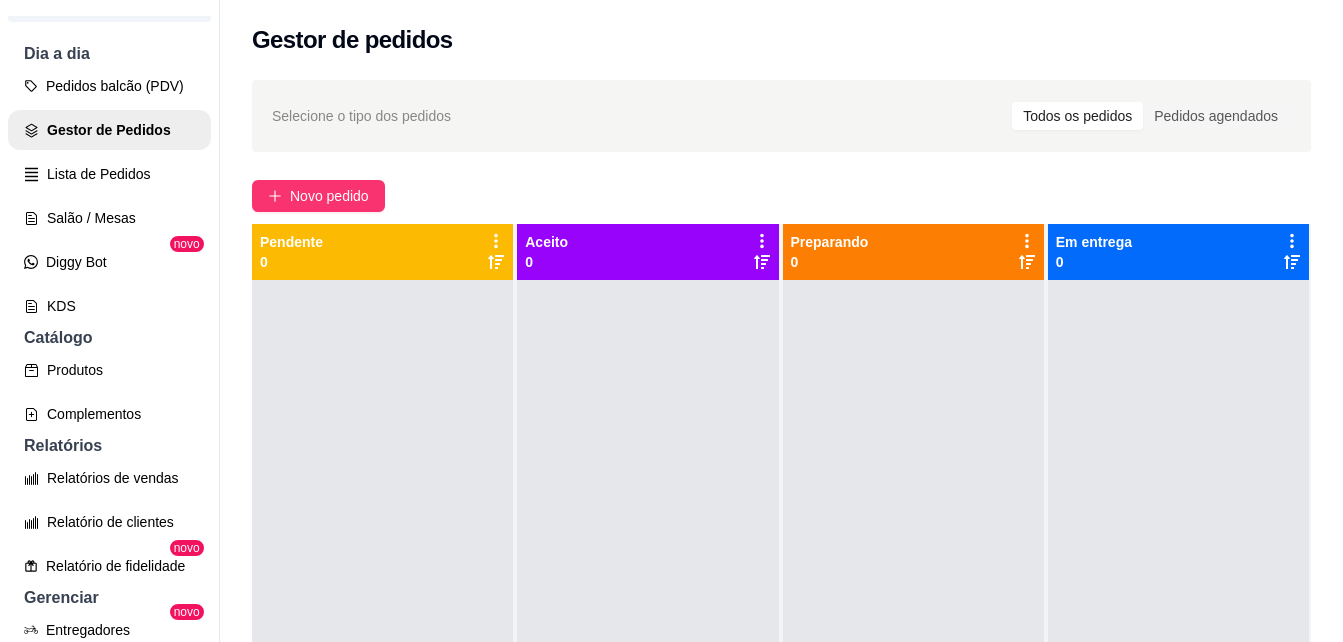 drag, startPoint x: 248, startPoint y: 226, endPoint x: 265, endPoint y: 264, distance: 41.62932 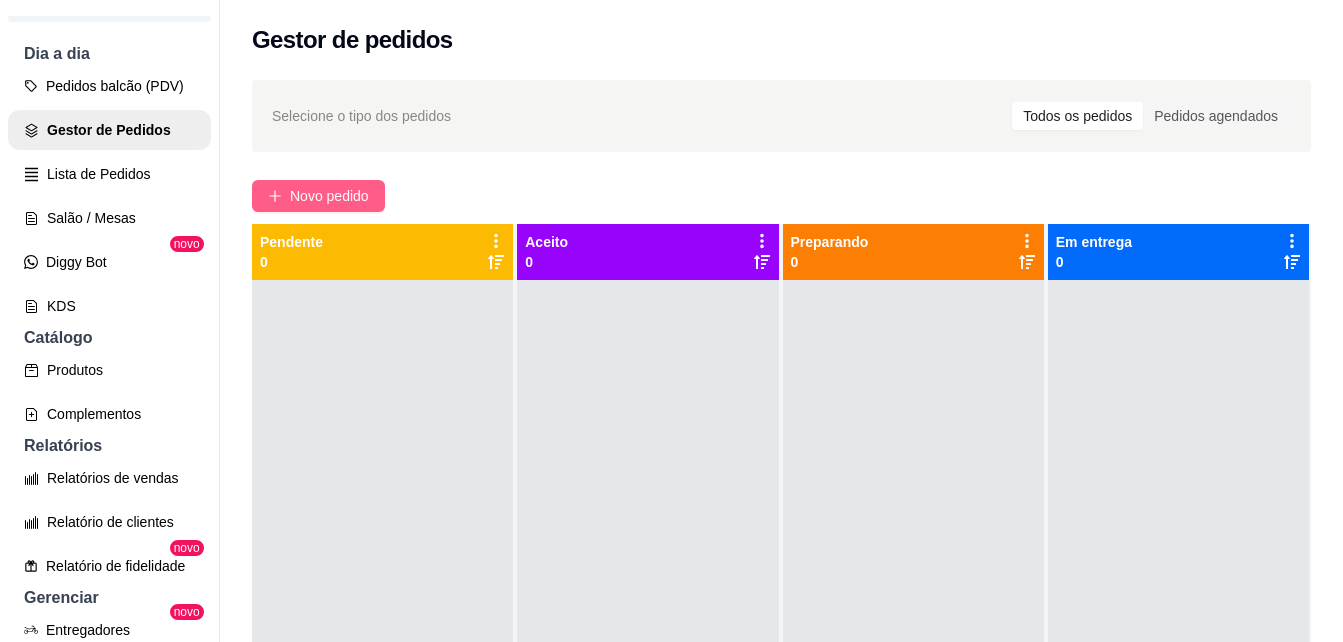click on "Novo pedido" at bounding box center (329, 196) 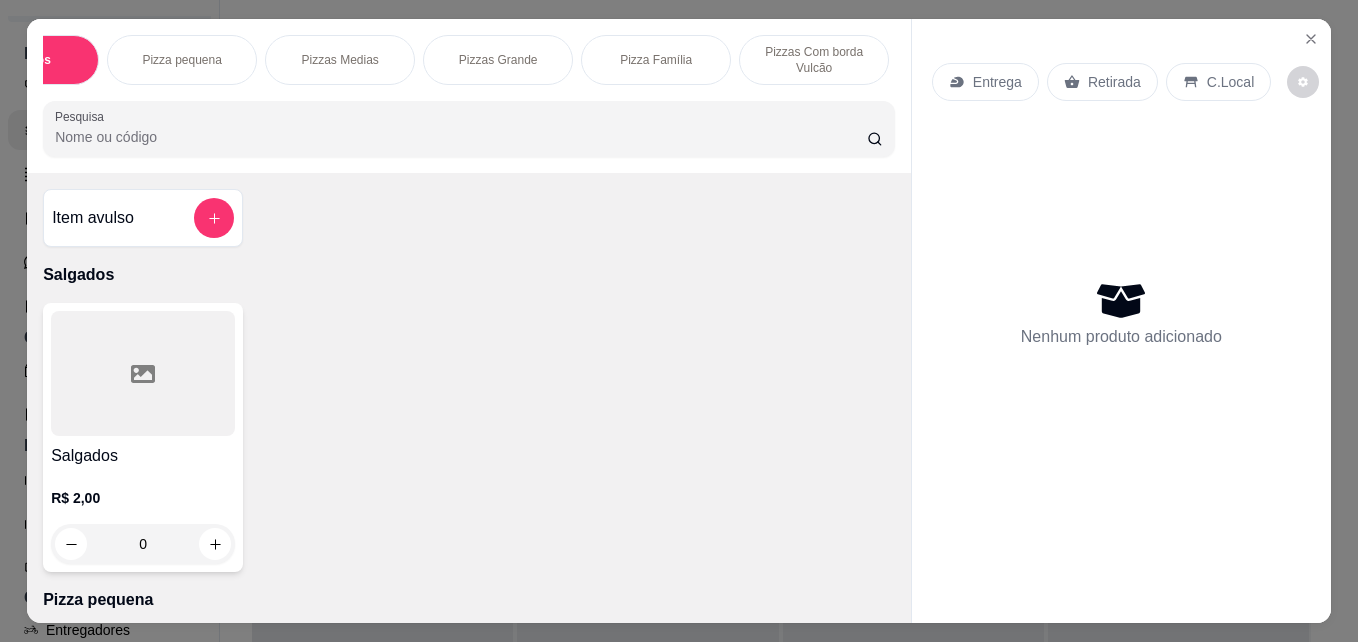 scroll, scrollTop: 0, scrollLeft: 612, axis: horizontal 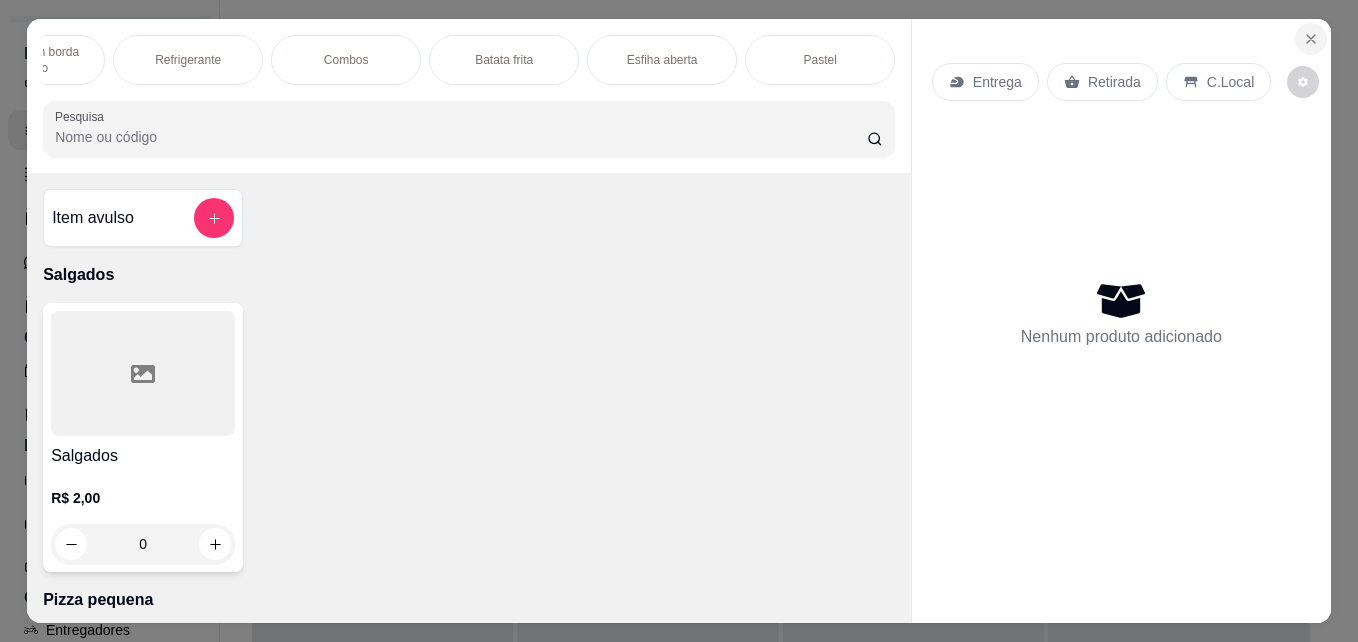 click 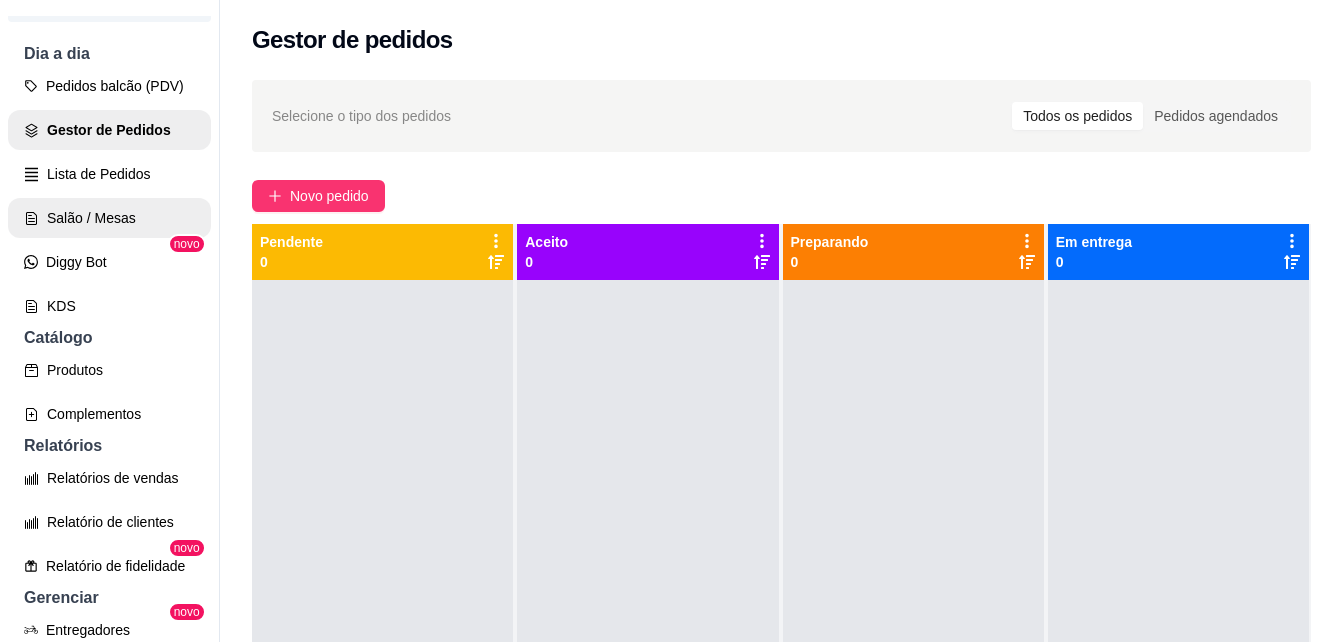click on "Salão / Mesas" at bounding box center (109, 218) 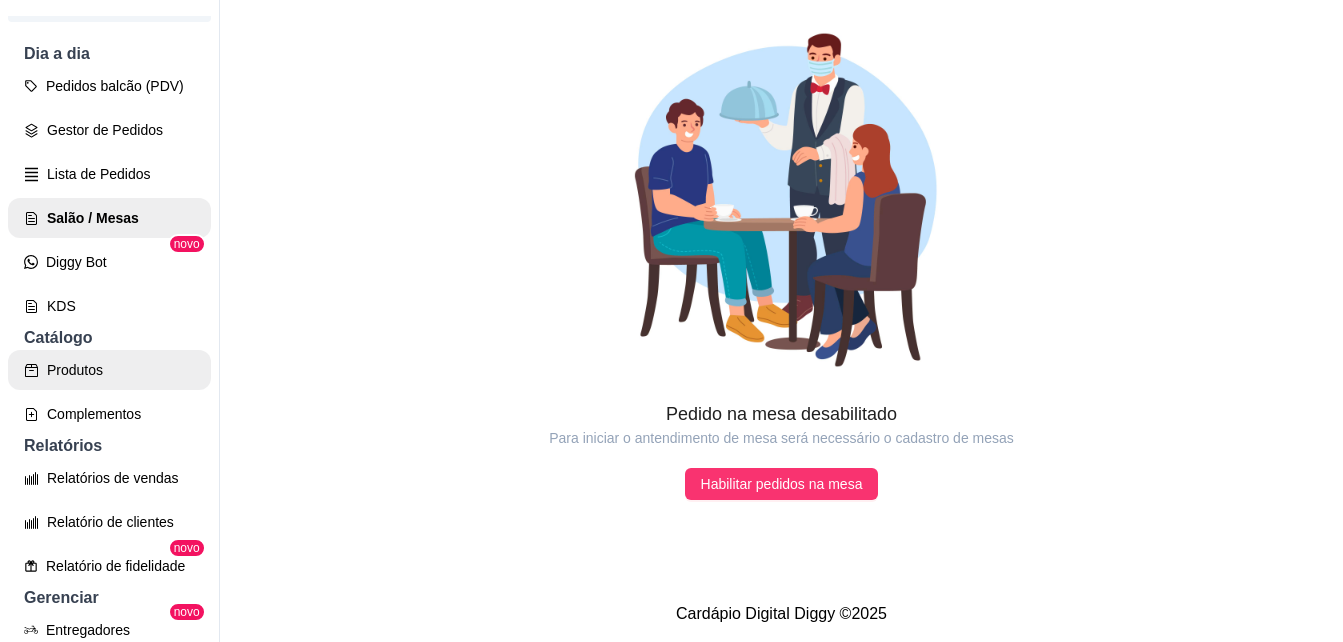 click on "Produtos" at bounding box center (109, 370) 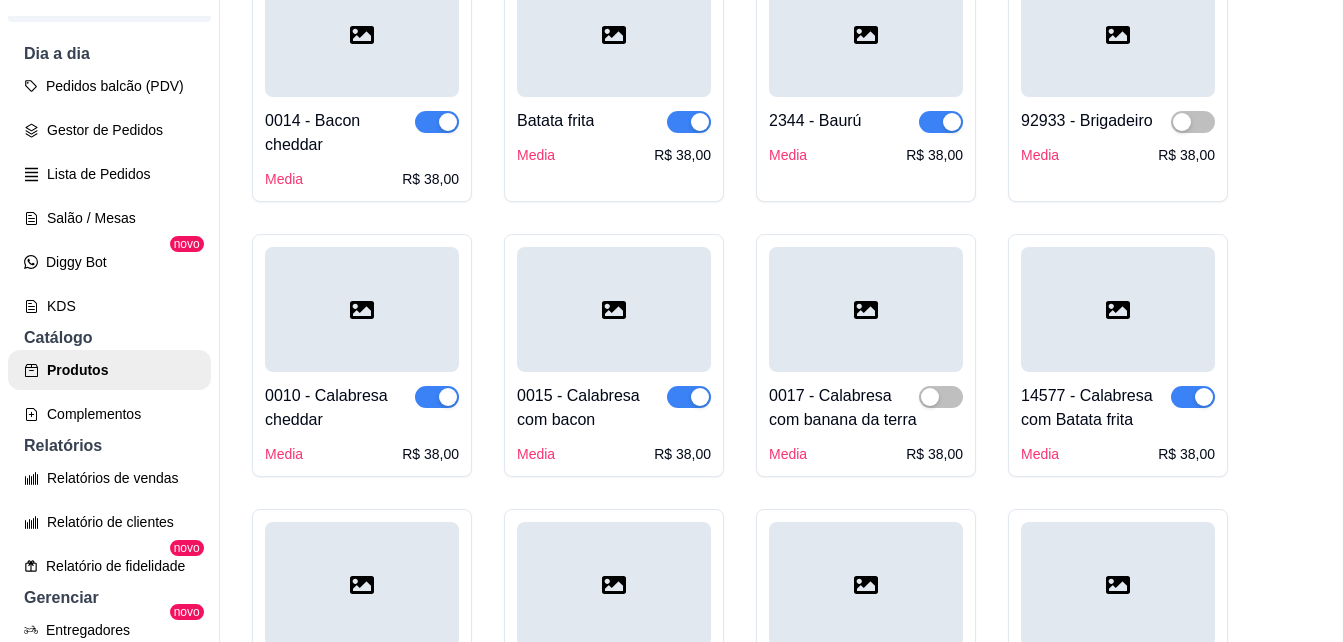 scroll, scrollTop: 2100, scrollLeft: 0, axis: vertical 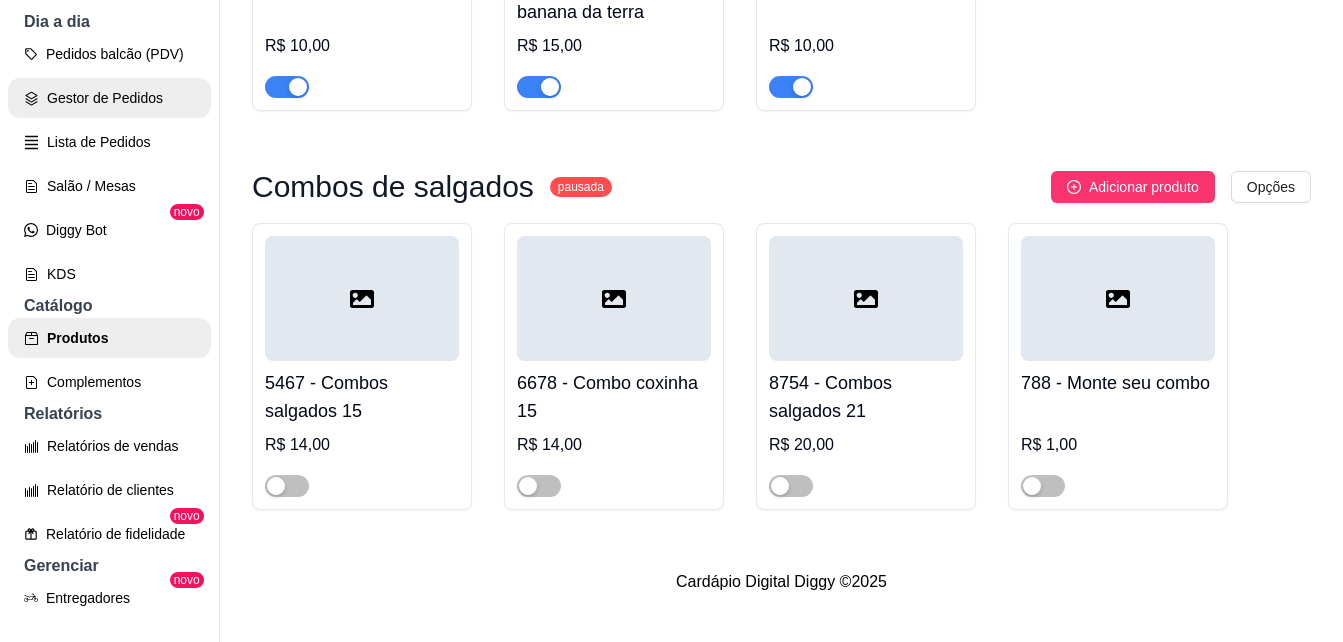 click on "Gestor de Pedidos" at bounding box center (109, 98) 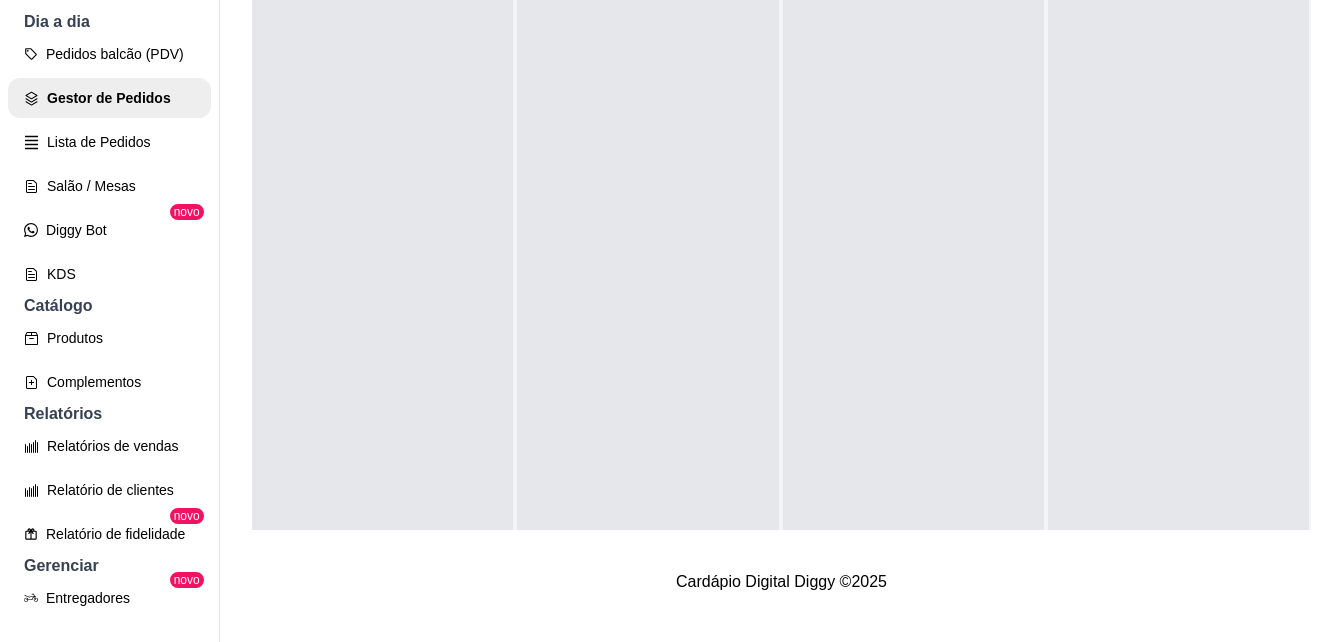 scroll, scrollTop: 0, scrollLeft: 0, axis: both 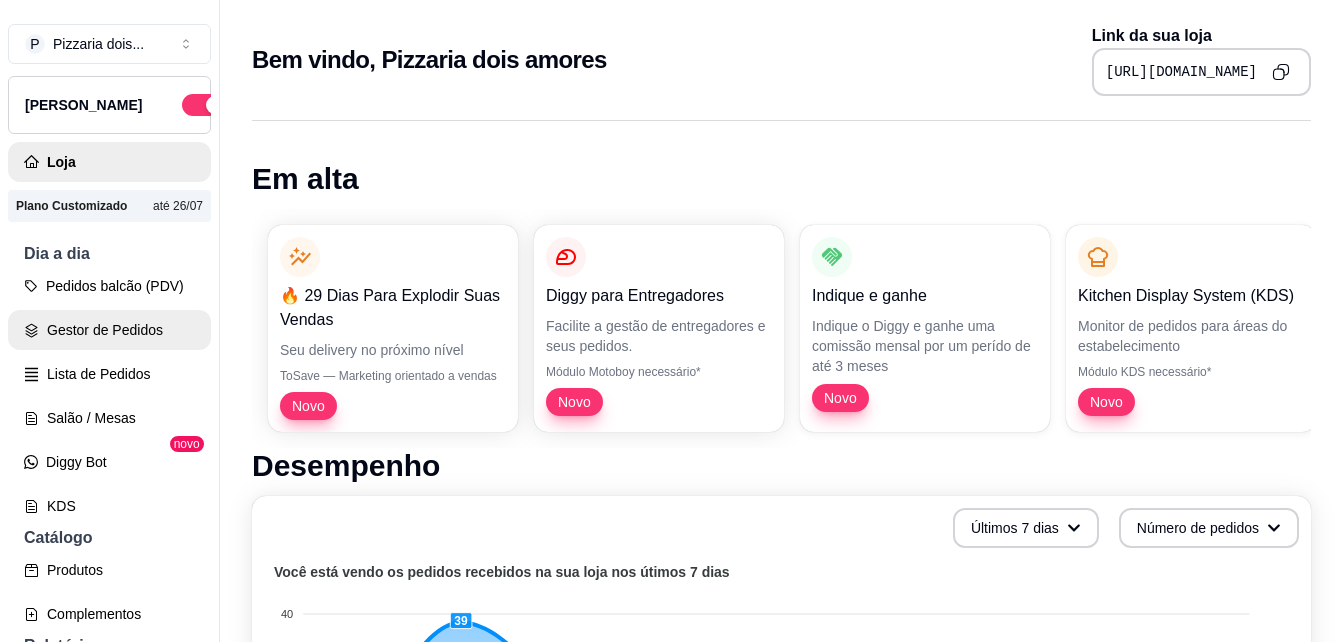 click on "Gestor de Pedidos" at bounding box center [109, 330] 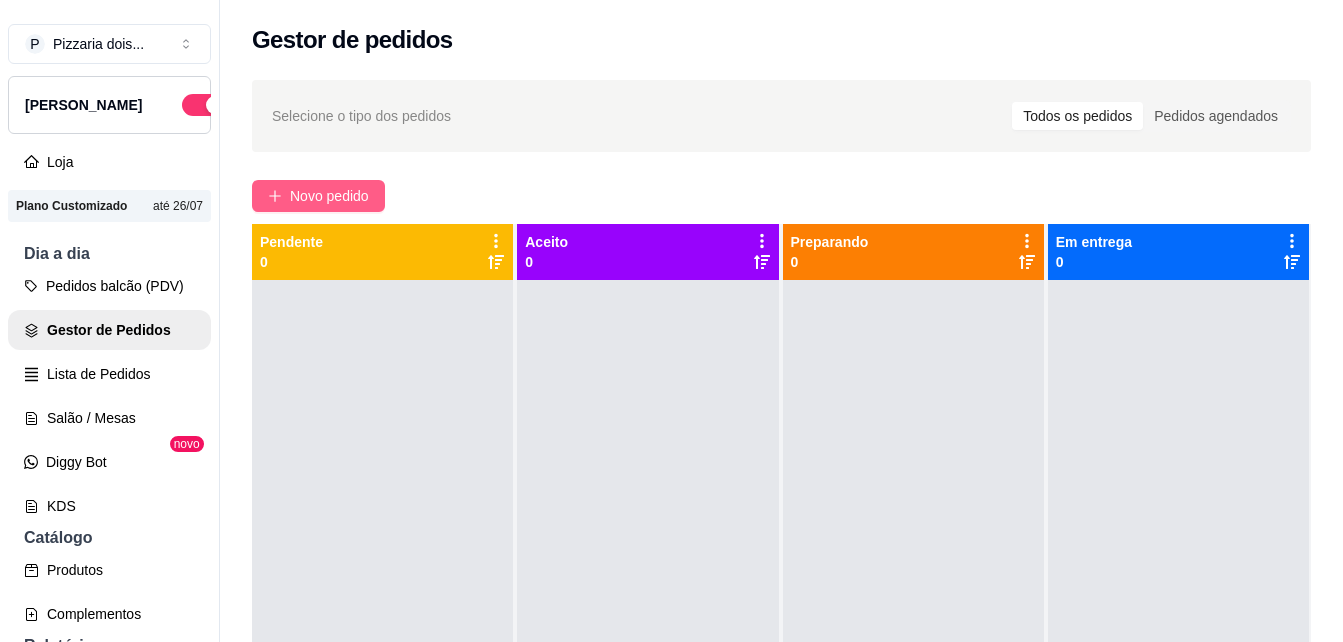 click on "Novo pedido" at bounding box center (329, 196) 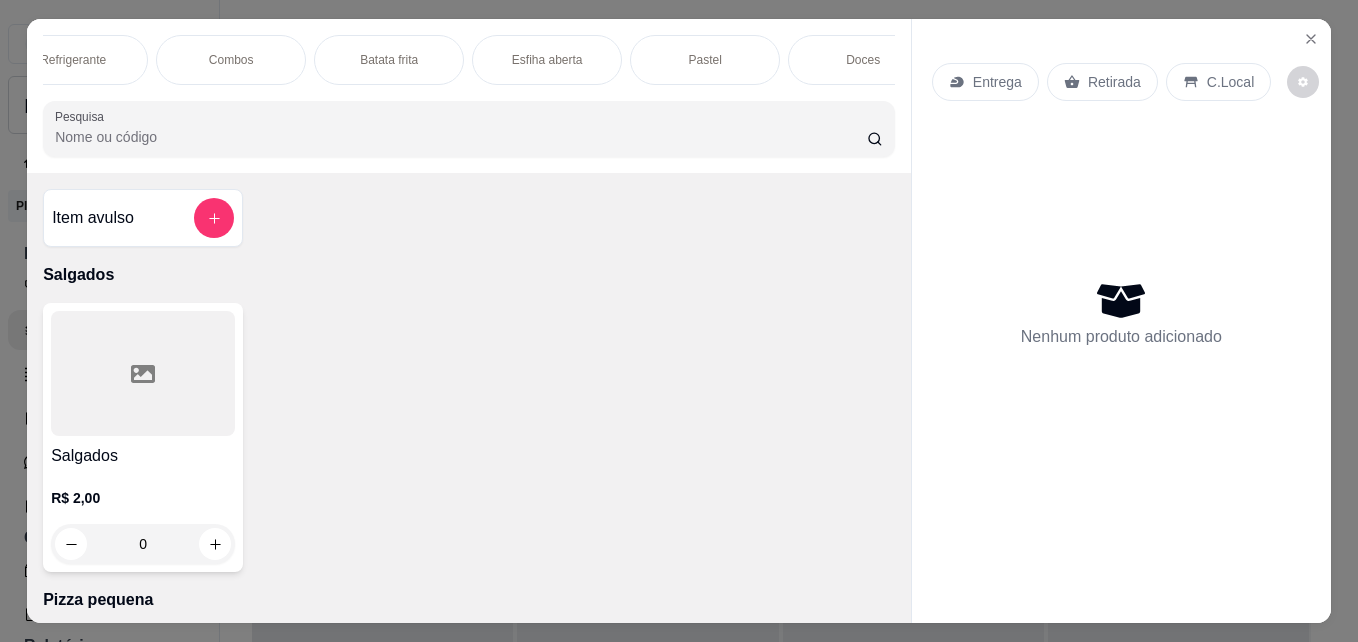 scroll, scrollTop: 0, scrollLeft: 1036, axis: horizontal 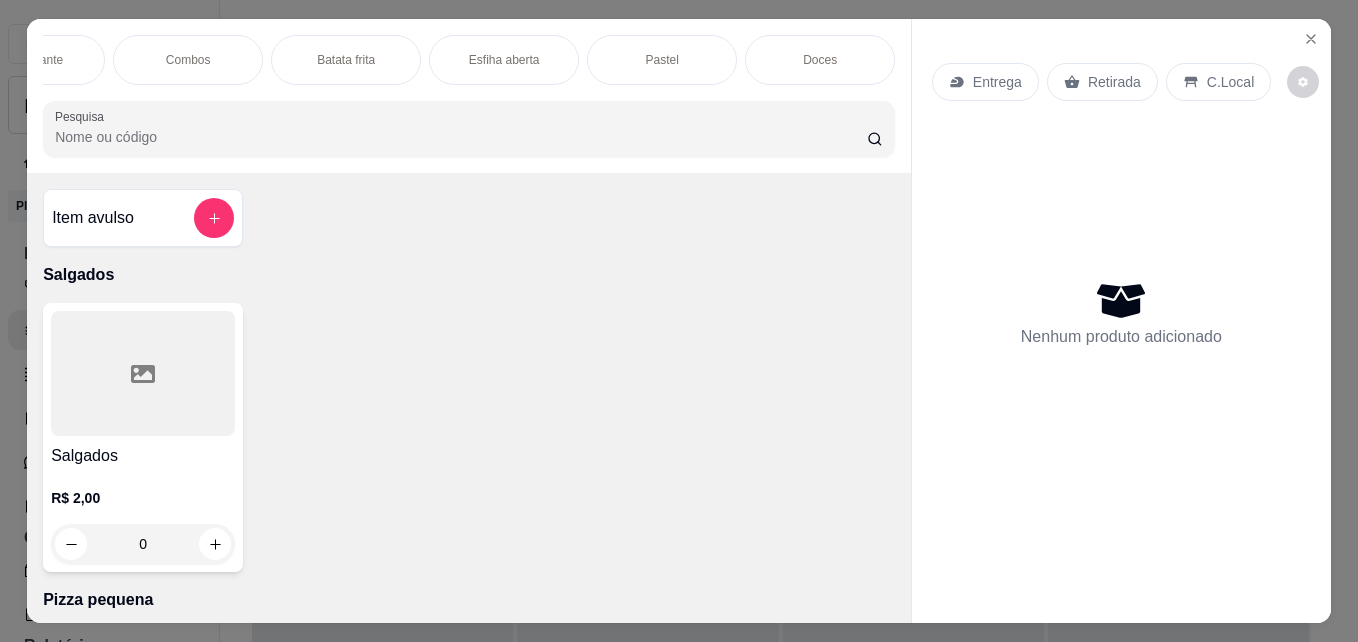 click on "Doces" at bounding box center (820, 60) 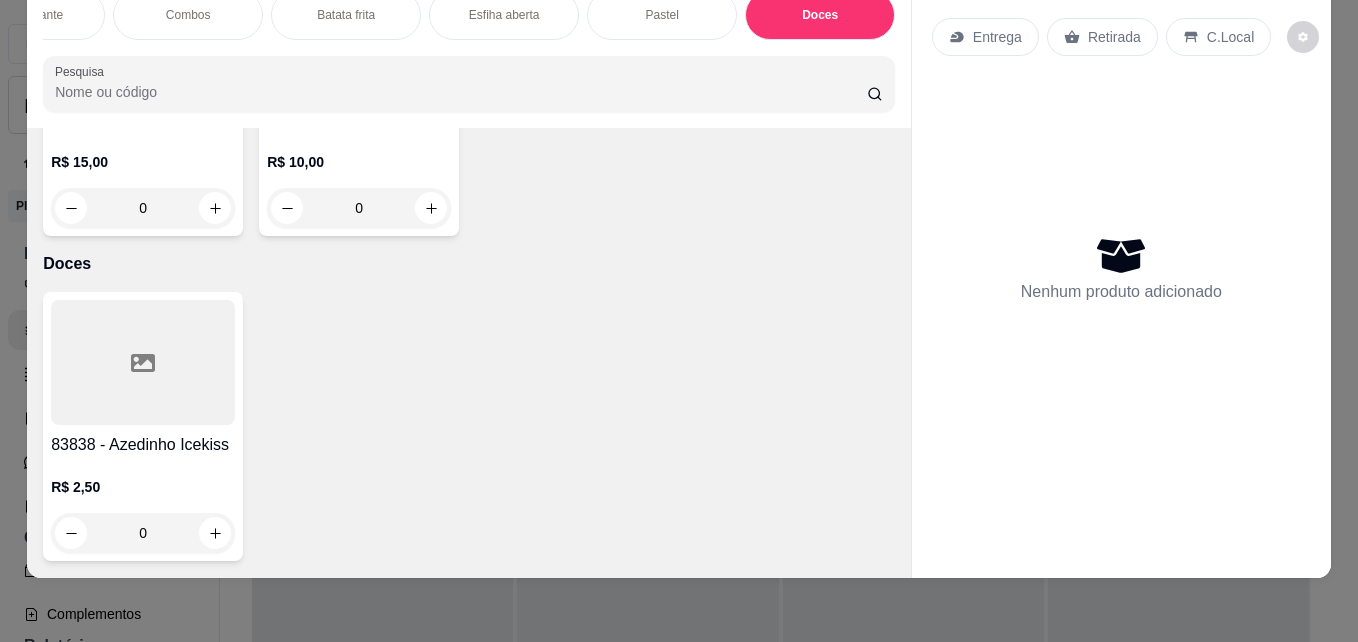 scroll, scrollTop: 6090, scrollLeft: 0, axis: vertical 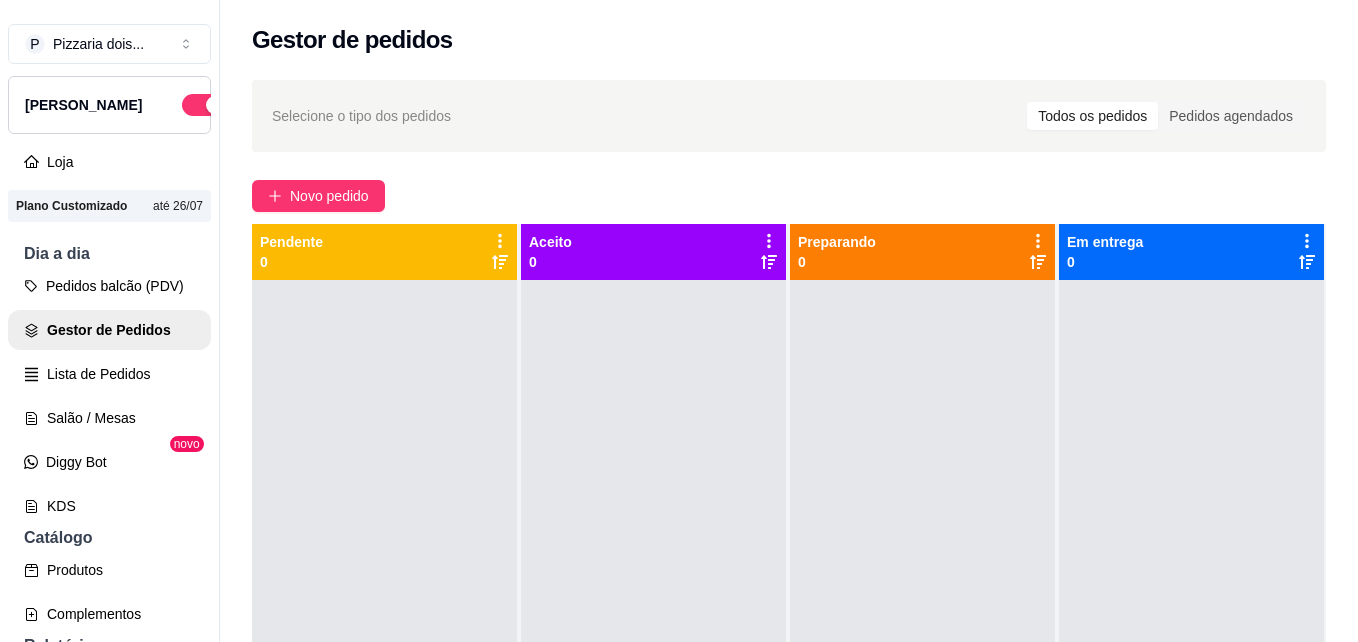 type 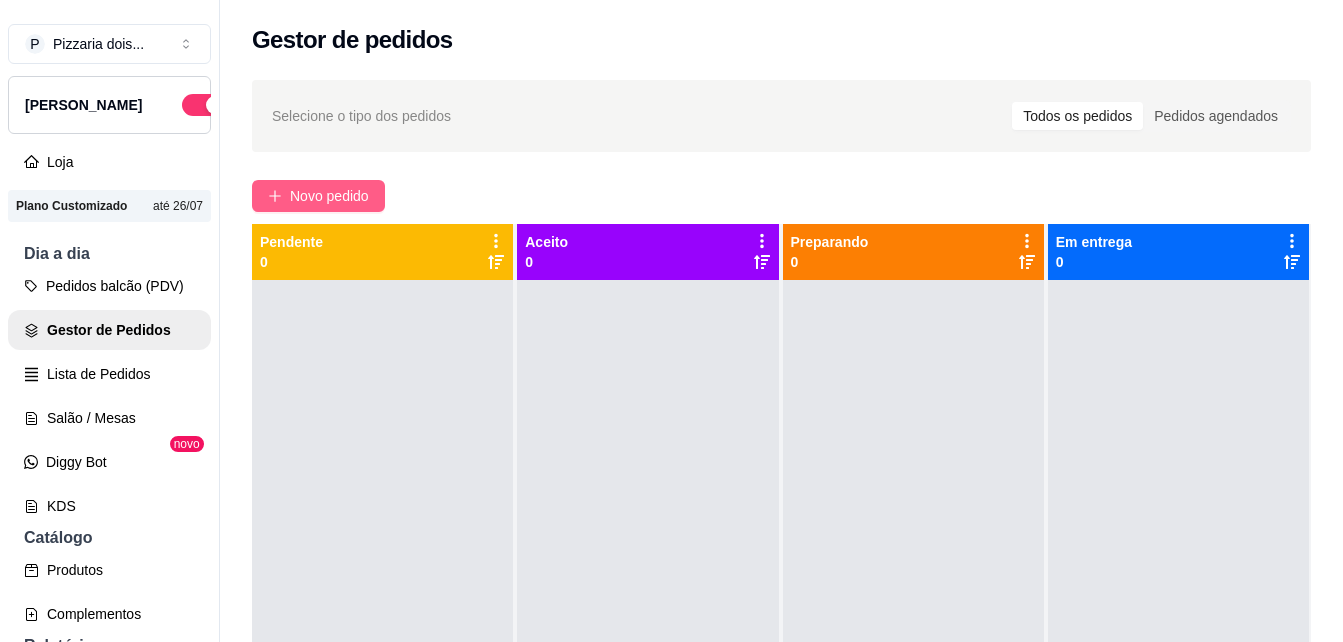 click on "Novo pedido" at bounding box center (329, 196) 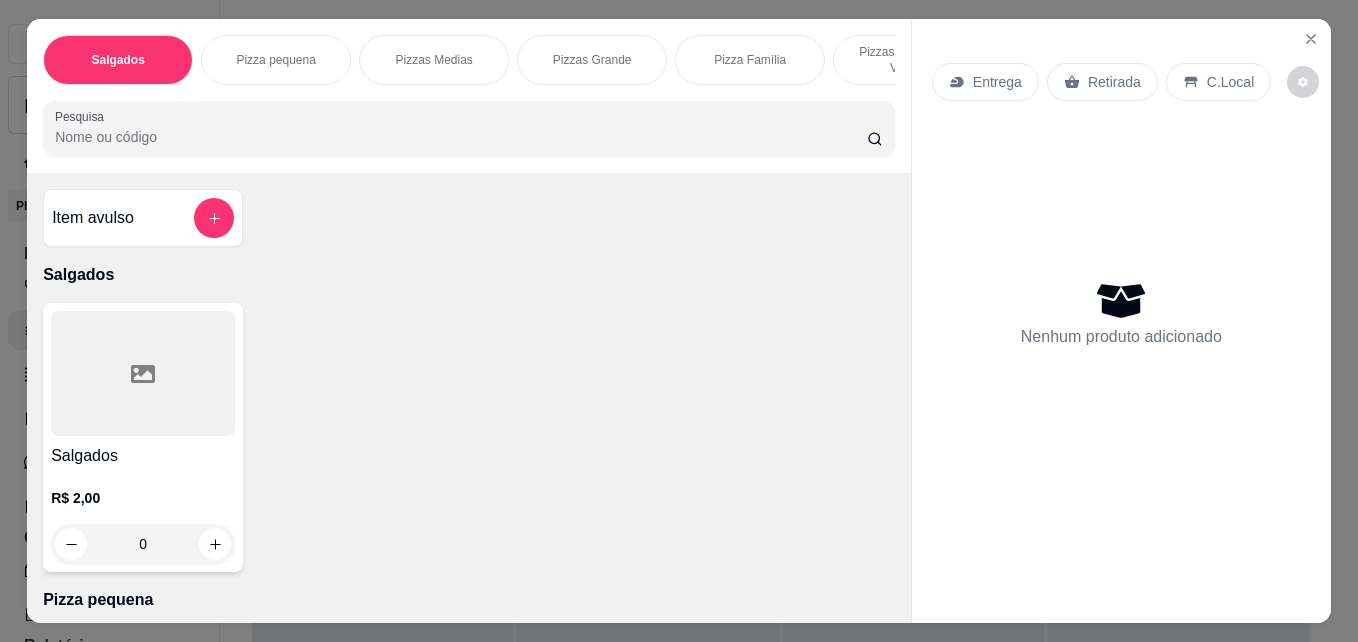 click on "Pizzas Grande" at bounding box center [592, 60] 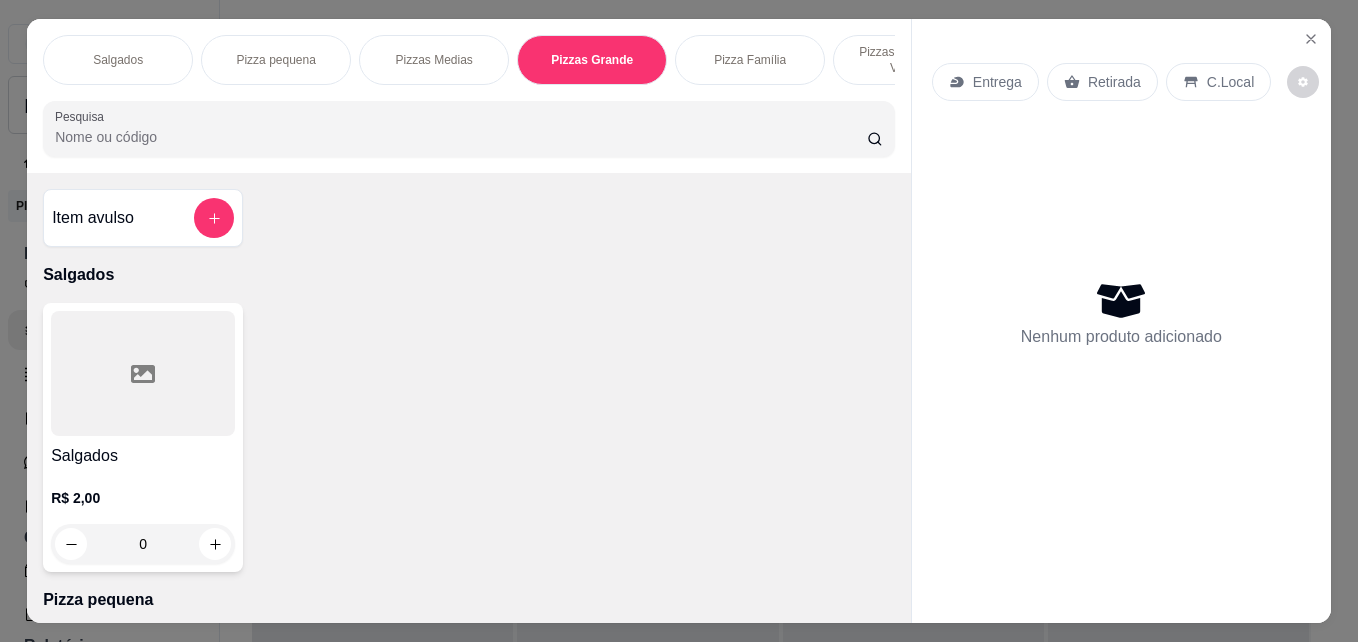 scroll, scrollTop: 1041, scrollLeft: 0, axis: vertical 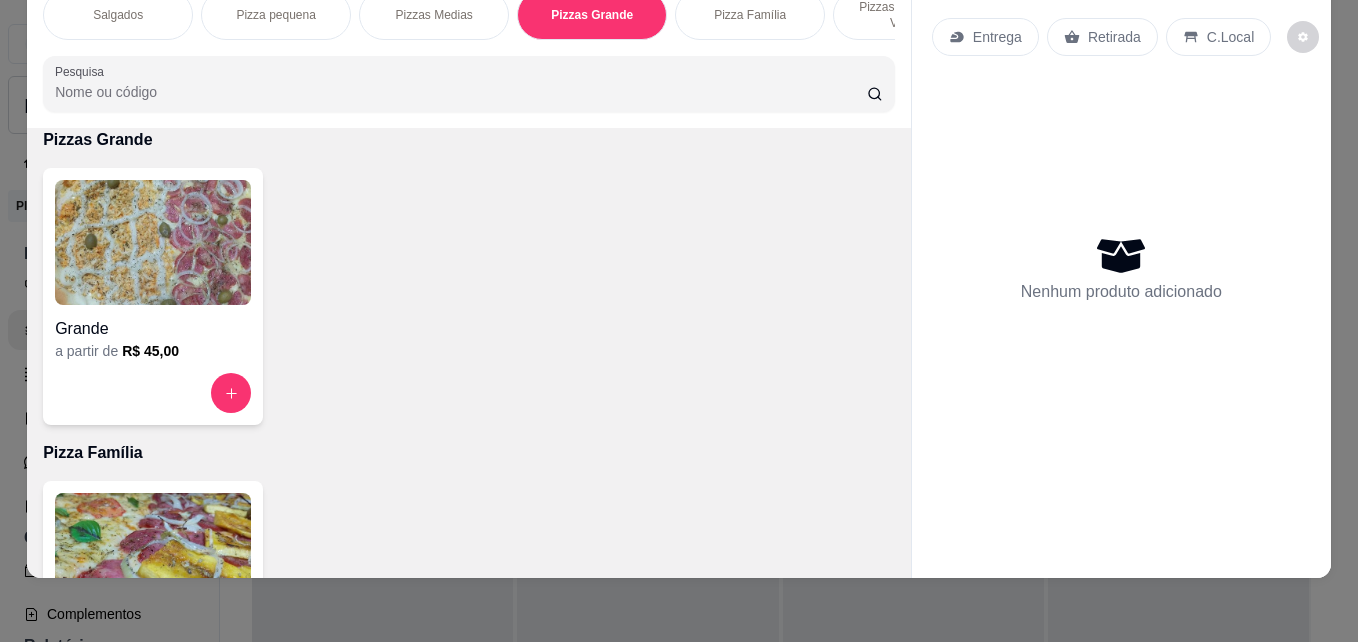 click at bounding box center (153, 242) 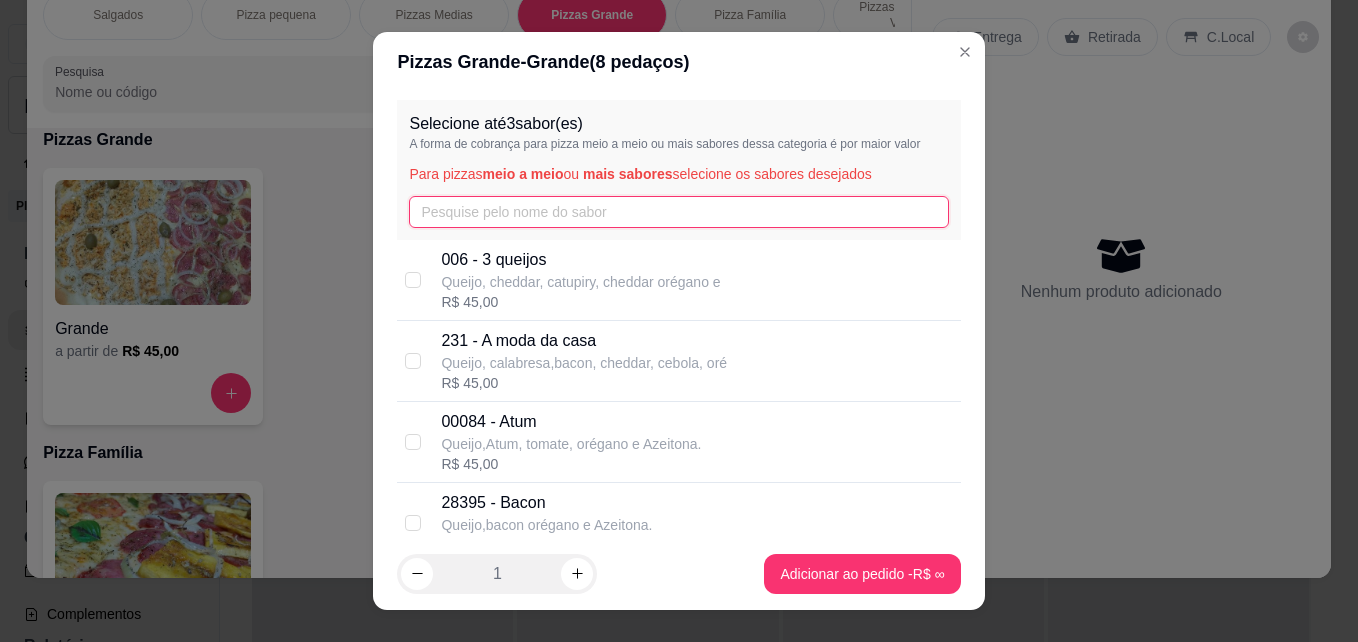 click at bounding box center (678, 212) 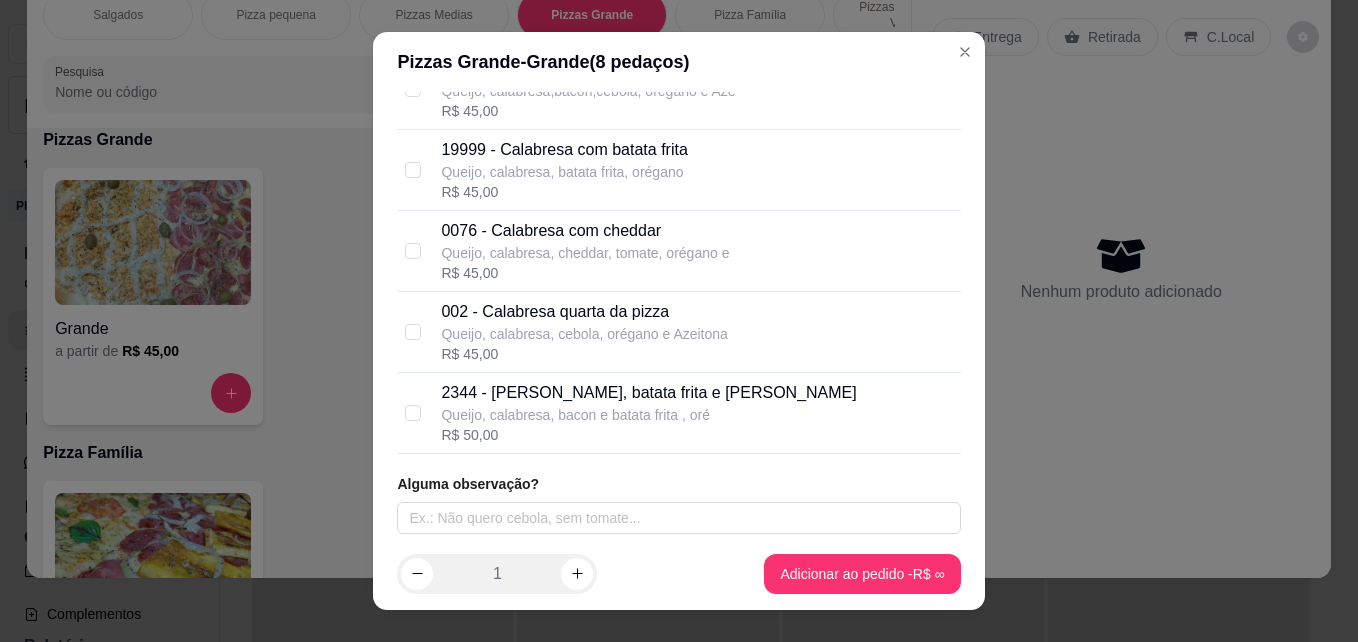scroll, scrollTop: 195, scrollLeft: 0, axis: vertical 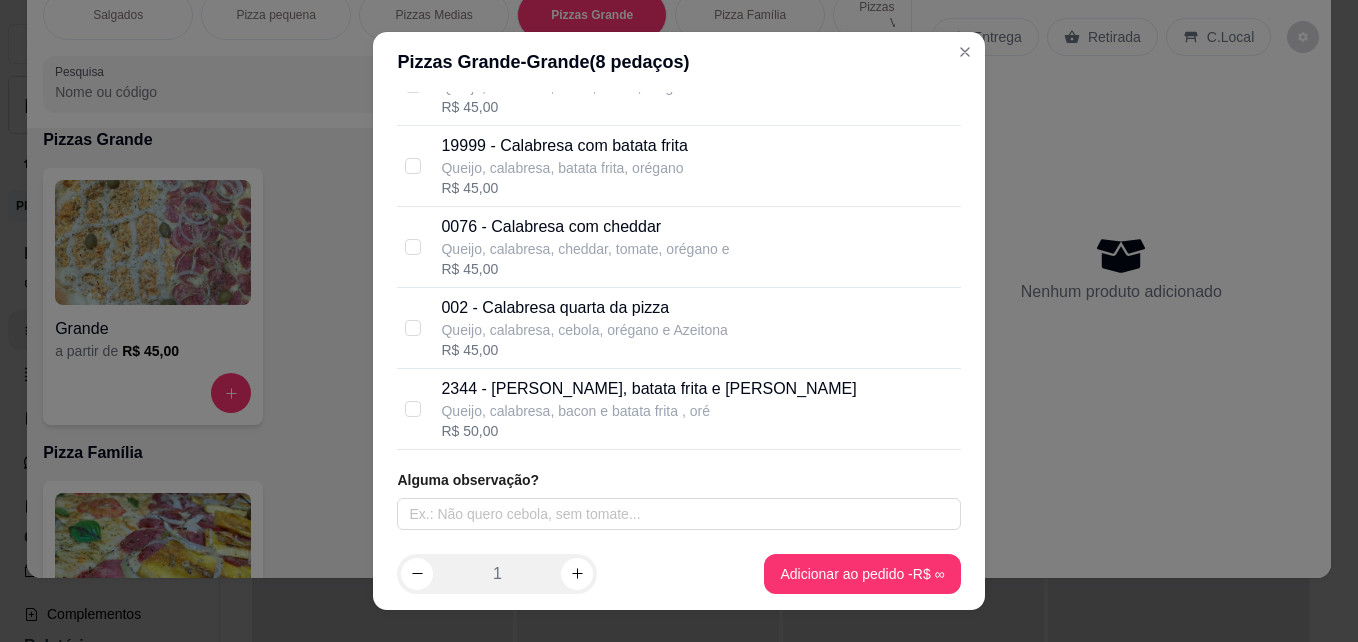 type on "calab" 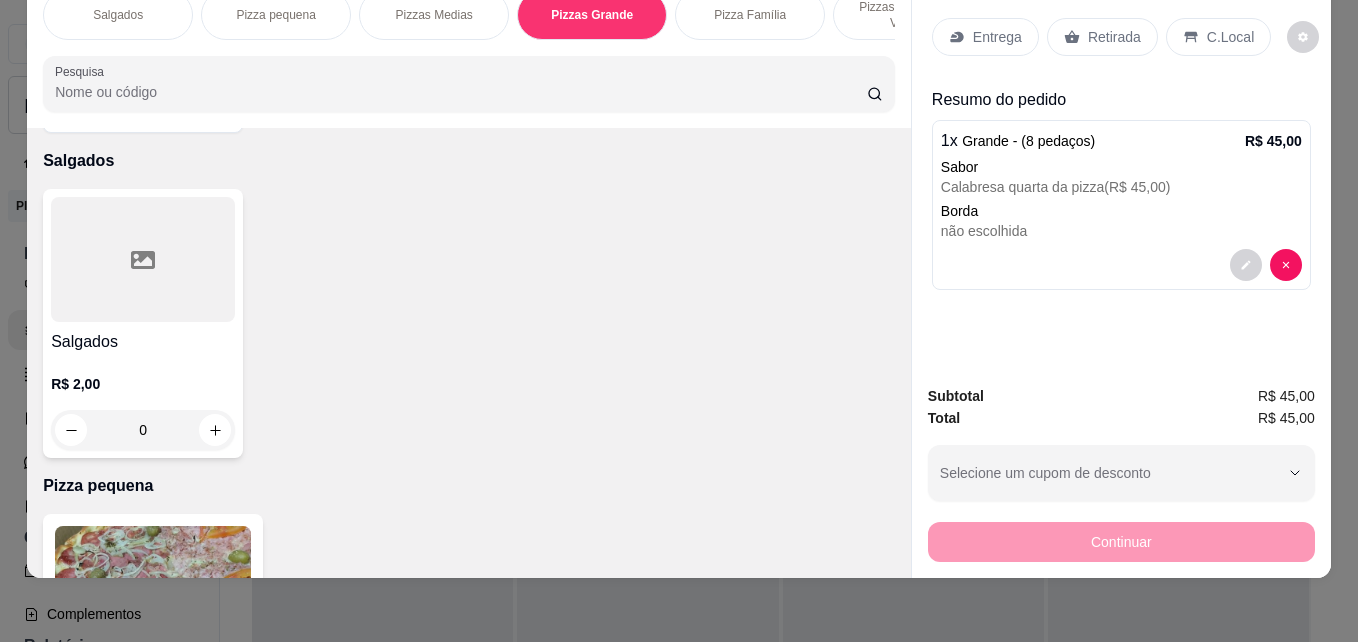 scroll, scrollTop: 0, scrollLeft: 0, axis: both 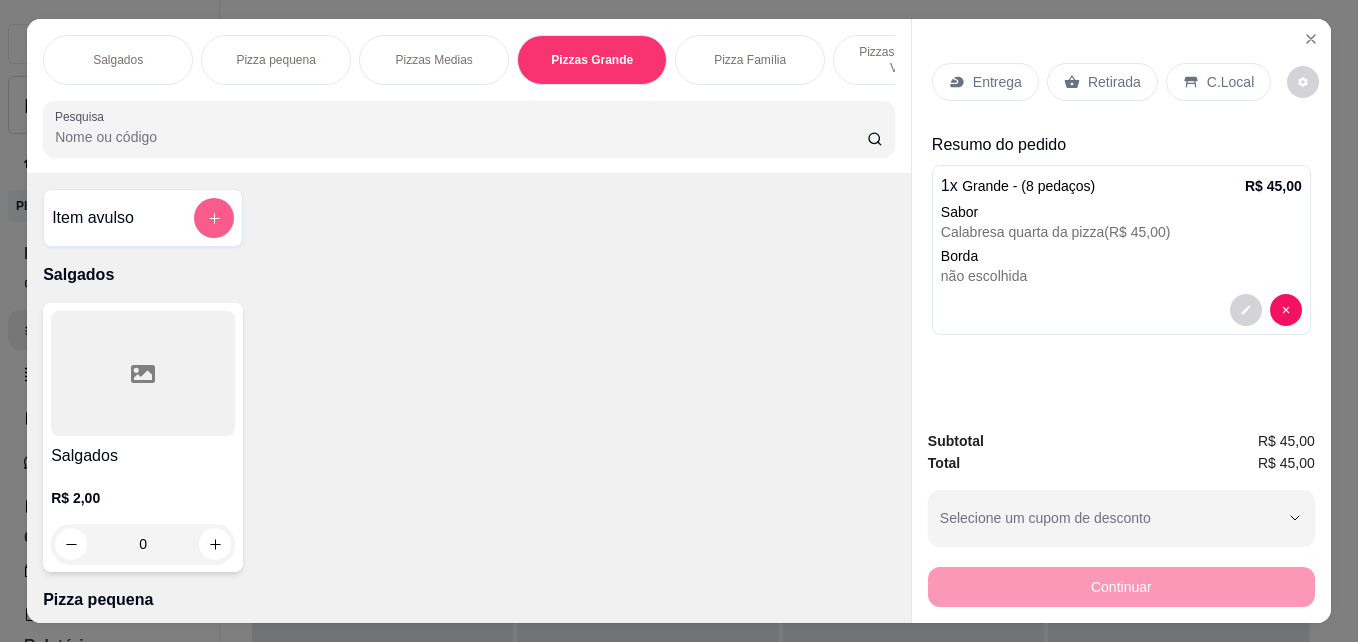 click at bounding box center (214, 218) 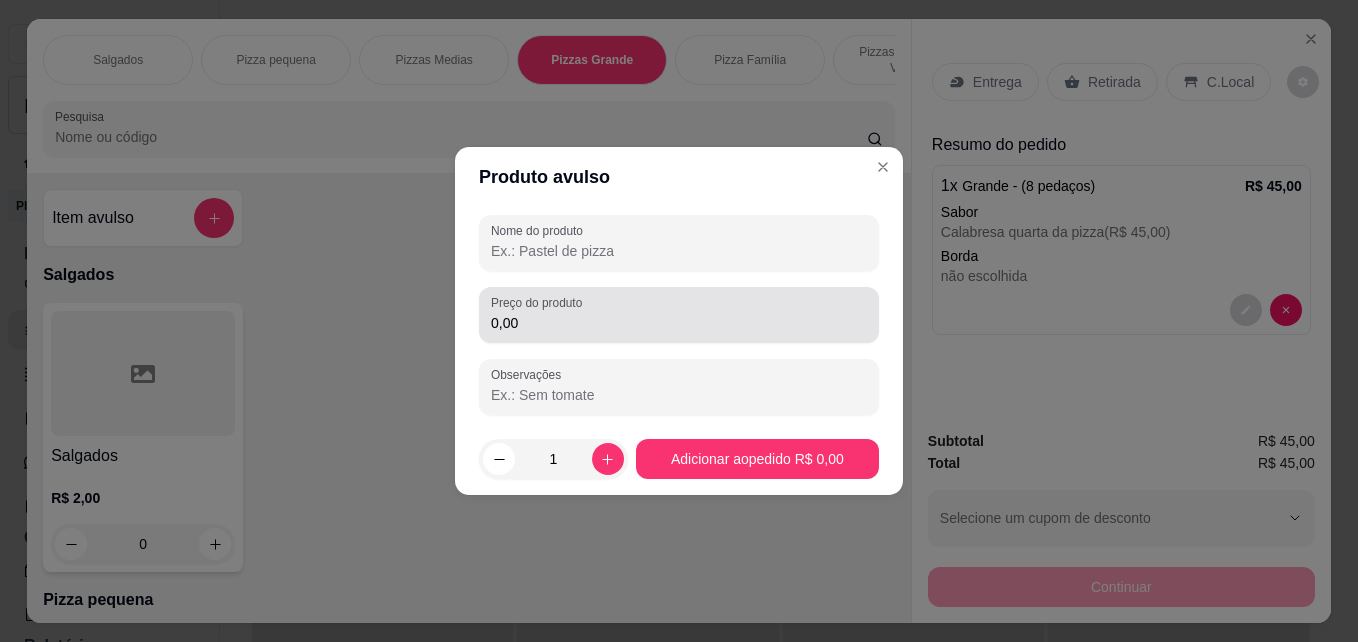 click on "Preço do produto" at bounding box center (540, 302) 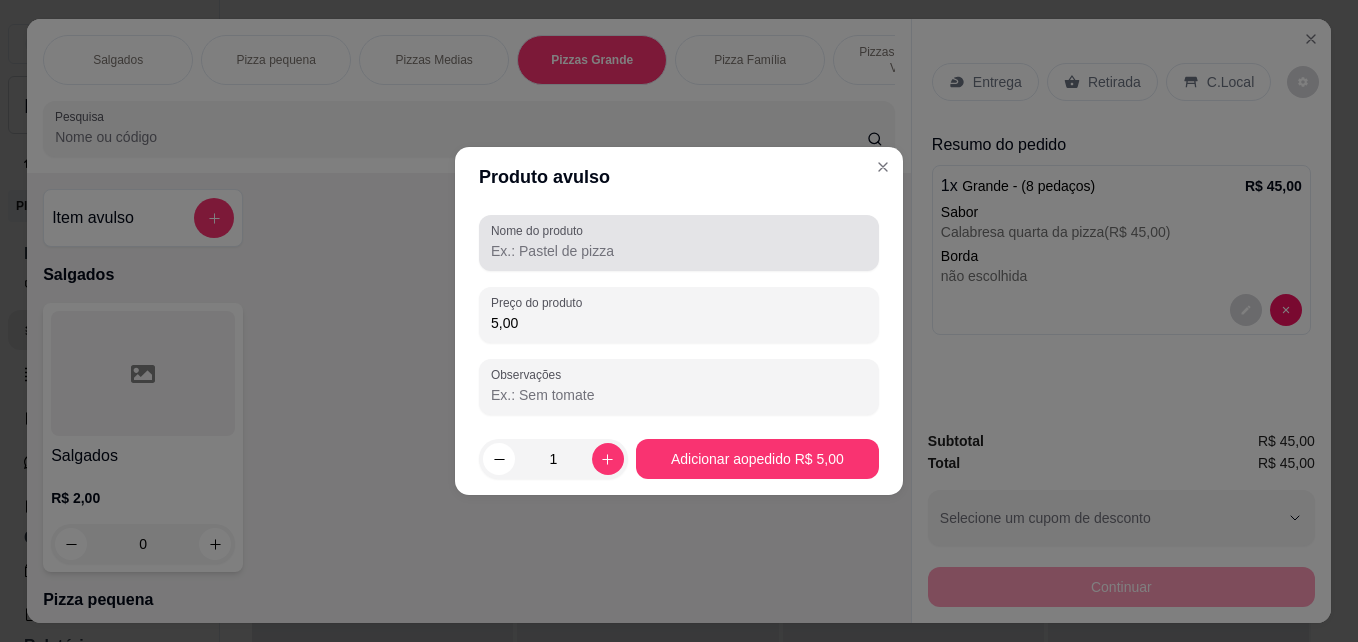 type on "5,00" 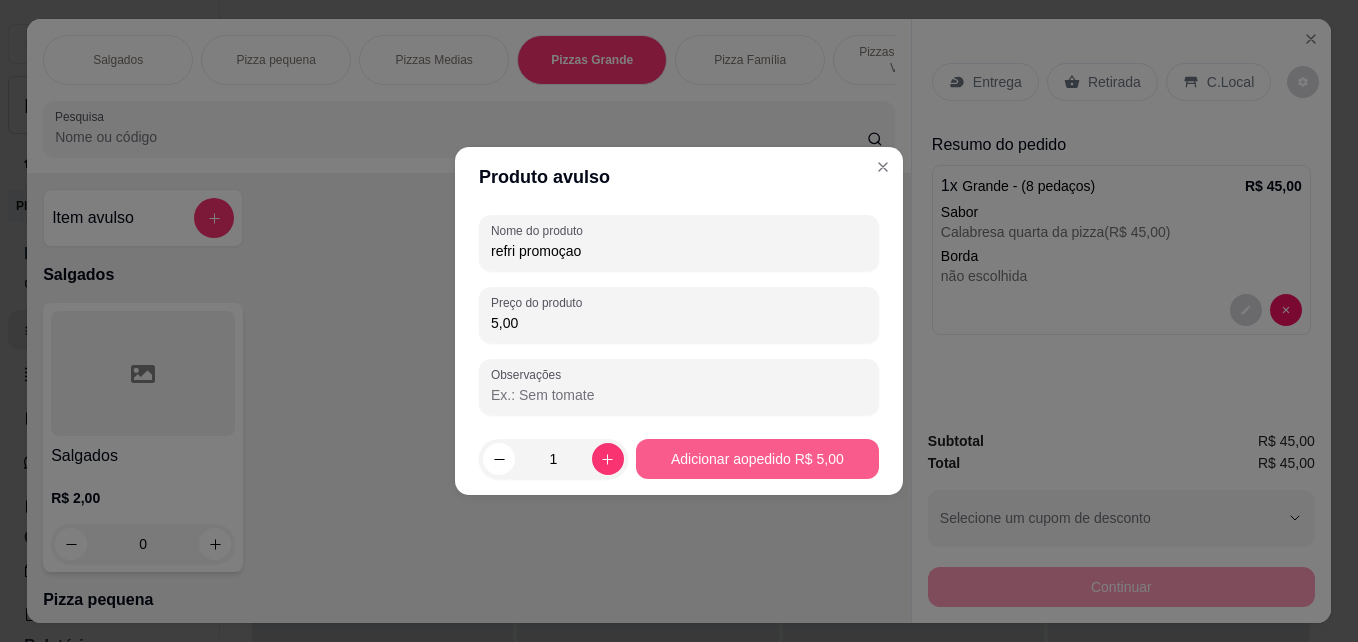 type on "refri promoçao" 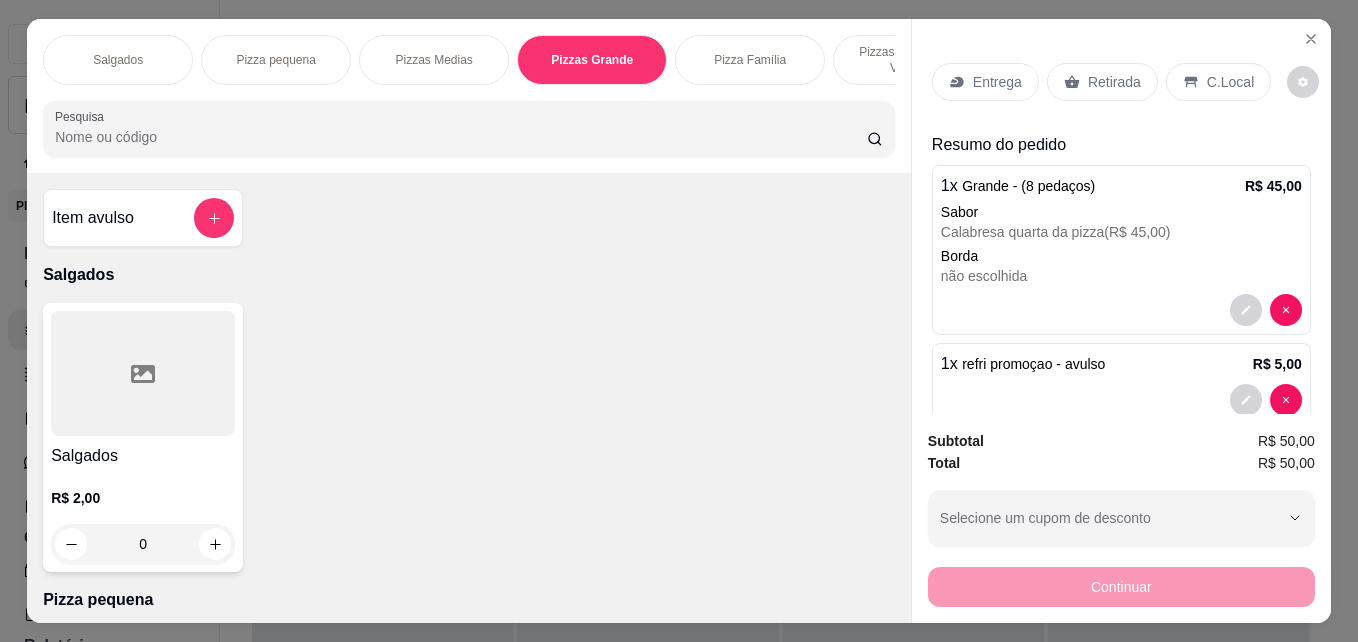 click on "Entrega" at bounding box center [997, 82] 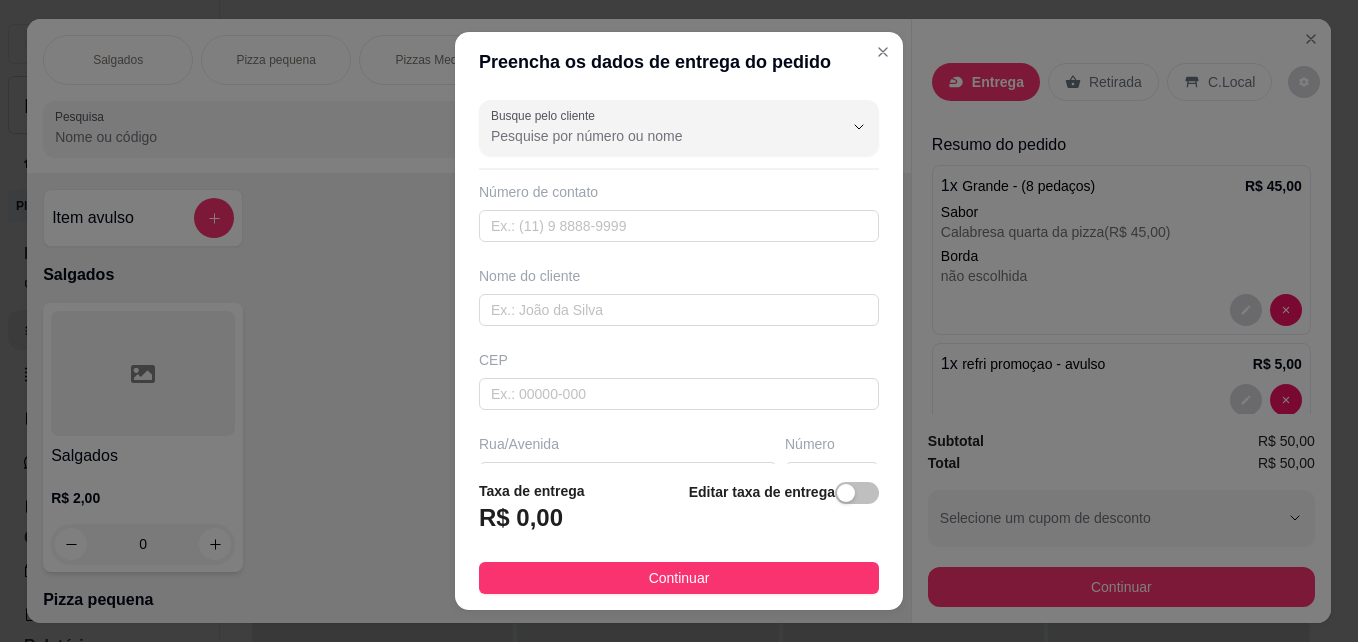 click on "Editar taxa de entrega" at bounding box center [784, 513] 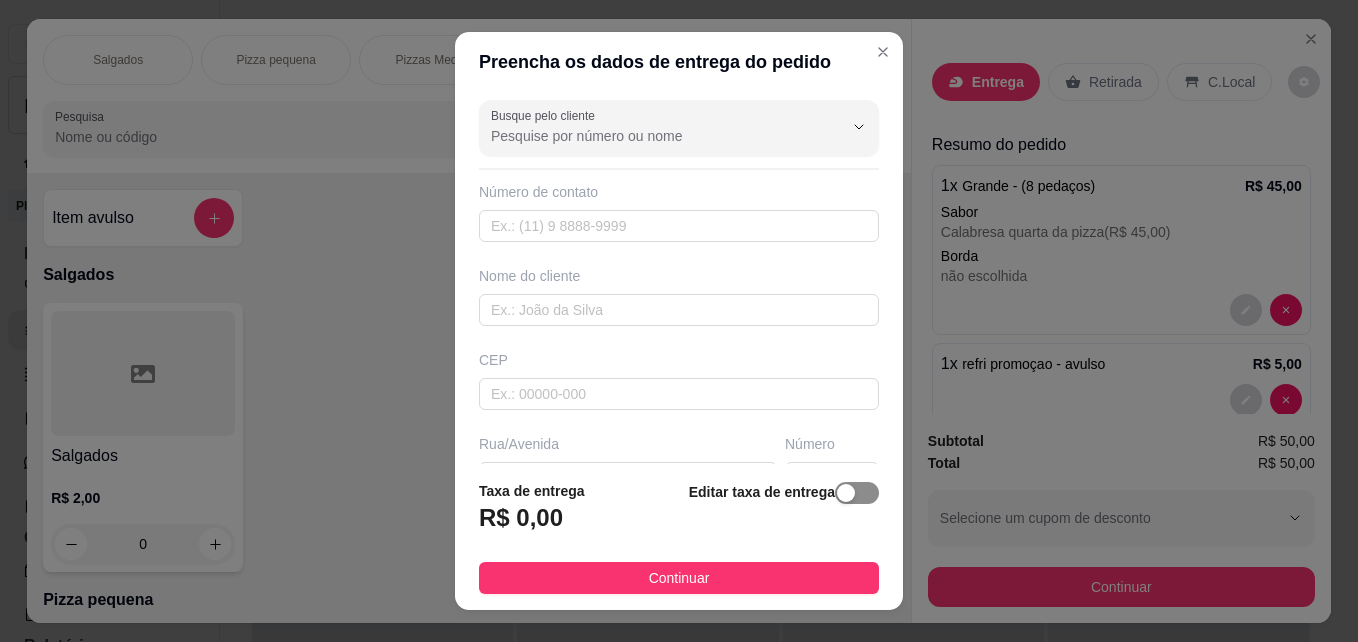 click at bounding box center (846, 493) 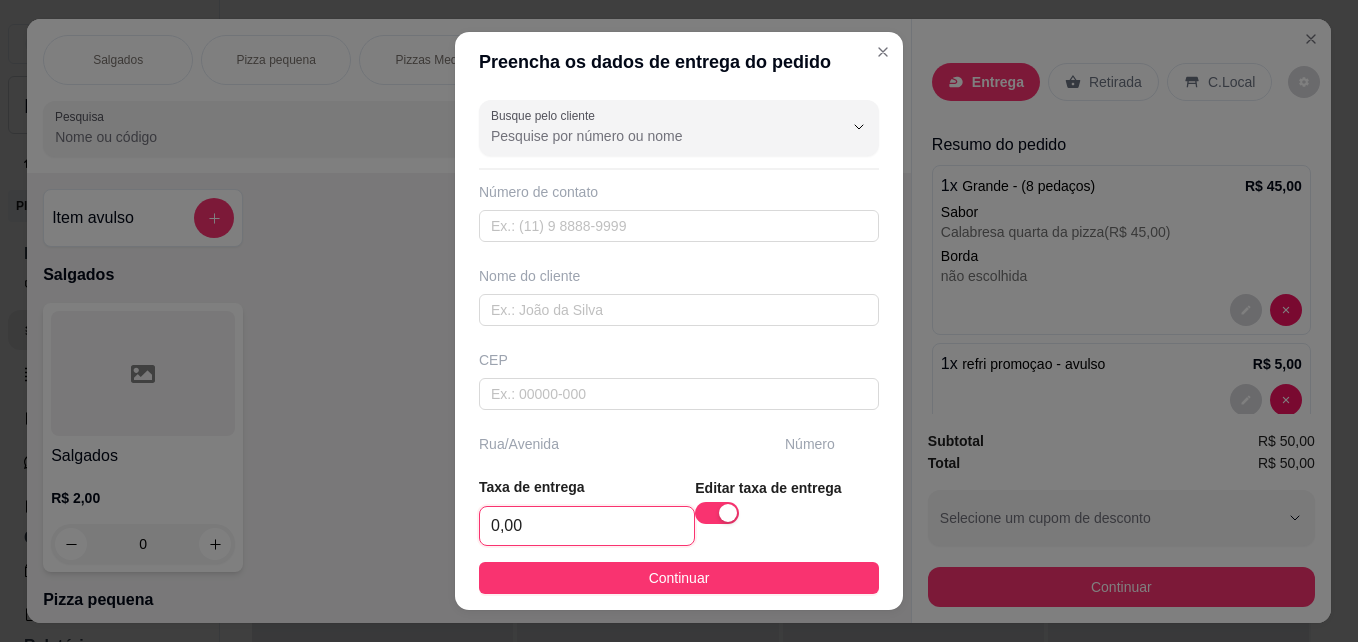 click on "0,00" at bounding box center [587, 526] 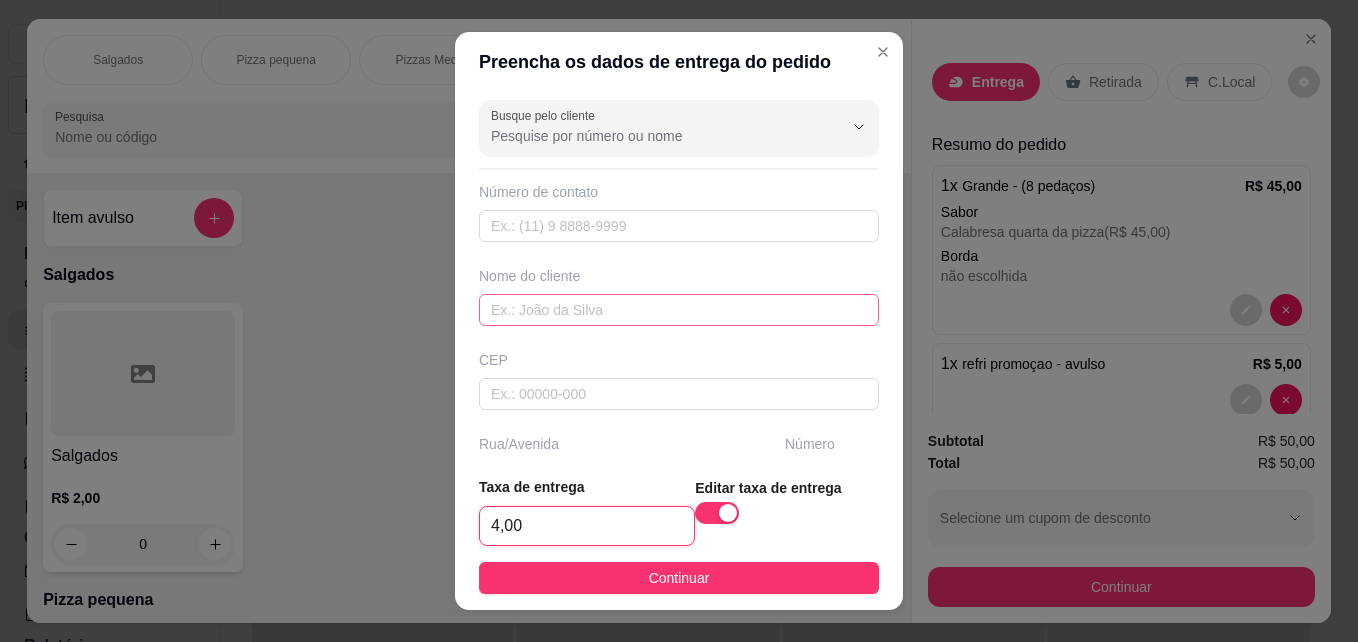 type on "4,00" 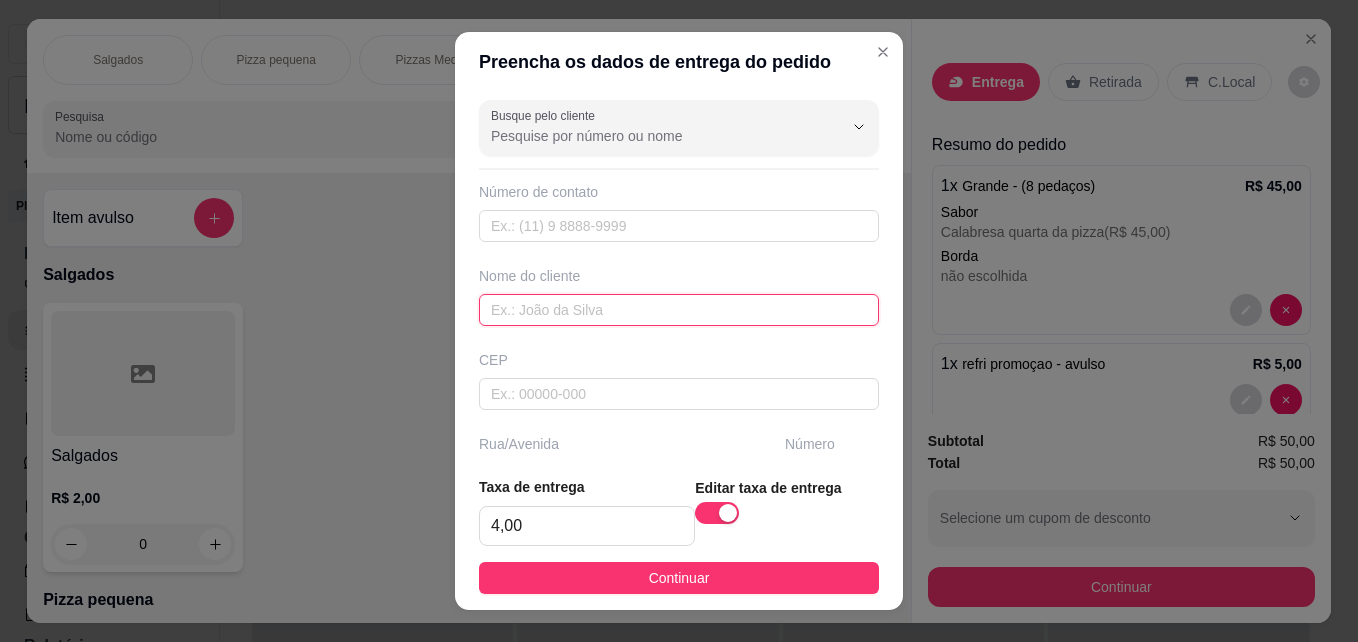 click at bounding box center [679, 310] 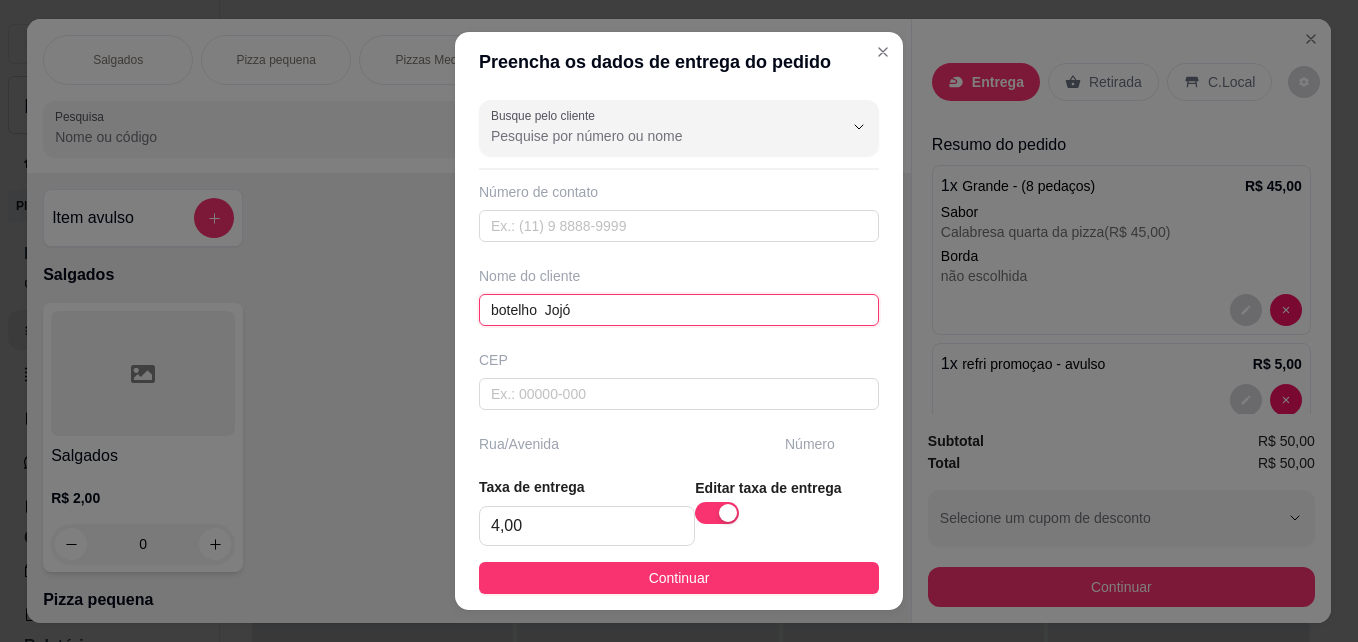 scroll, scrollTop: 306, scrollLeft: 0, axis: vertical 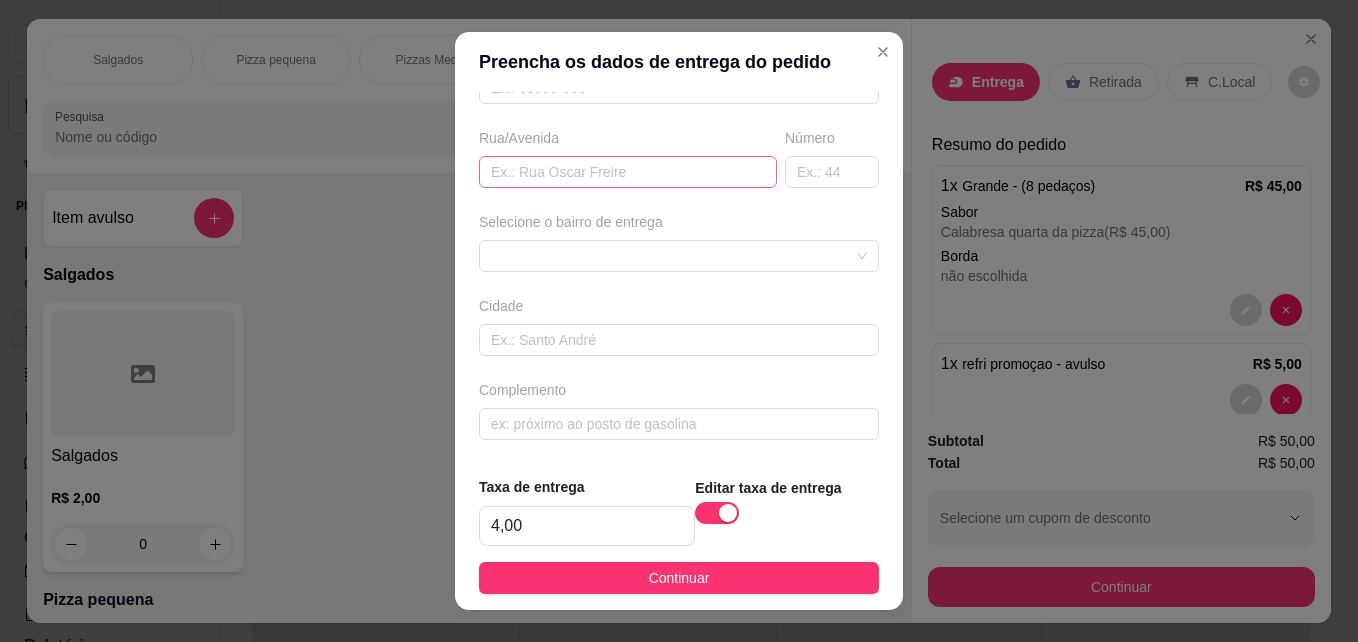 type on "botelho  Jojó" 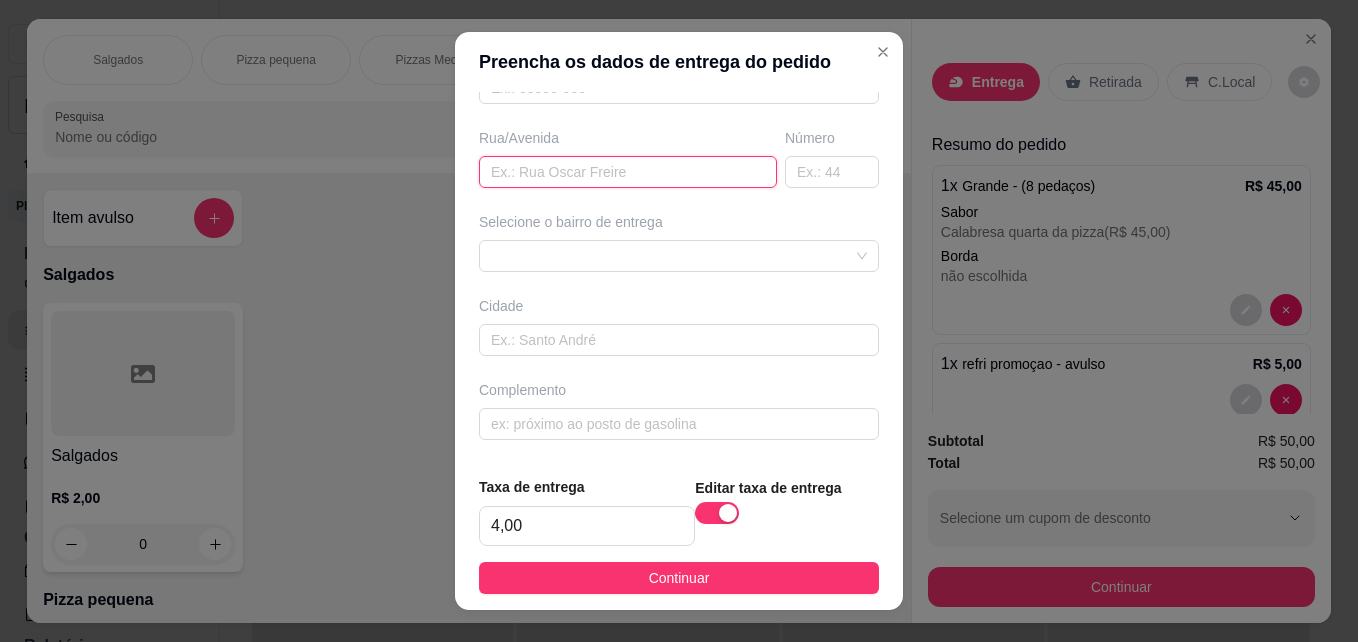 click at bounding box center [628, 172] 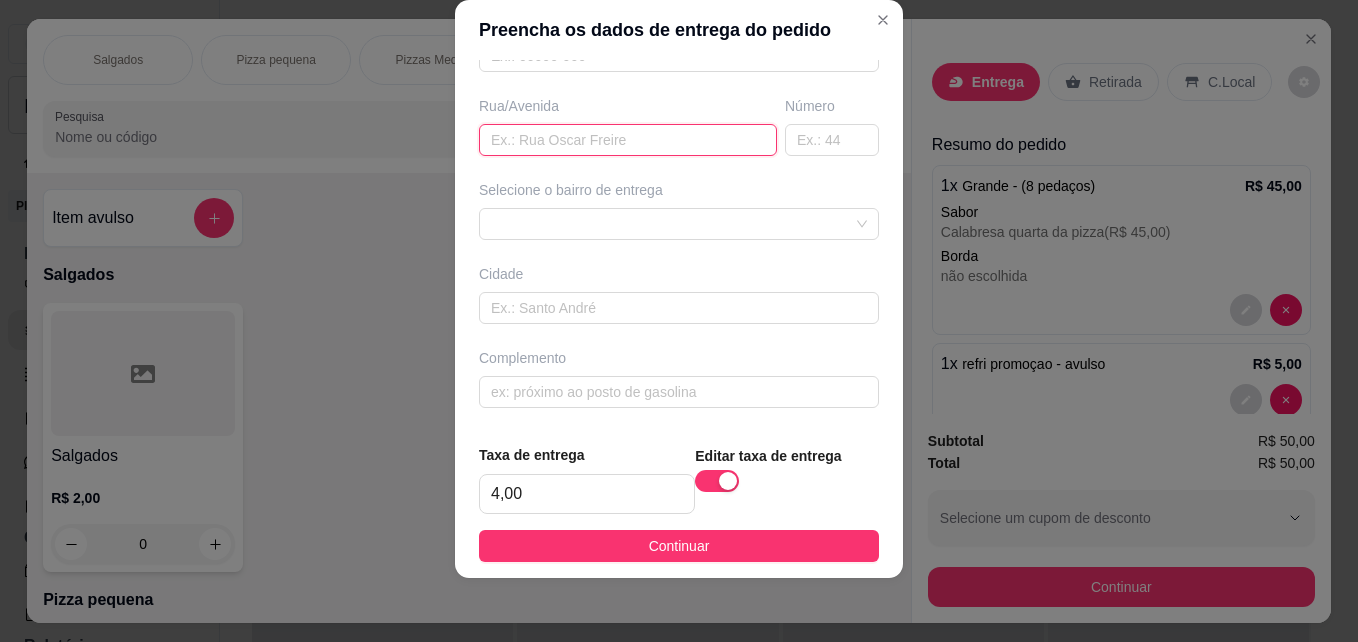 paste on "Rua landufo Alves  Camamuzinho  Número 195 Próximo a mercearia do pastor Adilson" 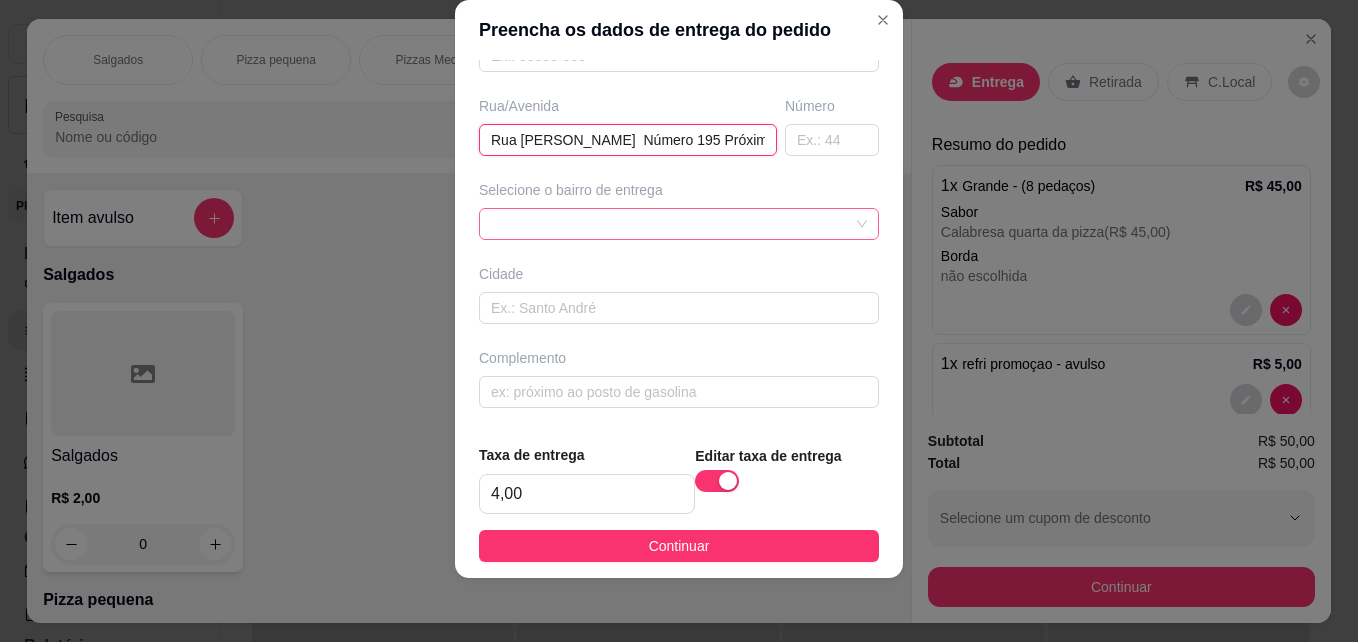 scroll, scrollTop: 0, scrollLeft: 283, axis: horizontal 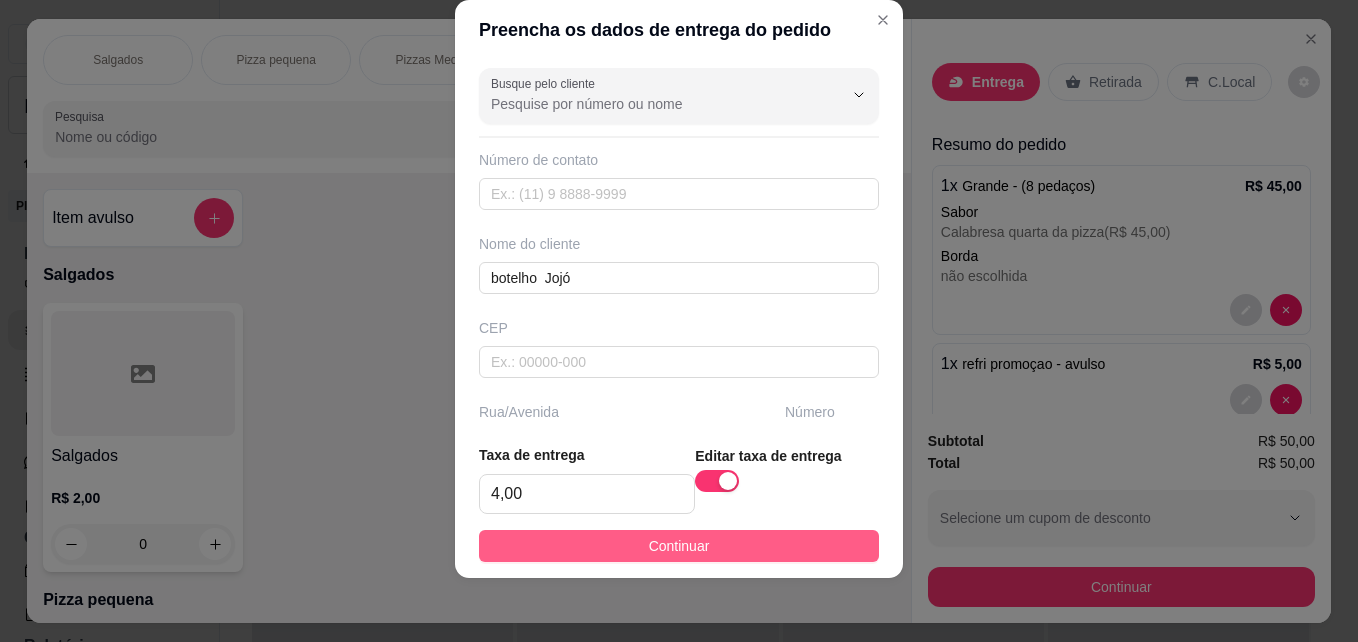 type on "Rua landufo Alves  Camamuzinho  Número 195 Próximo a mercearia do pastor Adilson" 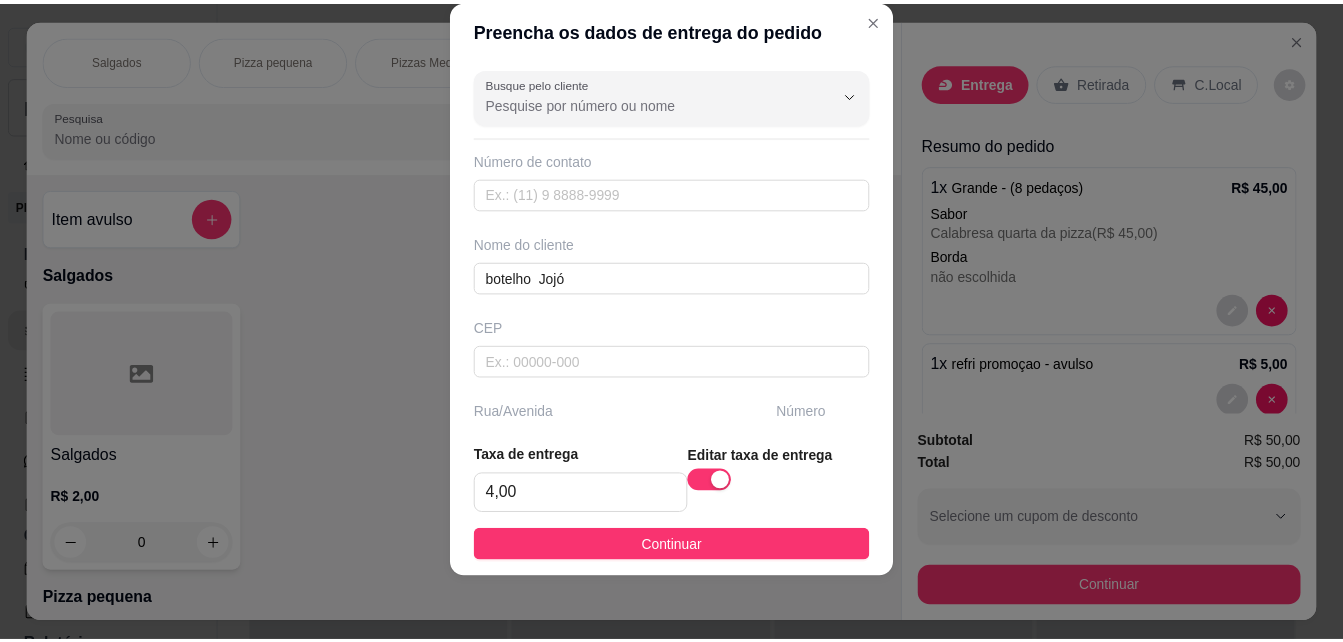 scroll, scrollTop: 0, scrollLeft: 0, axis: both 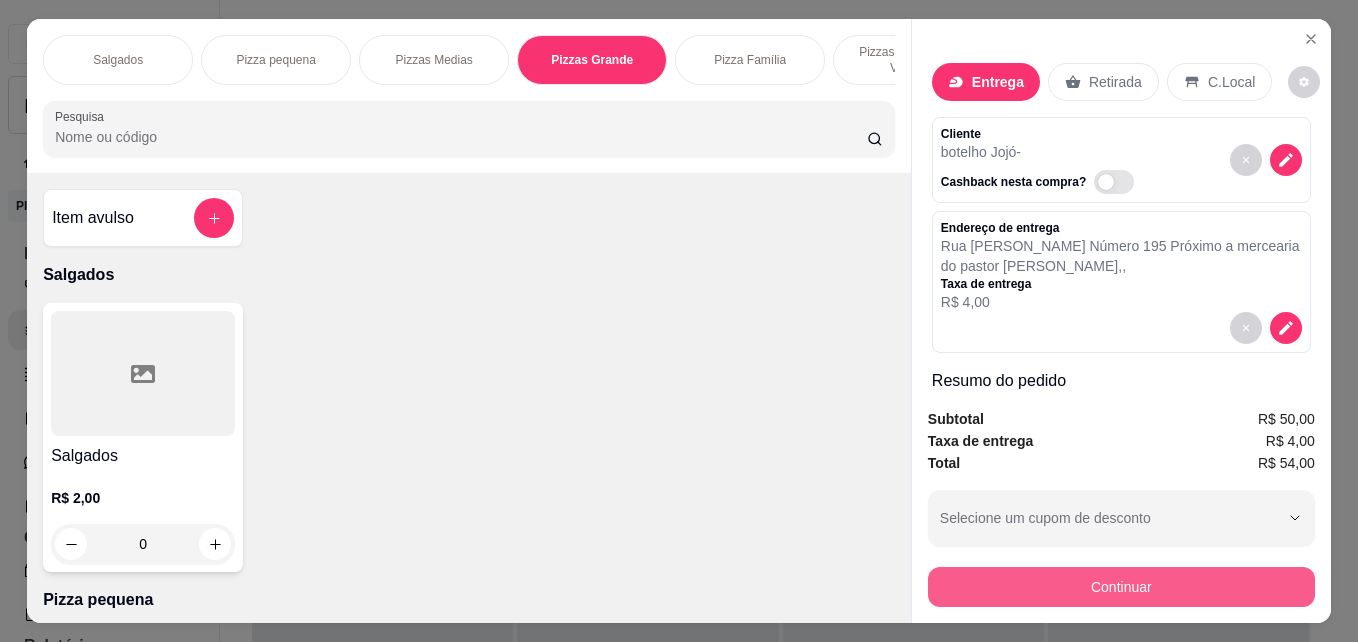 click on "Continuar" at bounding box center (1121, 587) 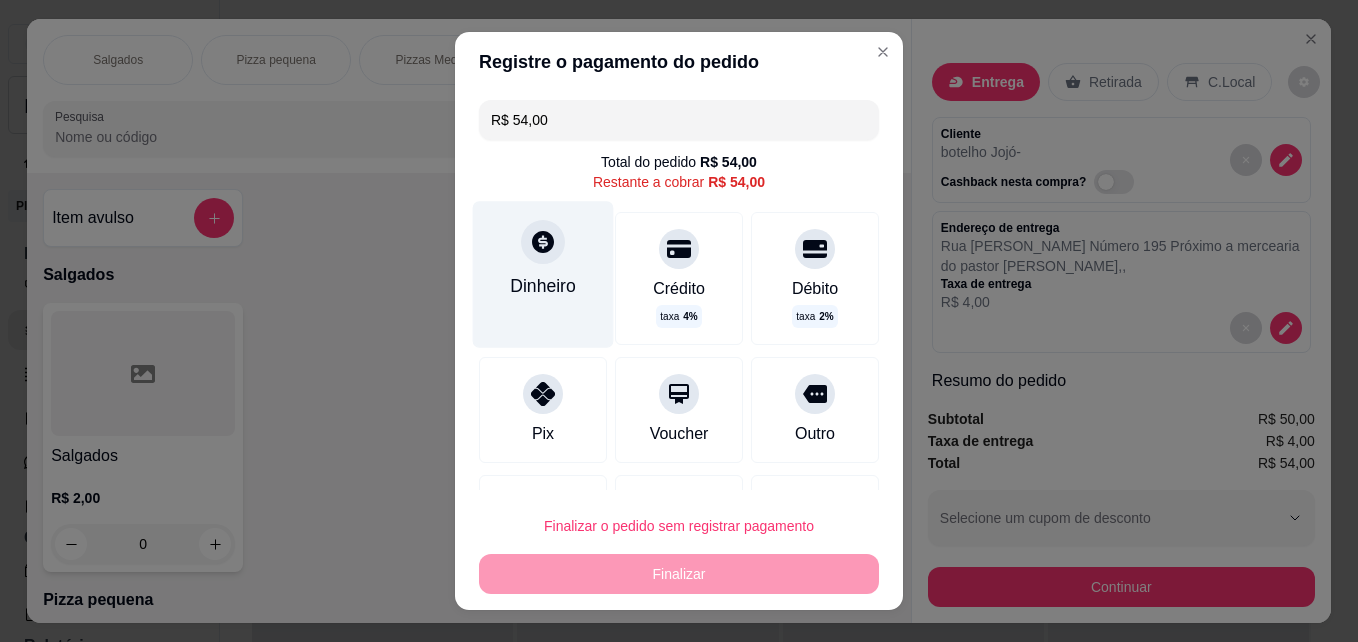 click on "Dinheiro" at bounding box center (543, 286) 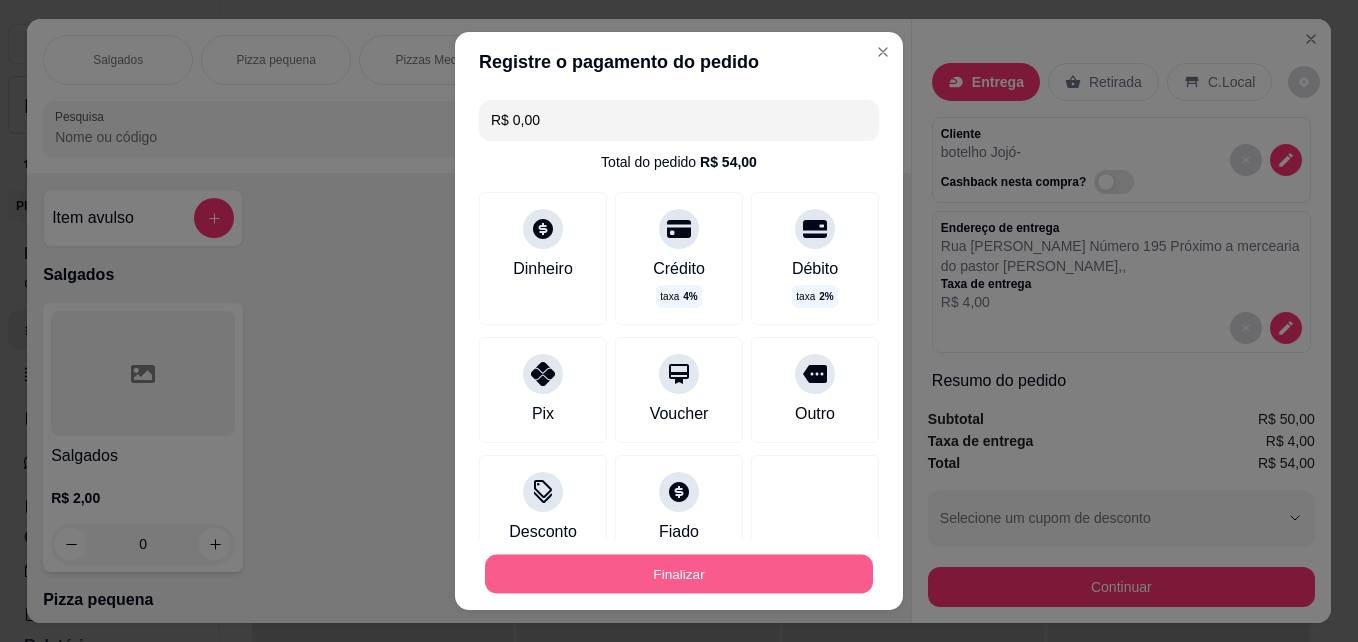 click on "Finalizar" at bounding box center [679, 574] 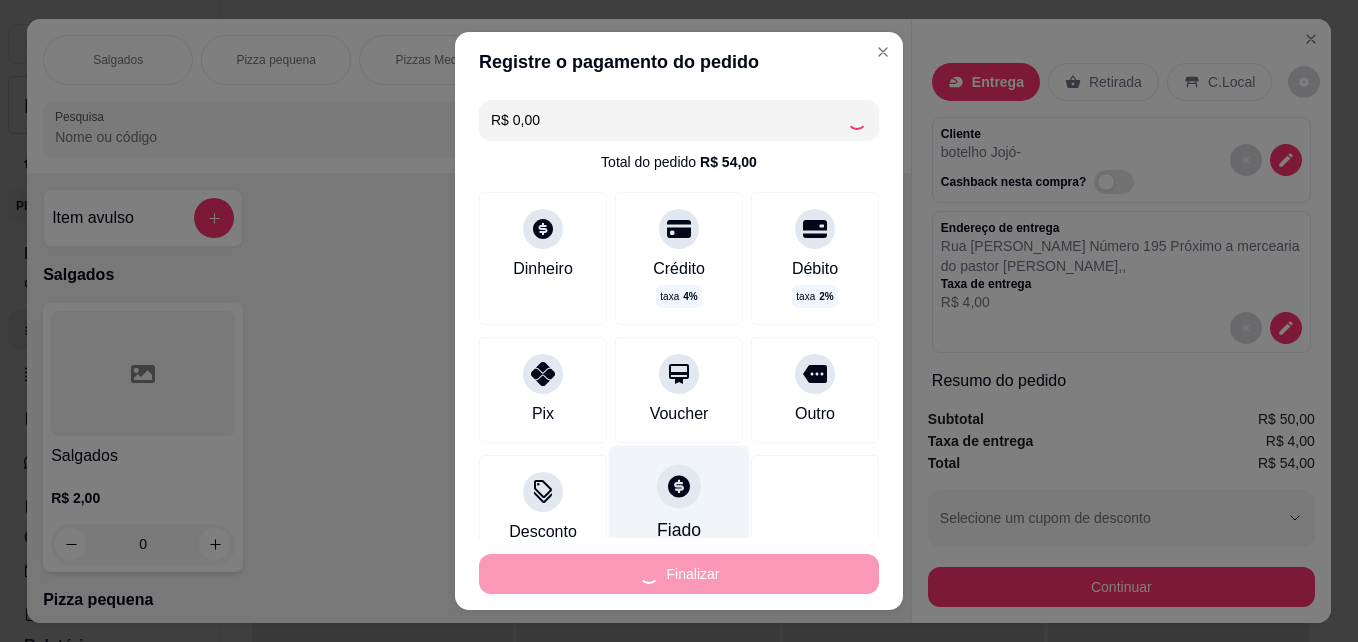 type on "-R$ 54,00" 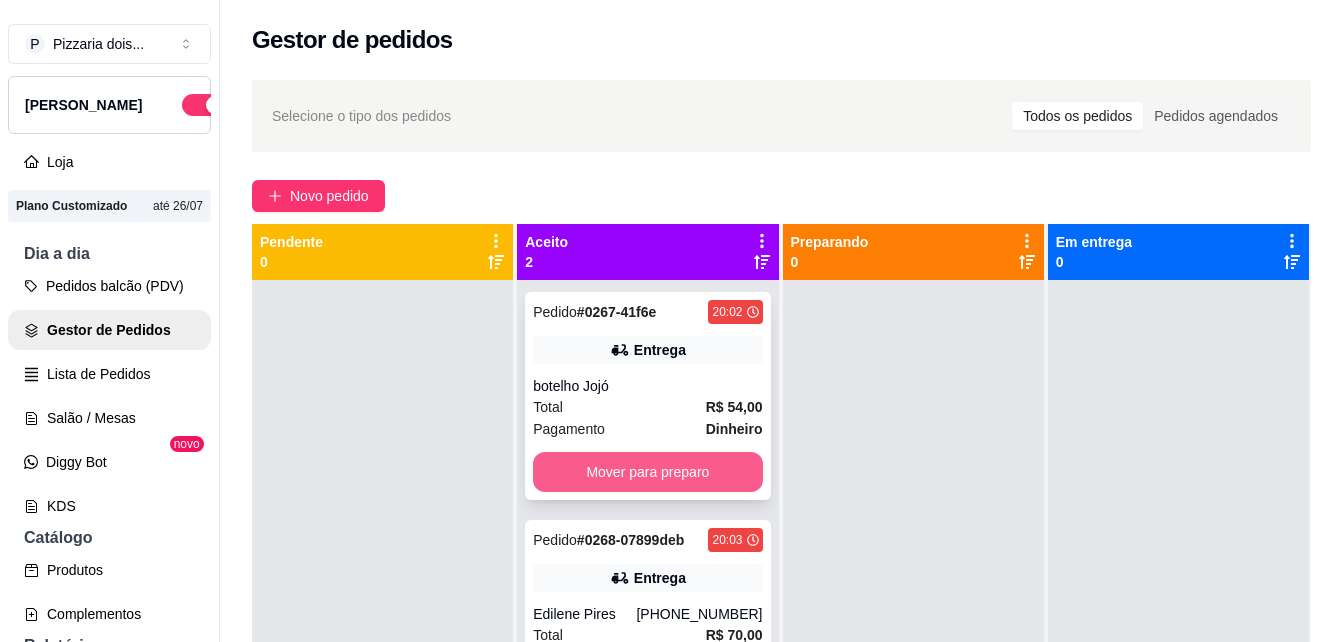 scroll, scrollTop: 56, scrollLeft: 0, axis: vertical 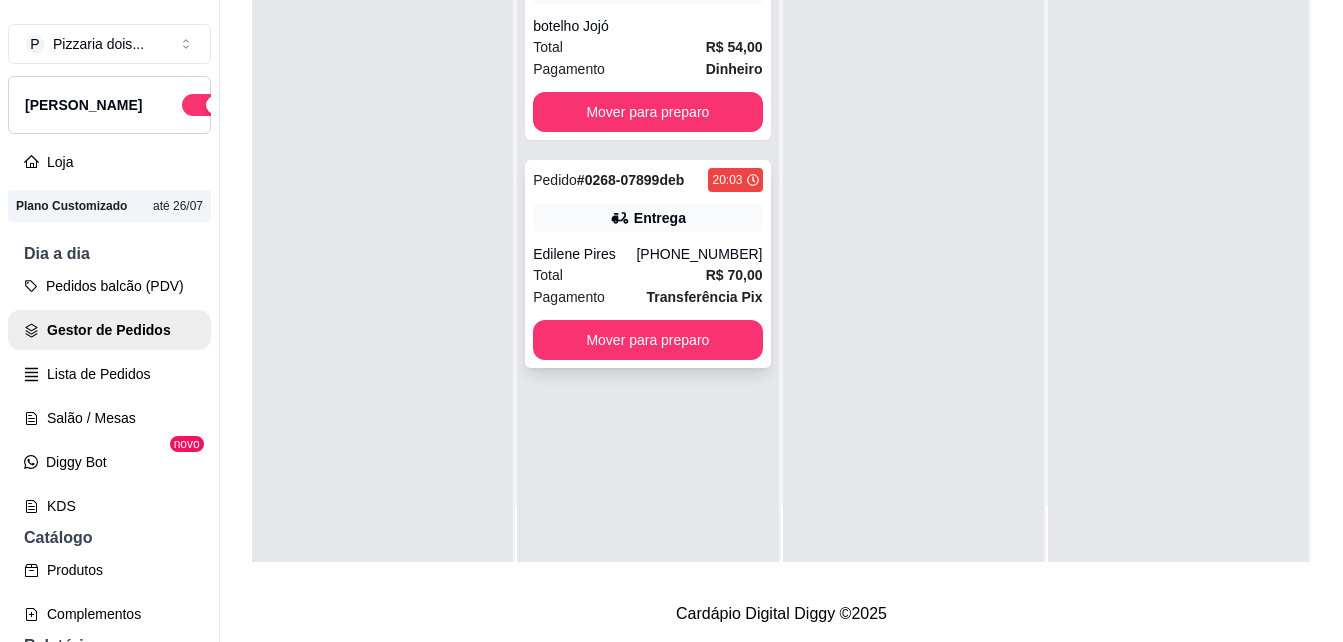 click on "R$ 70,00" at bounding box center (734, 275) 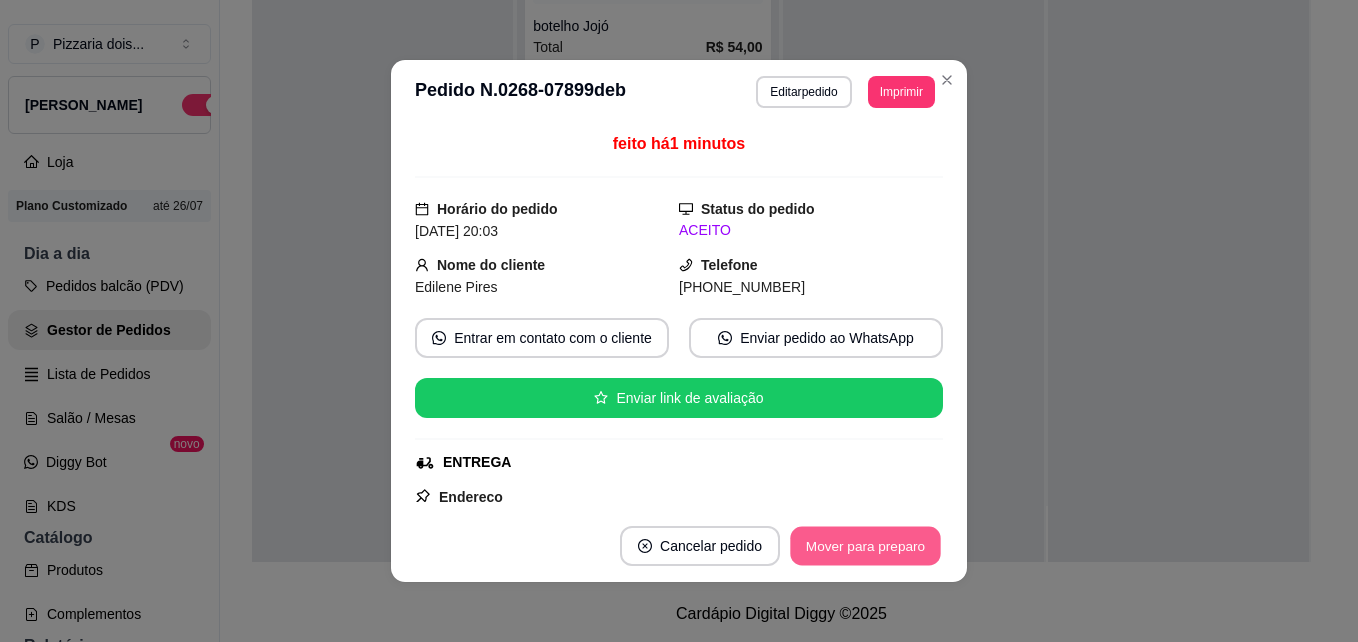 click on "Mover para preparo" at bounding box center [865, 546] 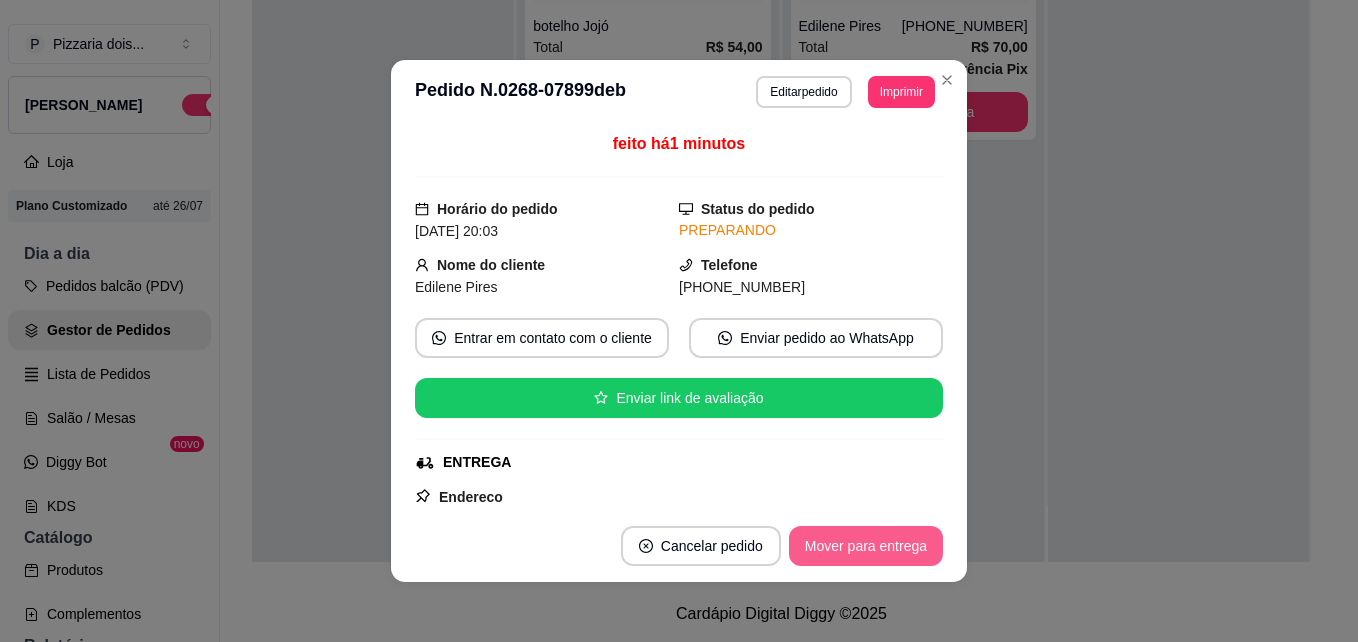 click on "Mover para entrega" at bounding box center (866, 546) 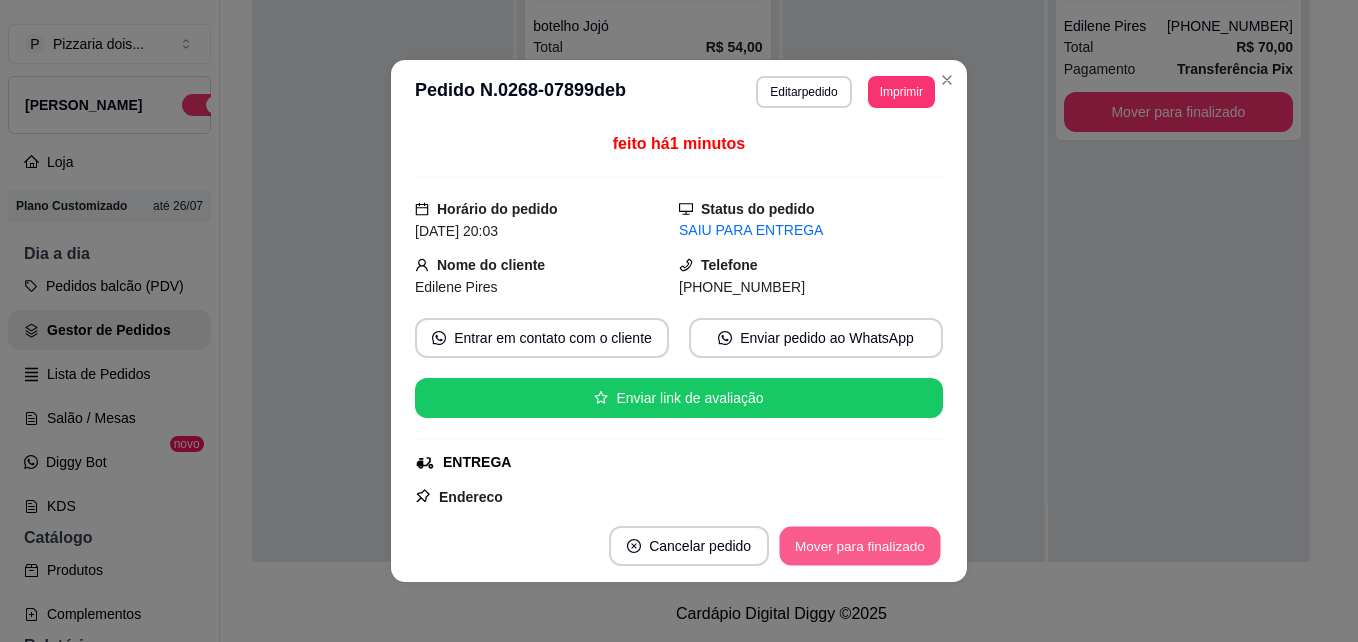 click on "Mover para finalizado" at bounding box center (860, 546) 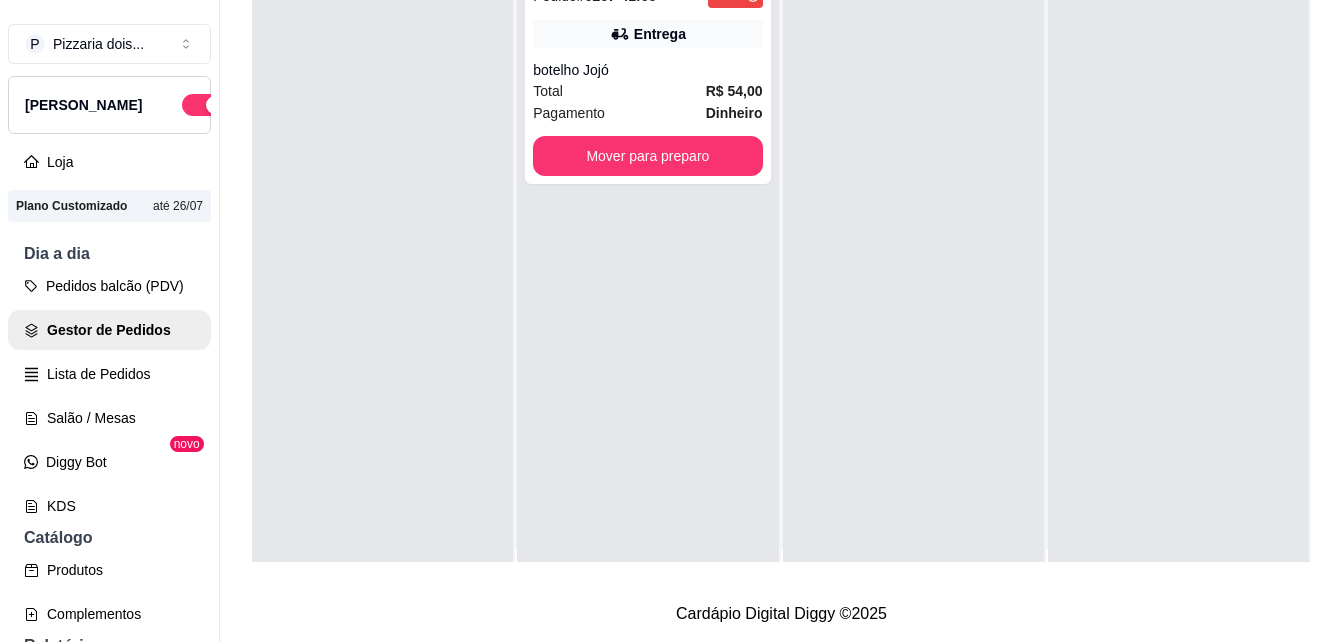 scroll, scrollTop: 0, scrollLeft: 0, axis: both 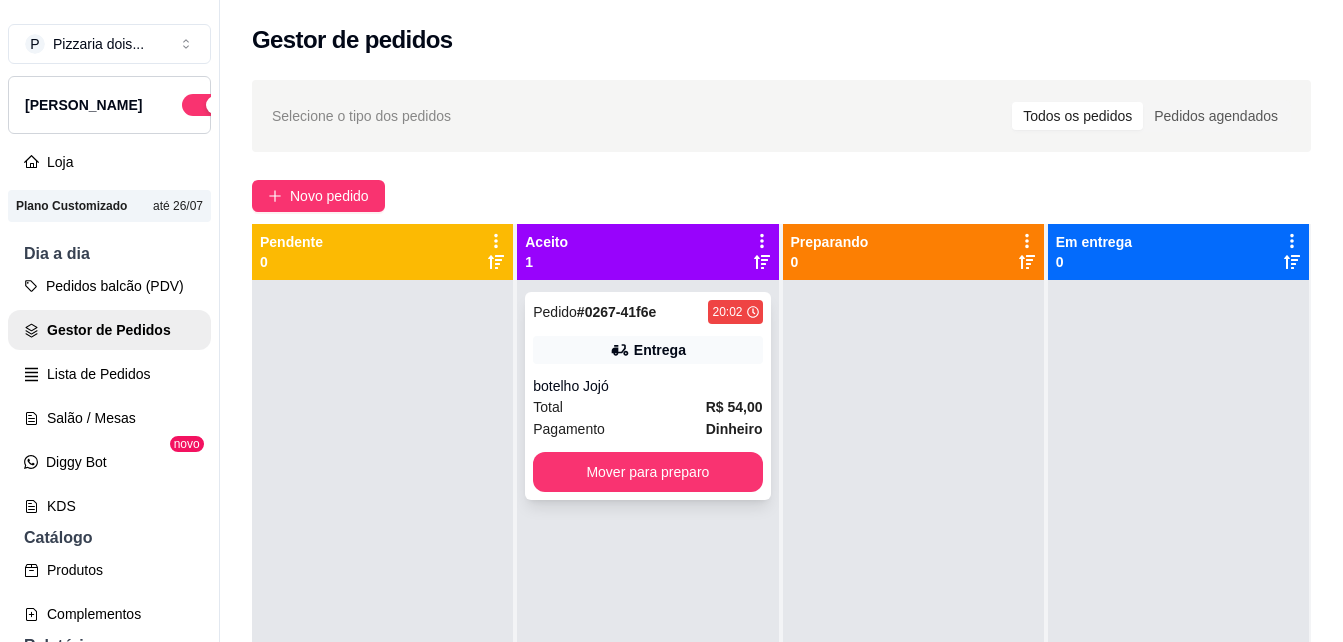 click on "Entrega" at bounding box center (647, 350) 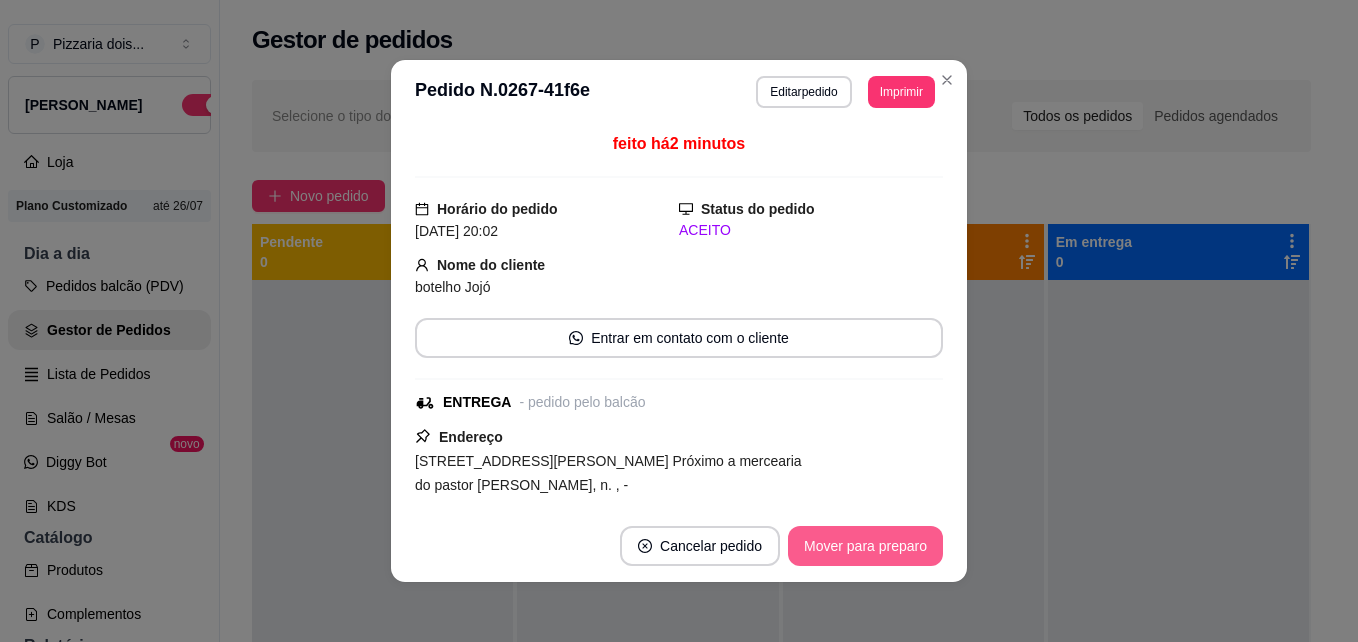 click on "Mover para preparo" at bounding box center [865, 546] 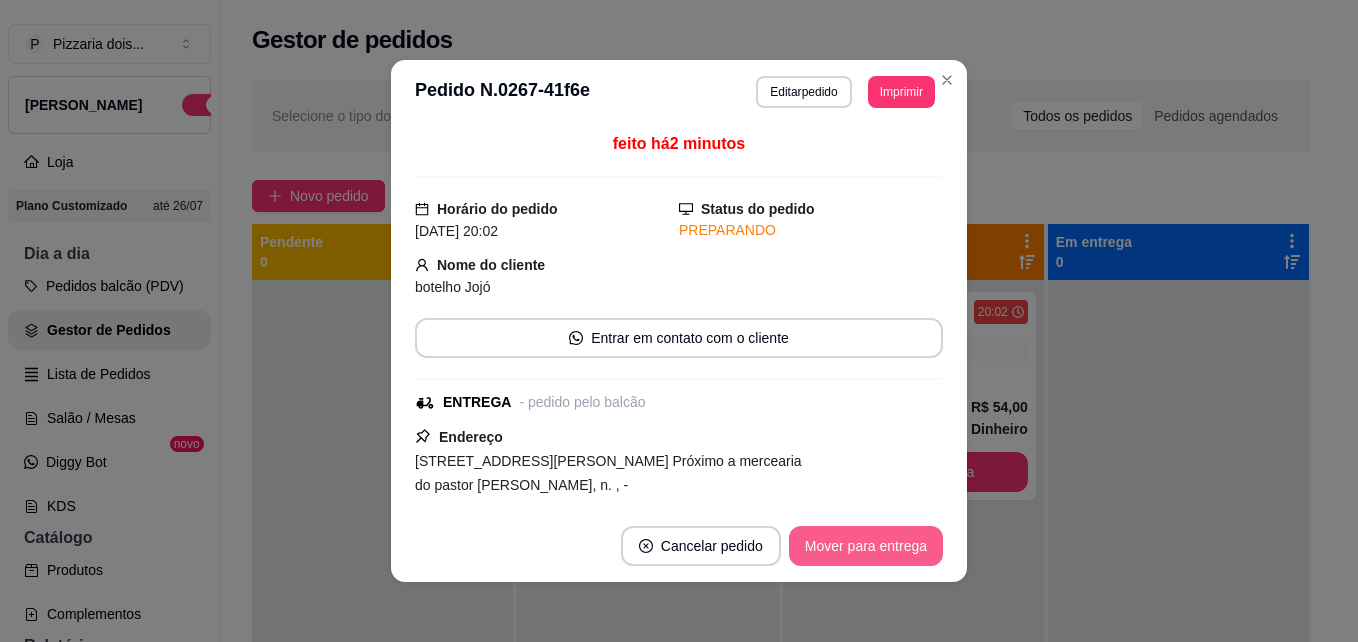 click on "Mover para entrega" at bounding box center [866, 546] 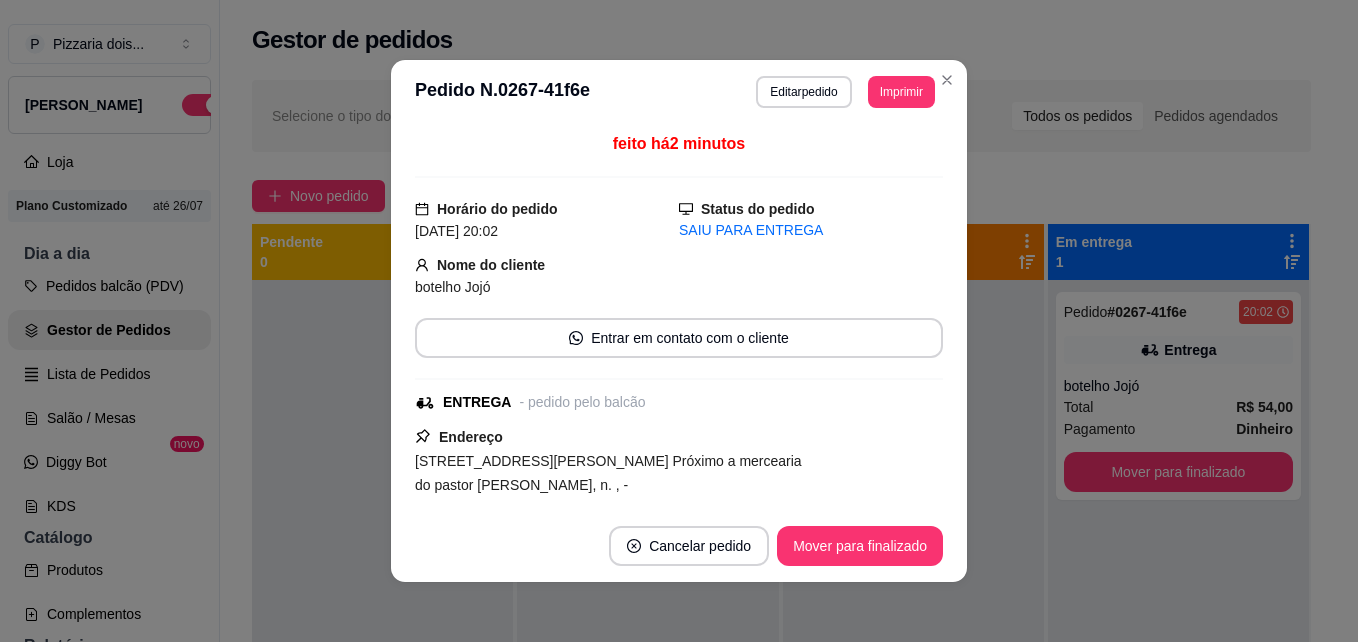 click on "Mover para finalizado" at bounding box center [860, 546] 